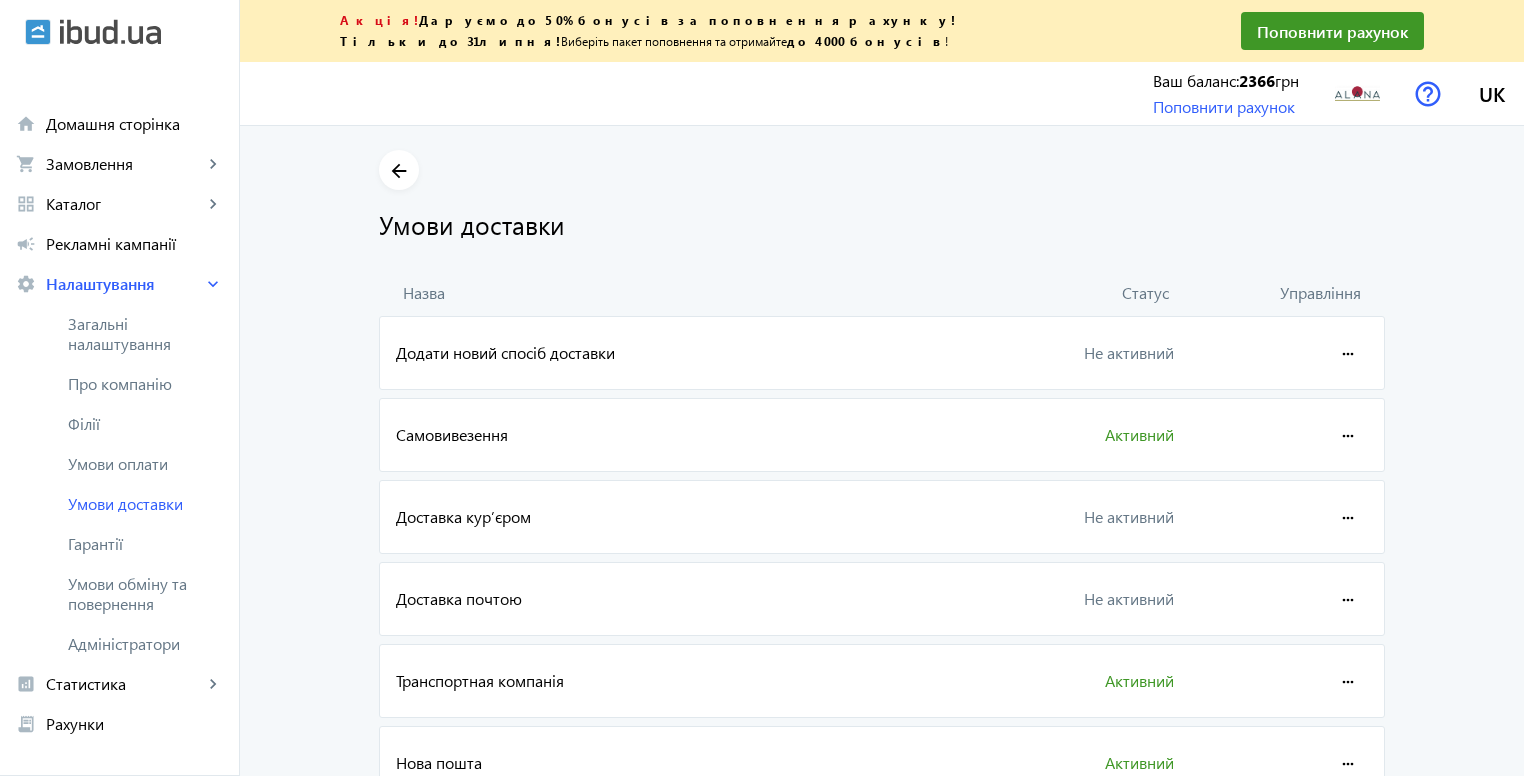 scroll, scrollTop: 0, scrollLeft: 0, axis: both 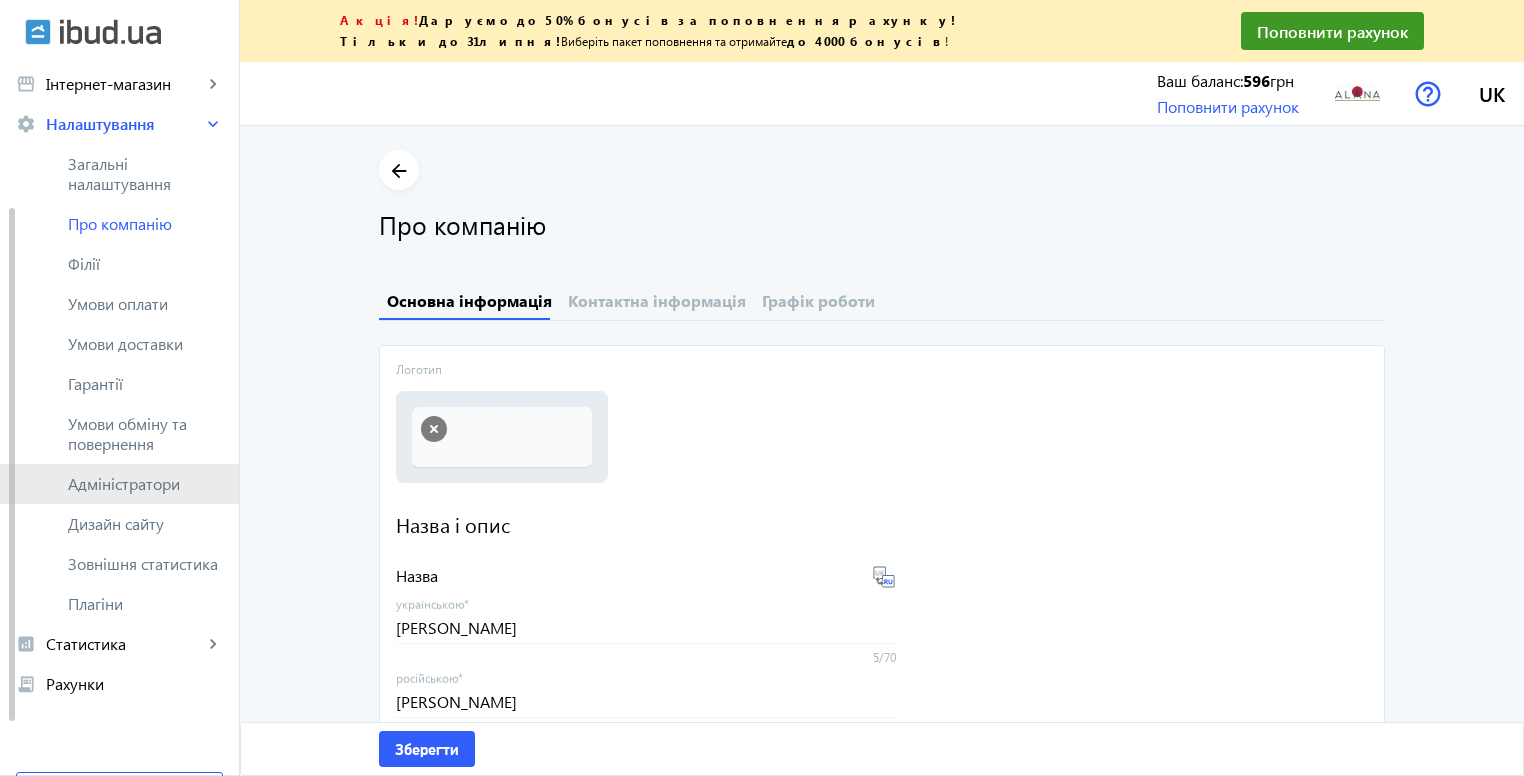 click on "Адміністратори" 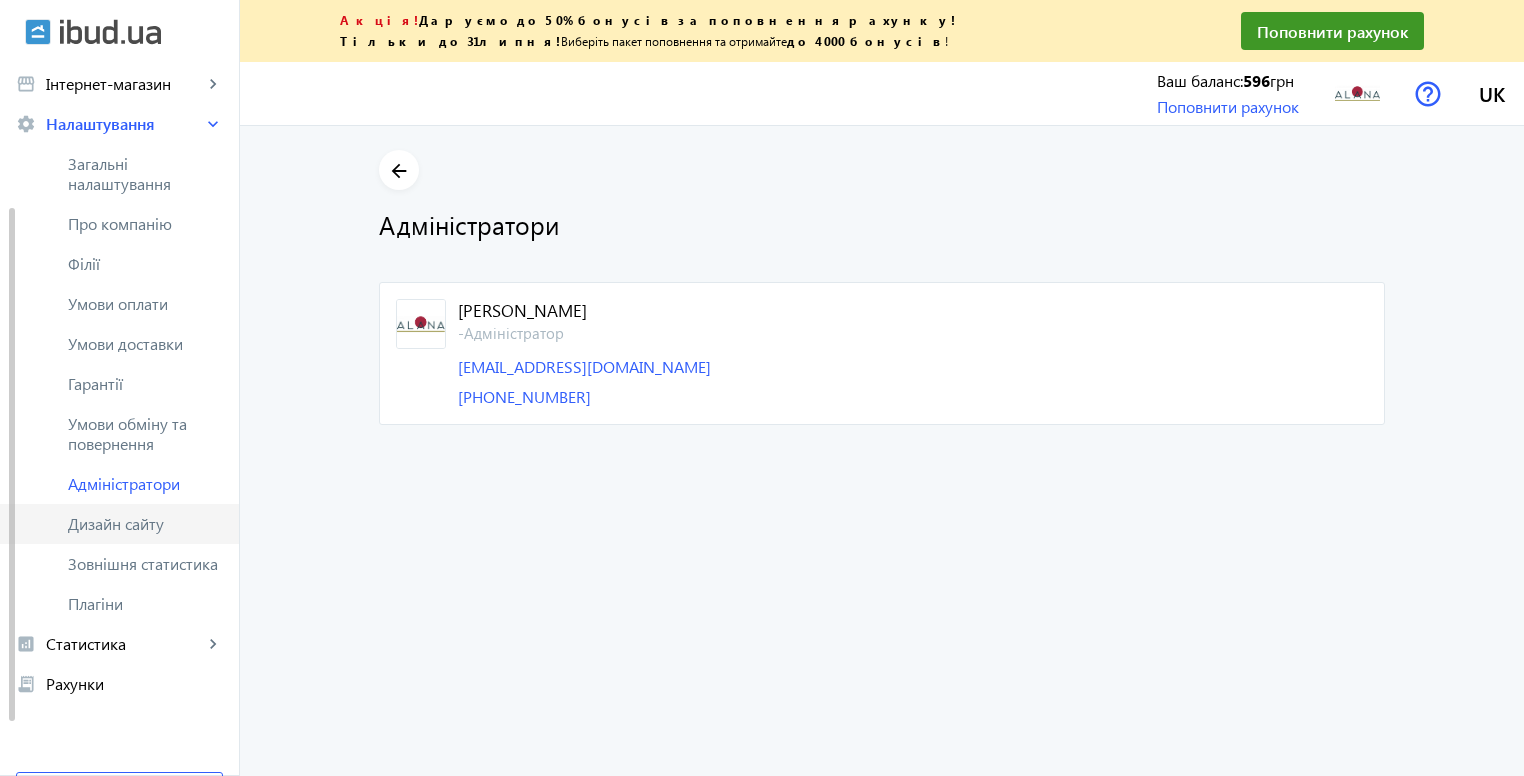 click on "Дизайн сайту" 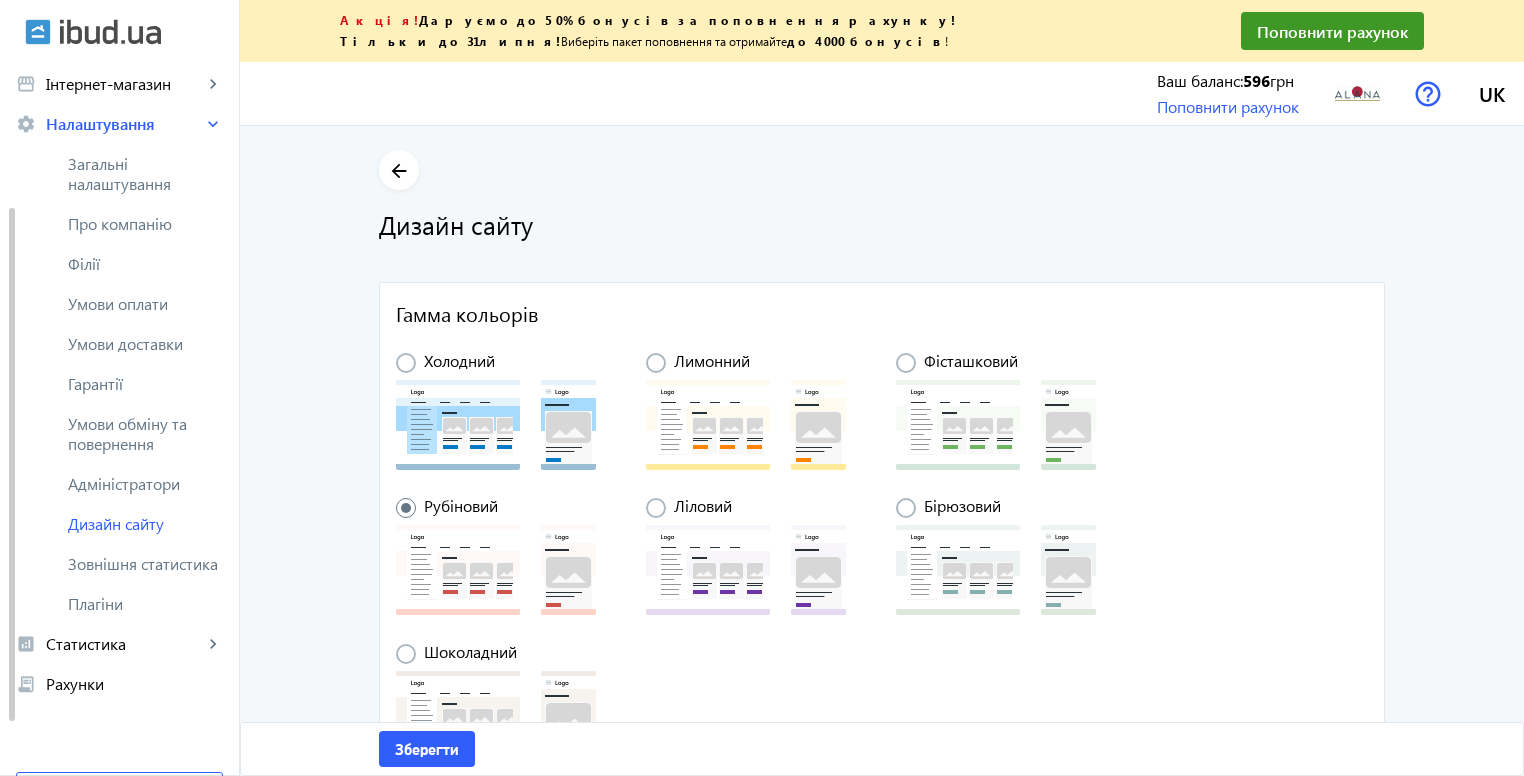 click on "Холодний
Лимонний
Фісташковий
Рубіновий
Ліловий
Бірюзовий
Шоколадний" 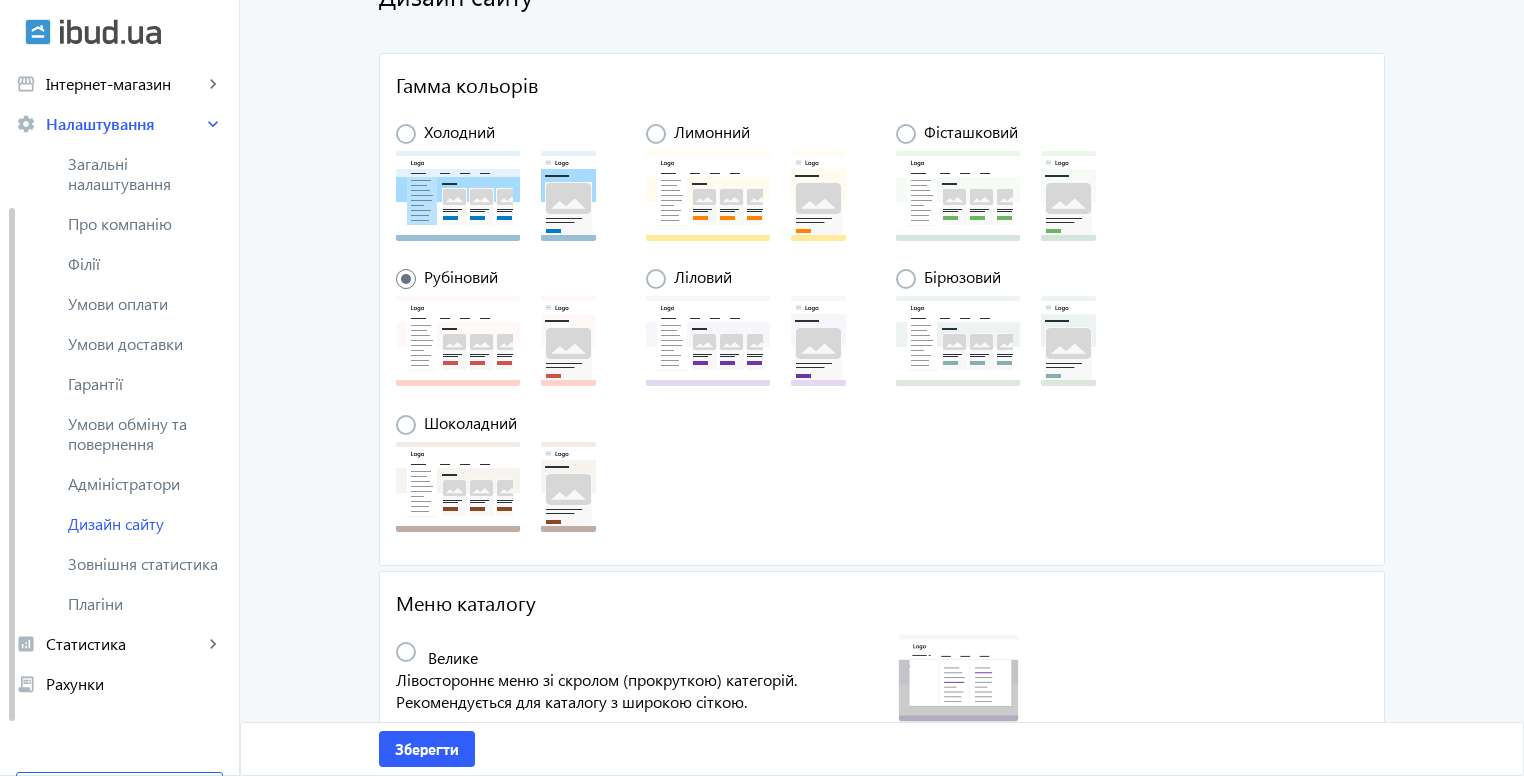 scroll, scrollTop: 228, scrollLeft: 0, axis: vertical 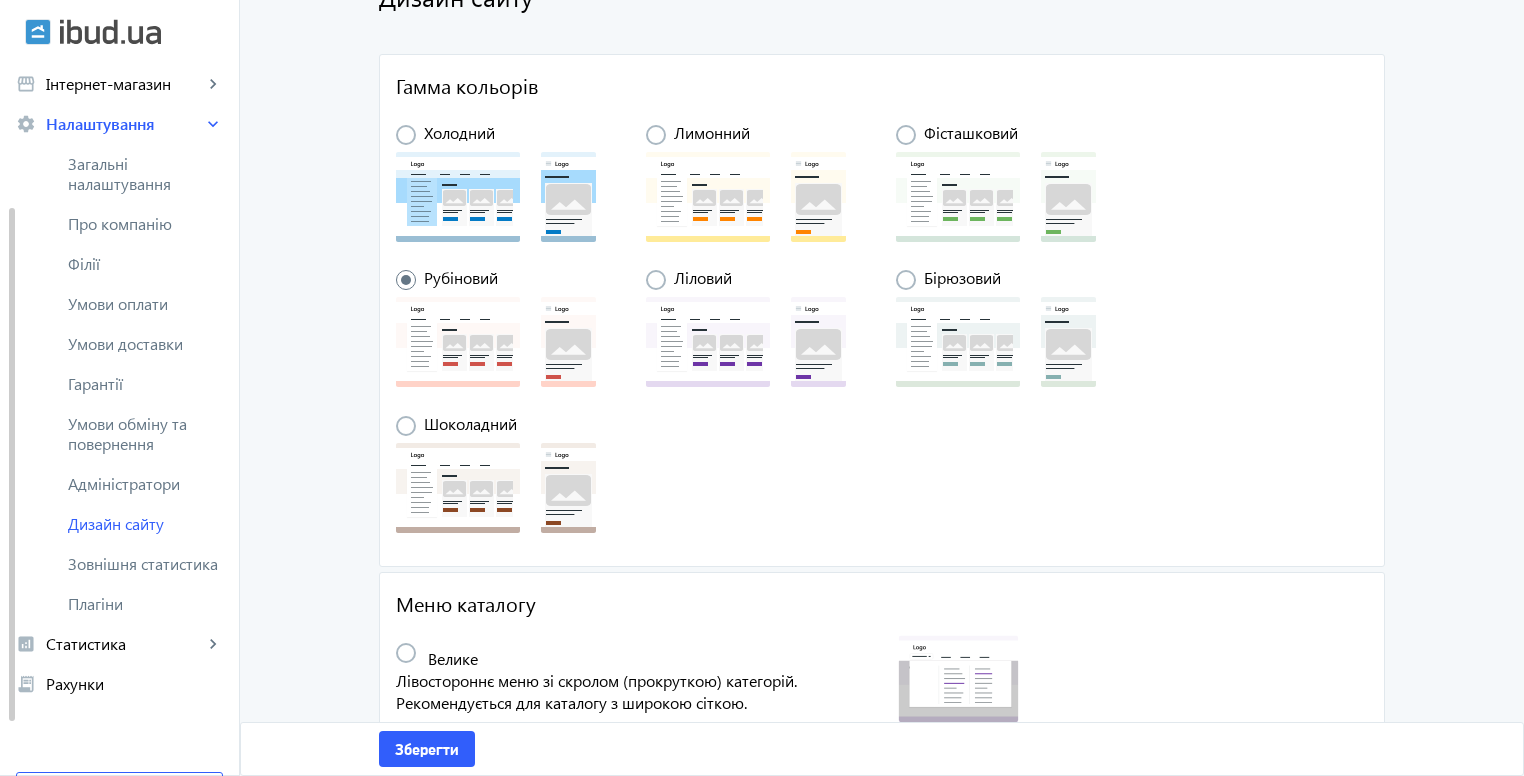 click 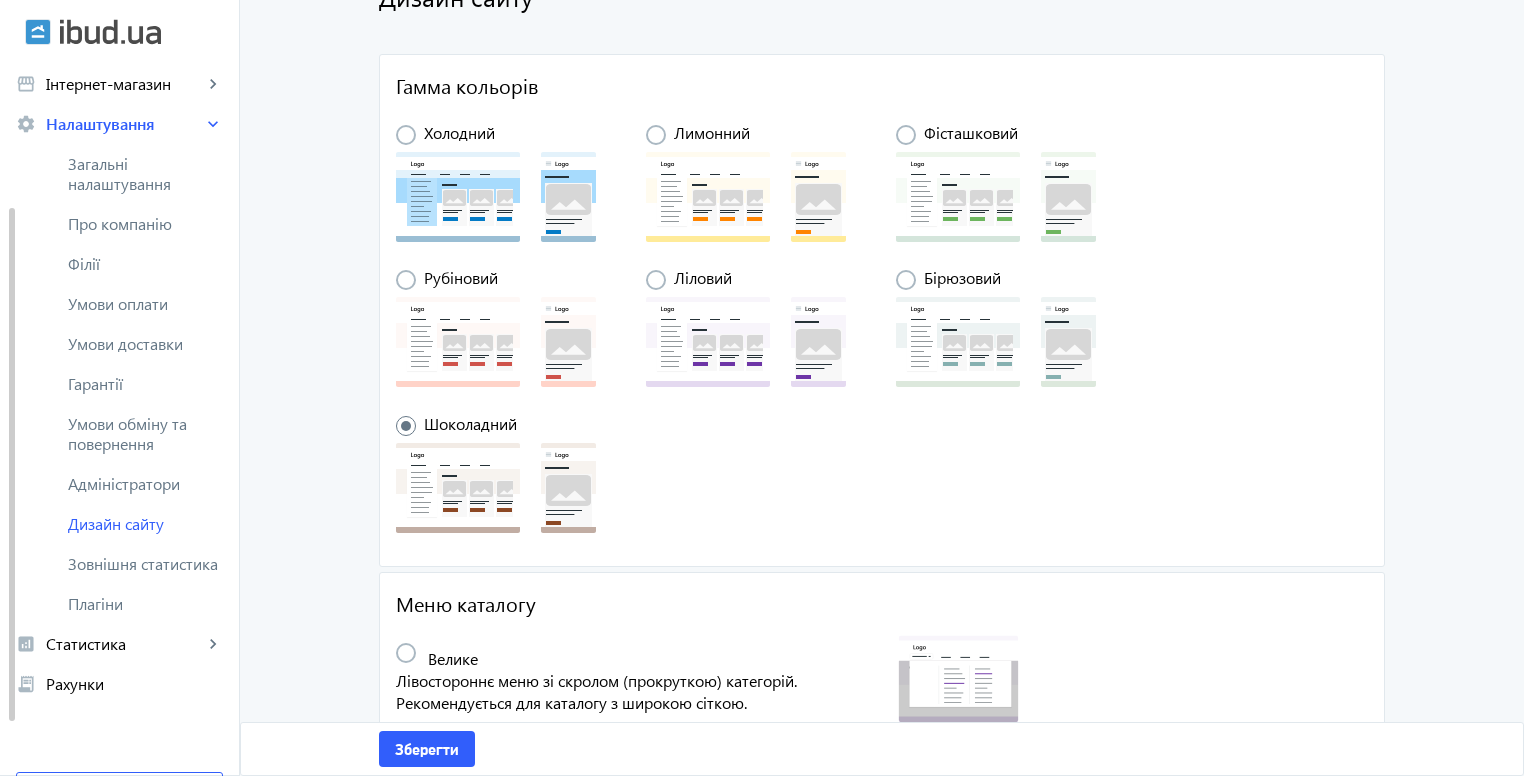 click 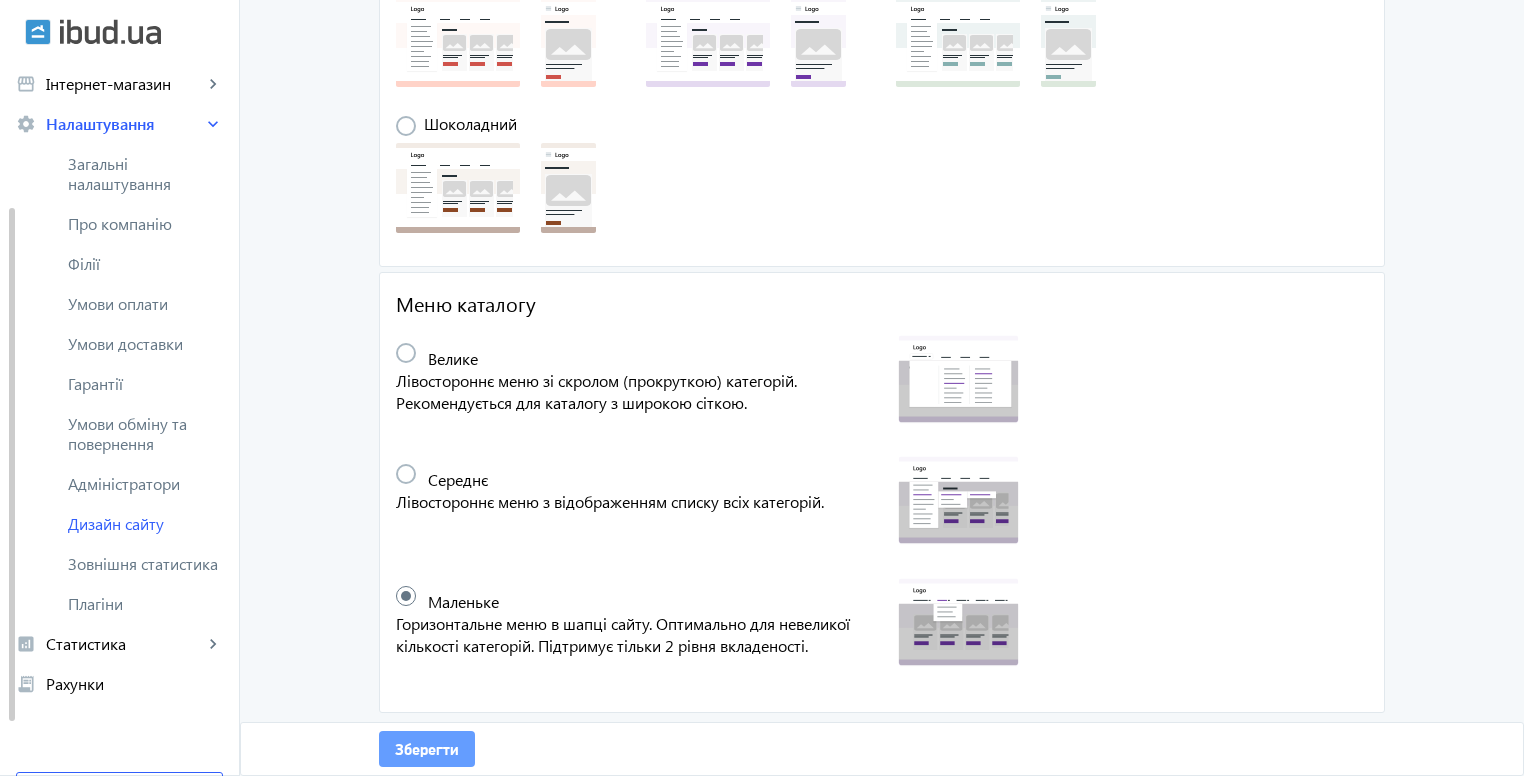 click on "Зберегти" 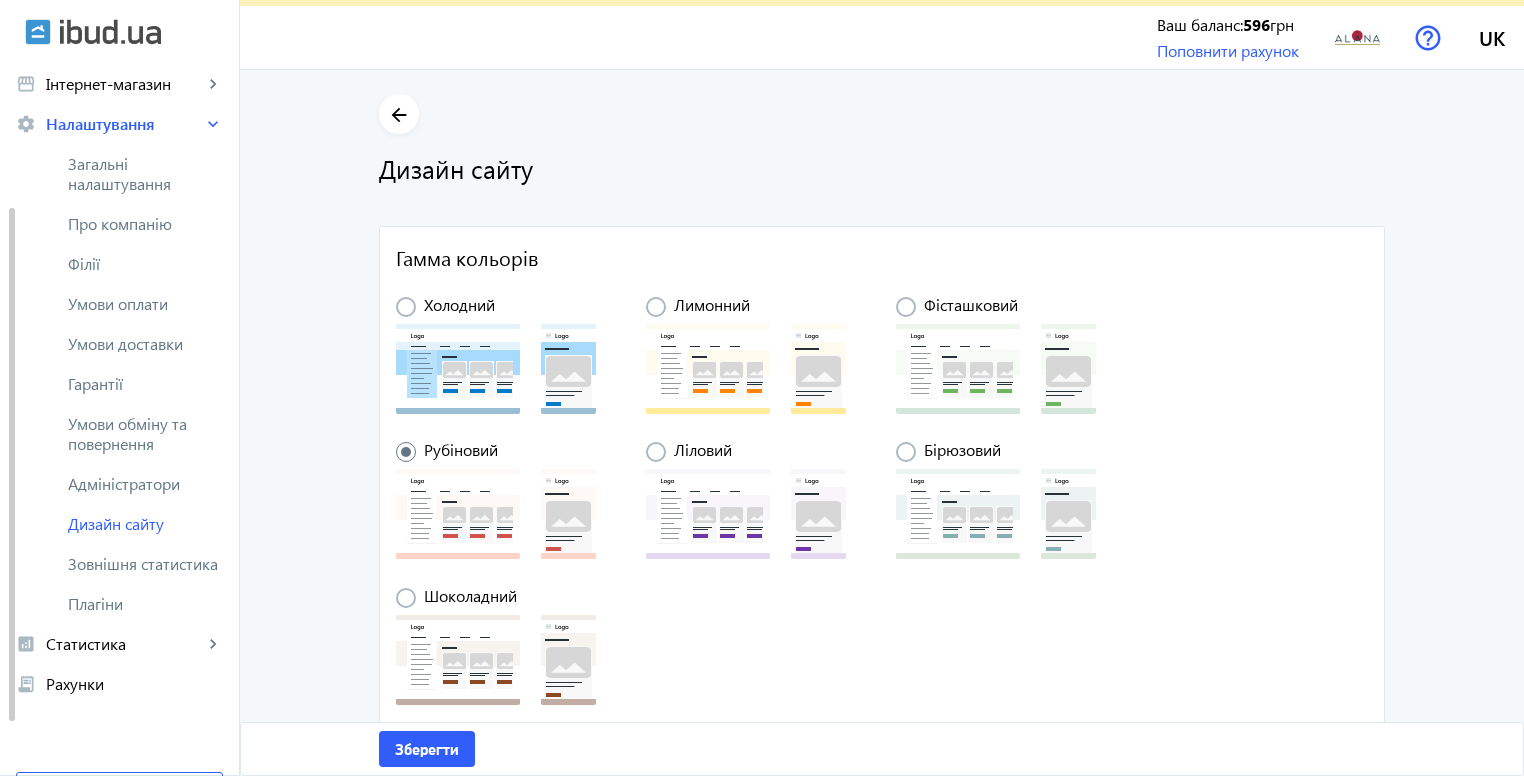scroll, scrollTop: 28, scrollLeft: 0, axis: vertical 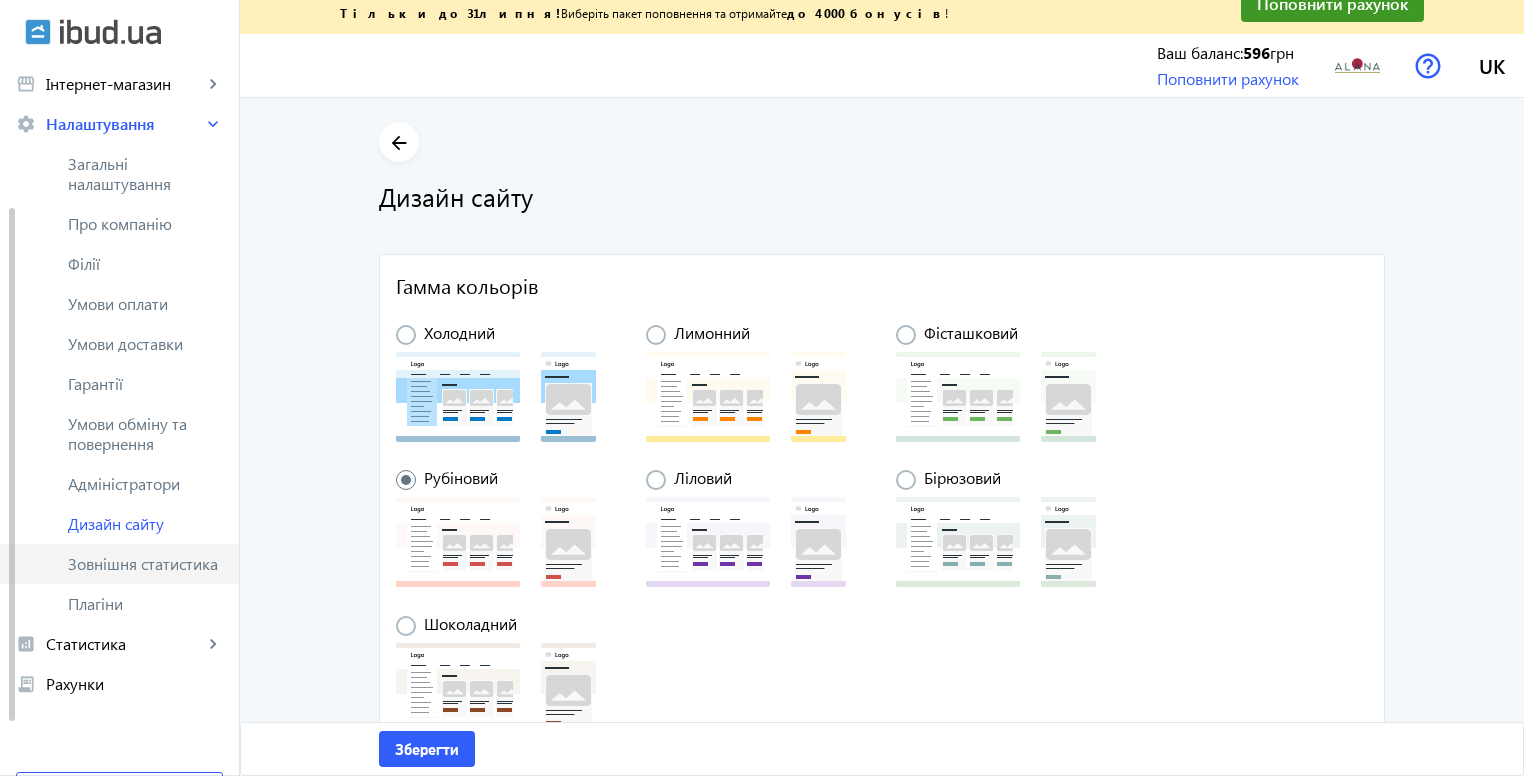click on "Зовнішня статистика" 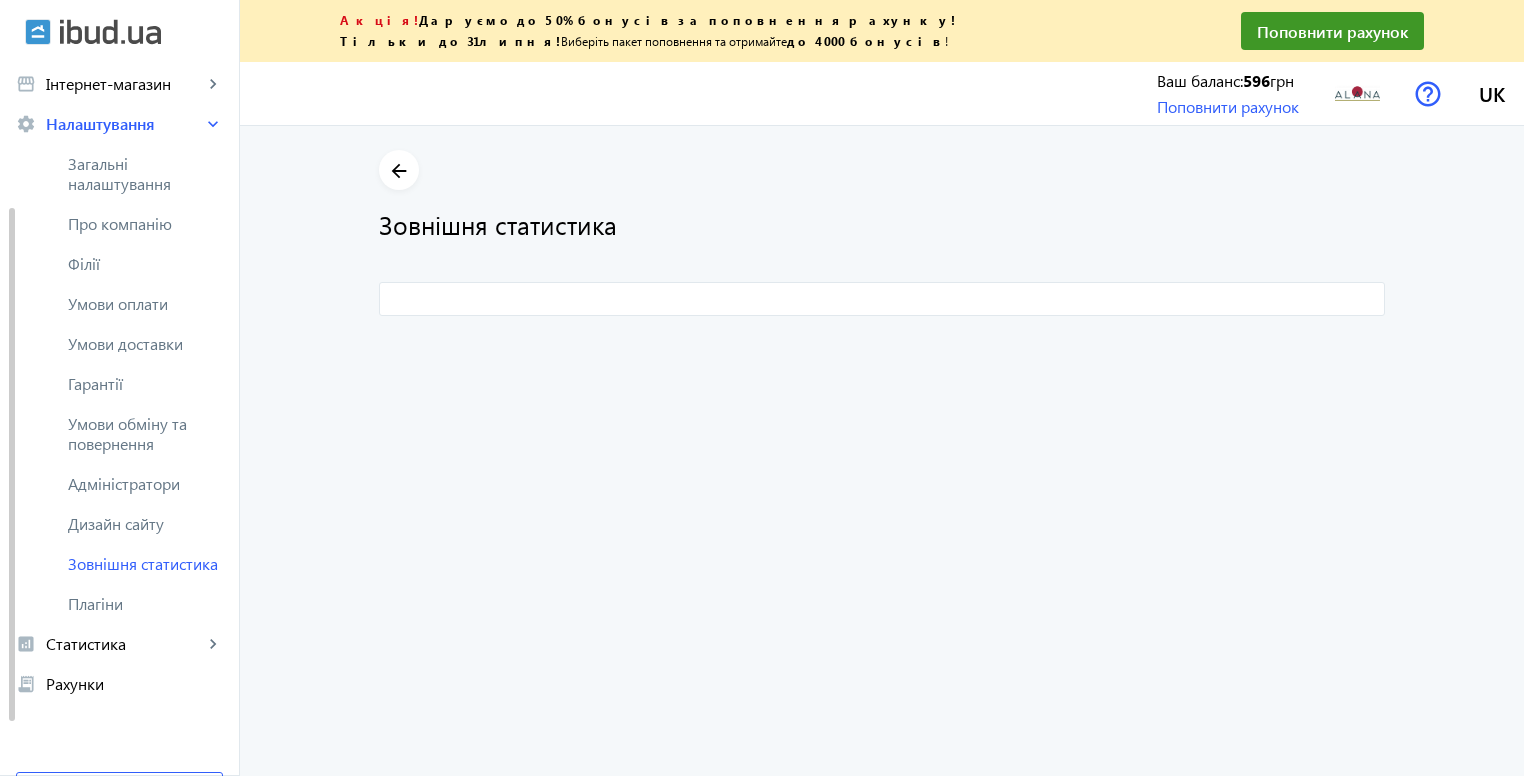 scroll, scrollTop: 0, scrollLeft: 0, axis: both 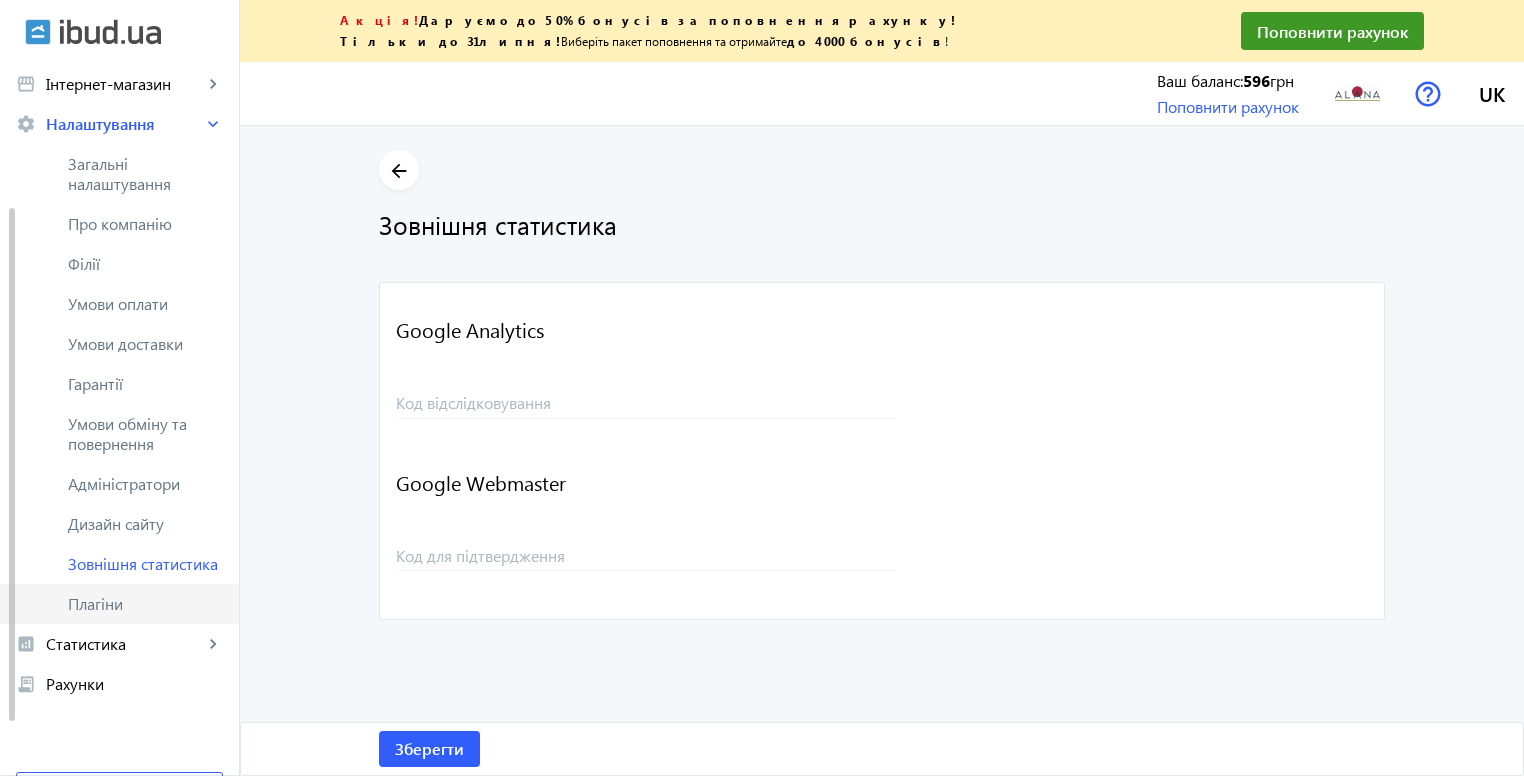 click on "Плагіни" 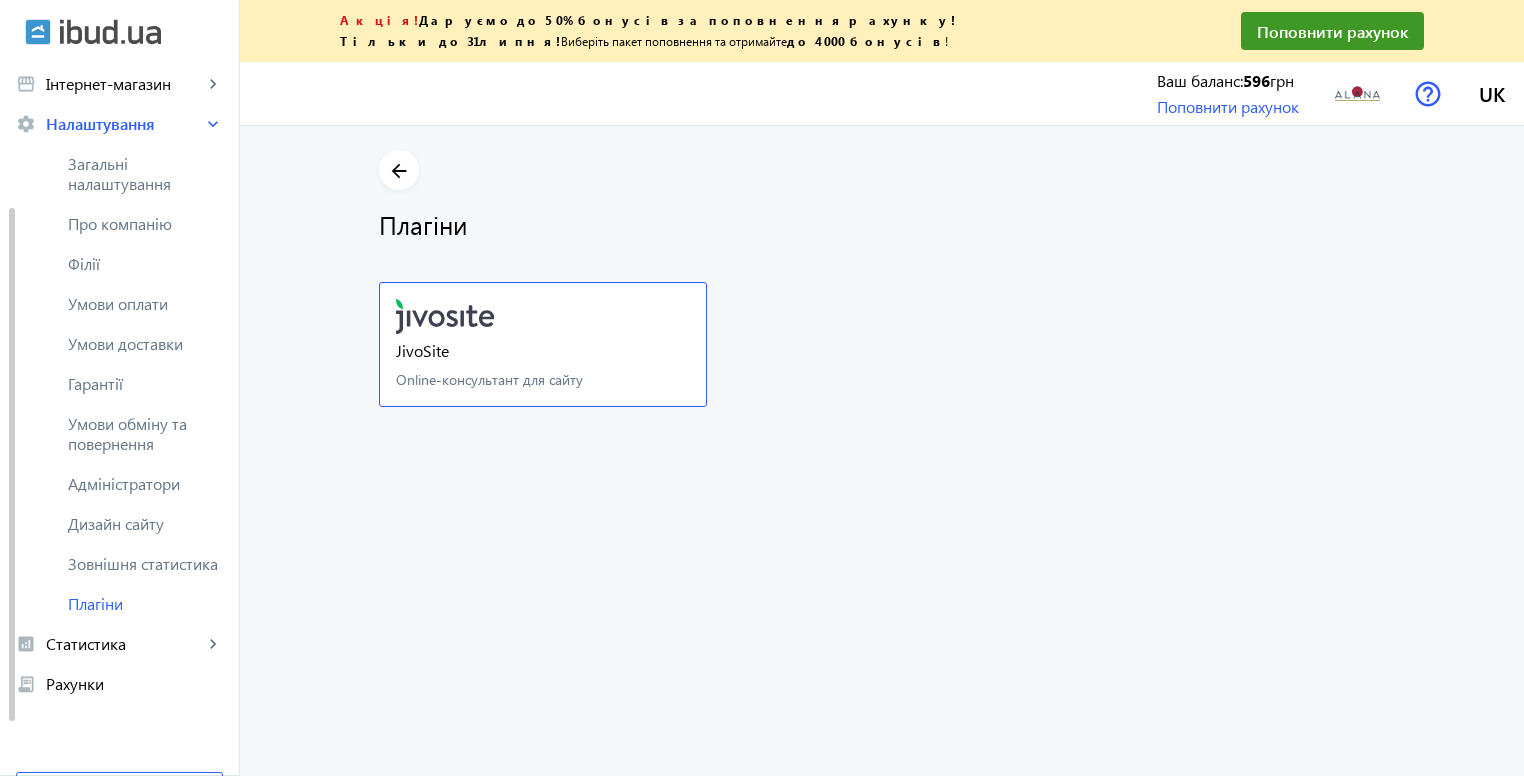 click on ".cls-1{fill:#00c05a;}.cls-2{fill:#3e414f;} JivoChat JivoSite Online-консультант для сайту" 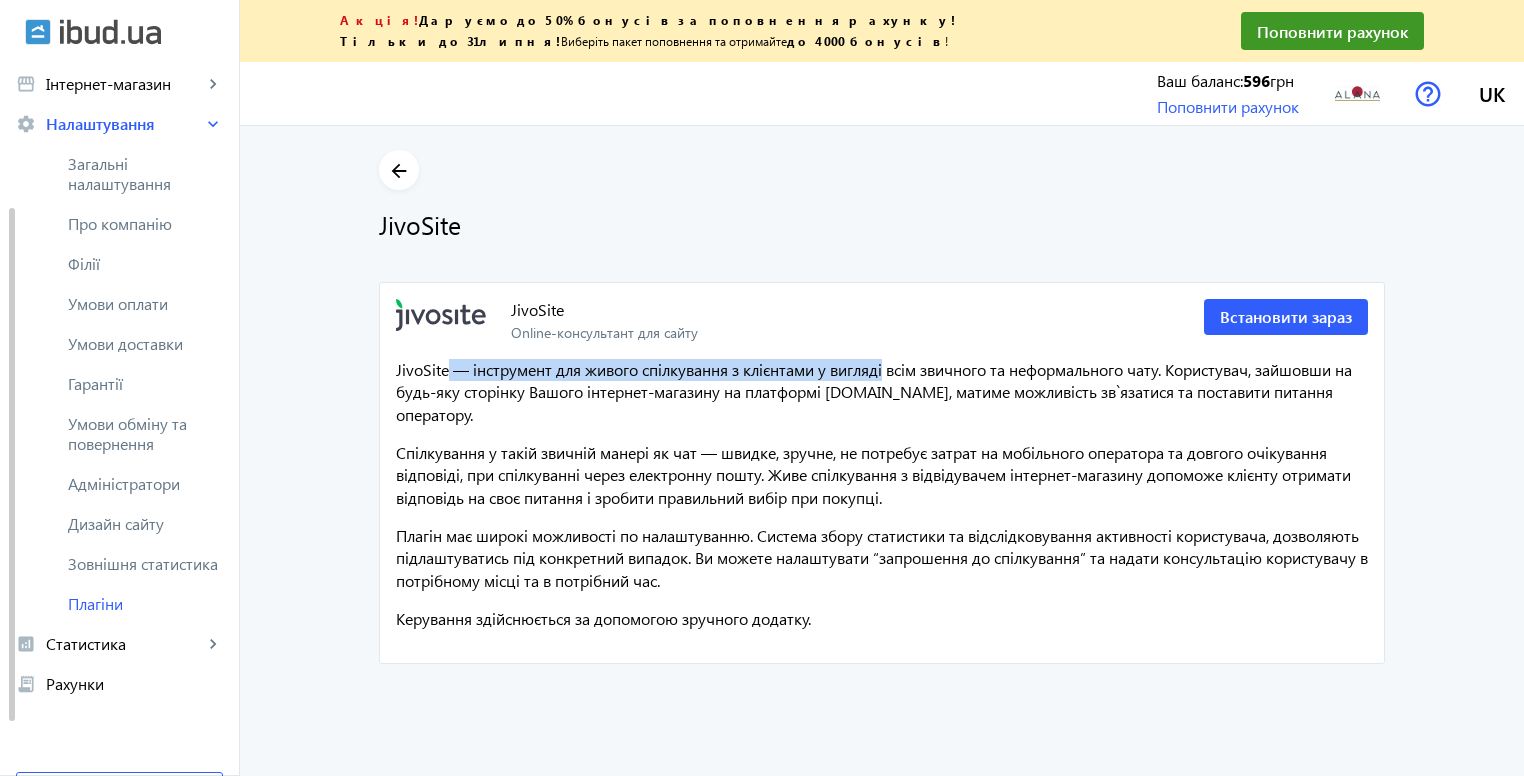 drag, startPoint x: 440, startPoint y: 363, endPoint x: 884, endPoint y: 371, distance: 444.07205 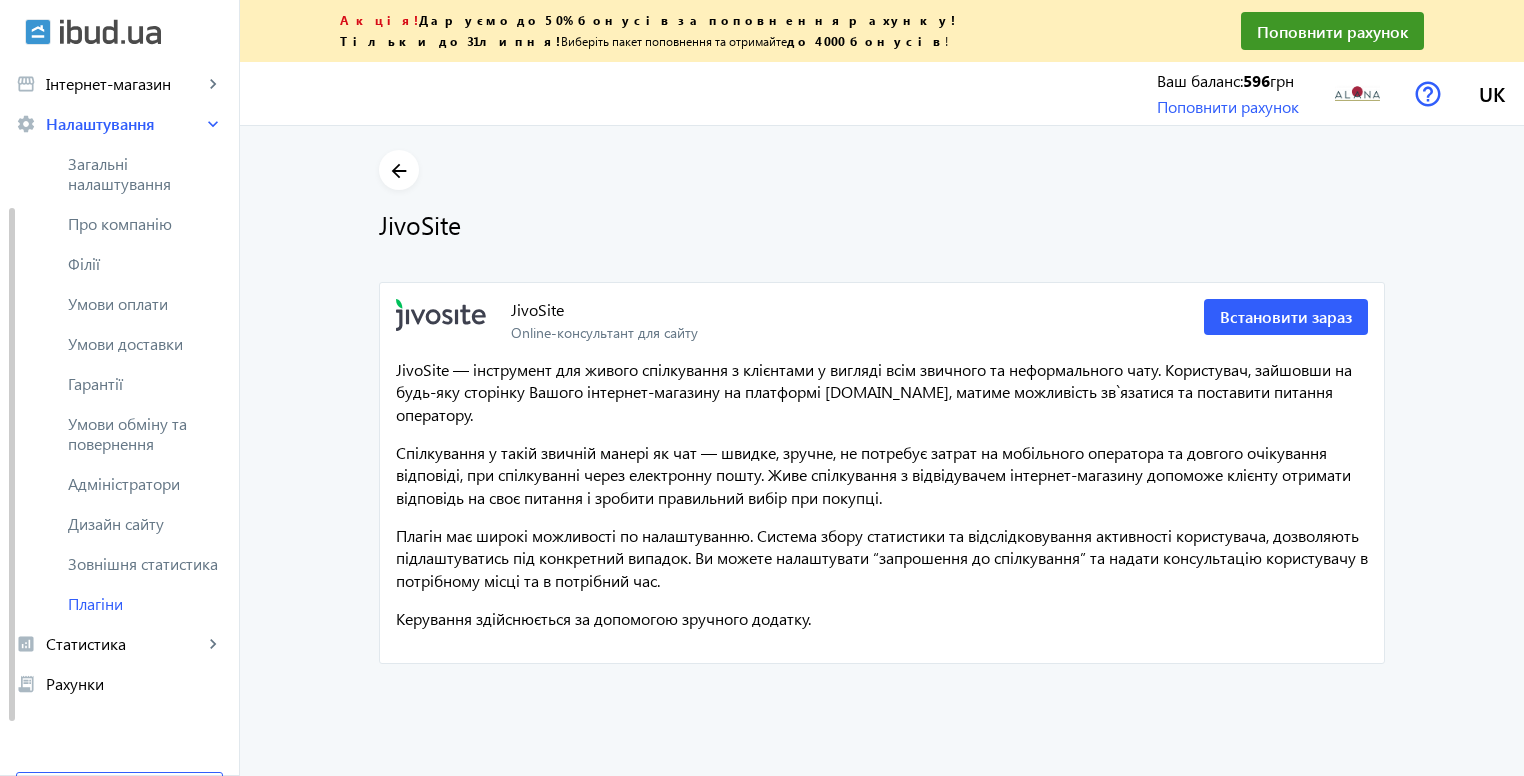 click on "JivoSite — інструмент для живого спілкування з клієнтами у вигляді всім звичного та неформального чату. Користувач, зайшовши на будь-яку сторінку Вашого інтернет-магазину на платформі [DOMAIN_NAME], матиме можливість зв`язатися та поставити питання оператору." 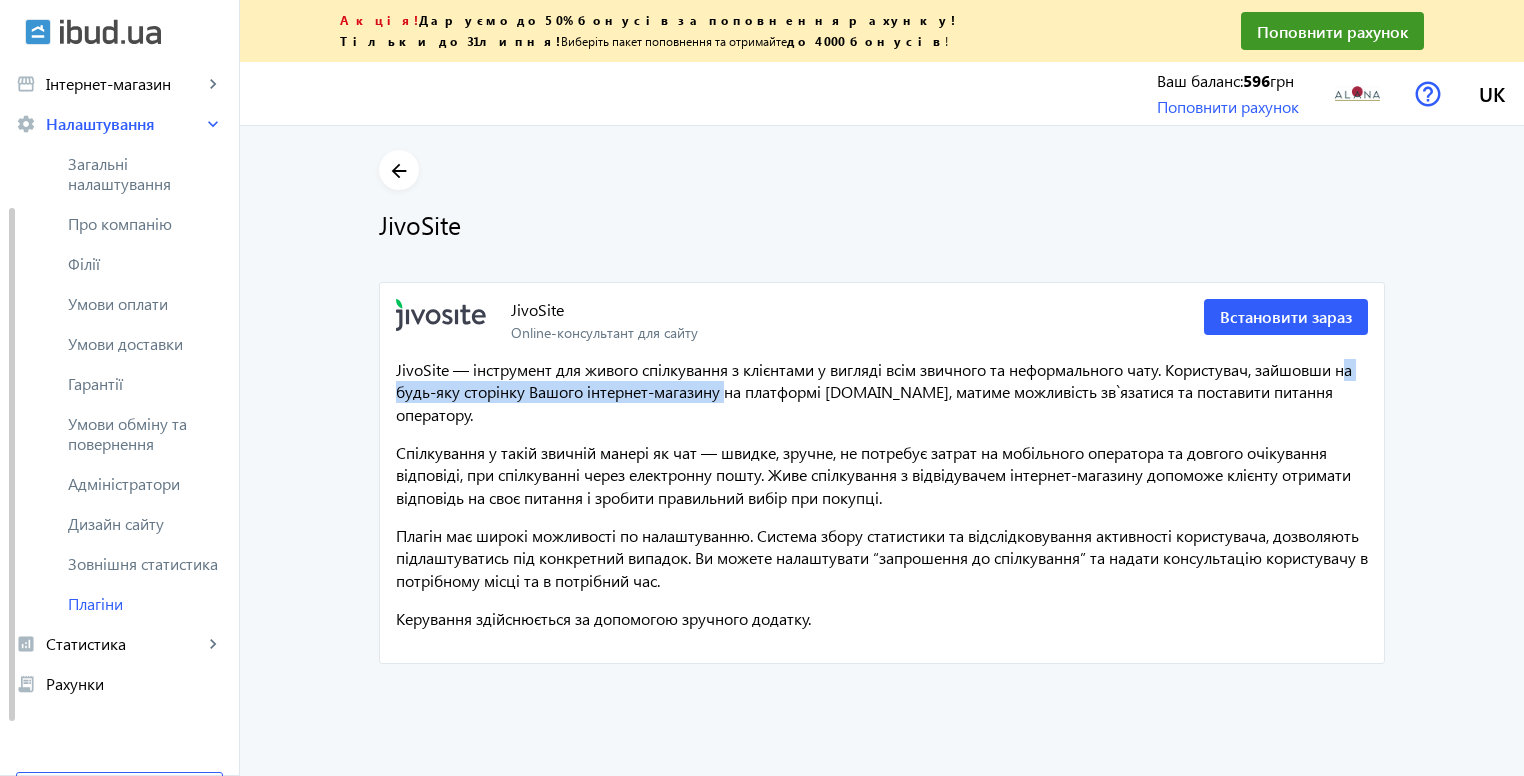 drag, startPoint x: 416, startPoint y: 393, endPoint x: 743, endPoint y: 399, distance: 327.05505 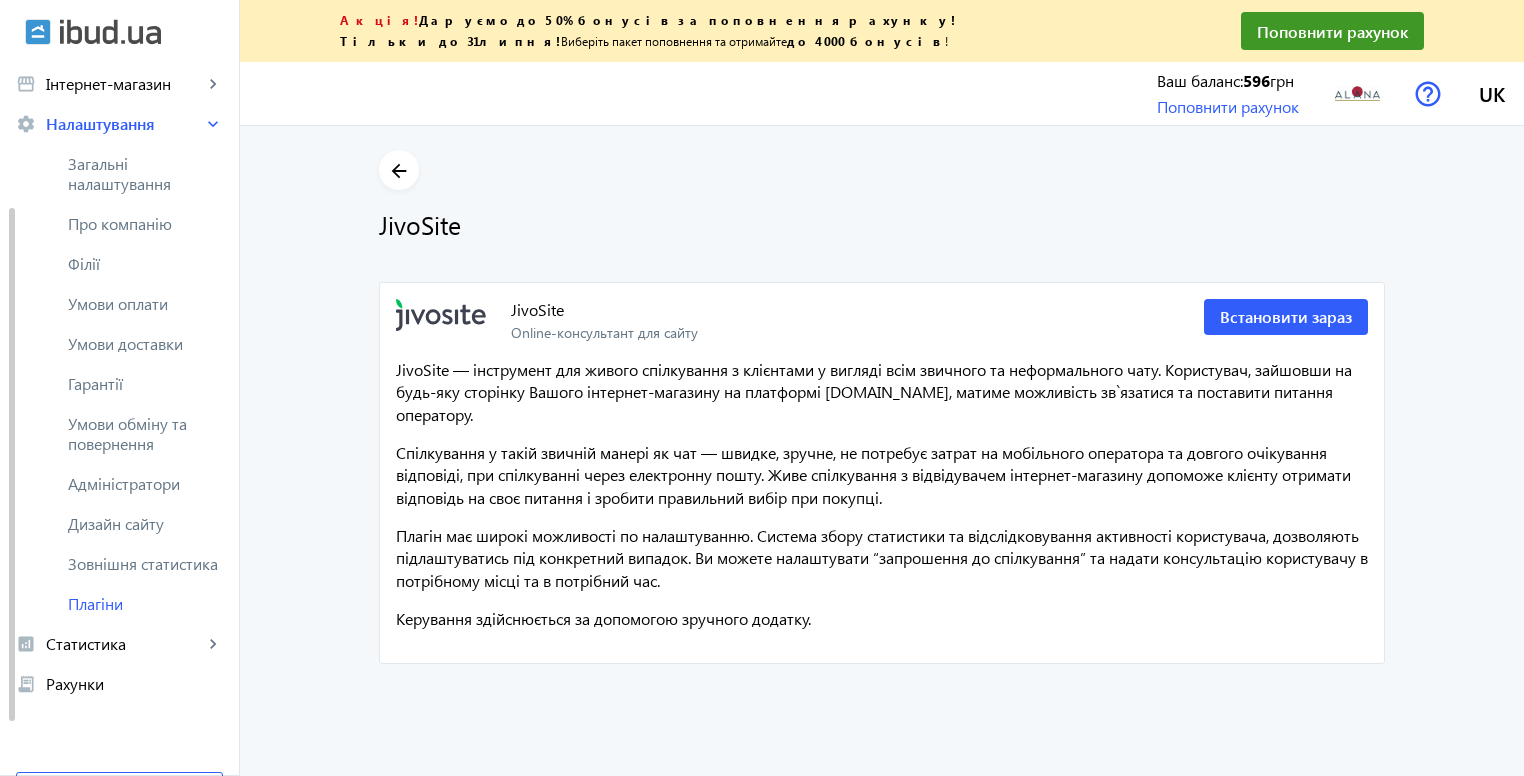 click on "JivoSite — інструмент для живого спілкування з клієнтами у вигляді всім звичного та неформального чату. Користувач, зайшовши на будь-яку сторінку Вашого інтернет-магазину на платформі [DOMAIN_NAME], матиме можливість зв`язатися та поставити питання оператору." 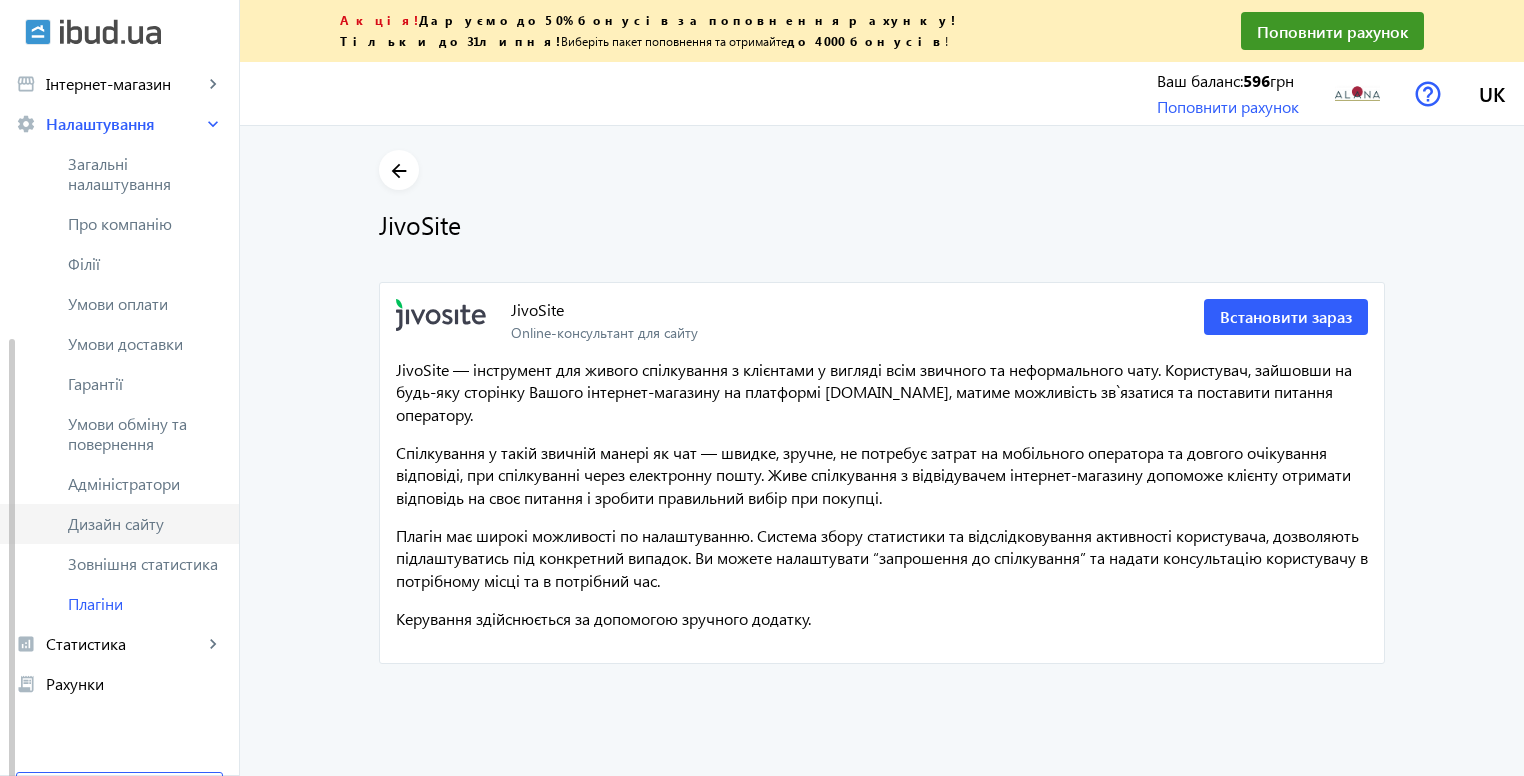 scroll, scrollTop: 276, scrollLeft: 0, axis: vertical 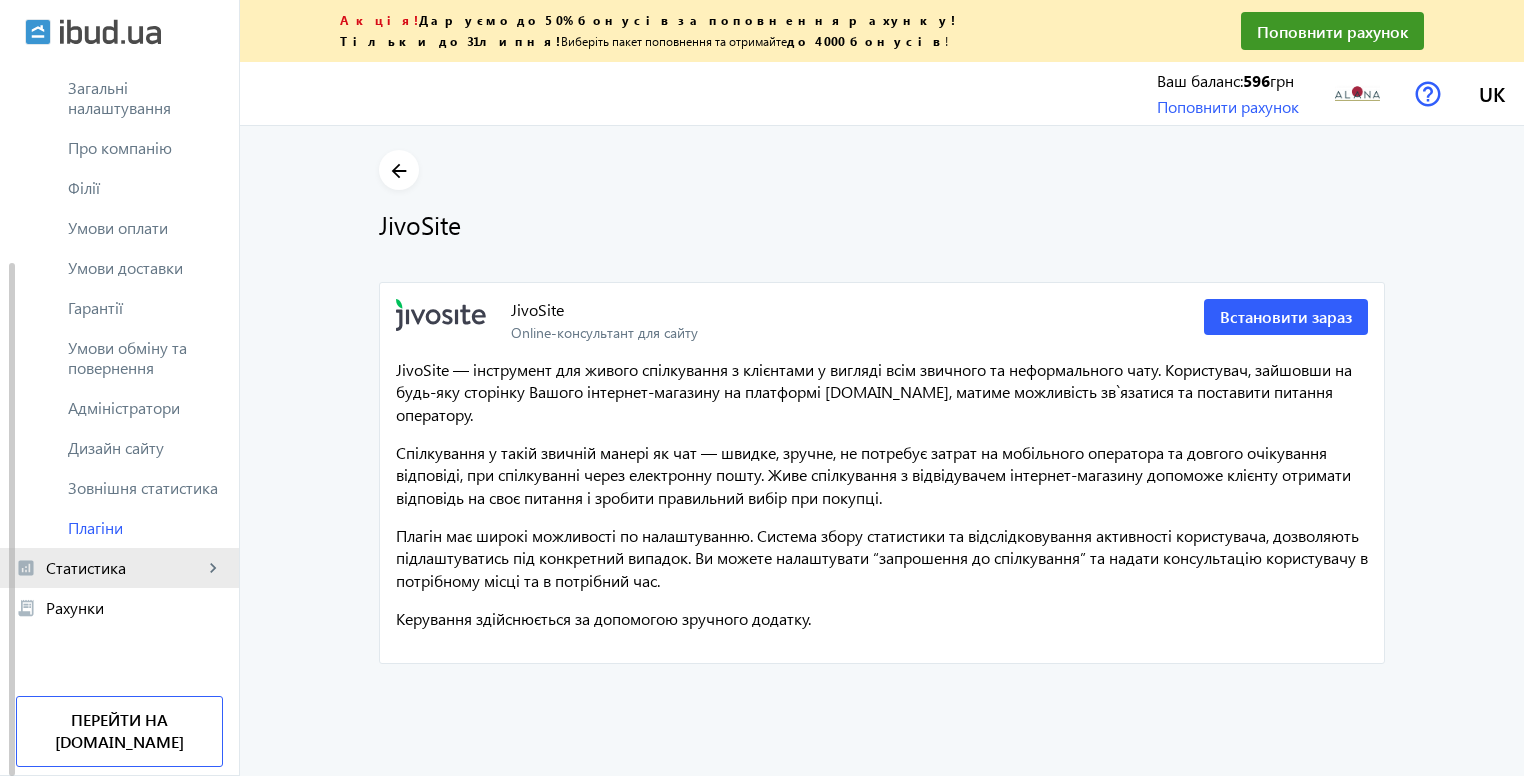 click on "Статистика" 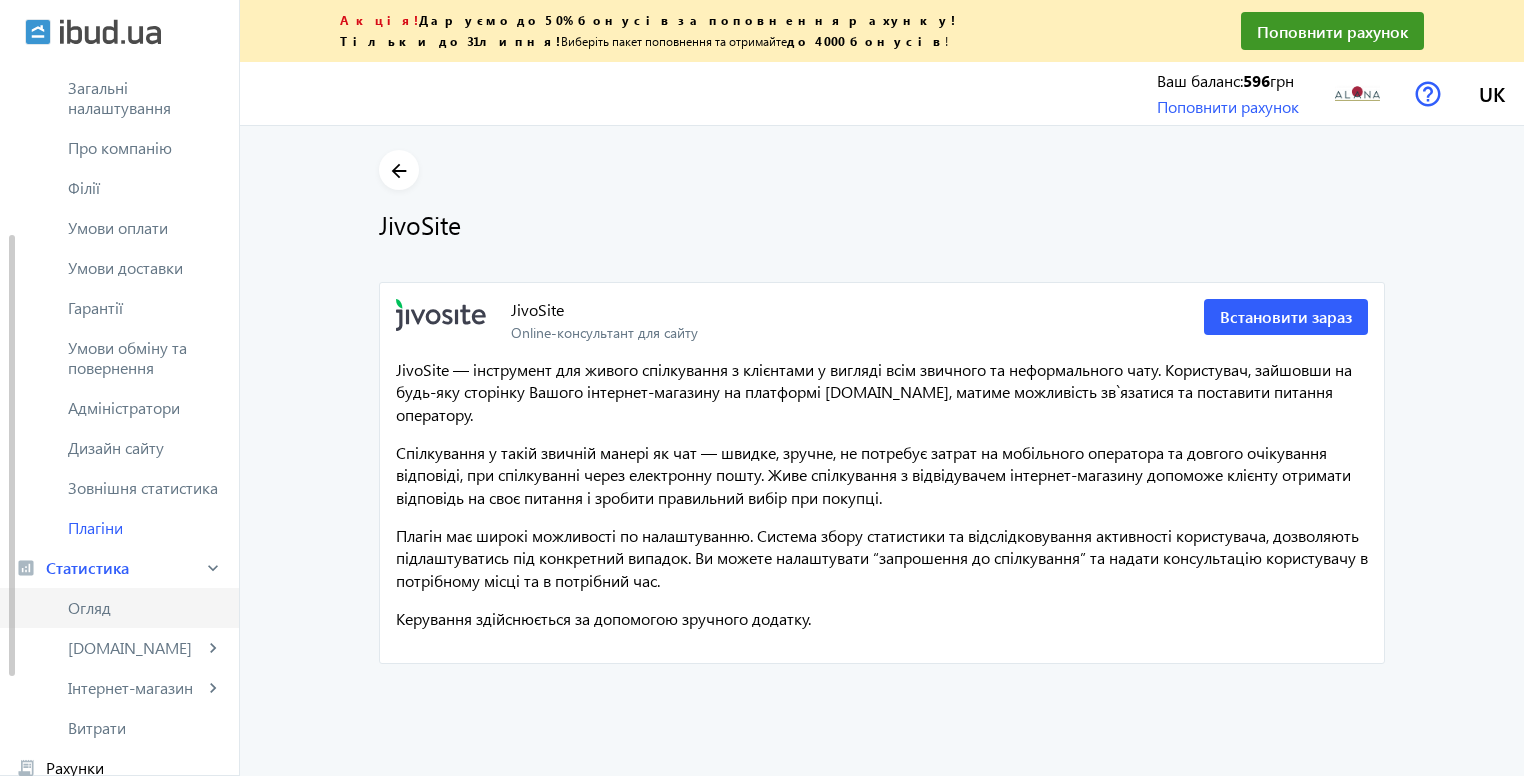 click on "Огляд" 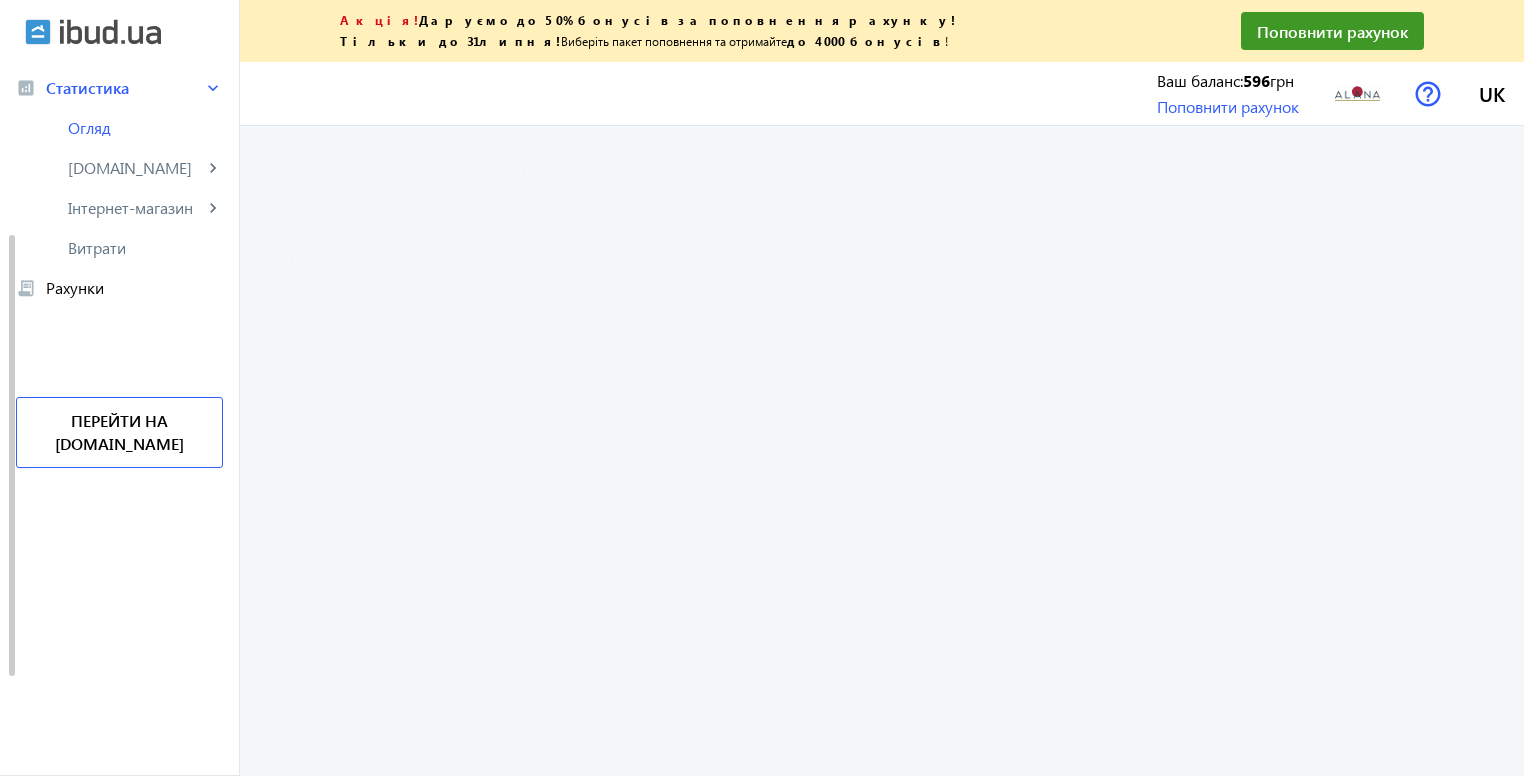scroll, scrollTop: 0, scrollLeft: 0, axis: both 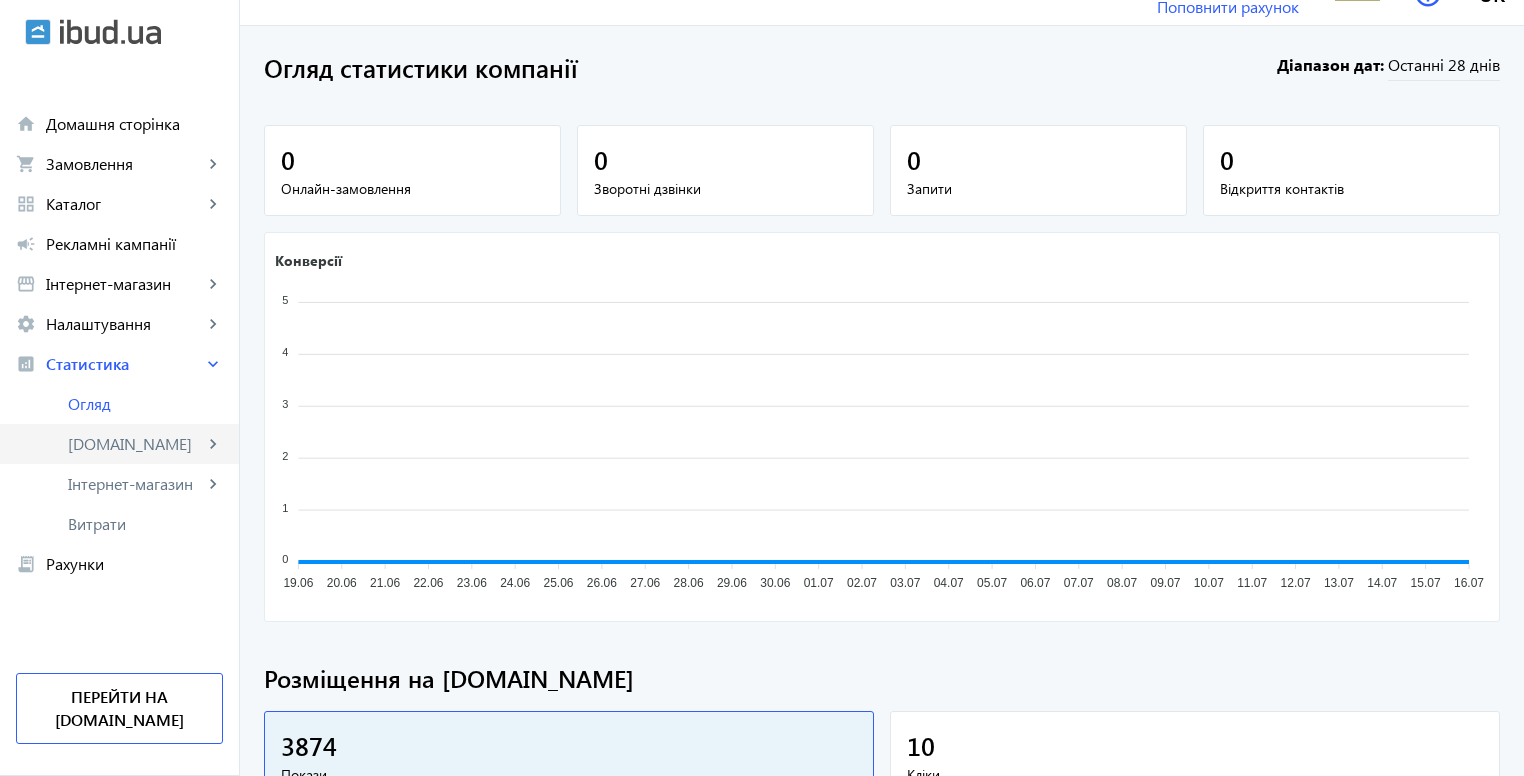 click on "[DOMAIN_NAME]" 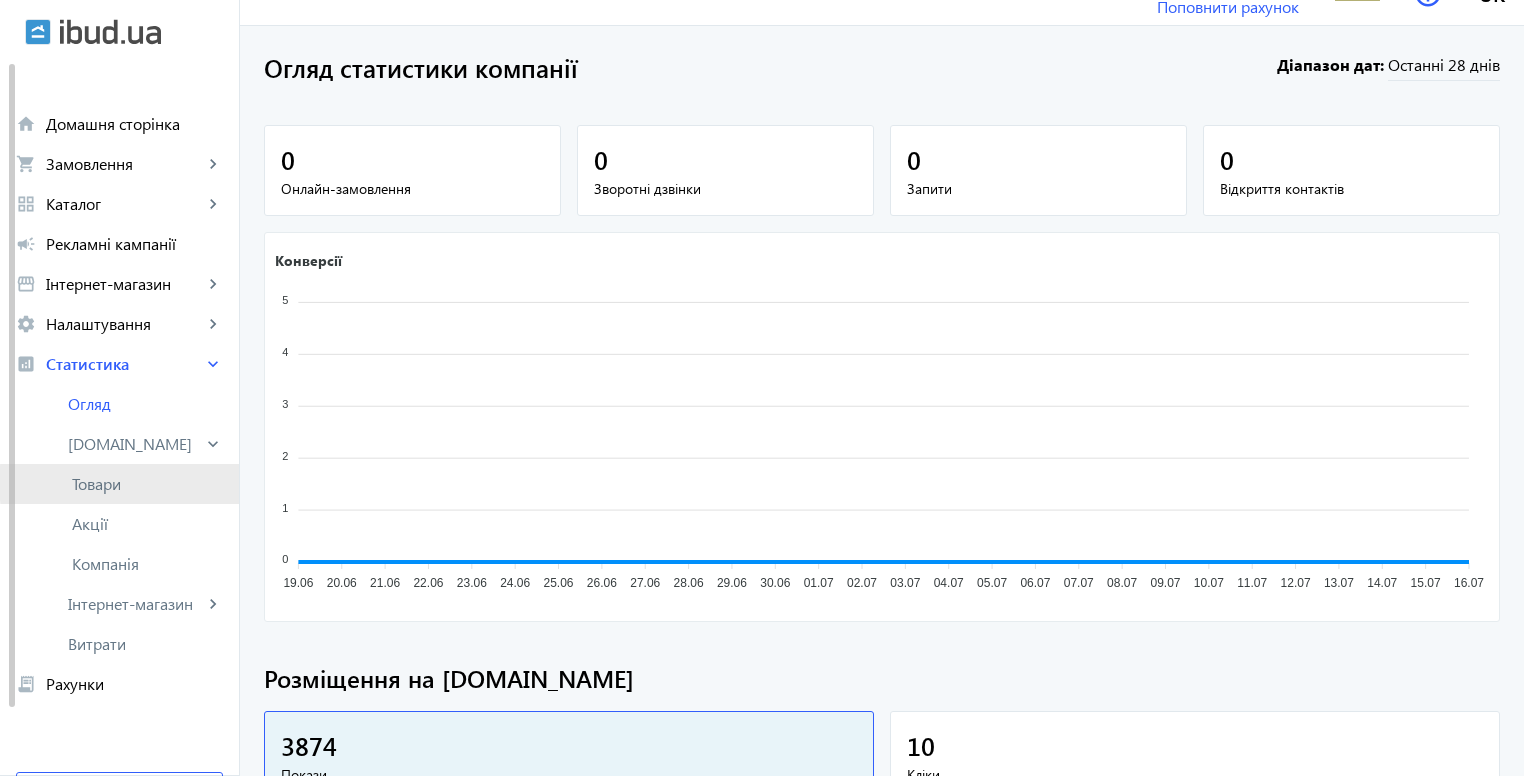click on "Товари" 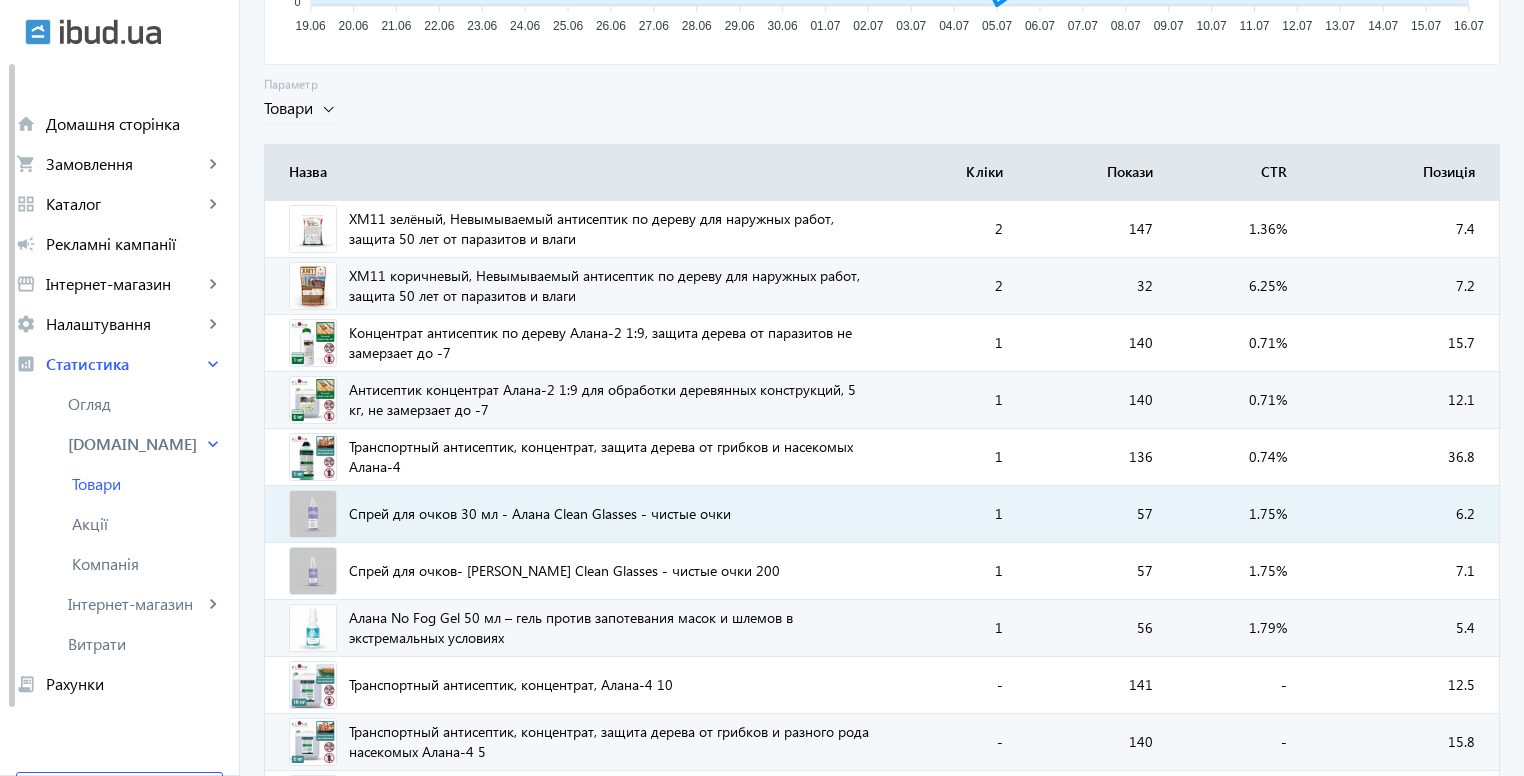 scroll, scrollTop: 700, scrollLeft: 0, axis: vertical 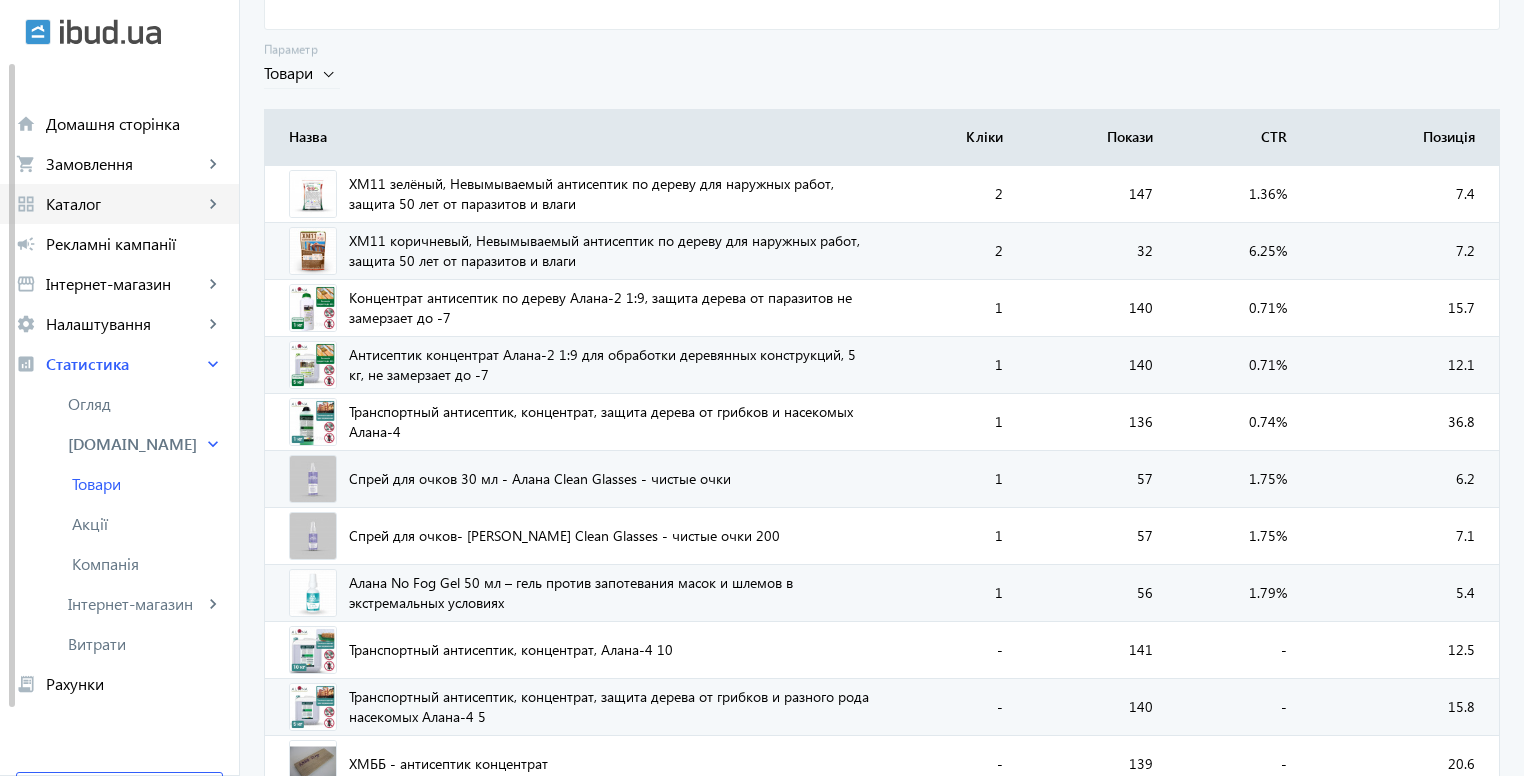 click on "Каталог" 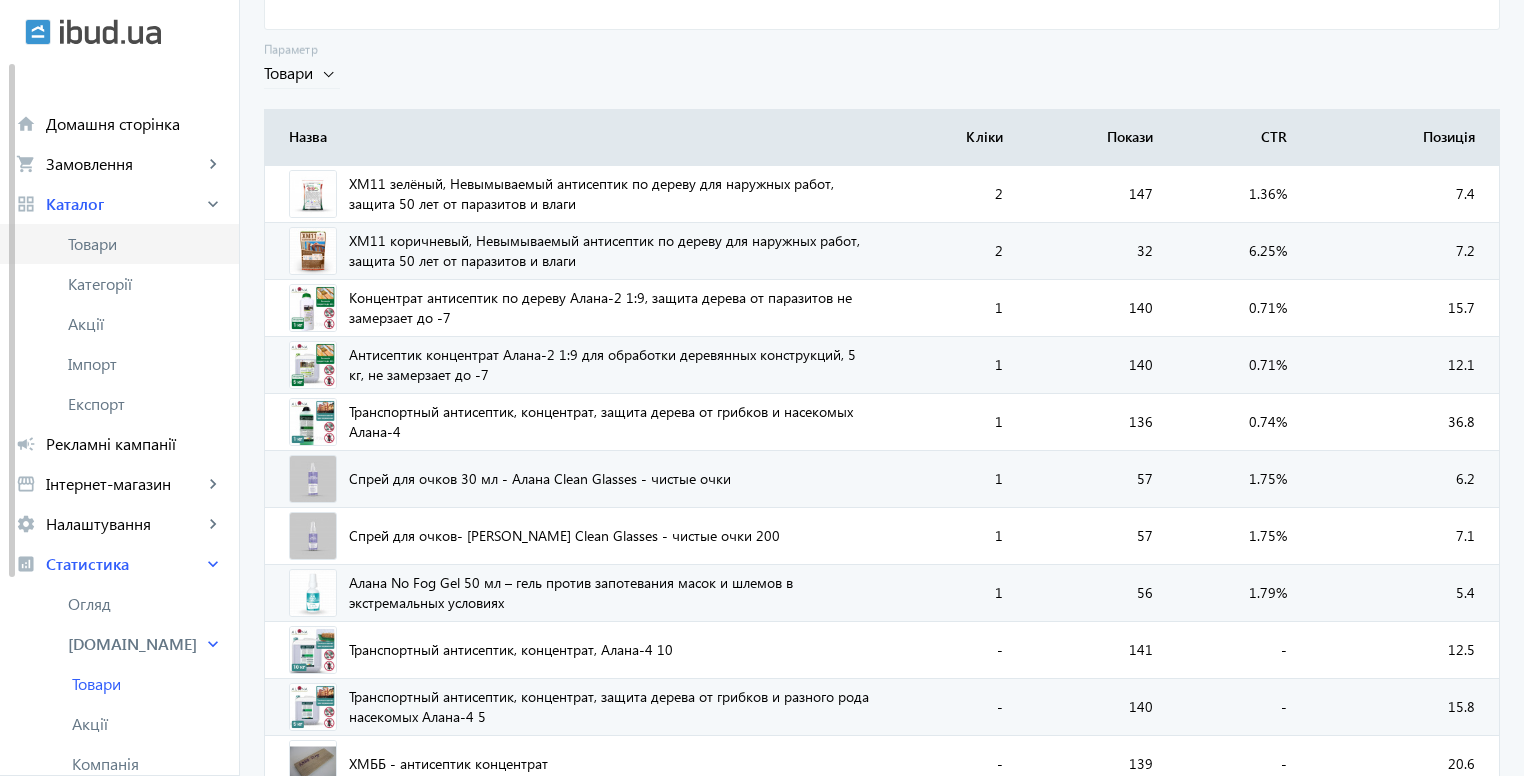 click on "Товари" 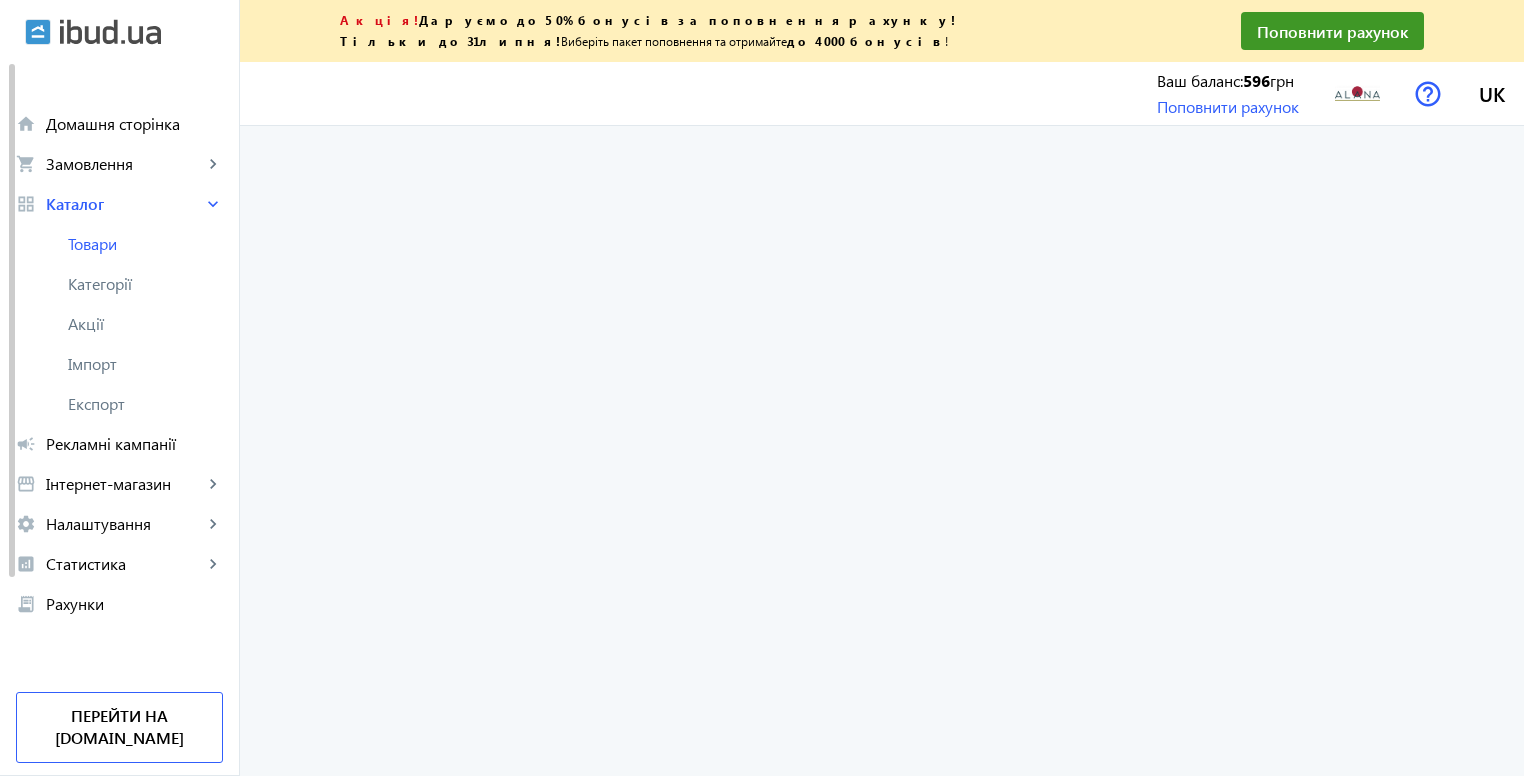 scroll, scrollTop: 0, scrollLeft: 0, axis: both 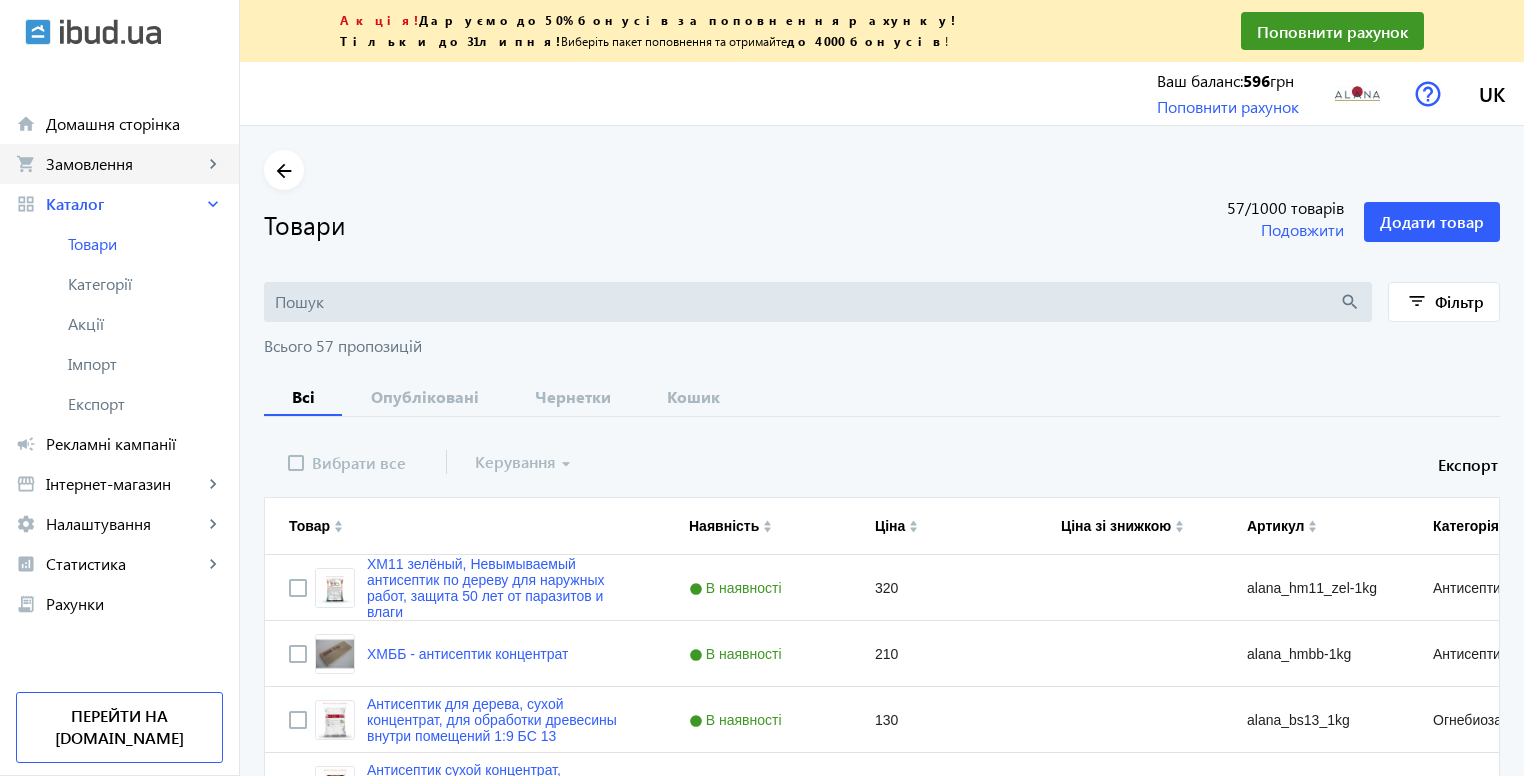 click on "Замовлення" 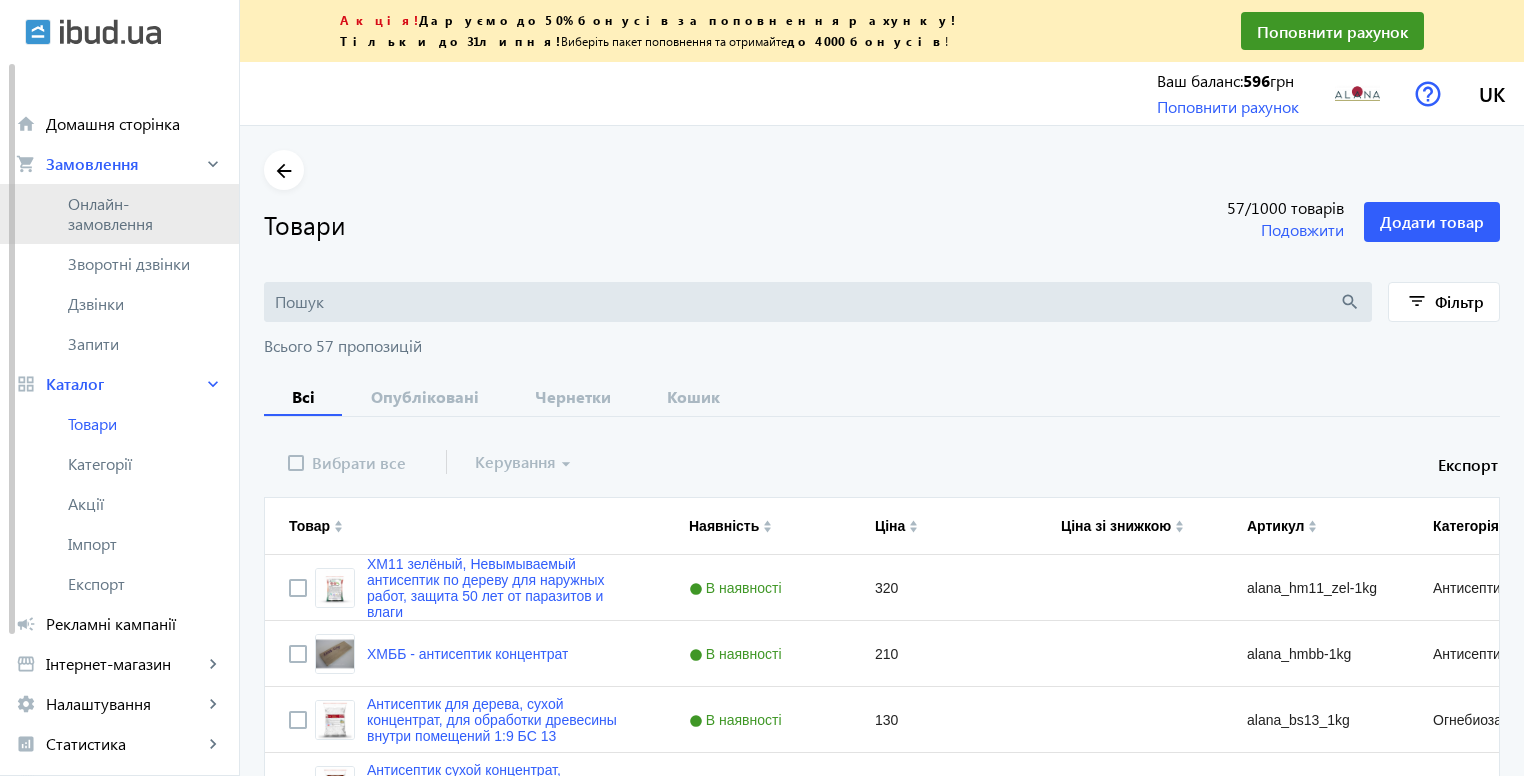 click on "Онлайн-замовлення" 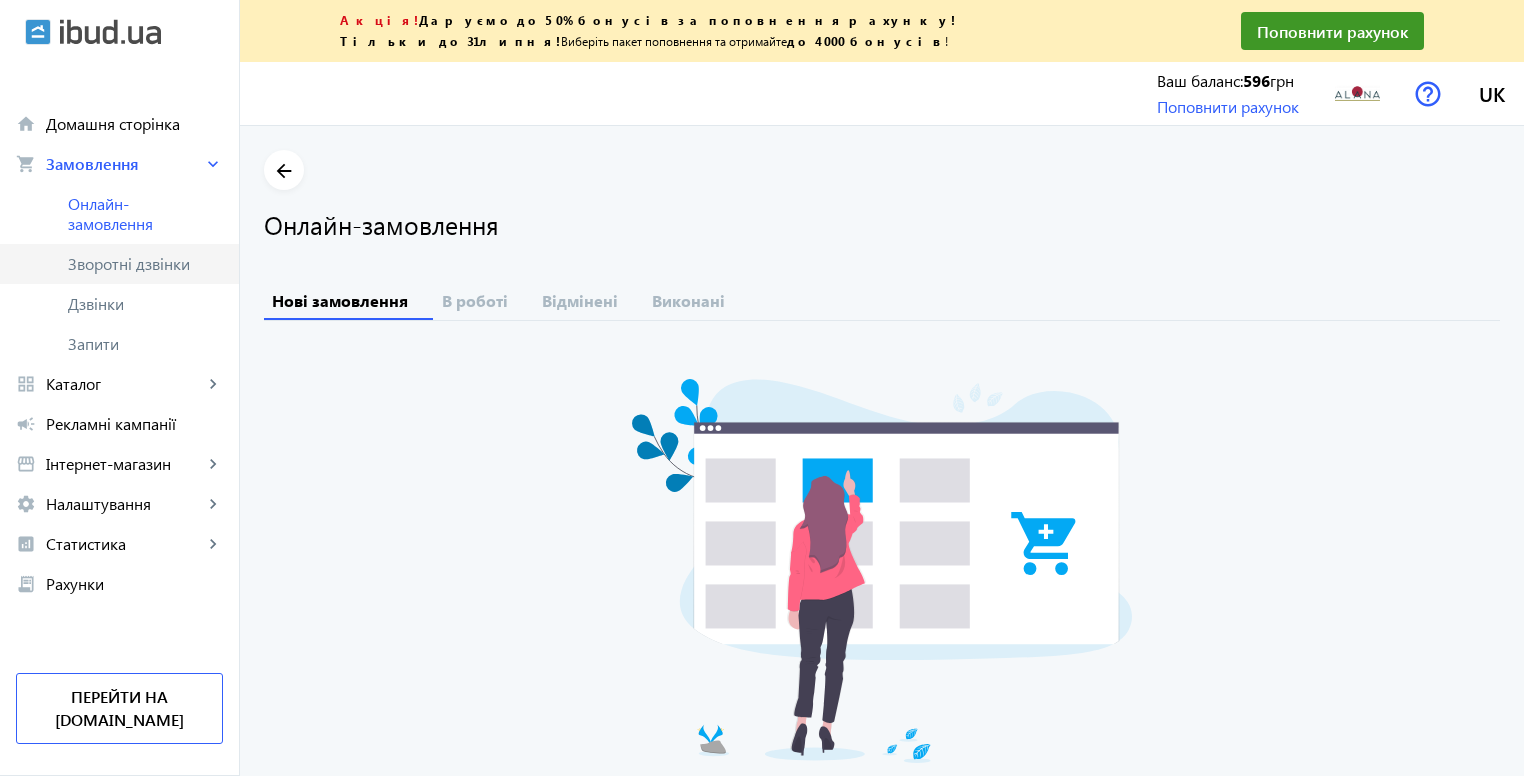 click on "Зворотні дзвінки" 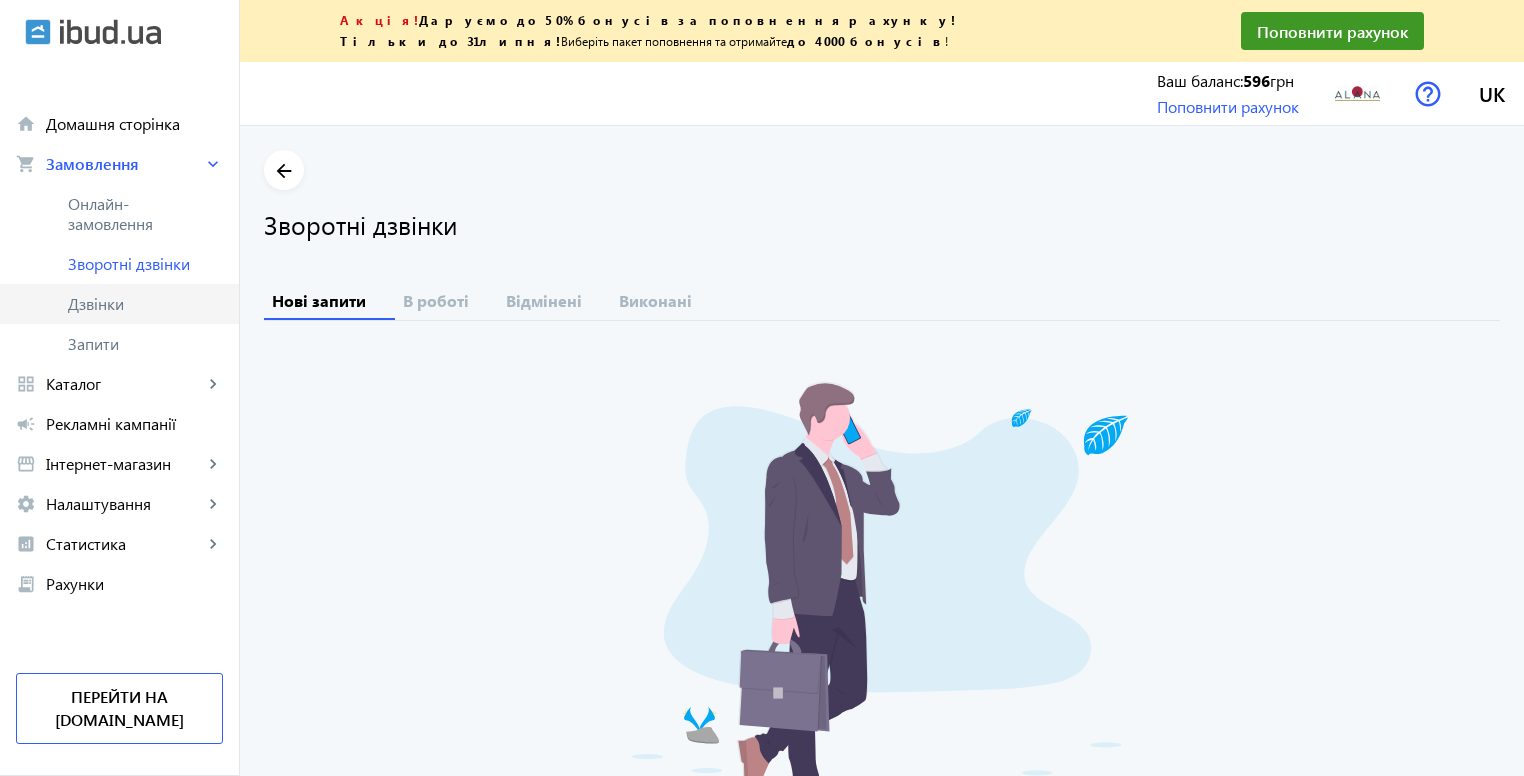 click on "Дзвінки" 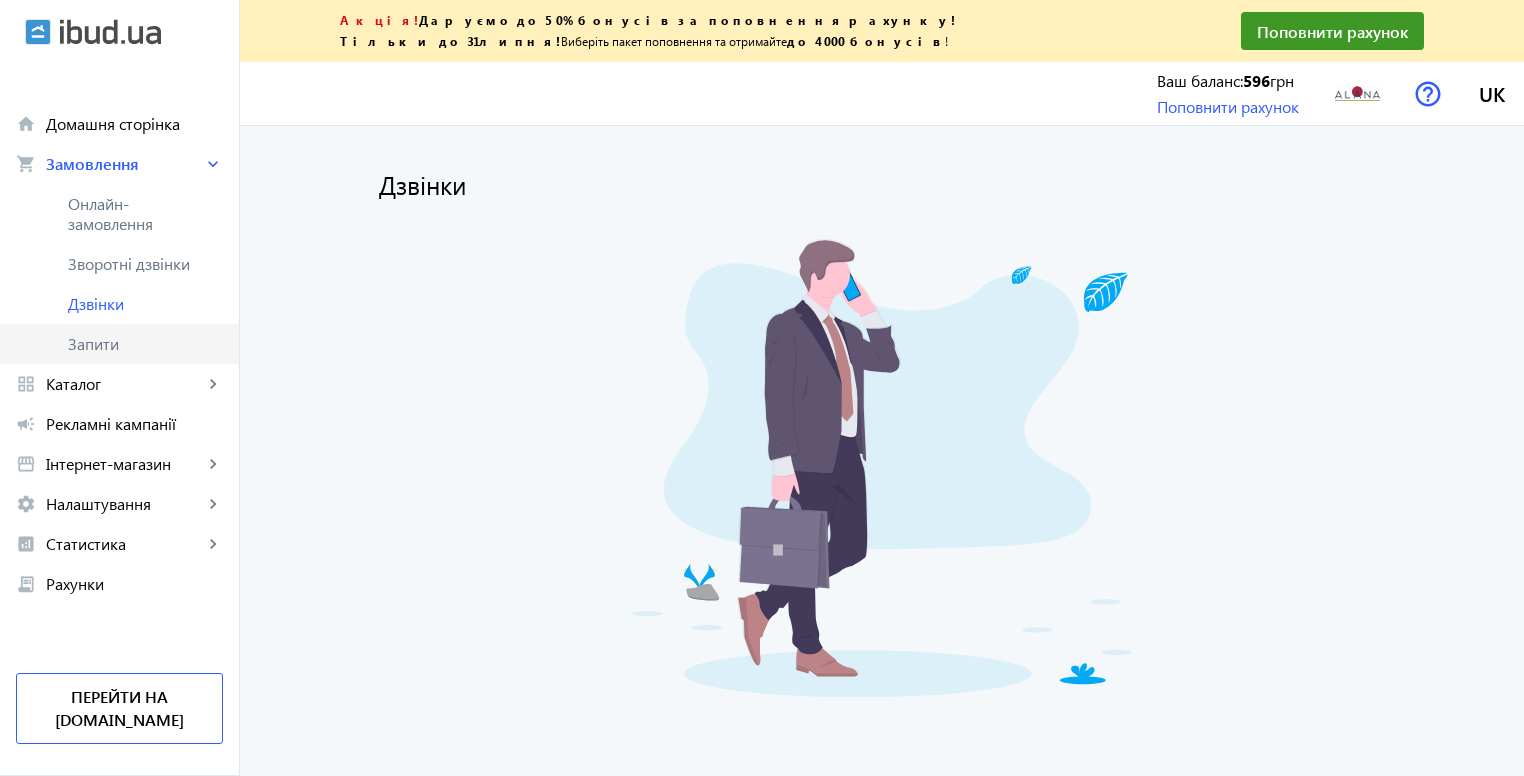 click on "Запити" 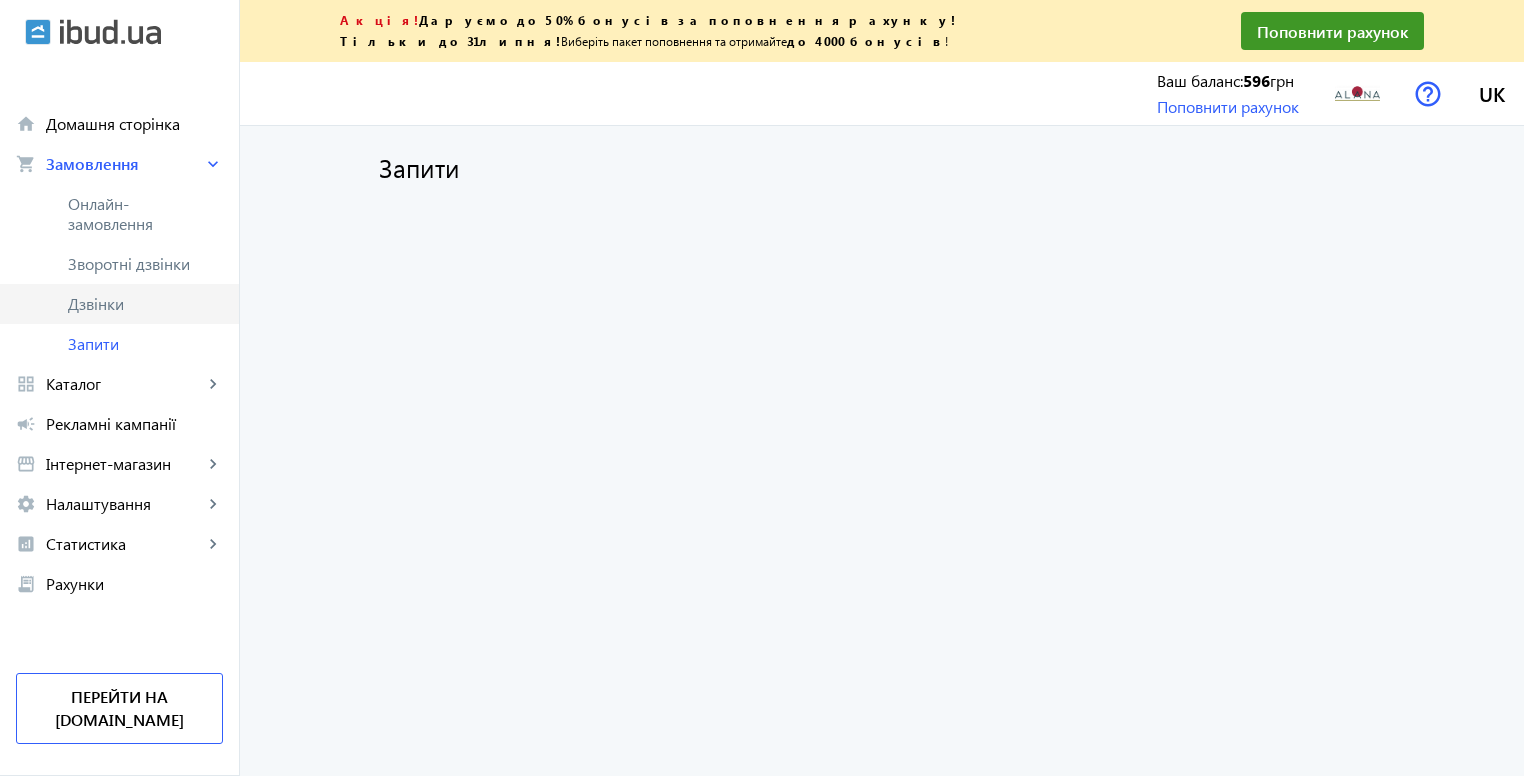 click on "Дзвінки" 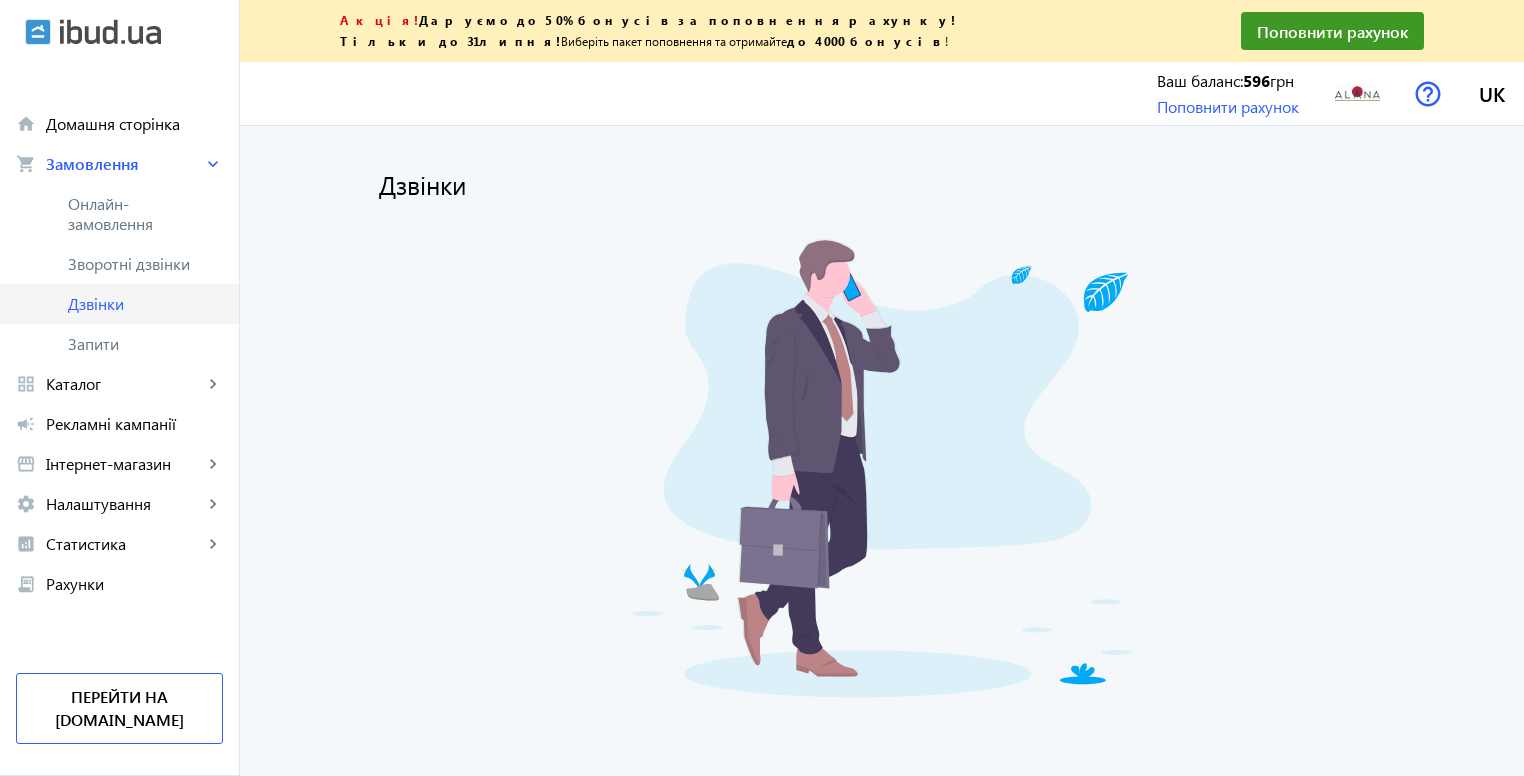 scroll, scrollTop: 9, scrollLeft: 0, axis: vertical 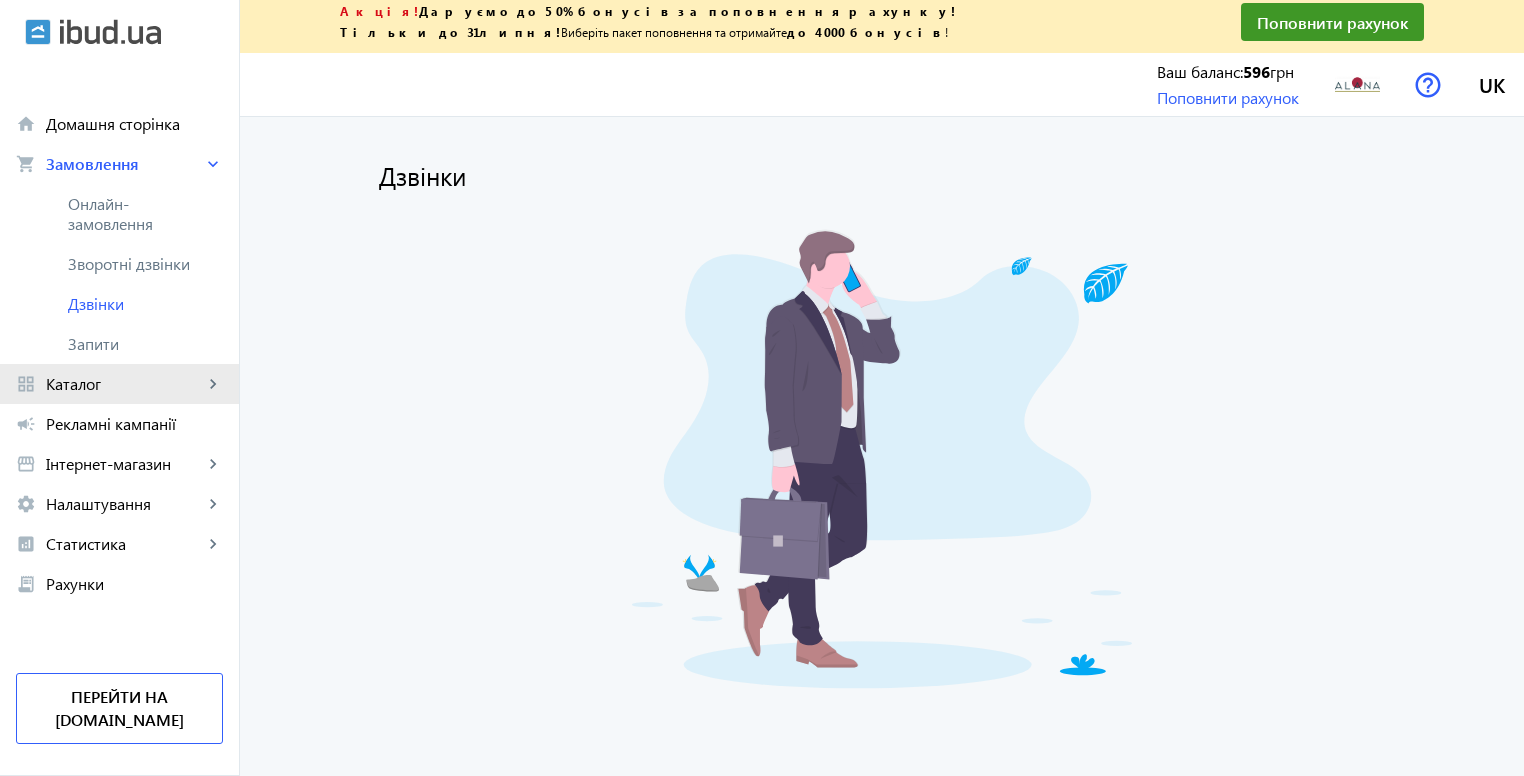 click on "Каталог" 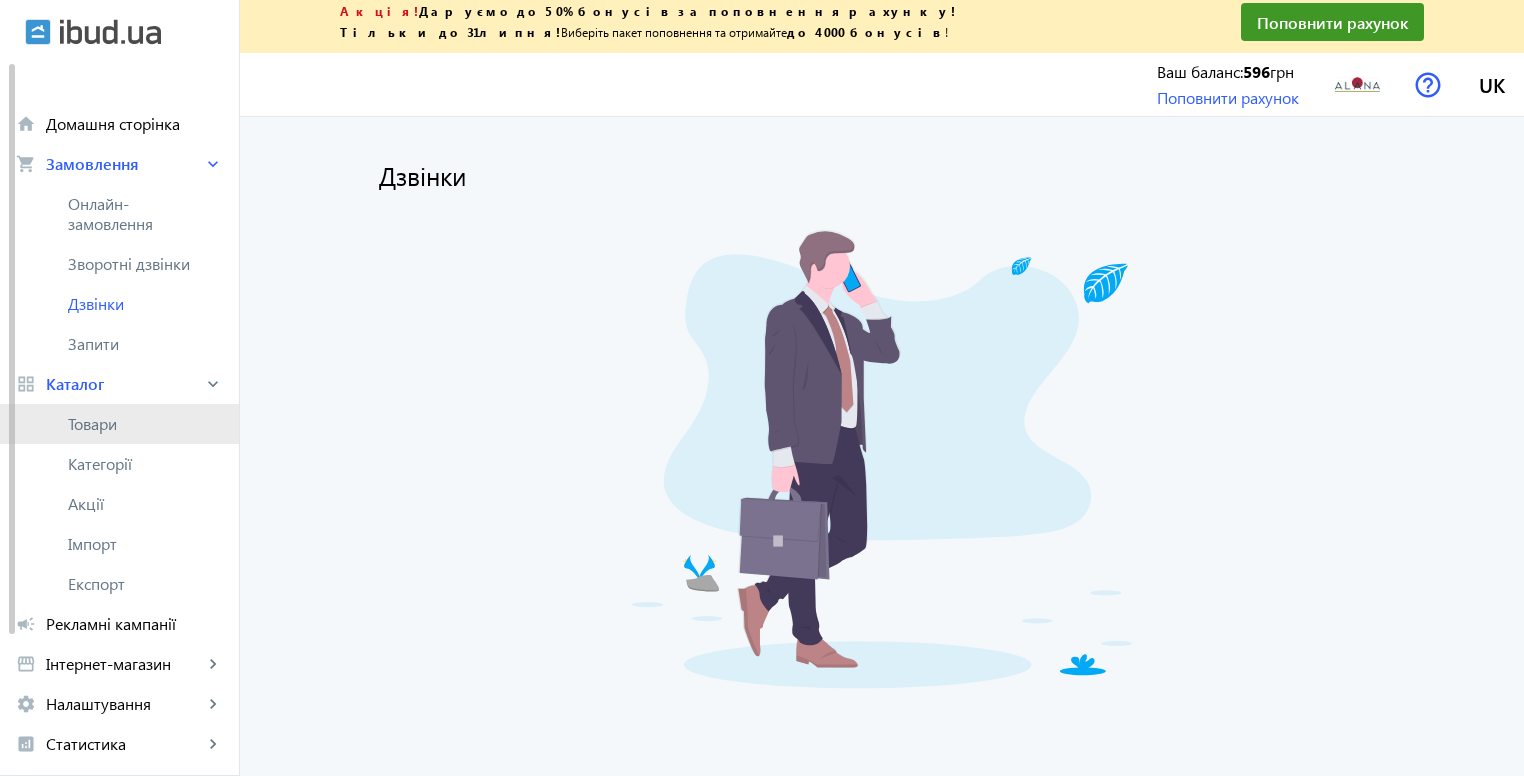 click on "Товари" 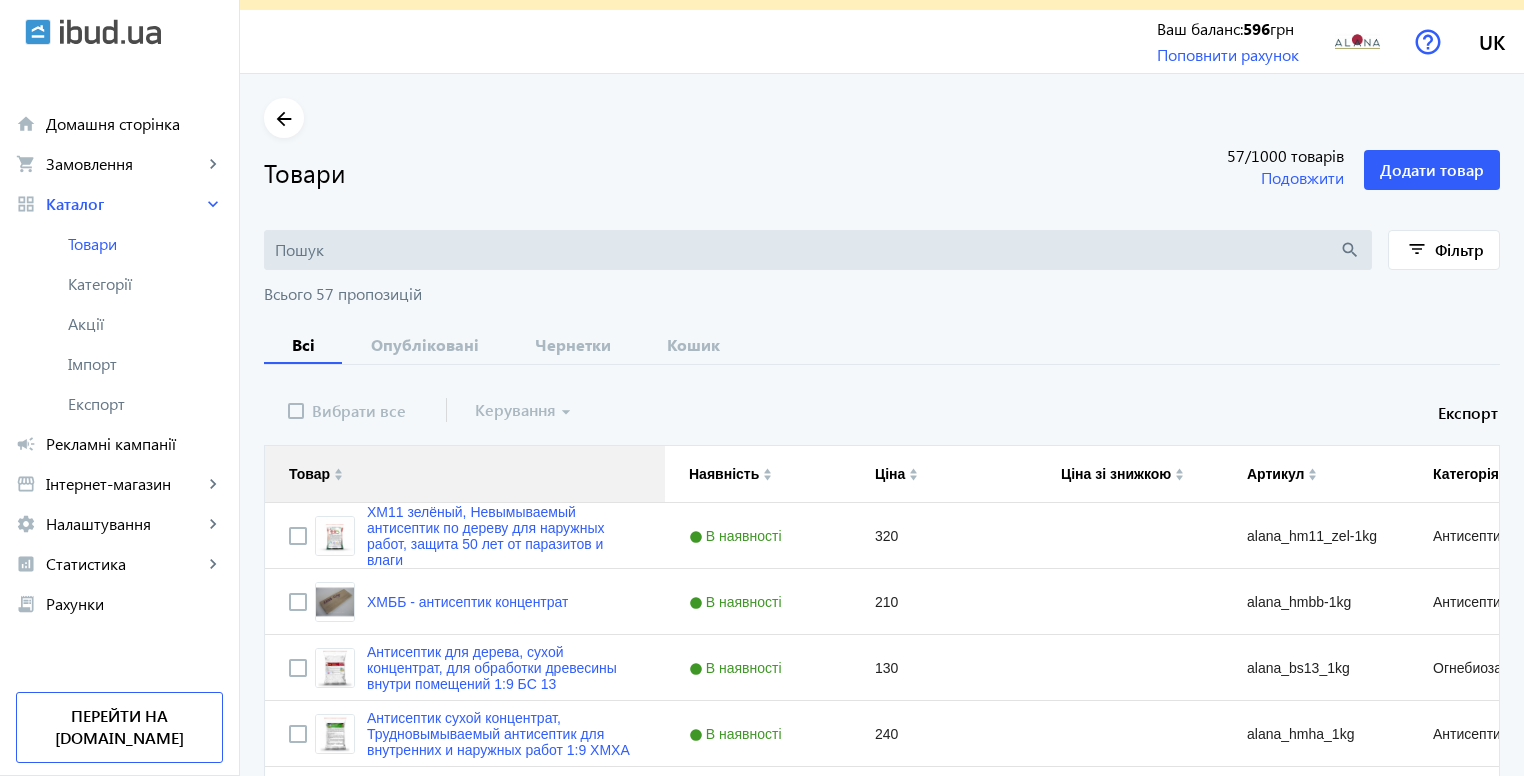 scroll, scrollTop: 100, scrollLeft: 0, axis: vertical 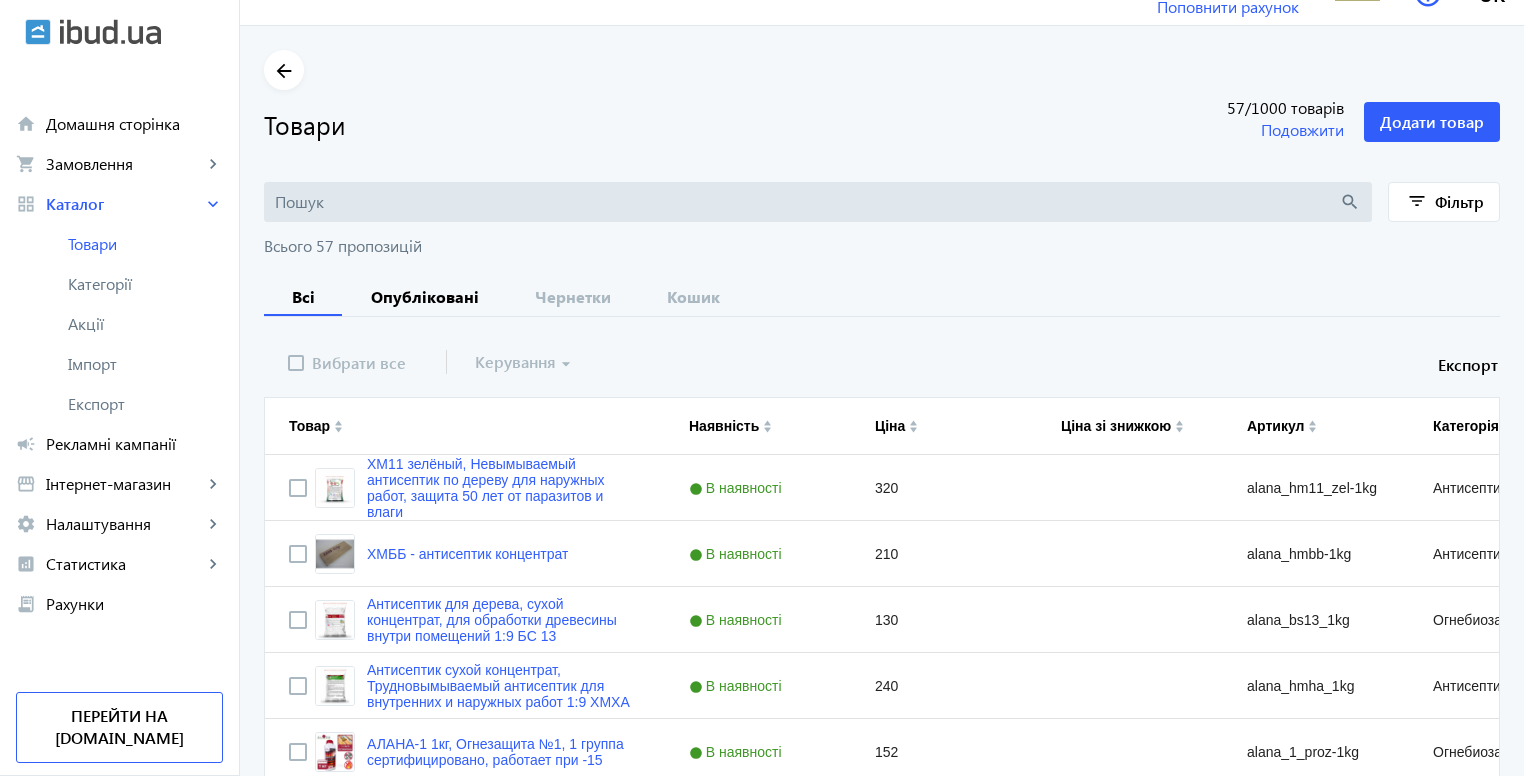 click on "Опубліковані" at bounding box center (425, 297) 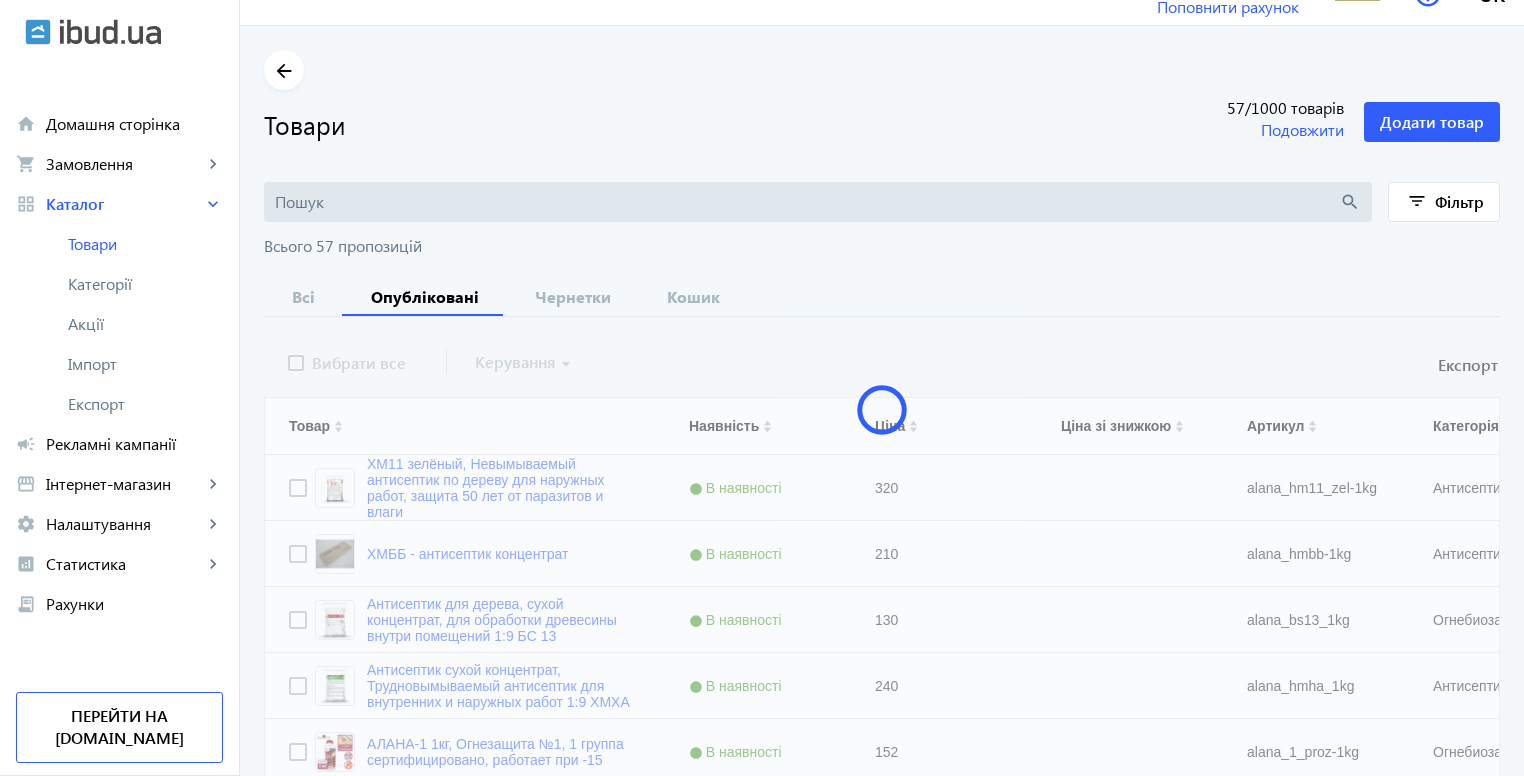 scroll, scrollTop: 0, scrollLeft: 0, axis: both 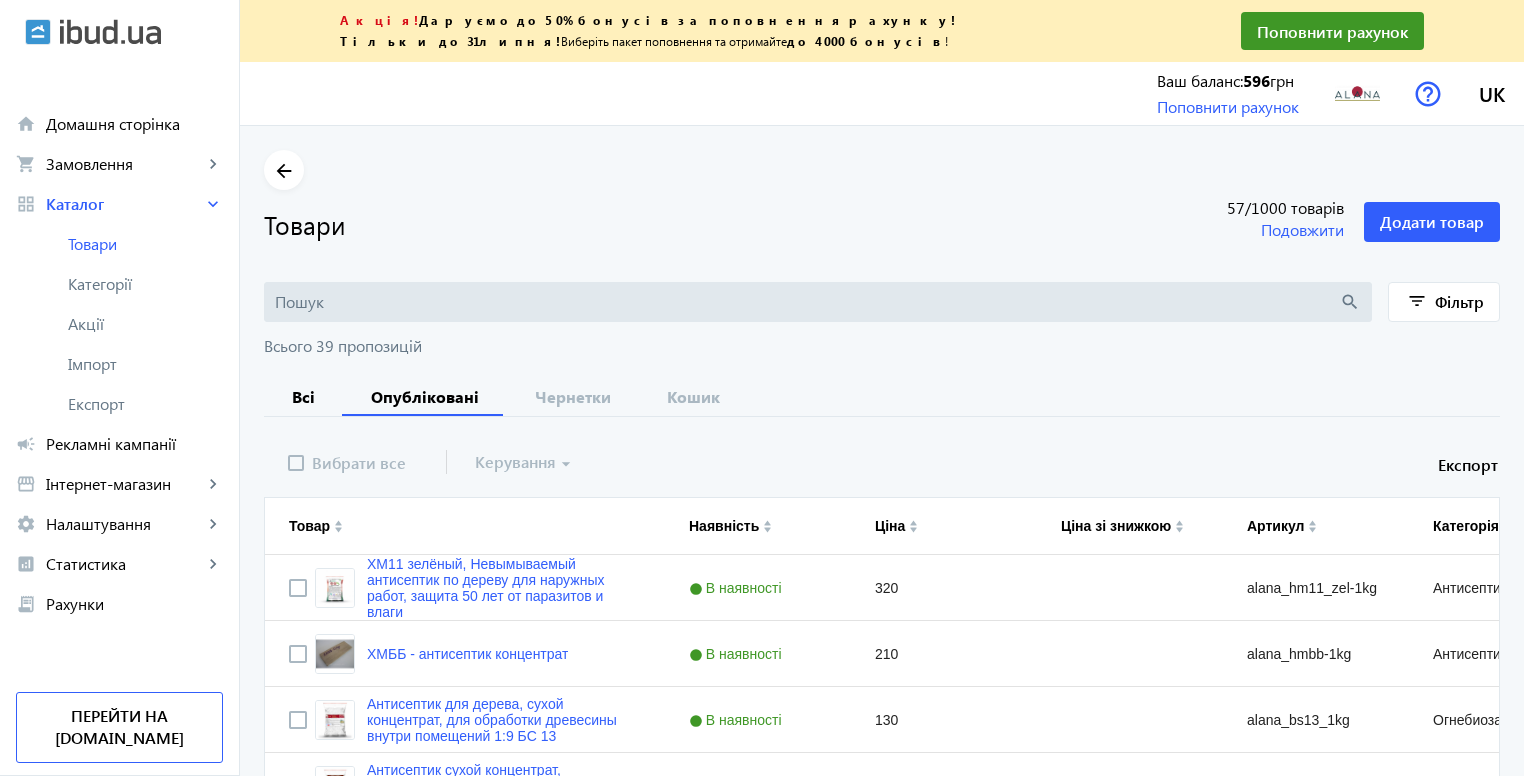 click on "Всі" at bounding box center (303, 397) 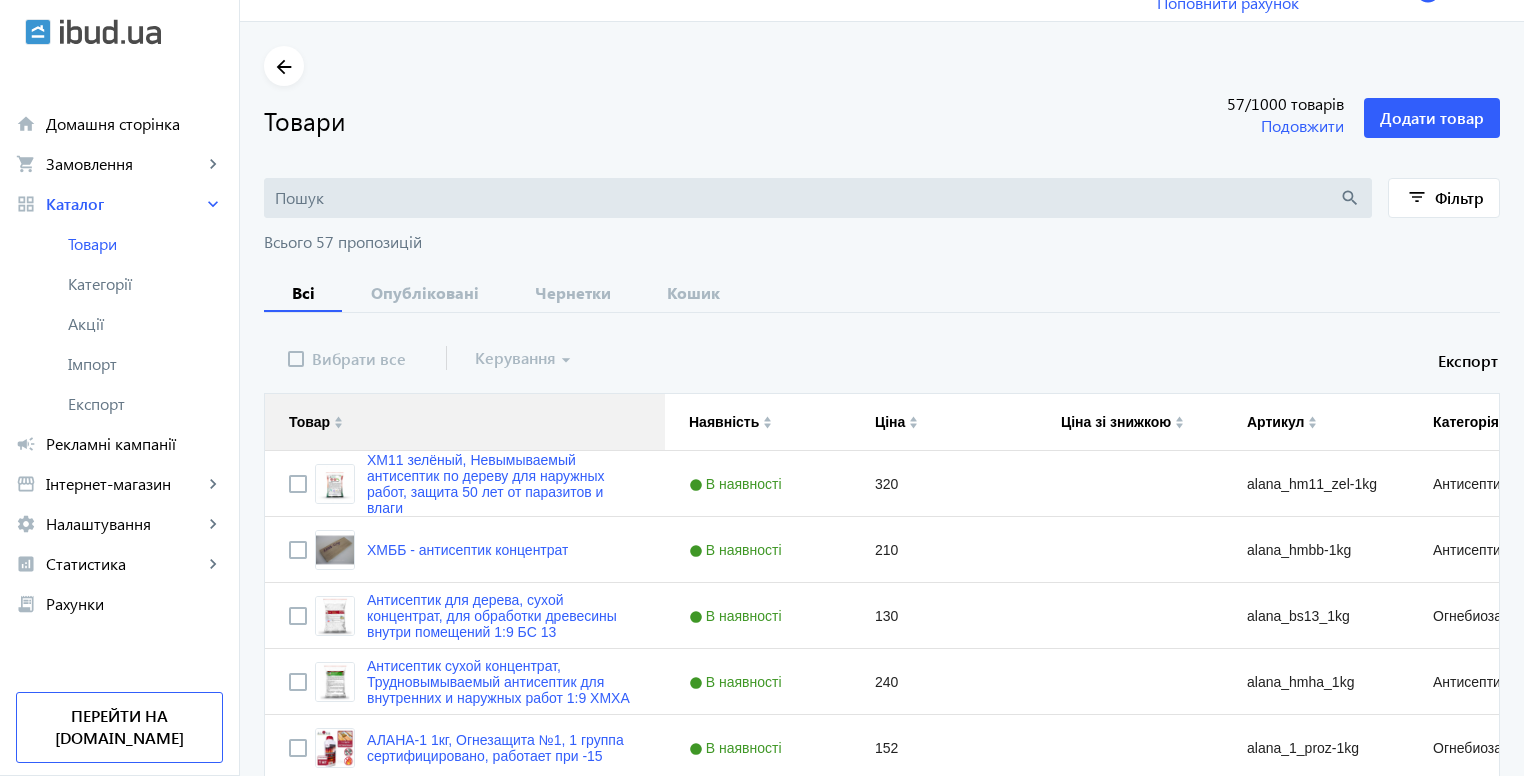 scroll, scrollTop: 100, scrollLeft: 0, axis: vertical 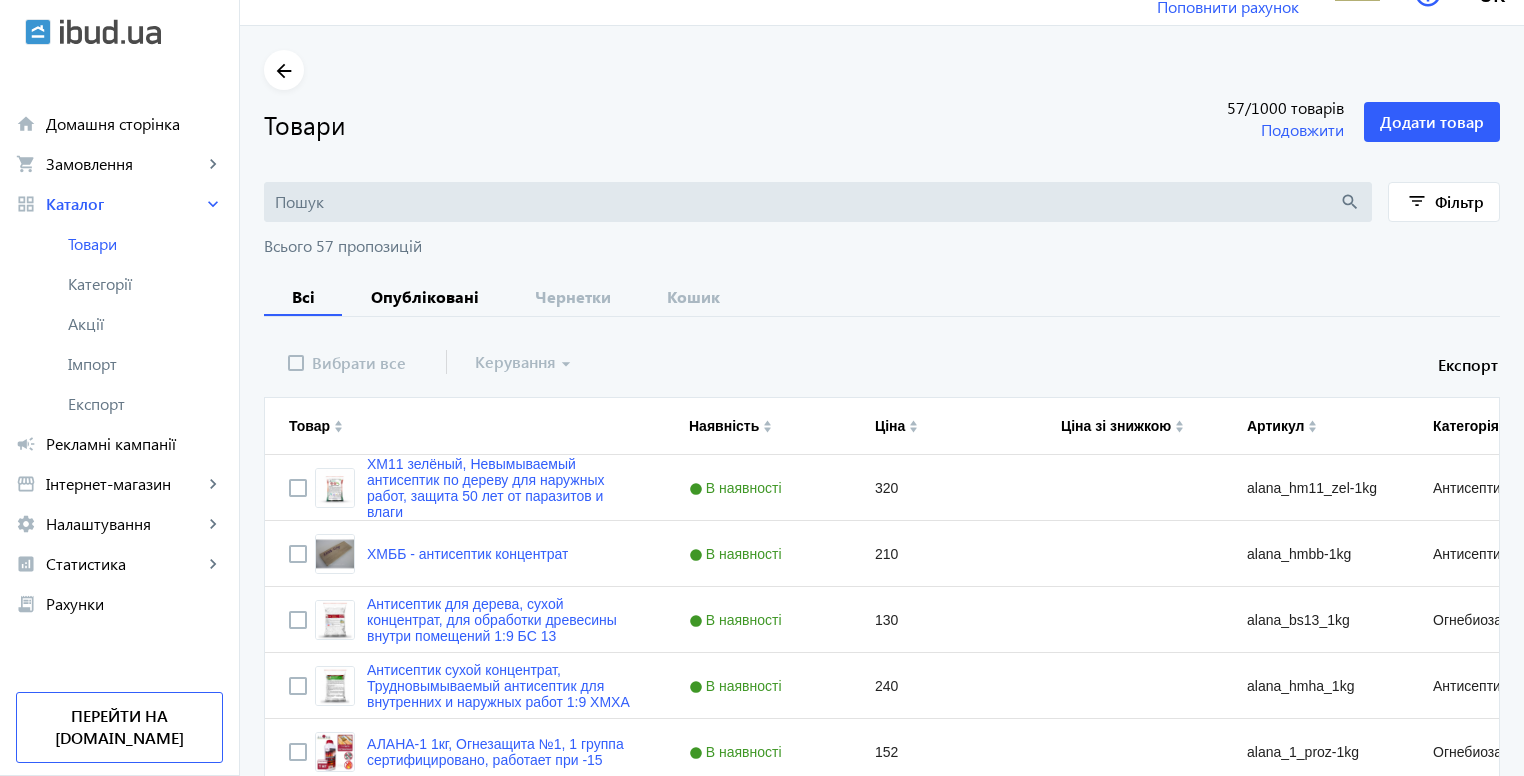 click on "Опубліковані" at bounding box center [425, 297] 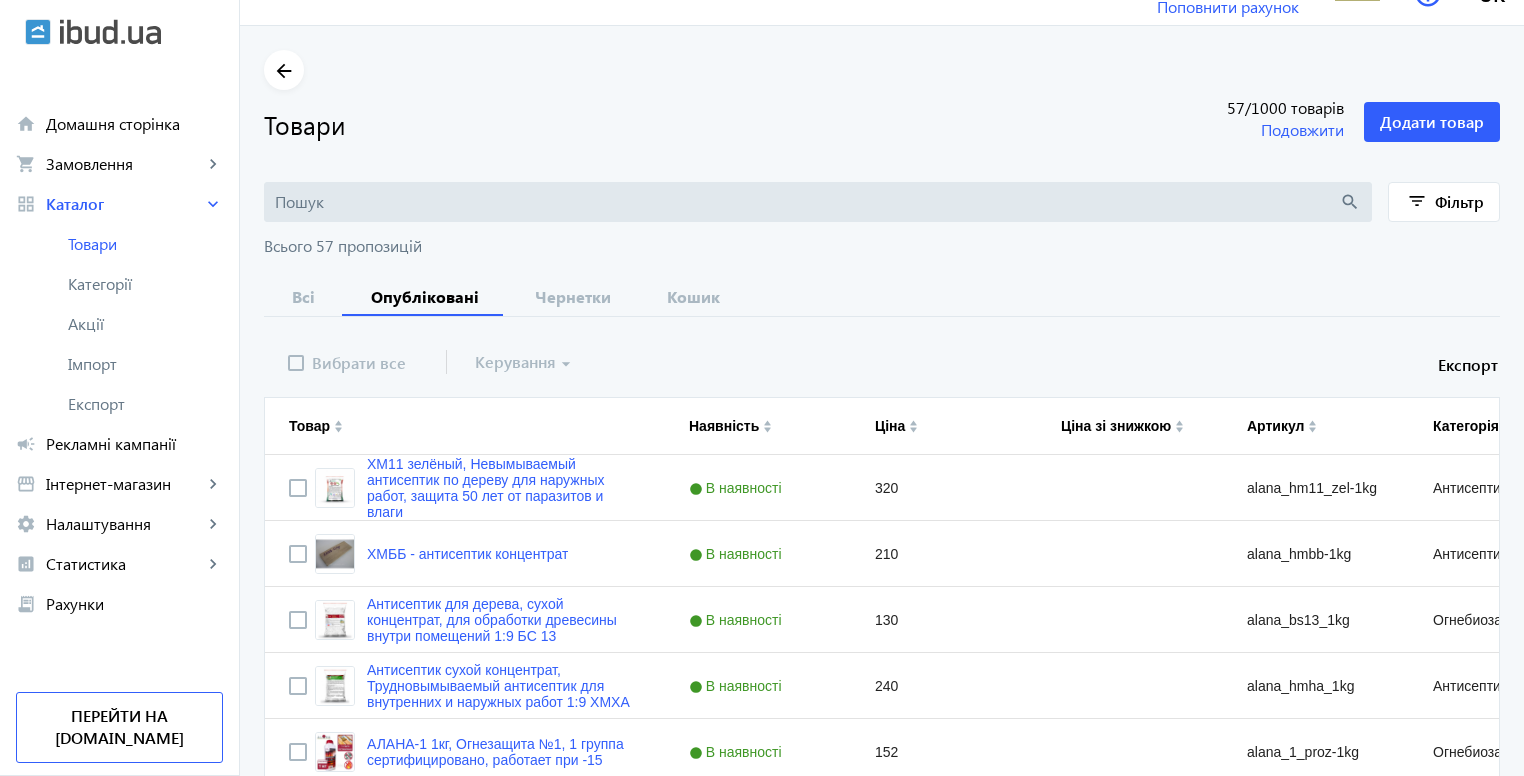 scroll, scrollTop: 0, scrollLeft: 0, axis: both 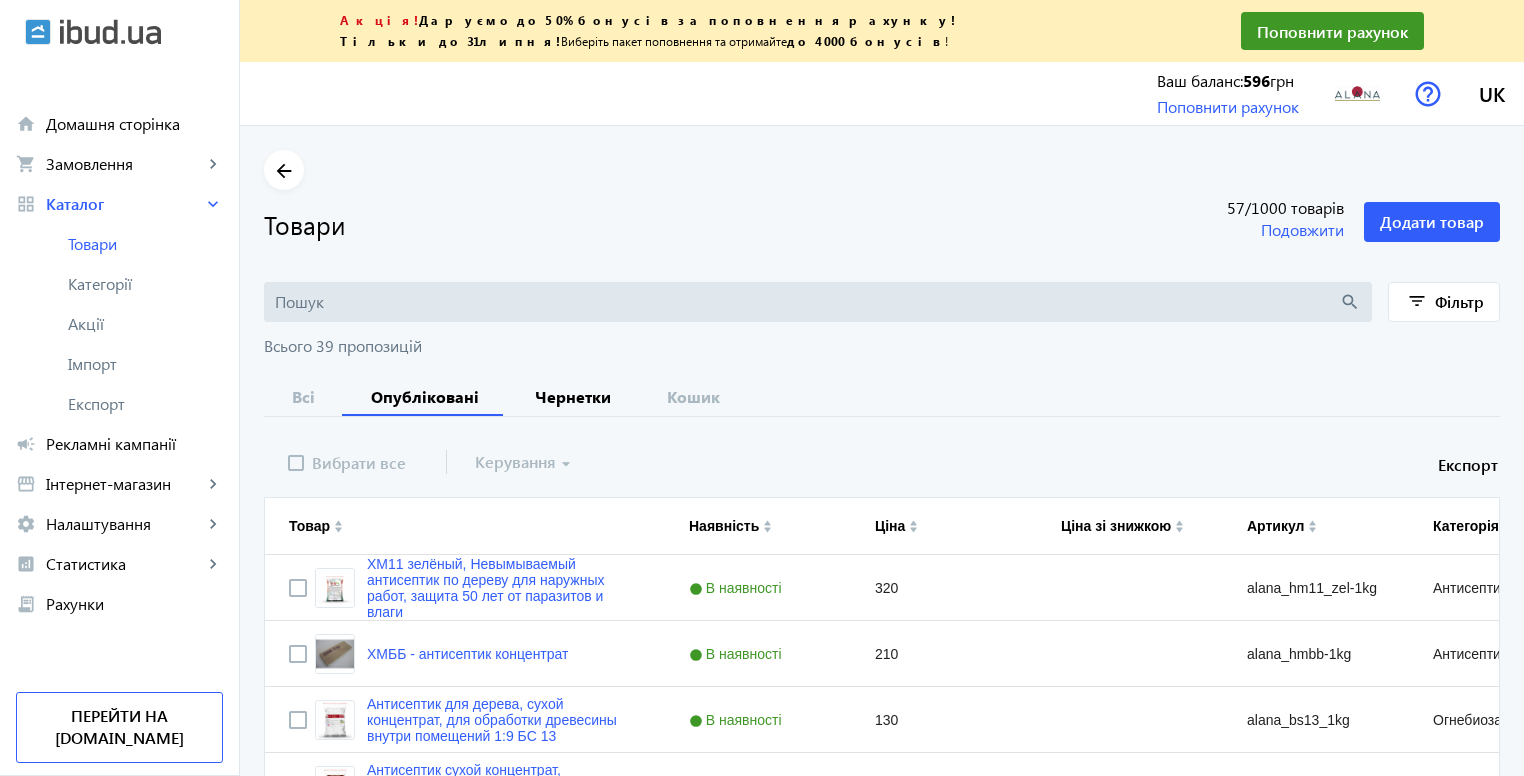 click on "Чернетки" at bounding box center [573, 397] 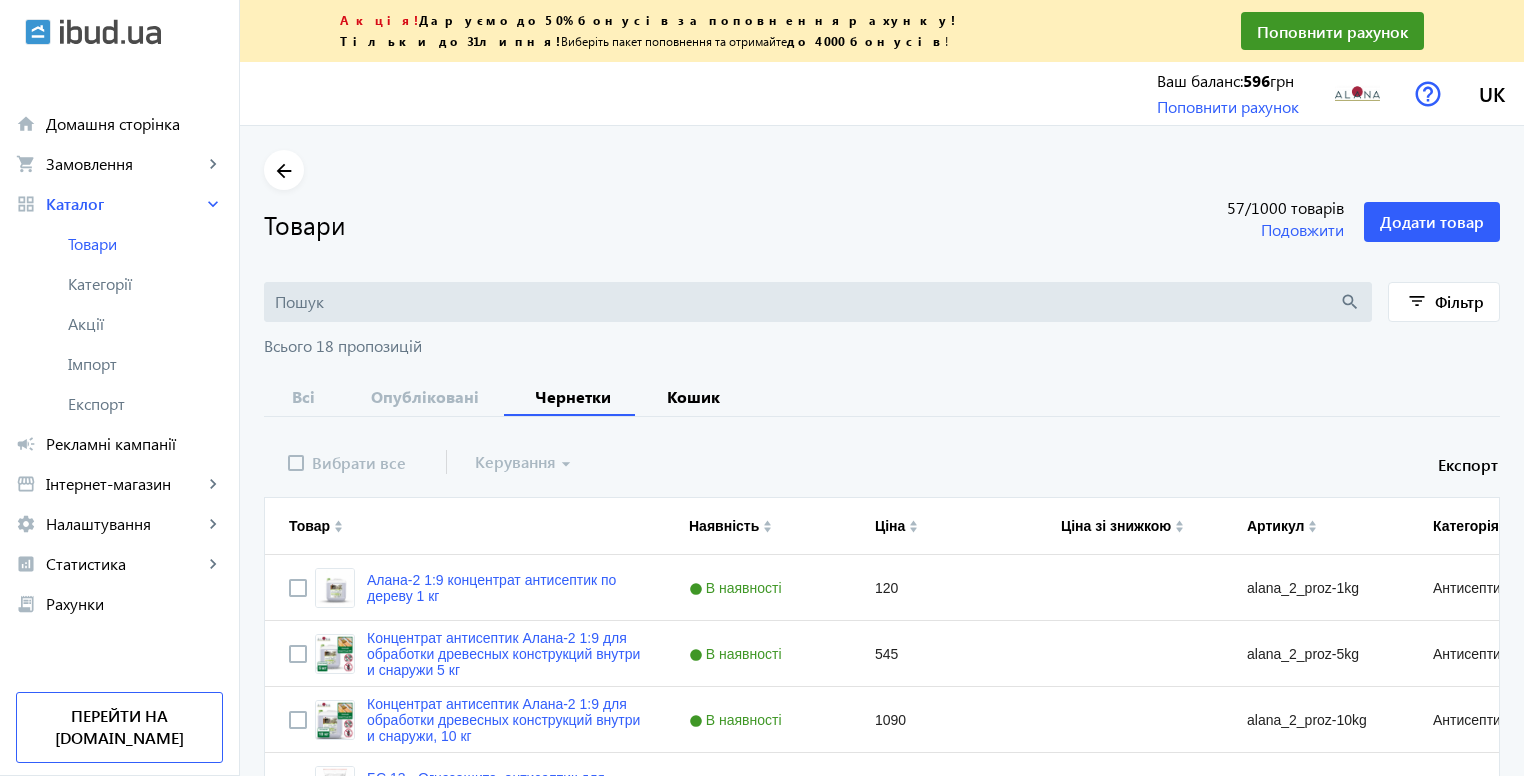 click on "Кошик" at bounding box center [693, 397] 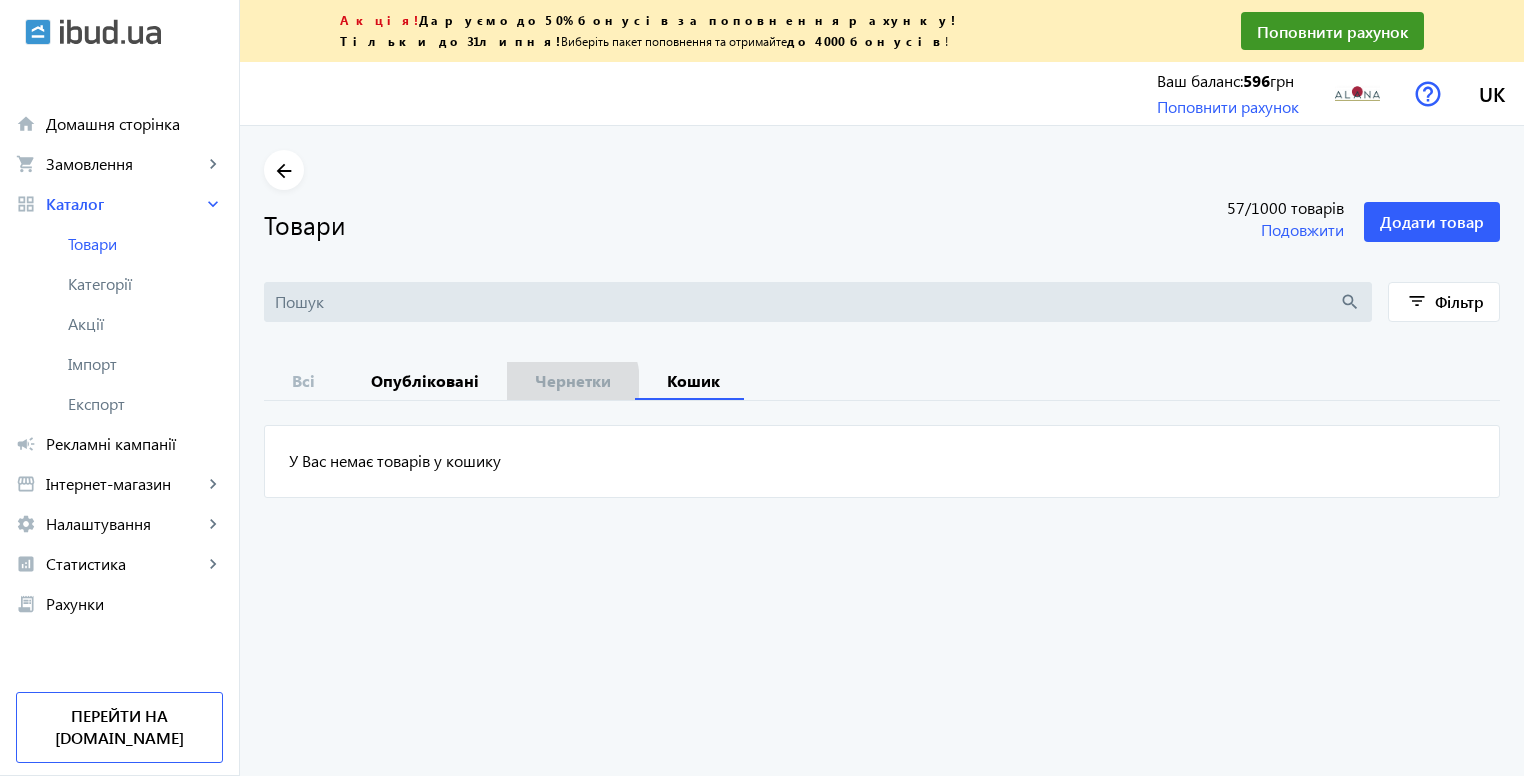 drag, startPoint x: 535, startPoint y: 383, endPoint x: 472, endPoint y: 389, distance: 63.28507 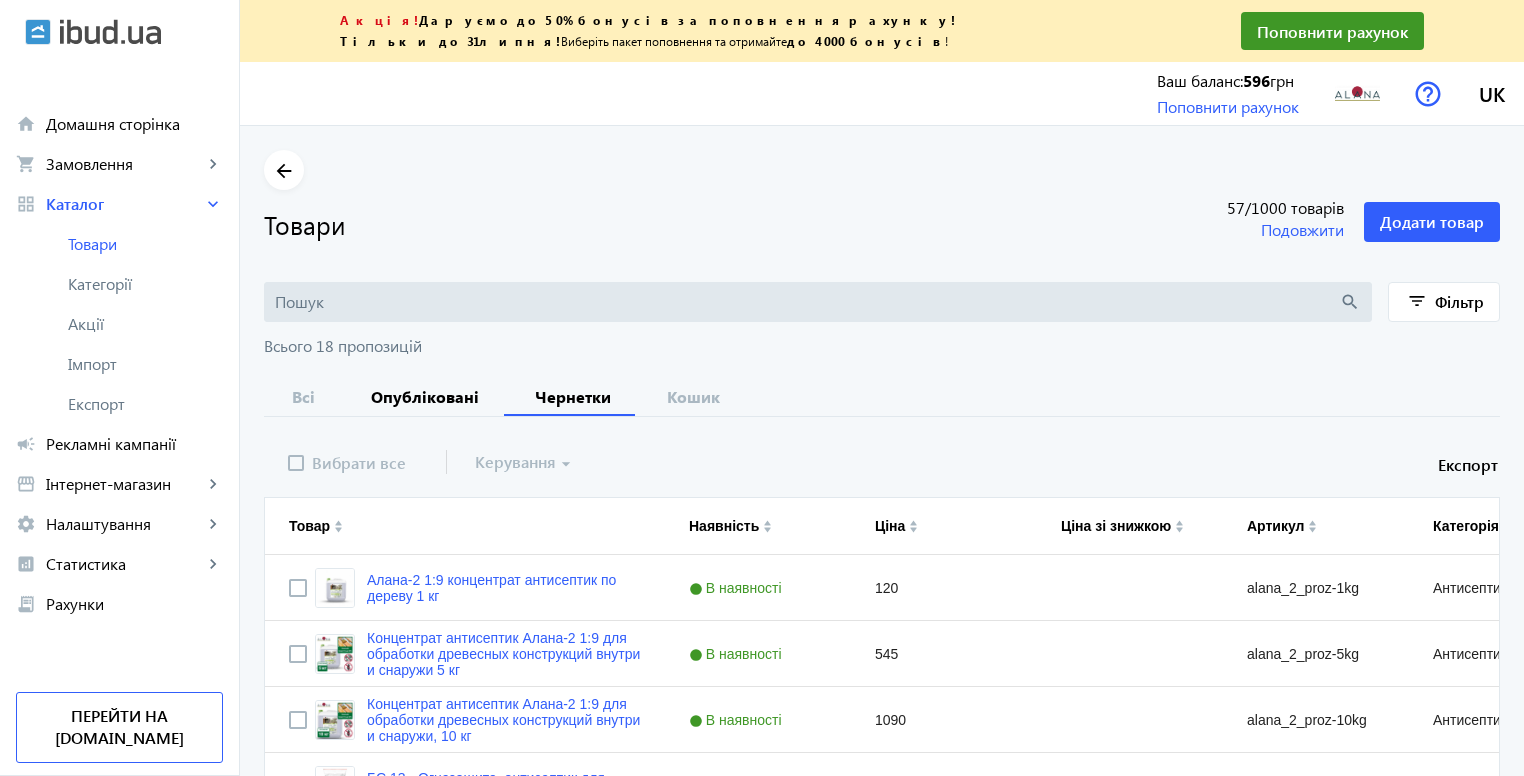 click on "Опубліковані" at bounding box center (425, 397) 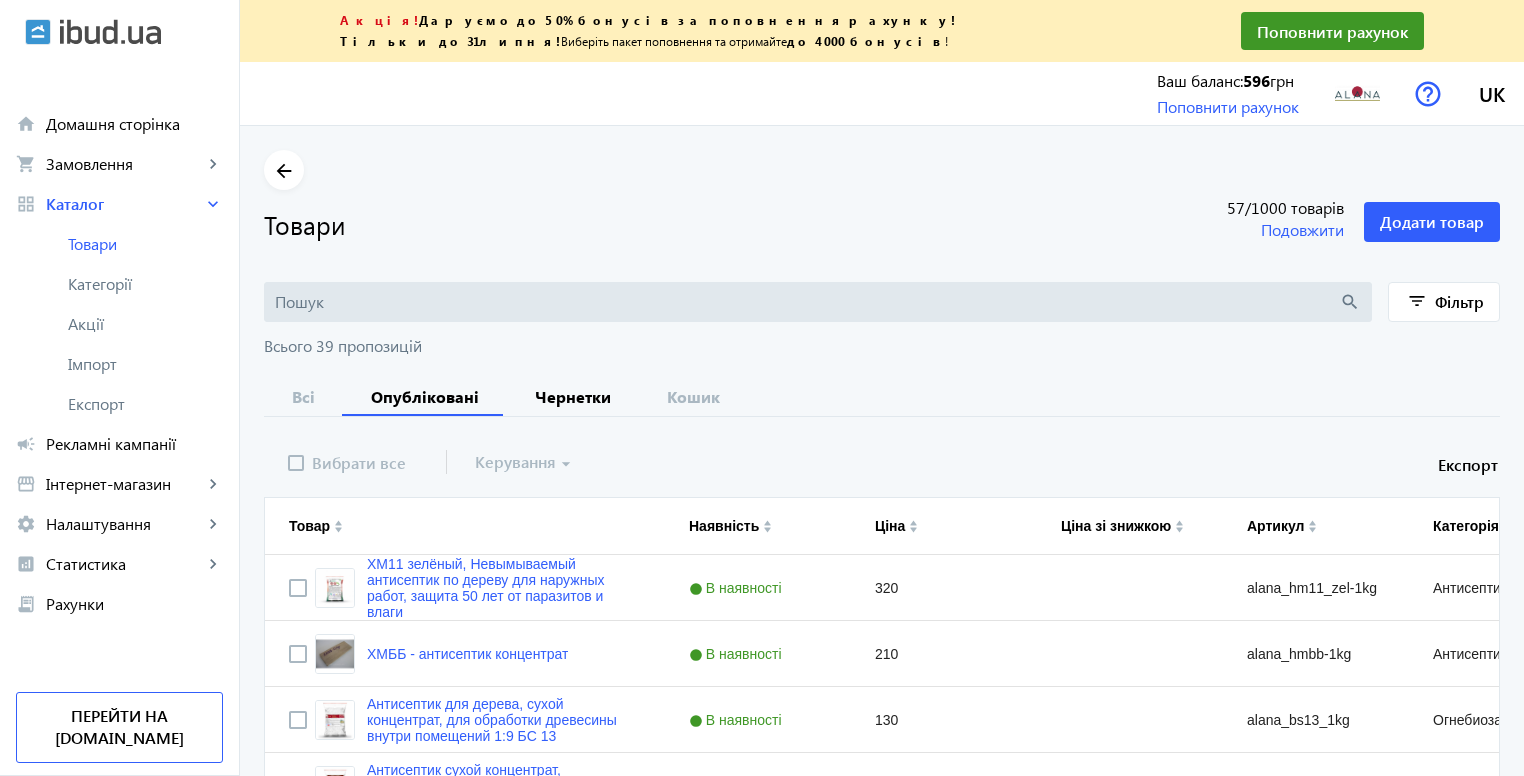 click on "Чернетки" at bounding box center (573, 397) 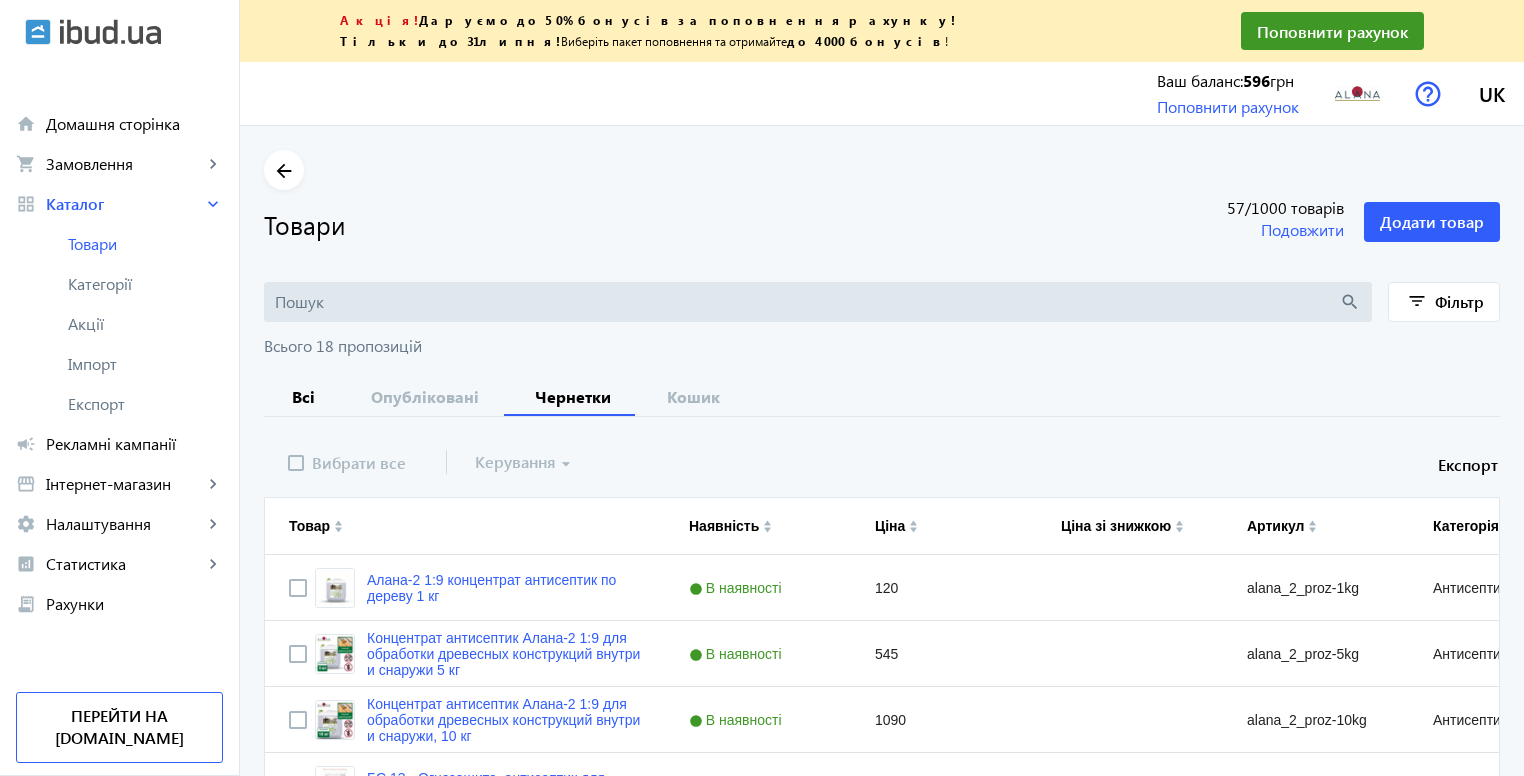 click on "Всі" at bounding box center [303, 397] 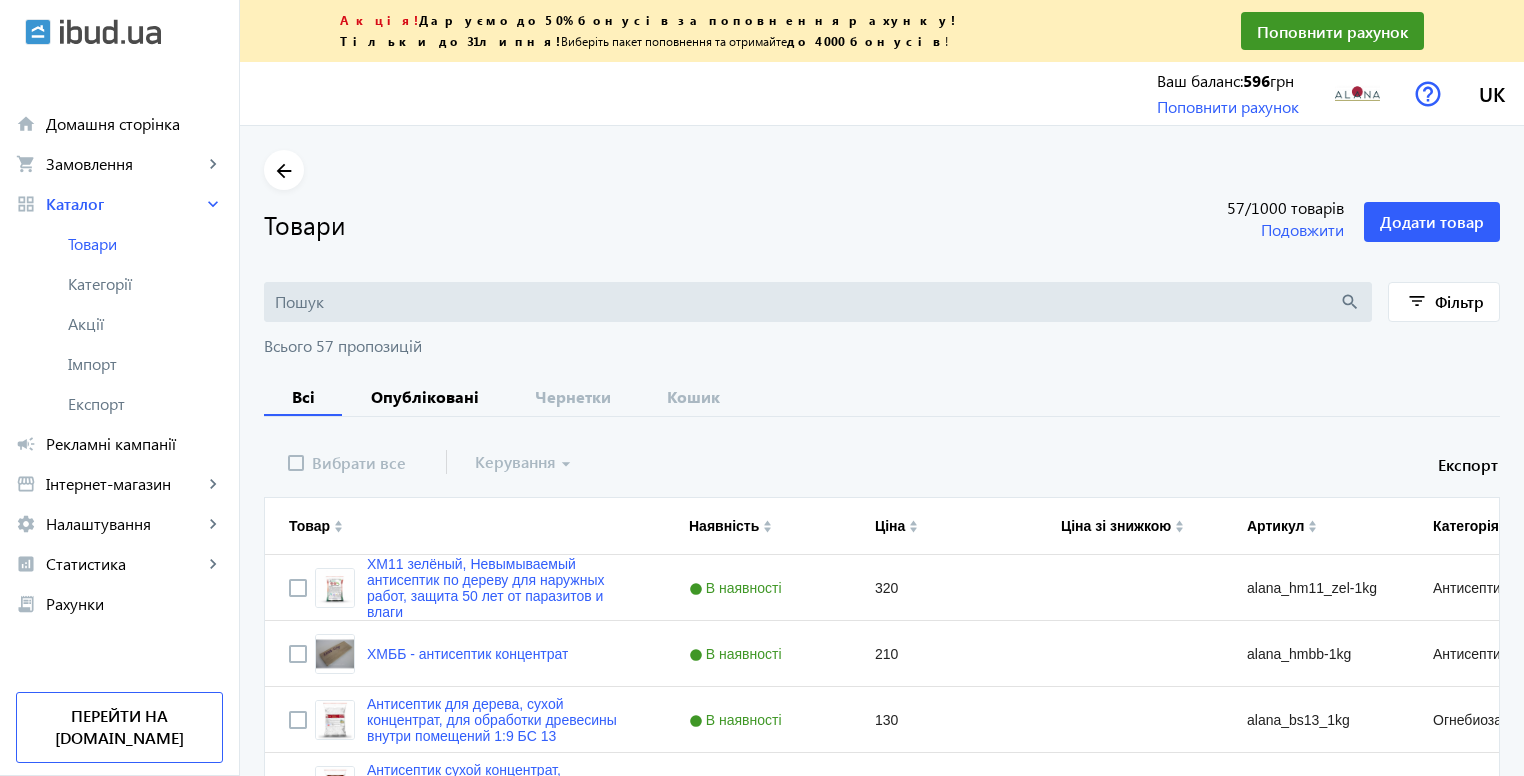 drag, startPoint x: 424, startPoint y: 389, endPoint x: 457, endPoint y: 404, distance: 36.249138 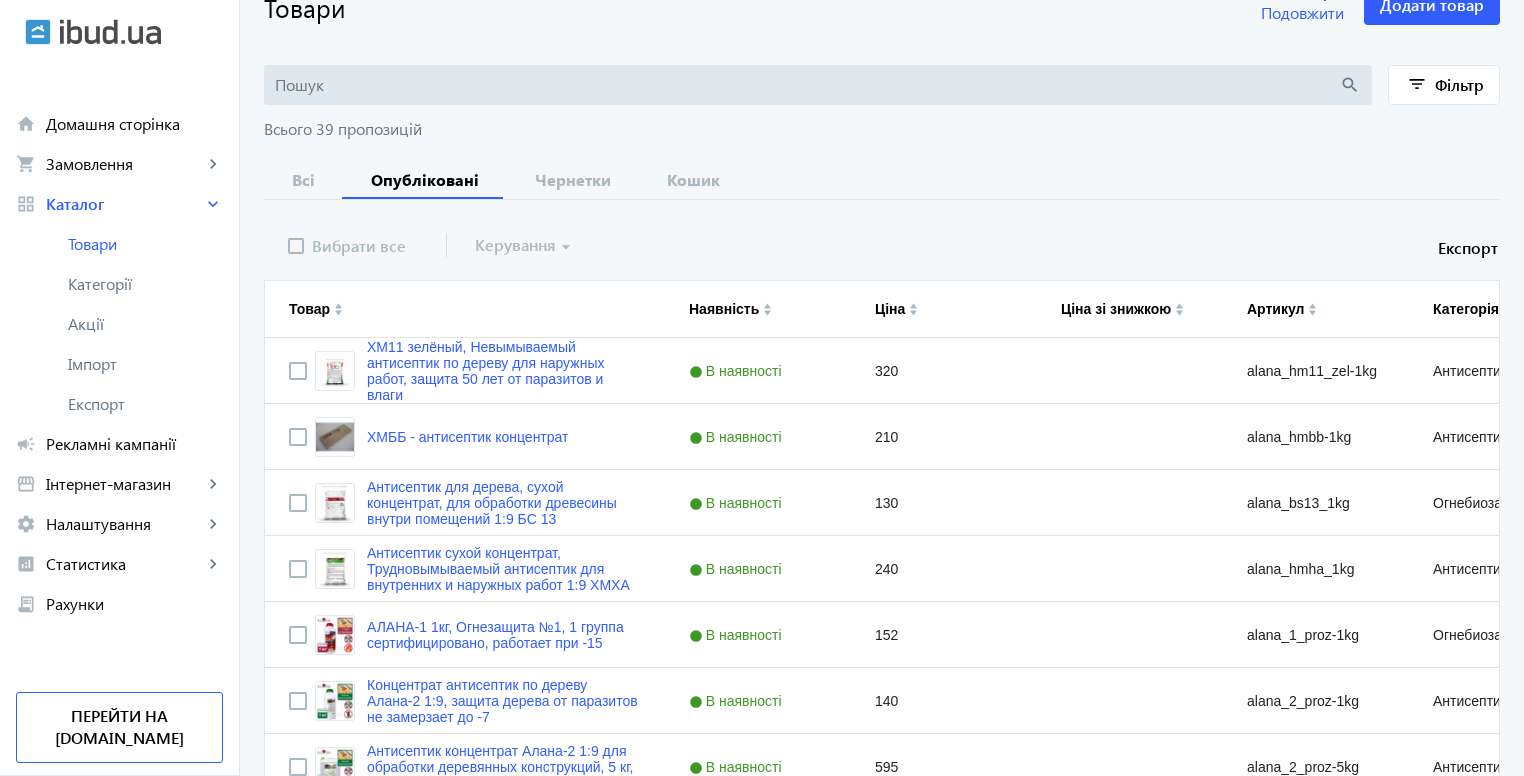 scroll, scrollTop: 143, scrollLeft: 0, axis: vertical 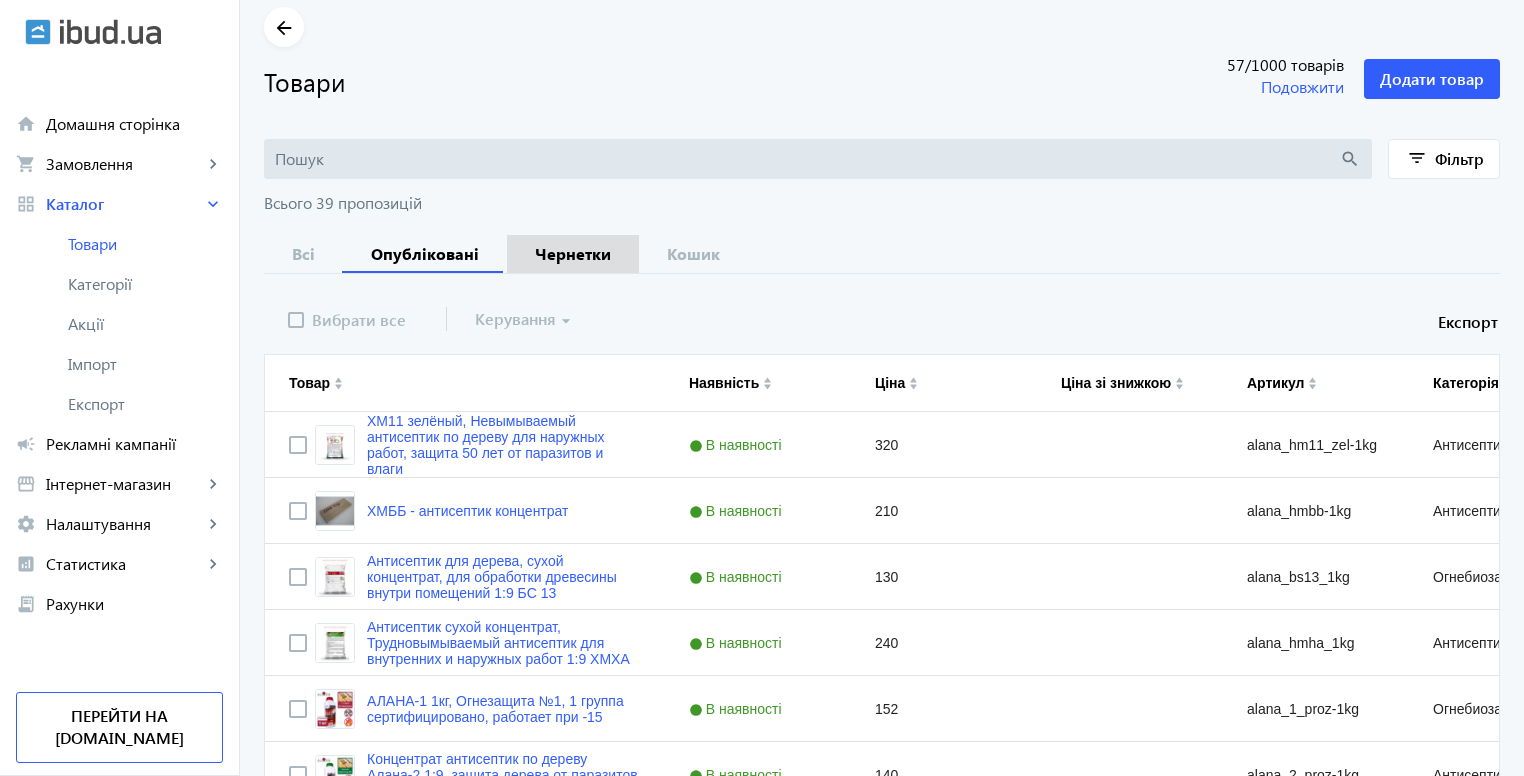 click on "Чернетки" at bounding box center (573, 254) 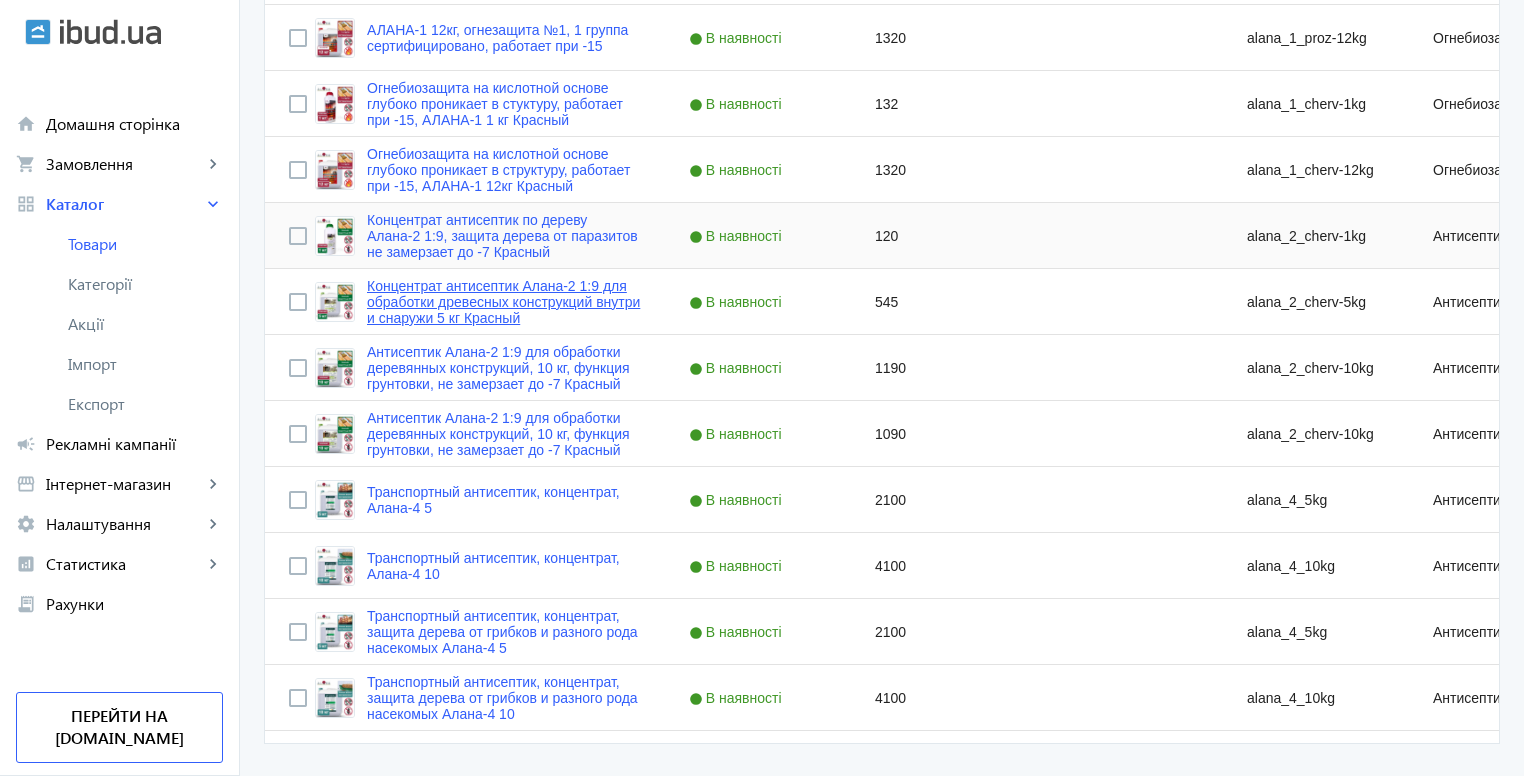 scroll, scrollTop: 1071, scrollLeft: 0, axis: vertical 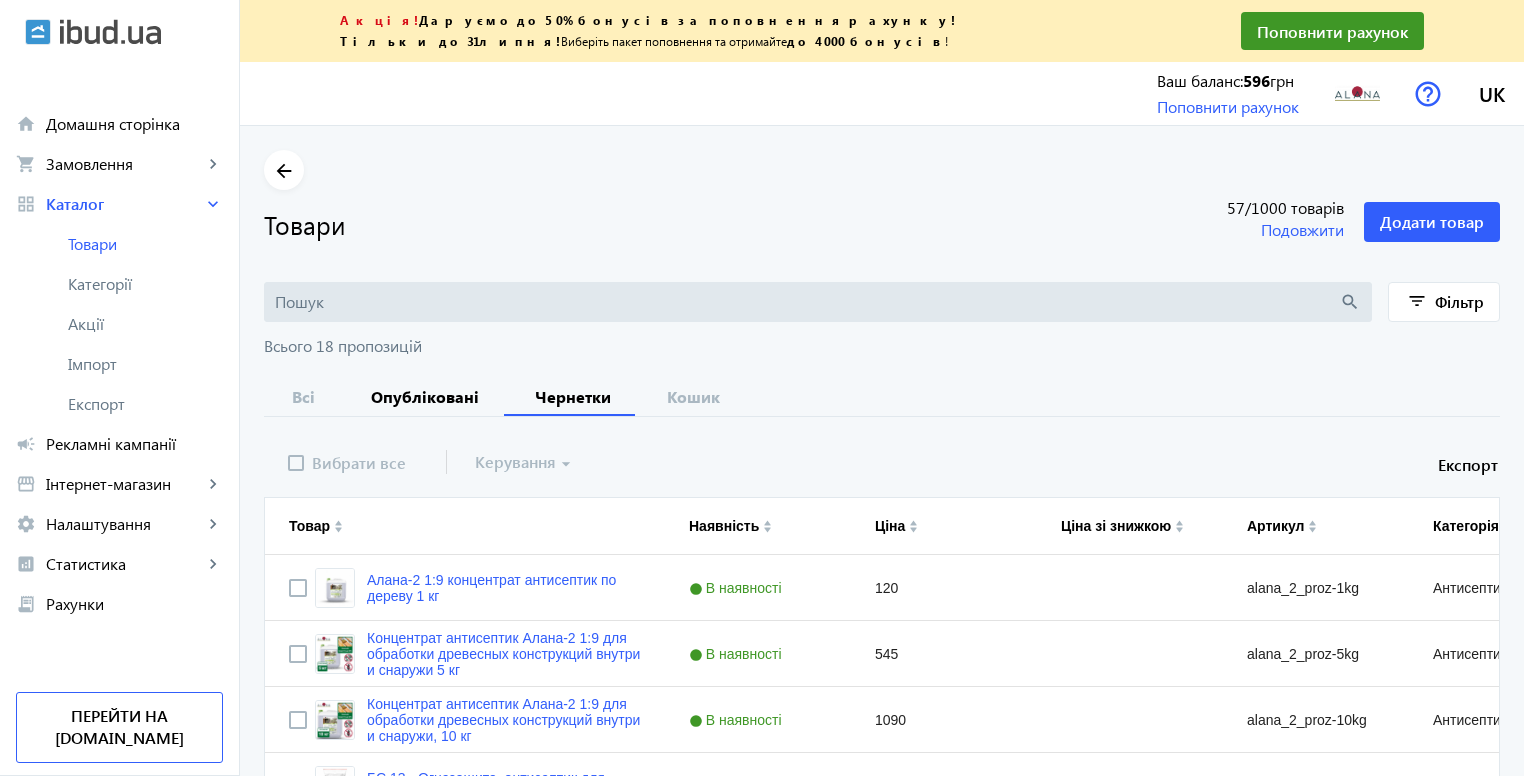 click on "Опубліковані" at bounding box center [425, 397] 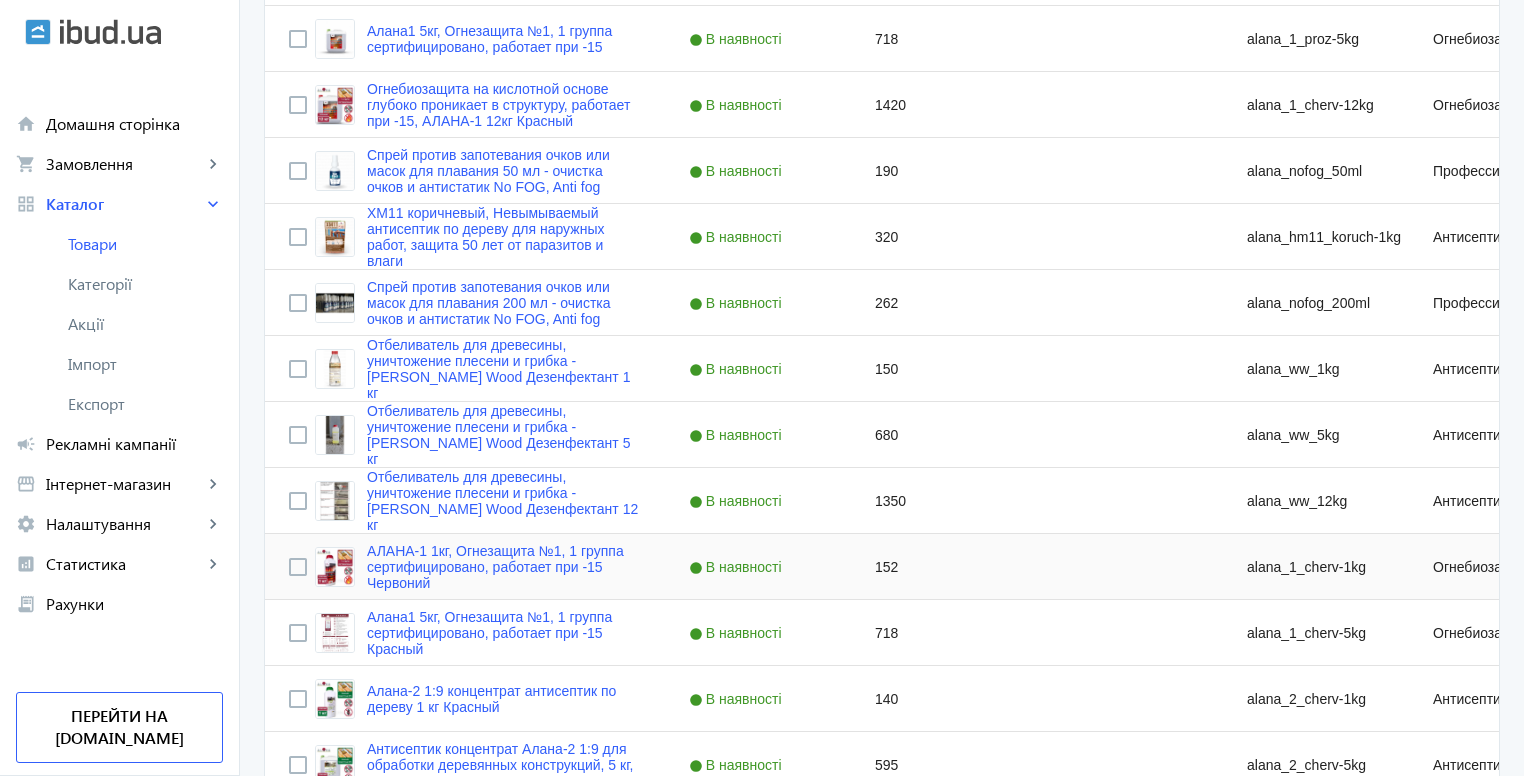 scroll, scrollTop: 1243, scrollLeft: 0, axis: vertical 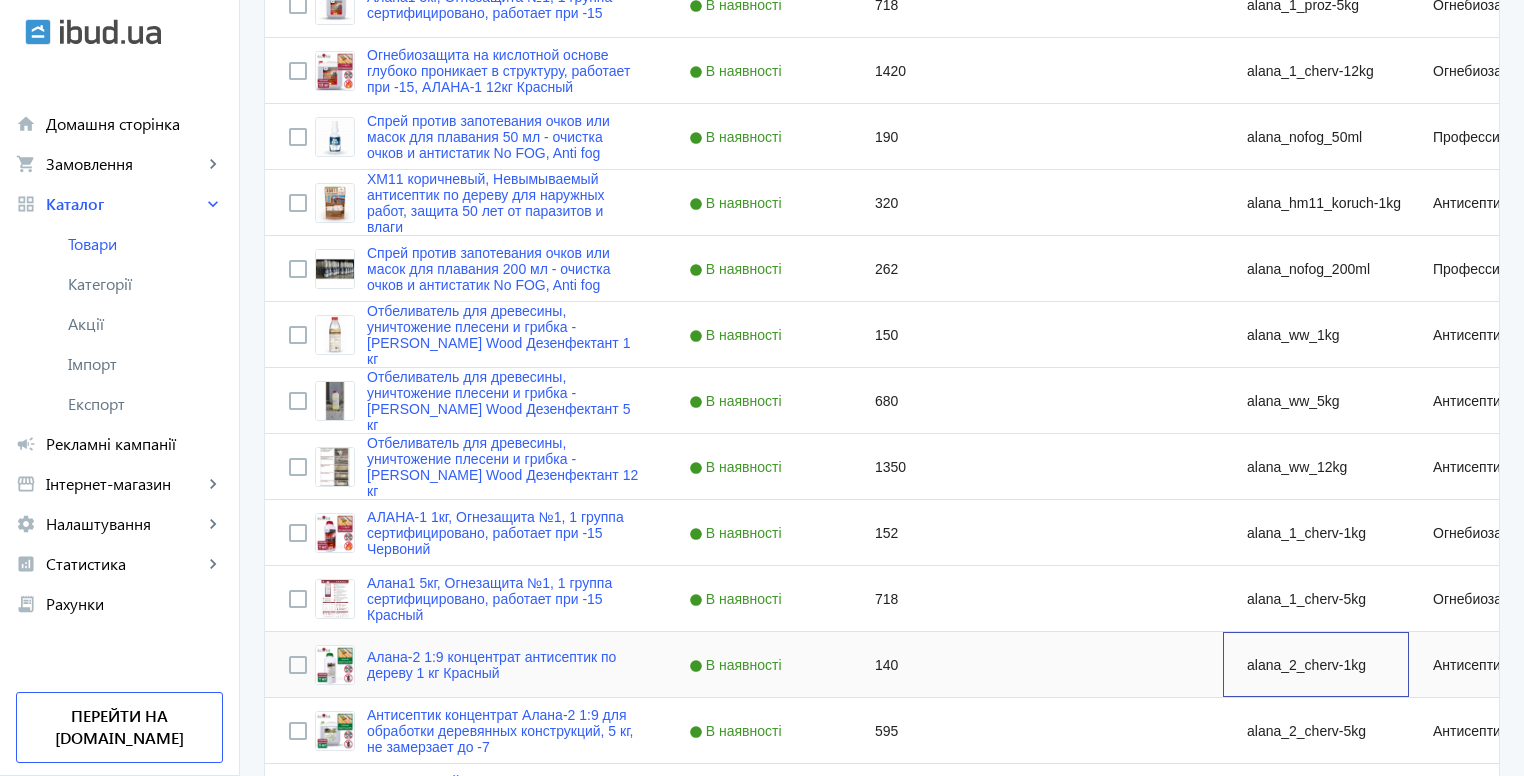 drag, startPoint x: 1242, startPoint y: 665, endPoint x: 1286, endPoint y: 660, distance: 44.28318 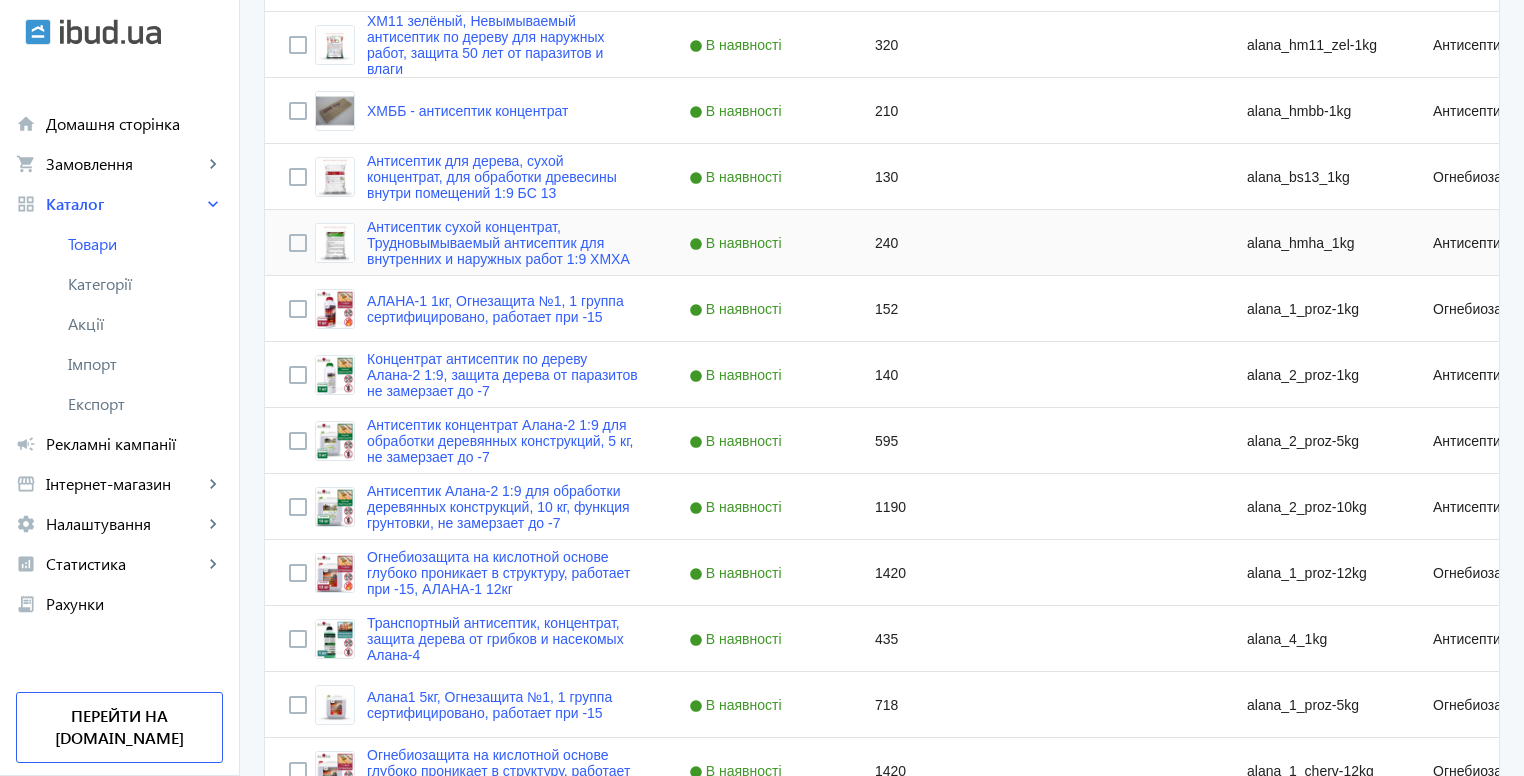 scroll, scrollTop: 0, scrollLeft: 0, axis: both 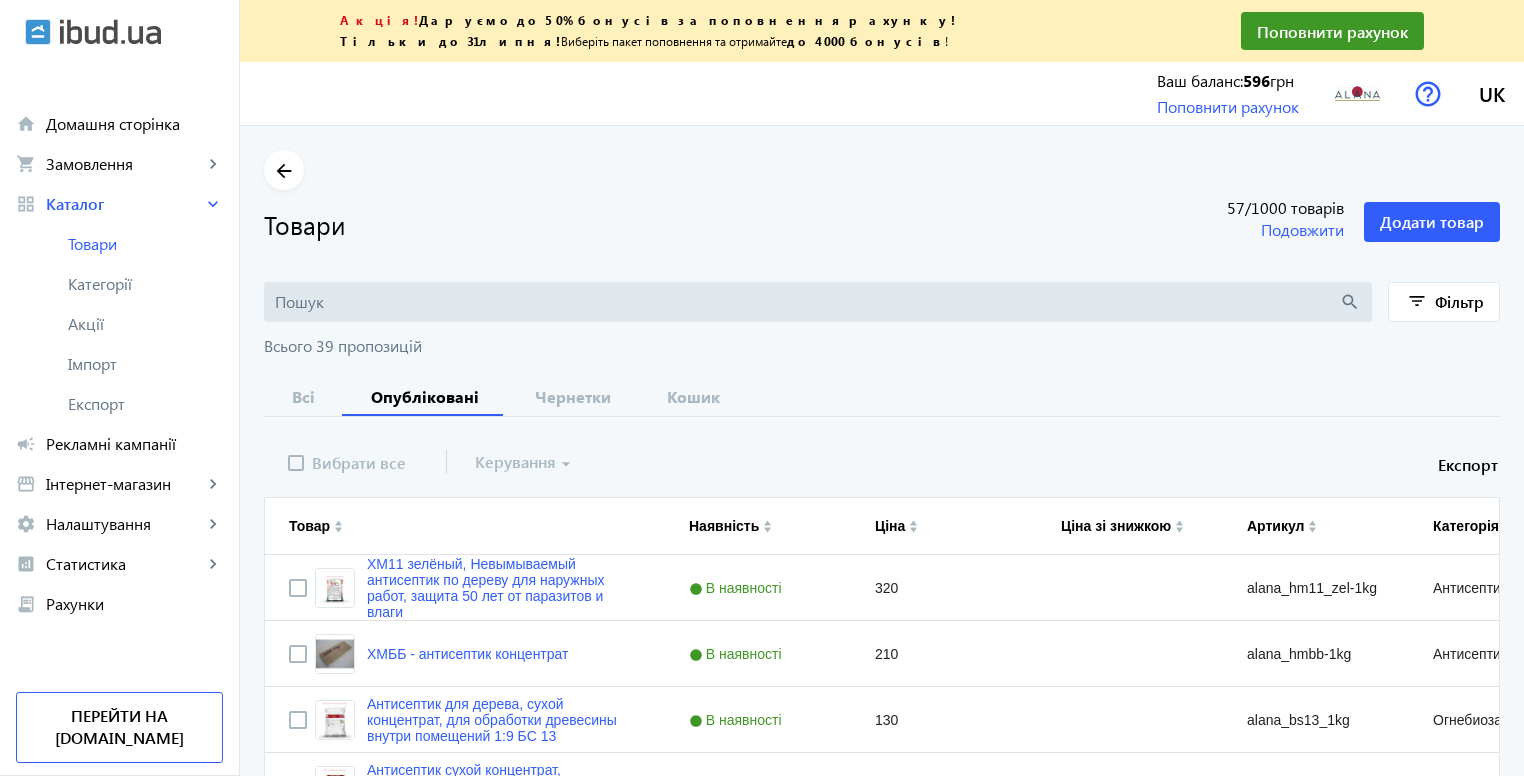 click at bounding box center (807, 302) 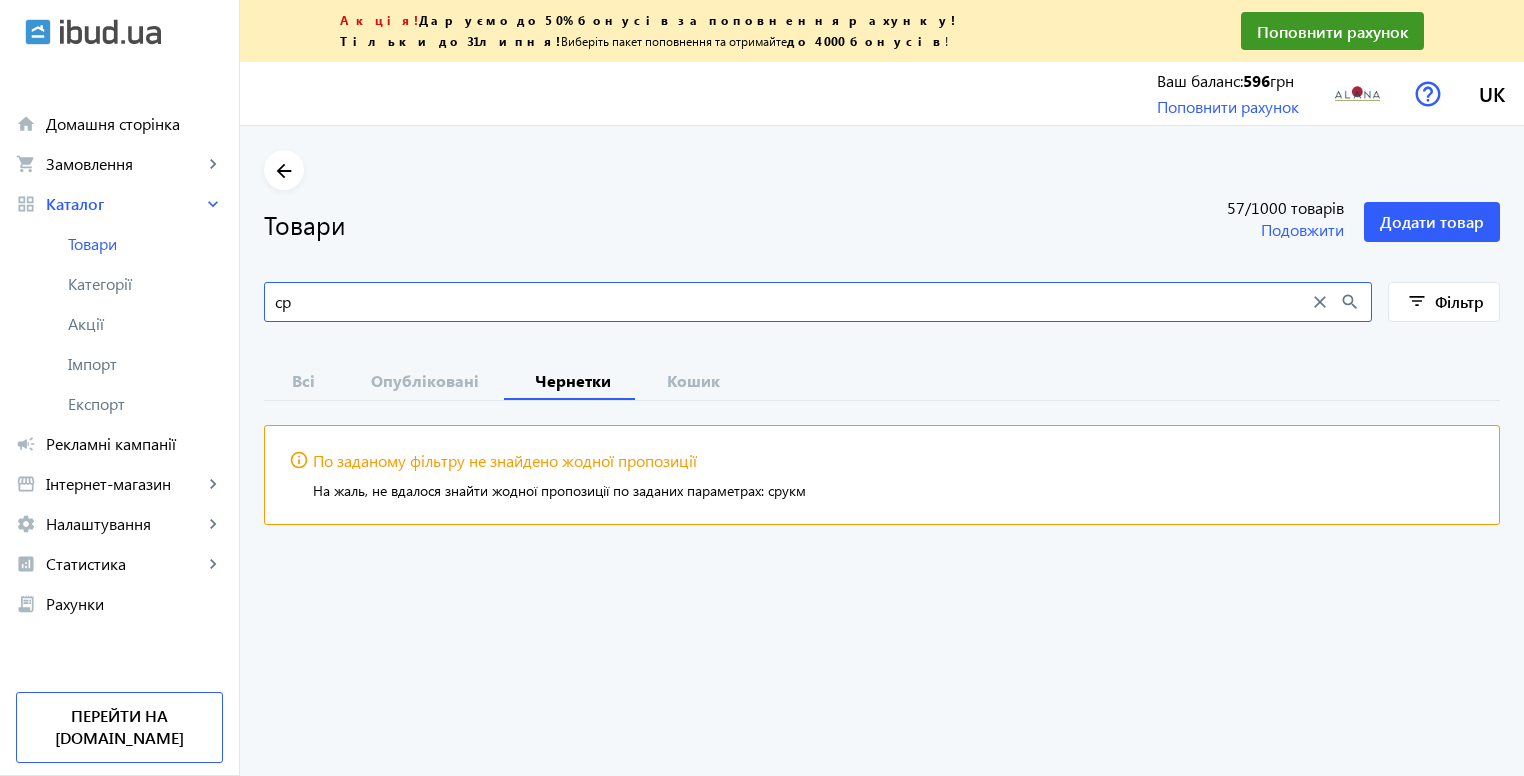 type on "с" 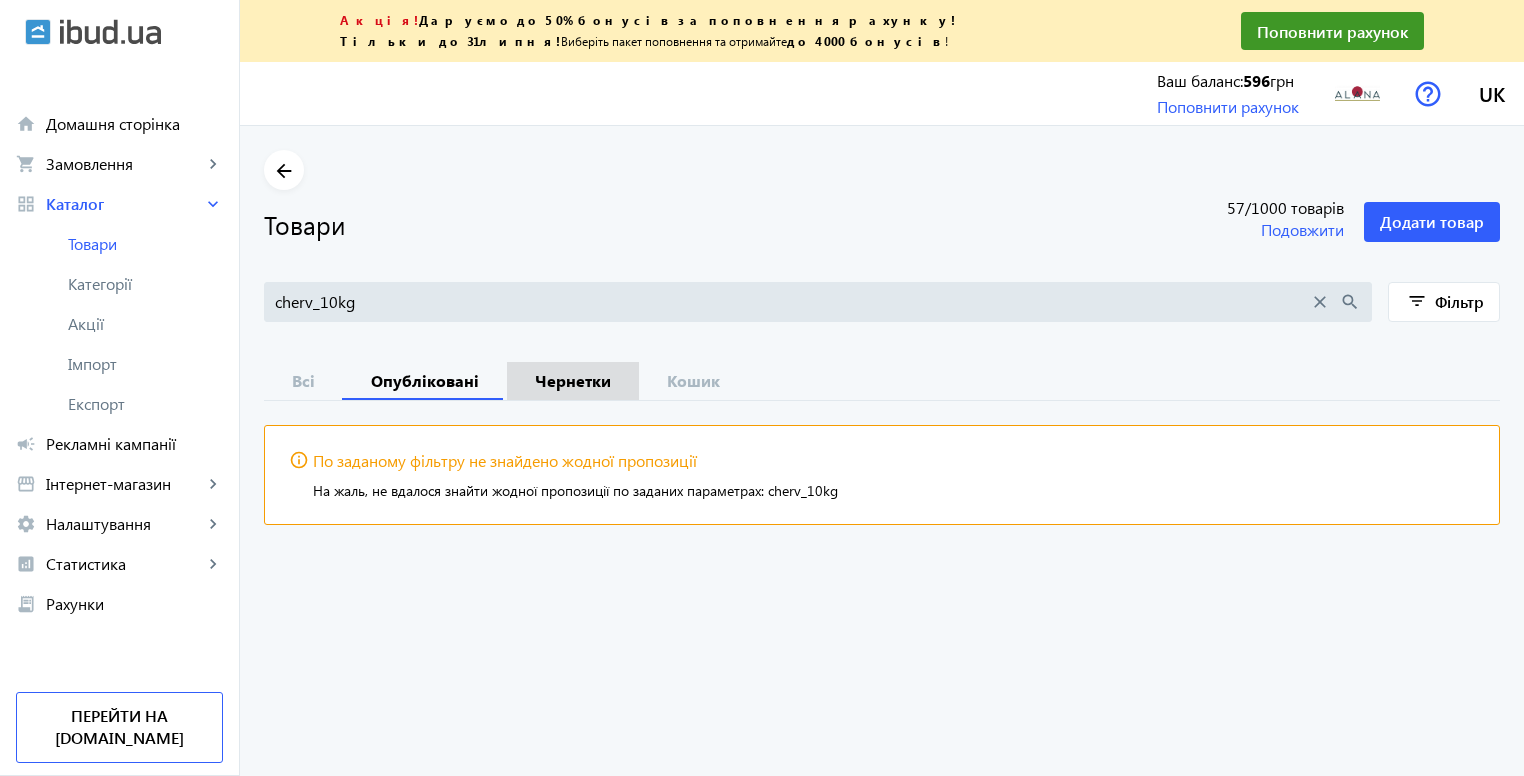 click on "Чернетки" at bounding box center [573, 381] 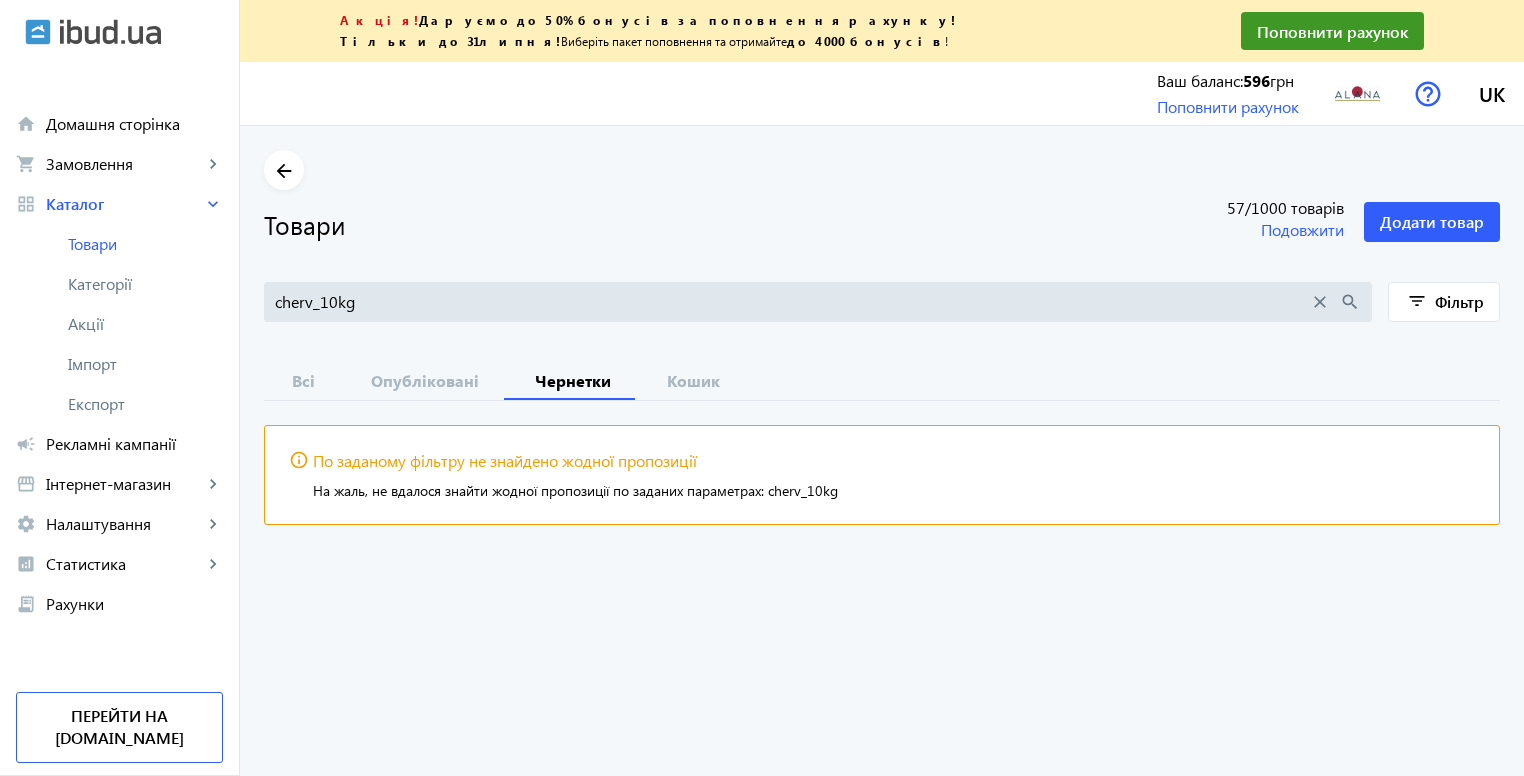 click on "cherv_10kg" at bounding box center (792, 302) 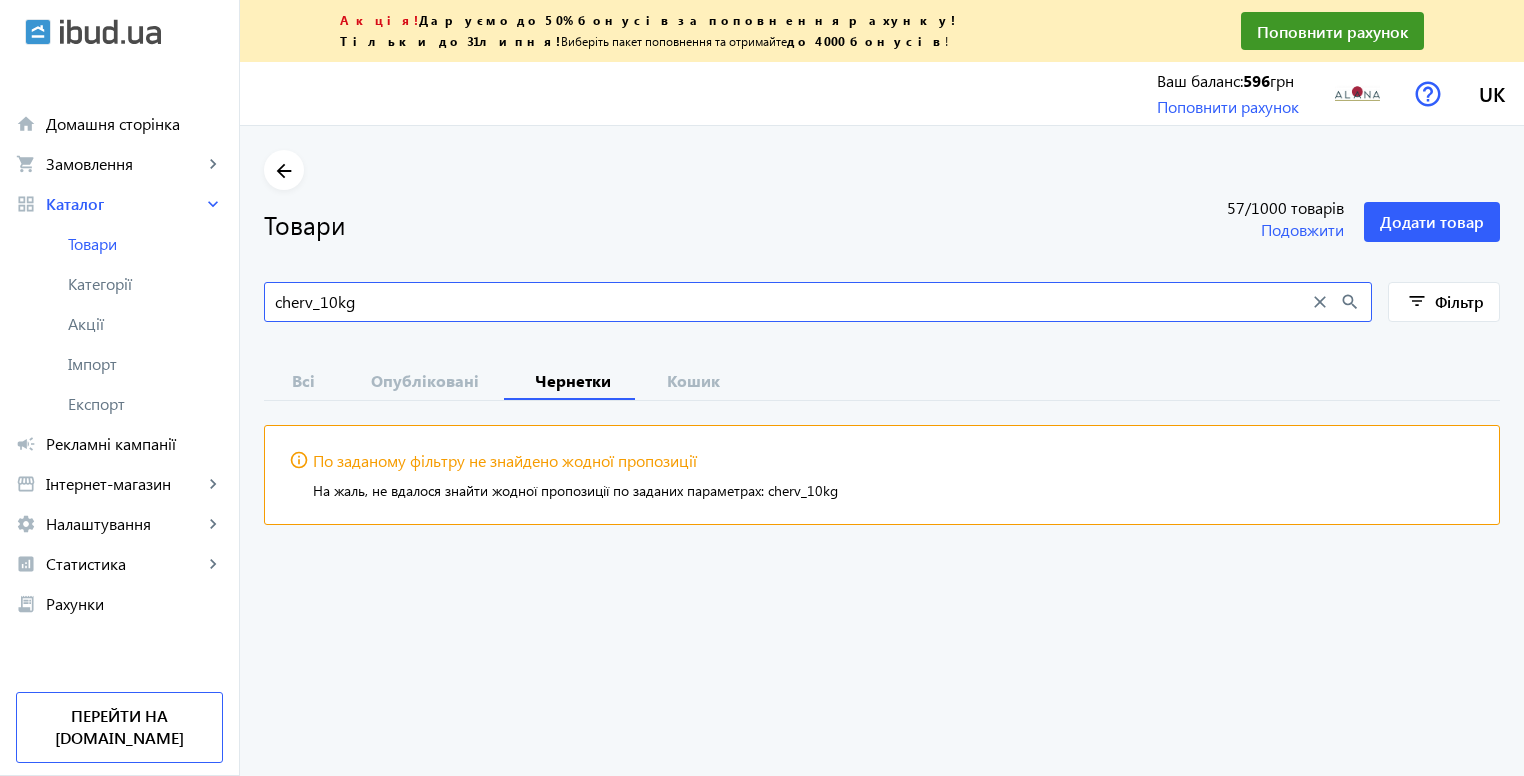 click on "cherv_10kg" at bounding box center [792, 302] 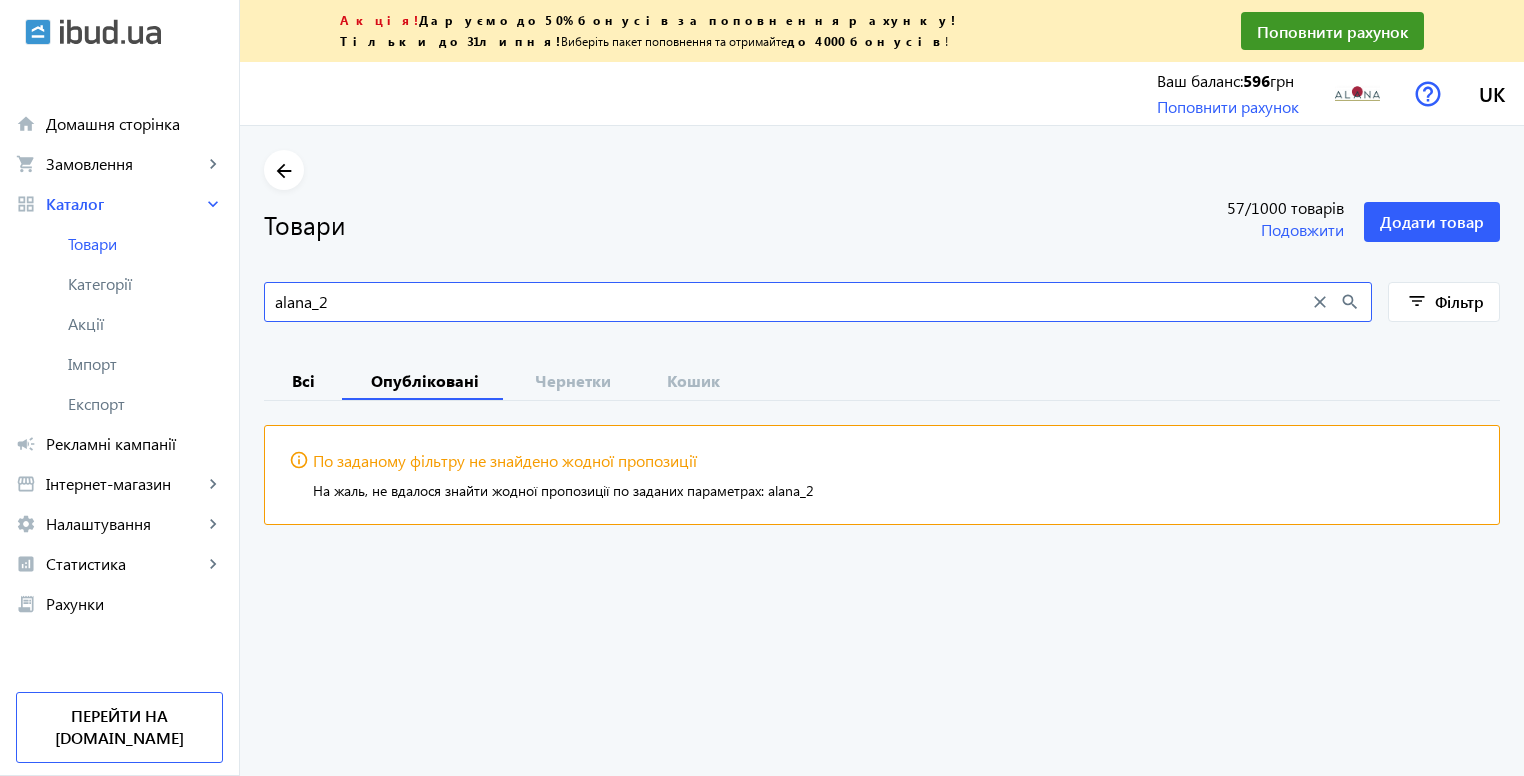 type on "alana_2" 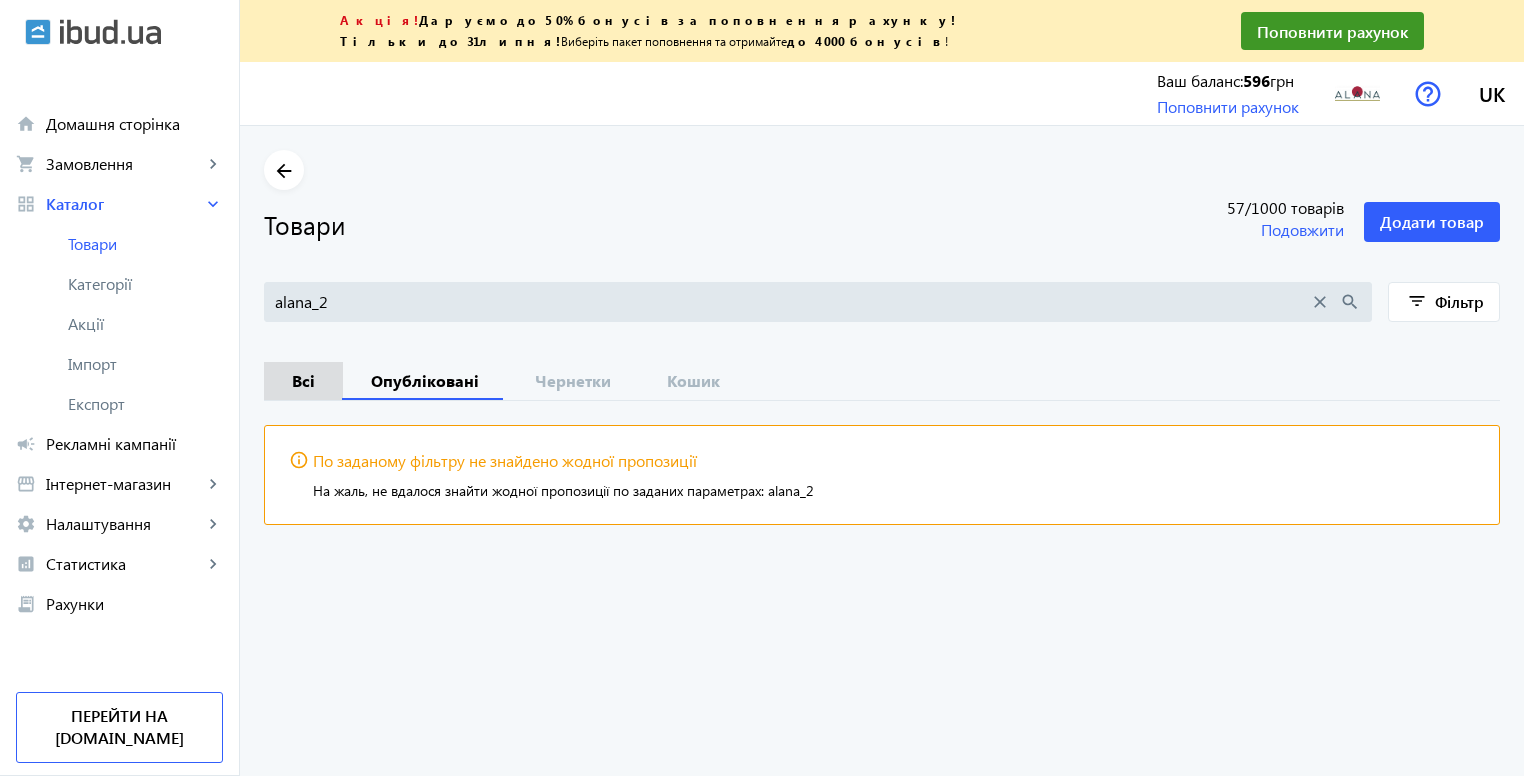 click on "Всі" at bounding box center (303, 381) 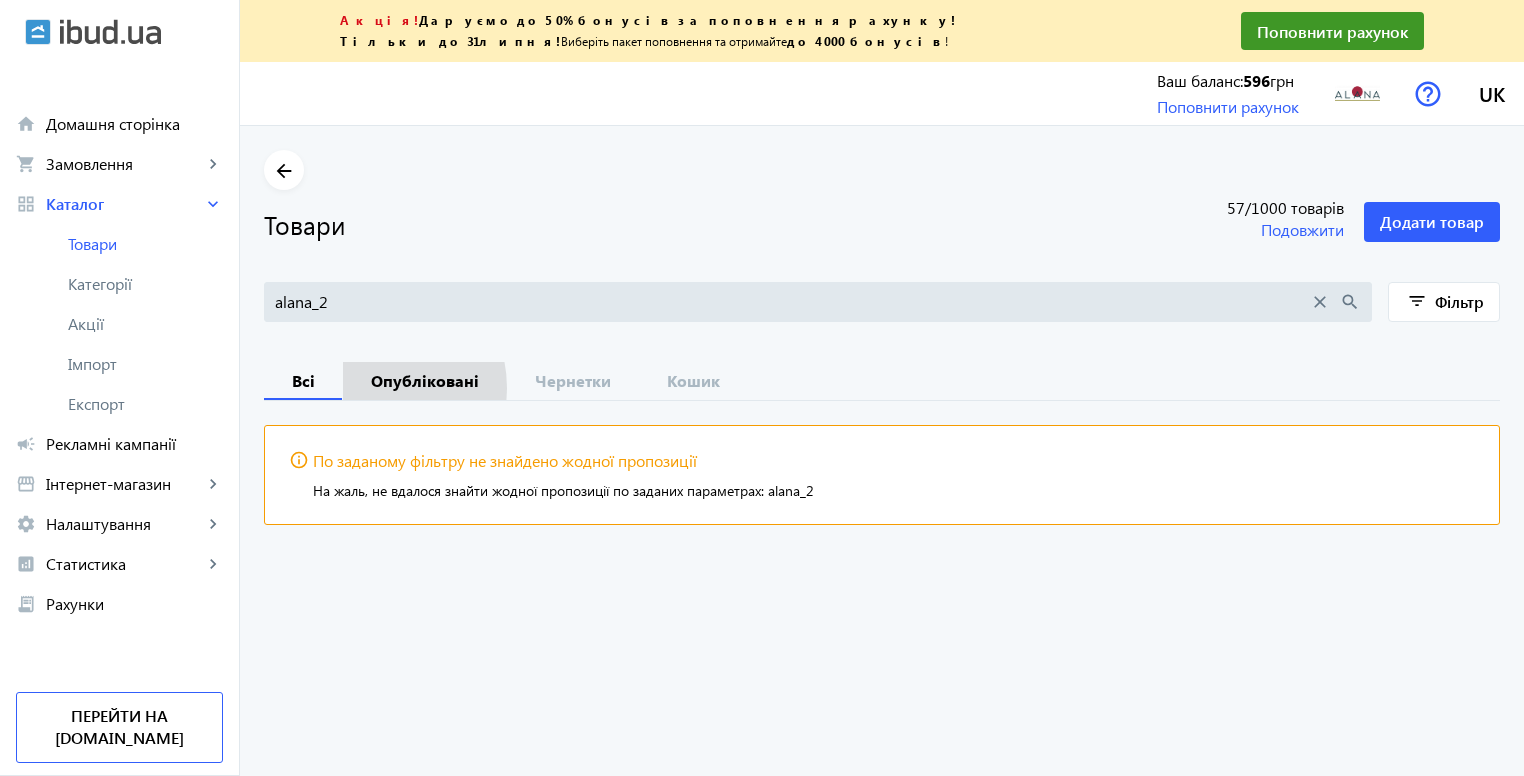 click on "Опубліковані" at bounding box center (425, 381) 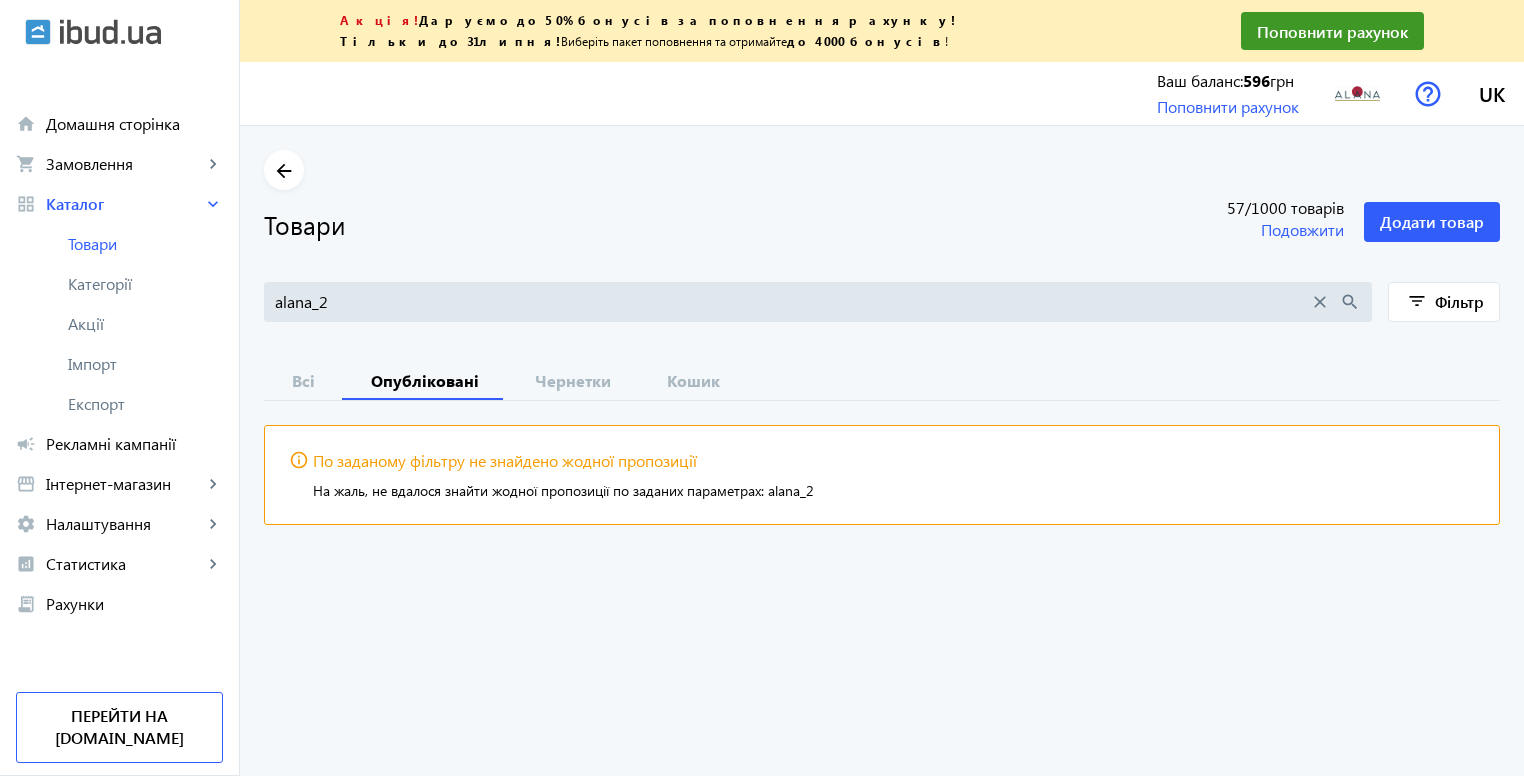 click on "alana_2" at bounding box center [792, 302] 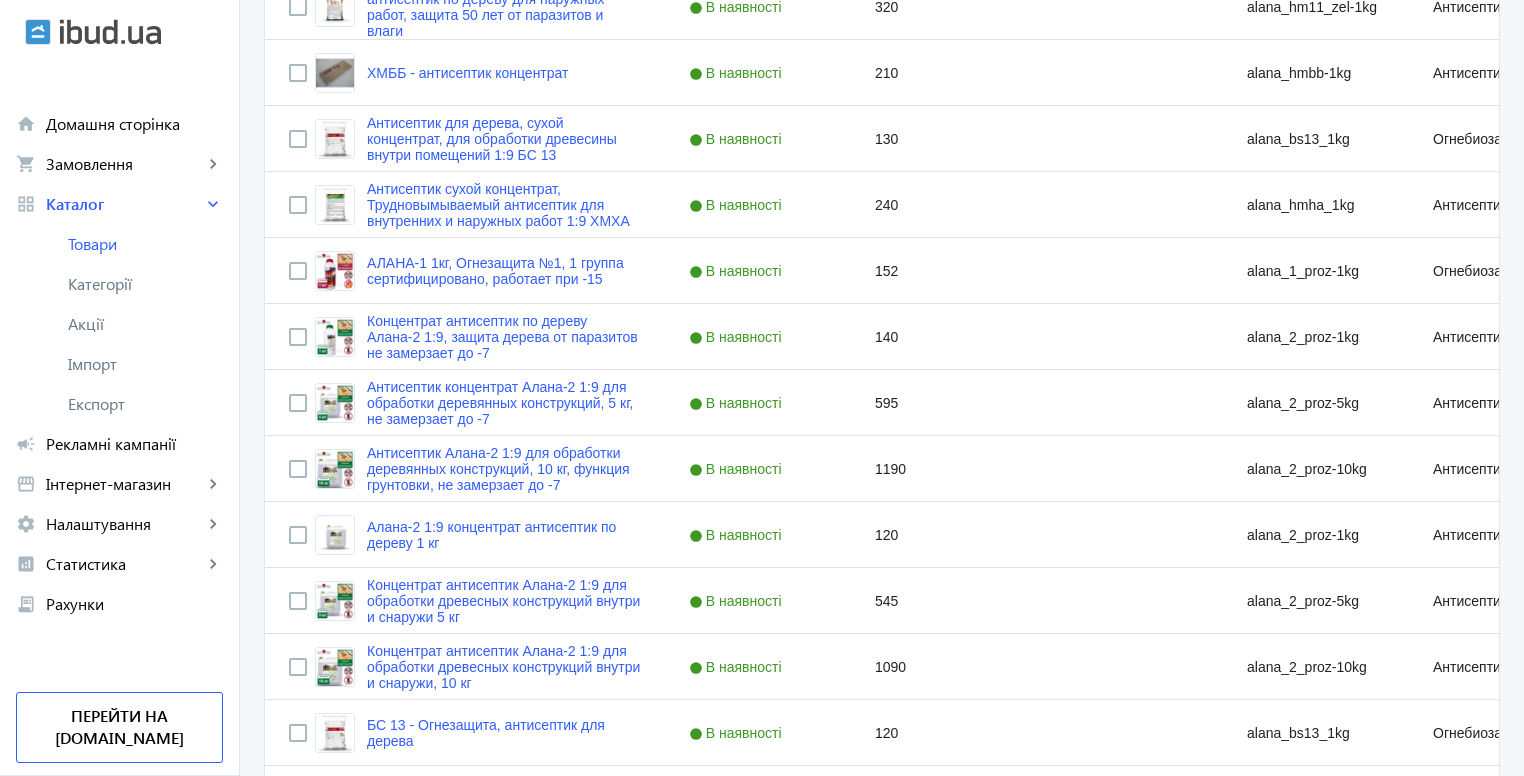 scroll, scrollTop: 0, scrollLeft: 0, axis: both 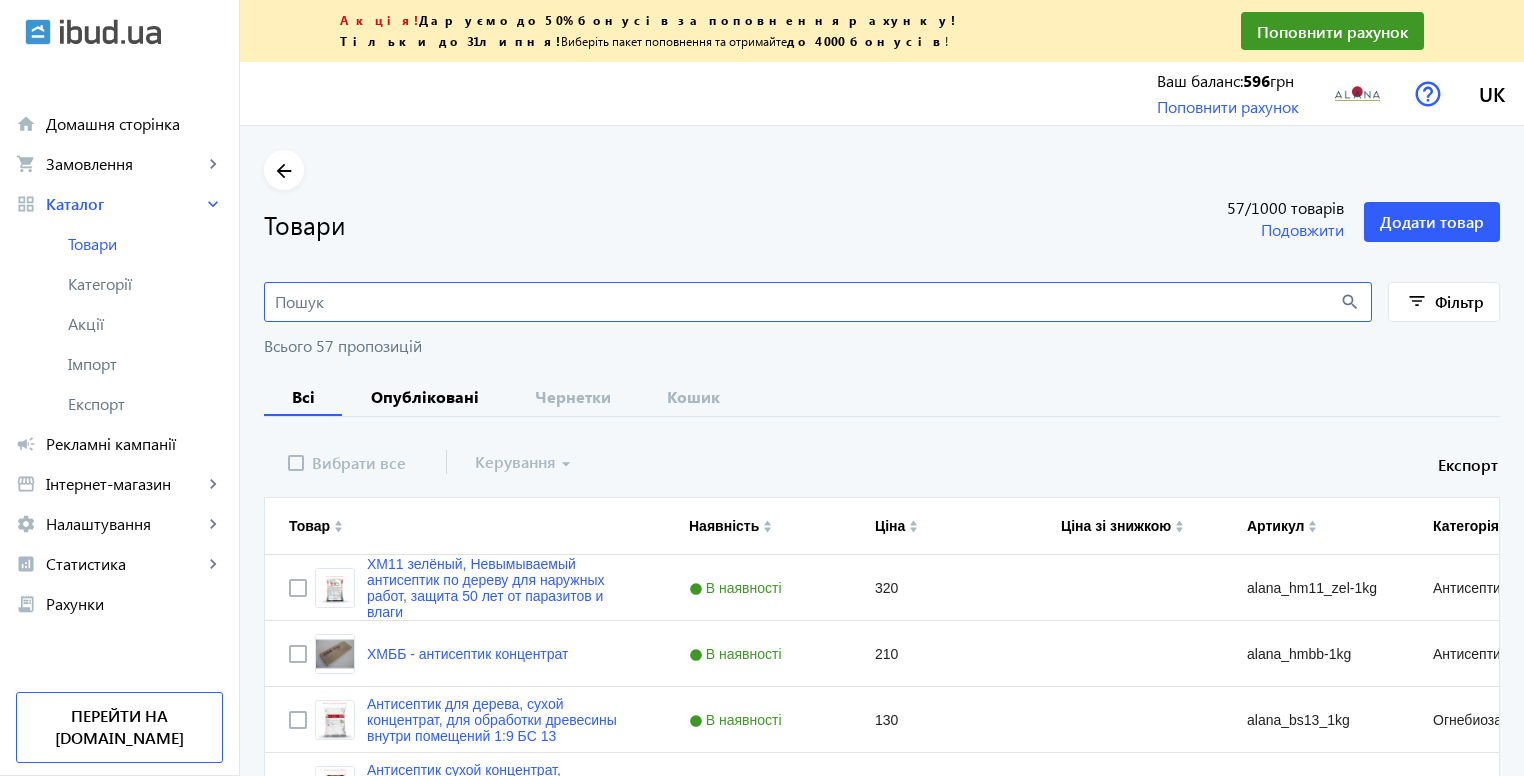 click on "Опубліковані" at bounding box center (425, 397) 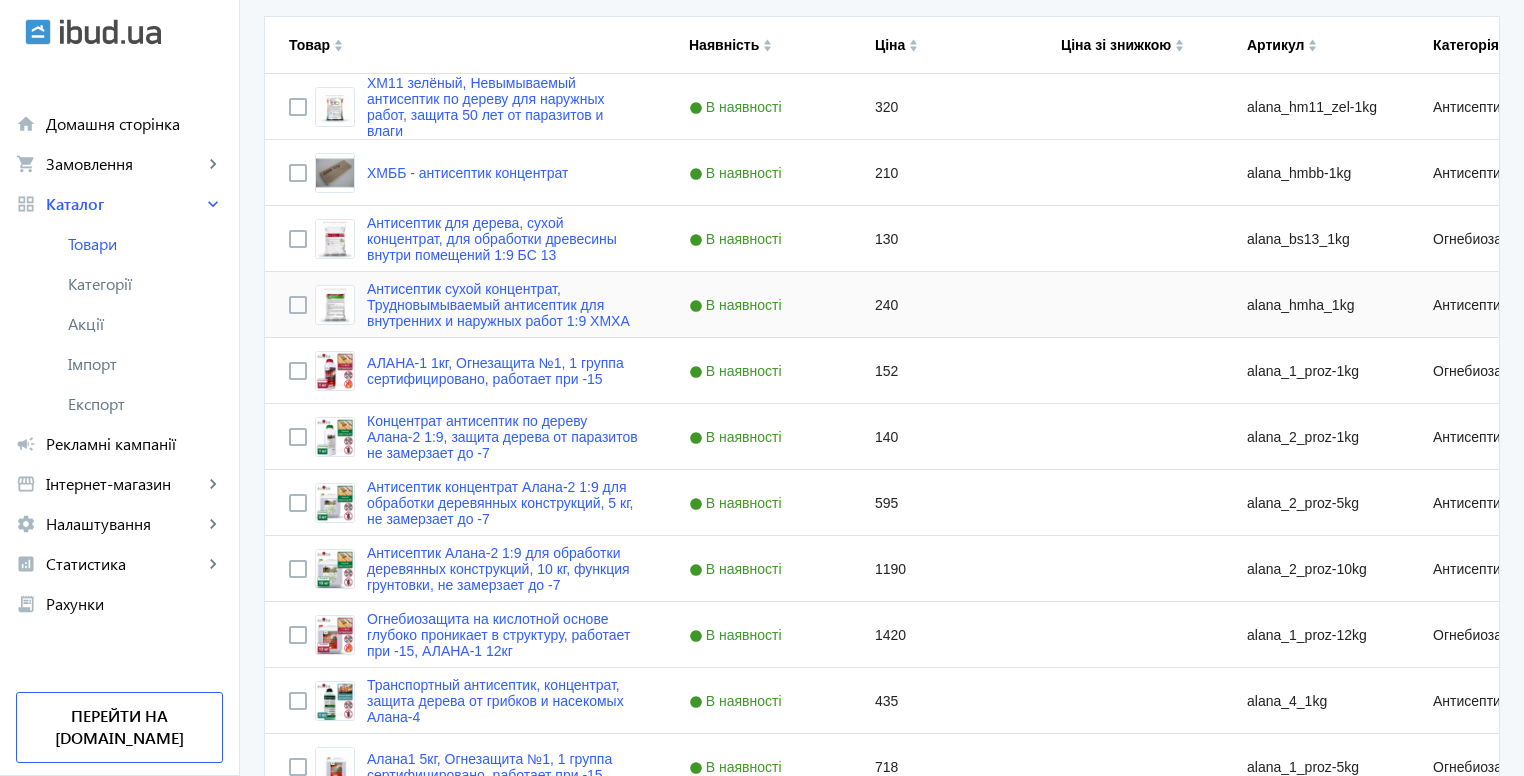 scroll, scrollTop: 500, scrollLeft: 0, axis: vertical 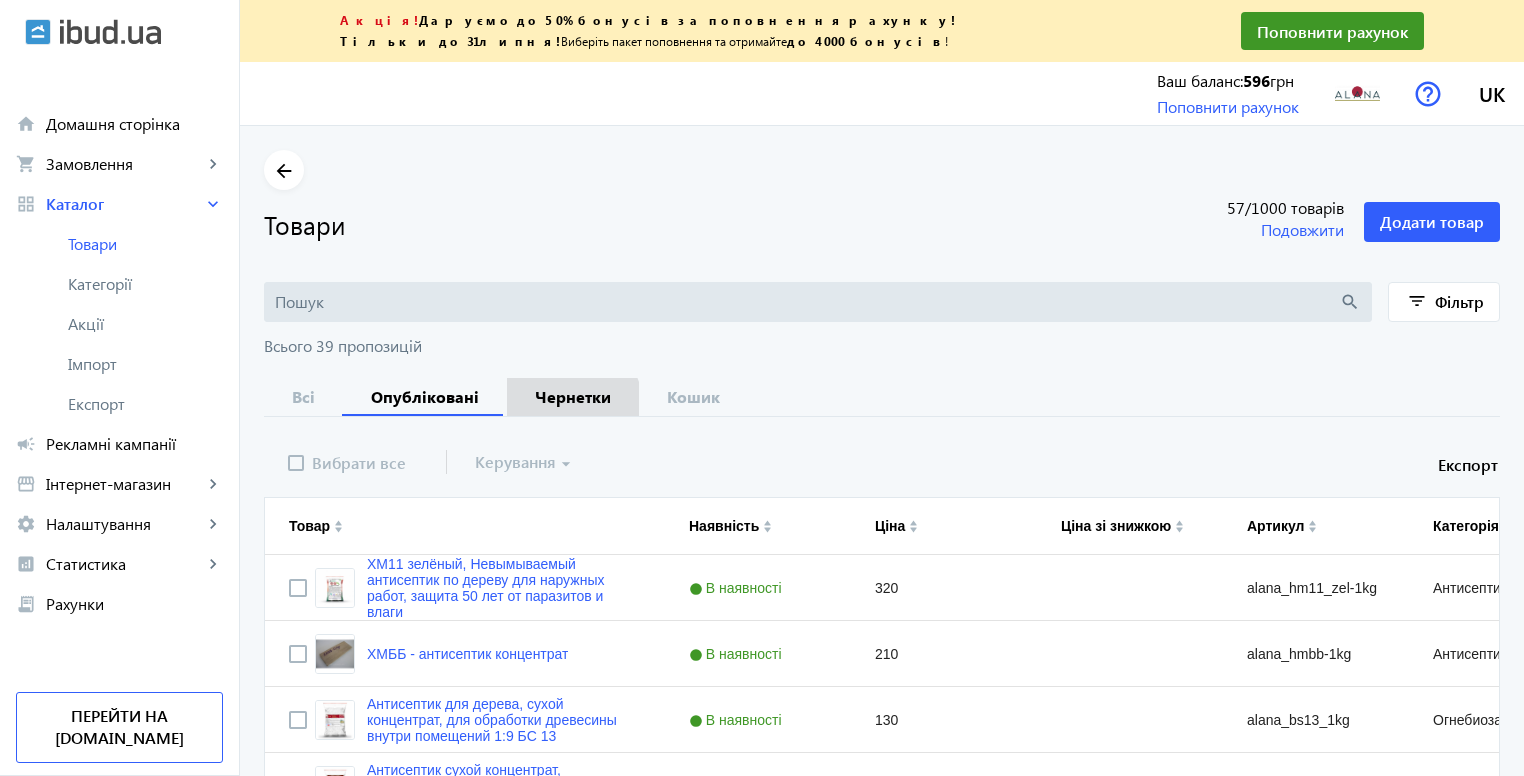 click on "Чернетки" at bounding box center [573, 397] 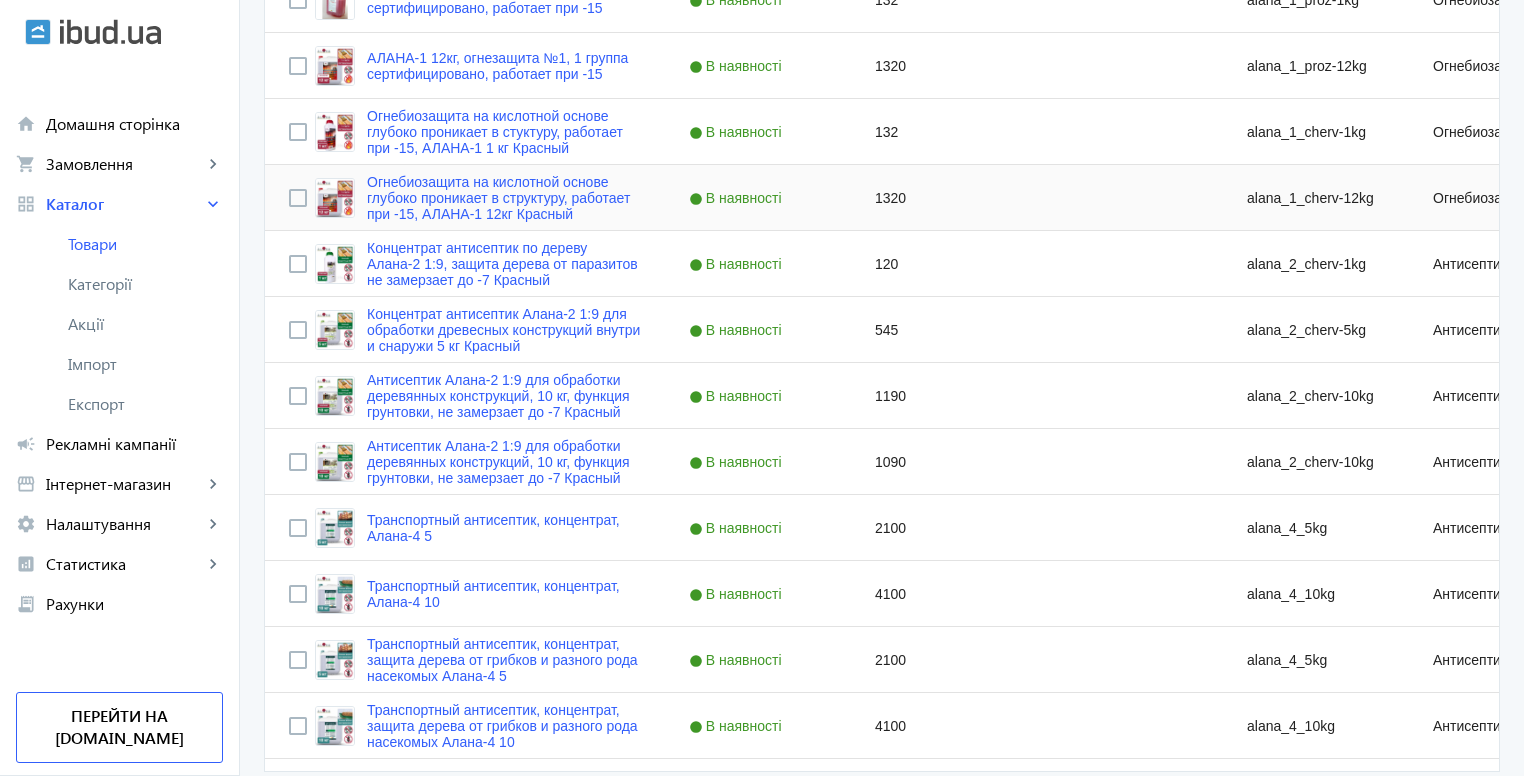scroll, scrollTop: 1000, scrollLeft: 0, axis: vertical 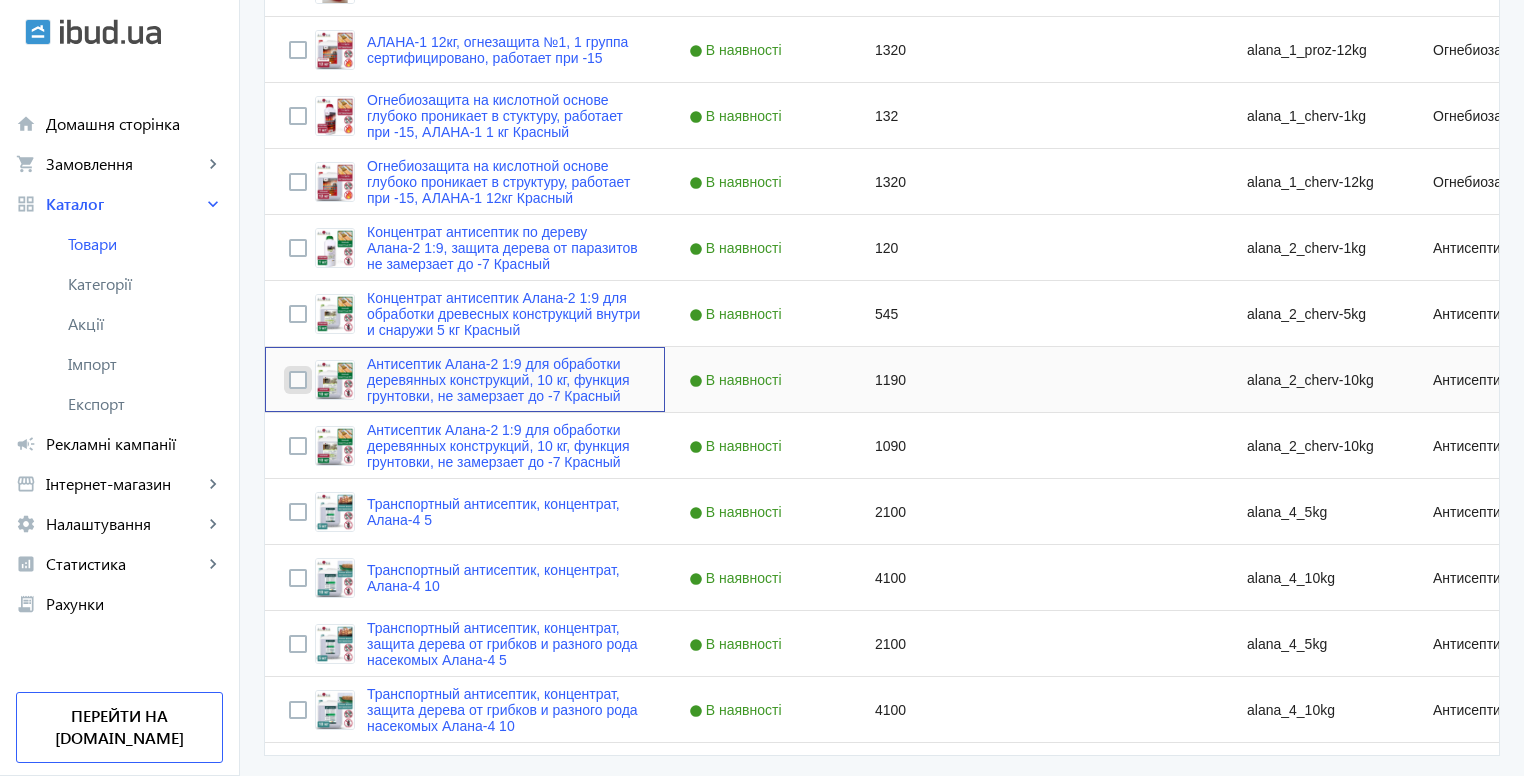 click at bounding box center (298, 380) 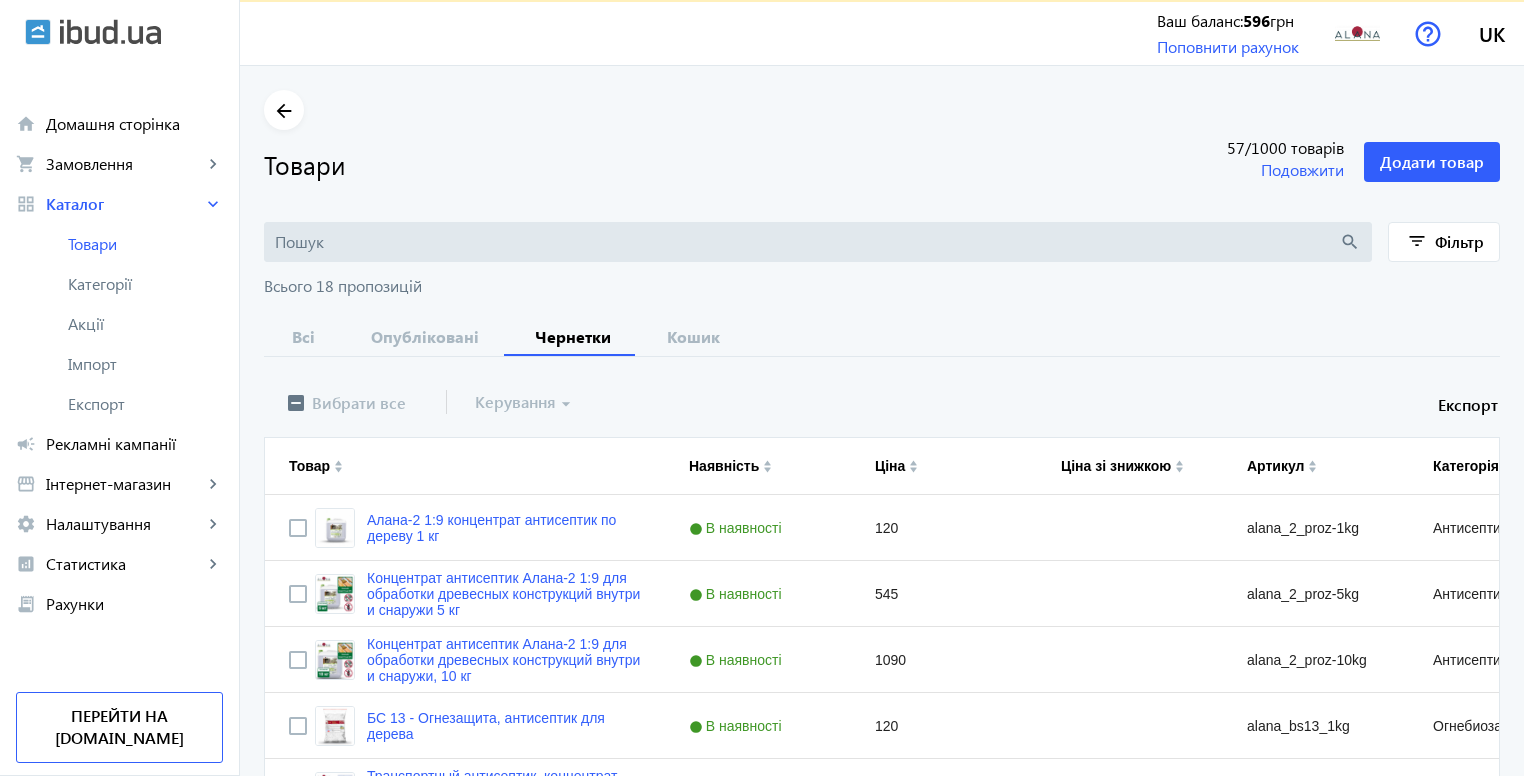 scroll, scrollTop: 0, scrollLeft: 0, axis: both 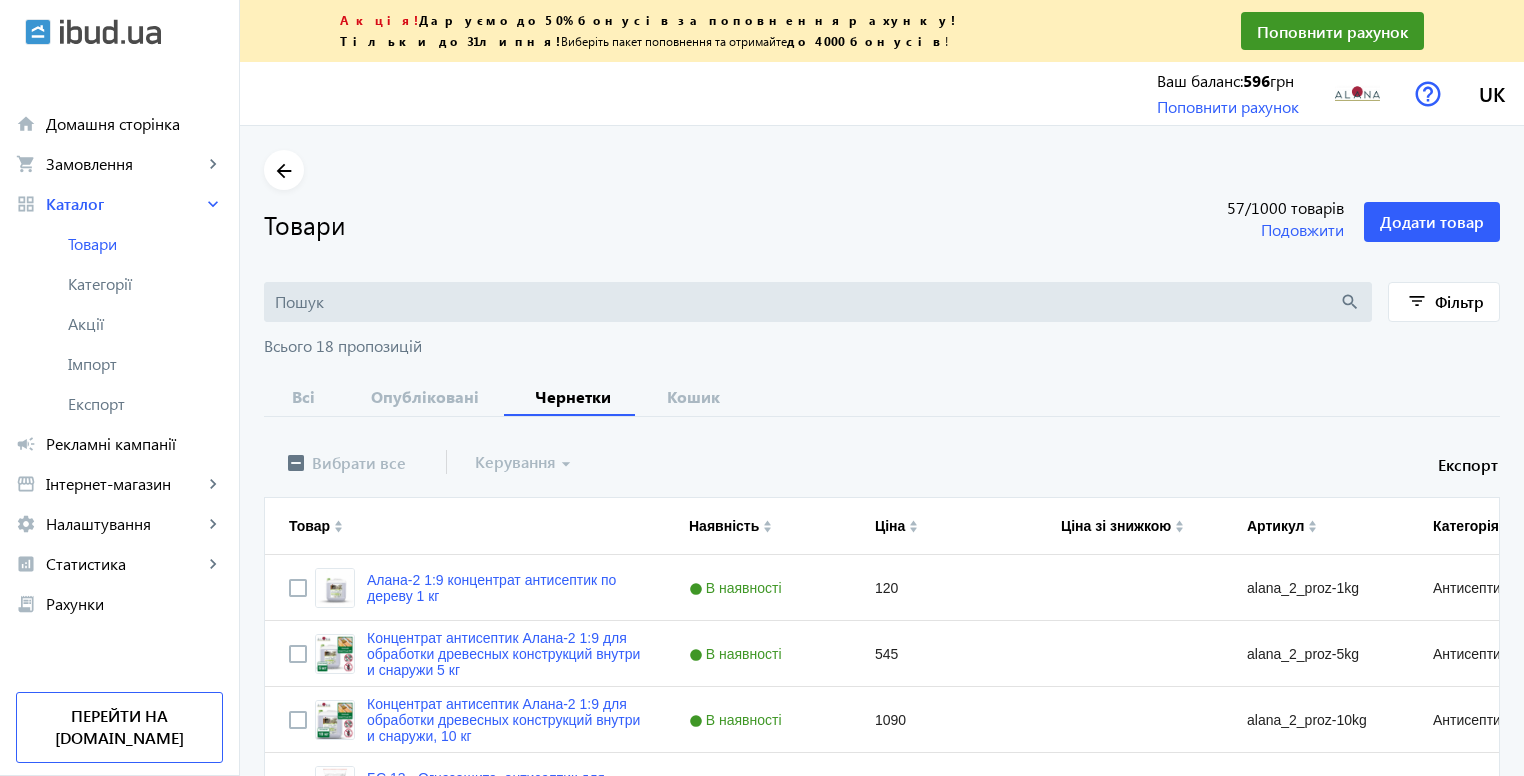click on "Керування  arrow_drop_down" 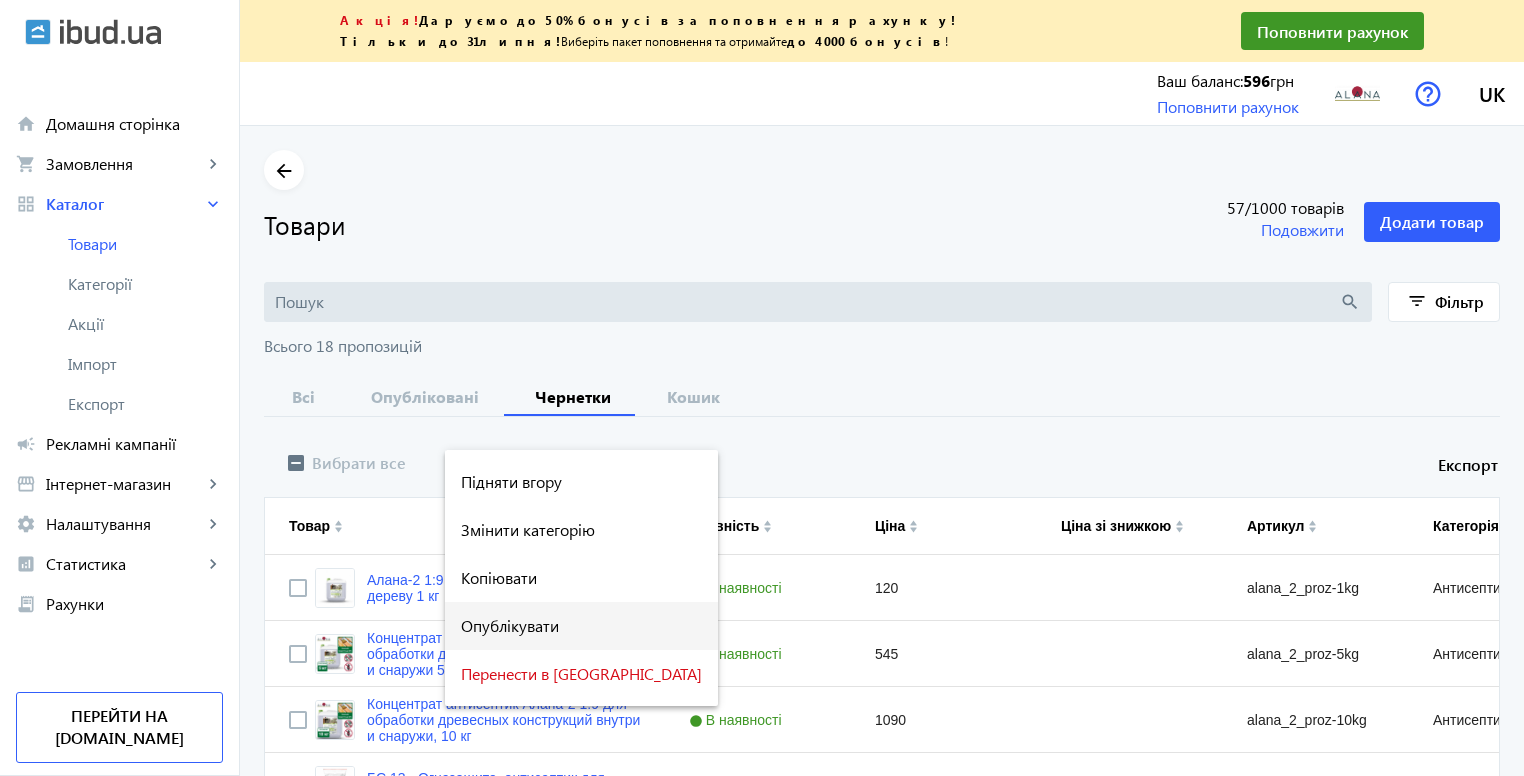 click on "Опублікувати" at bounding box center (581, 626) 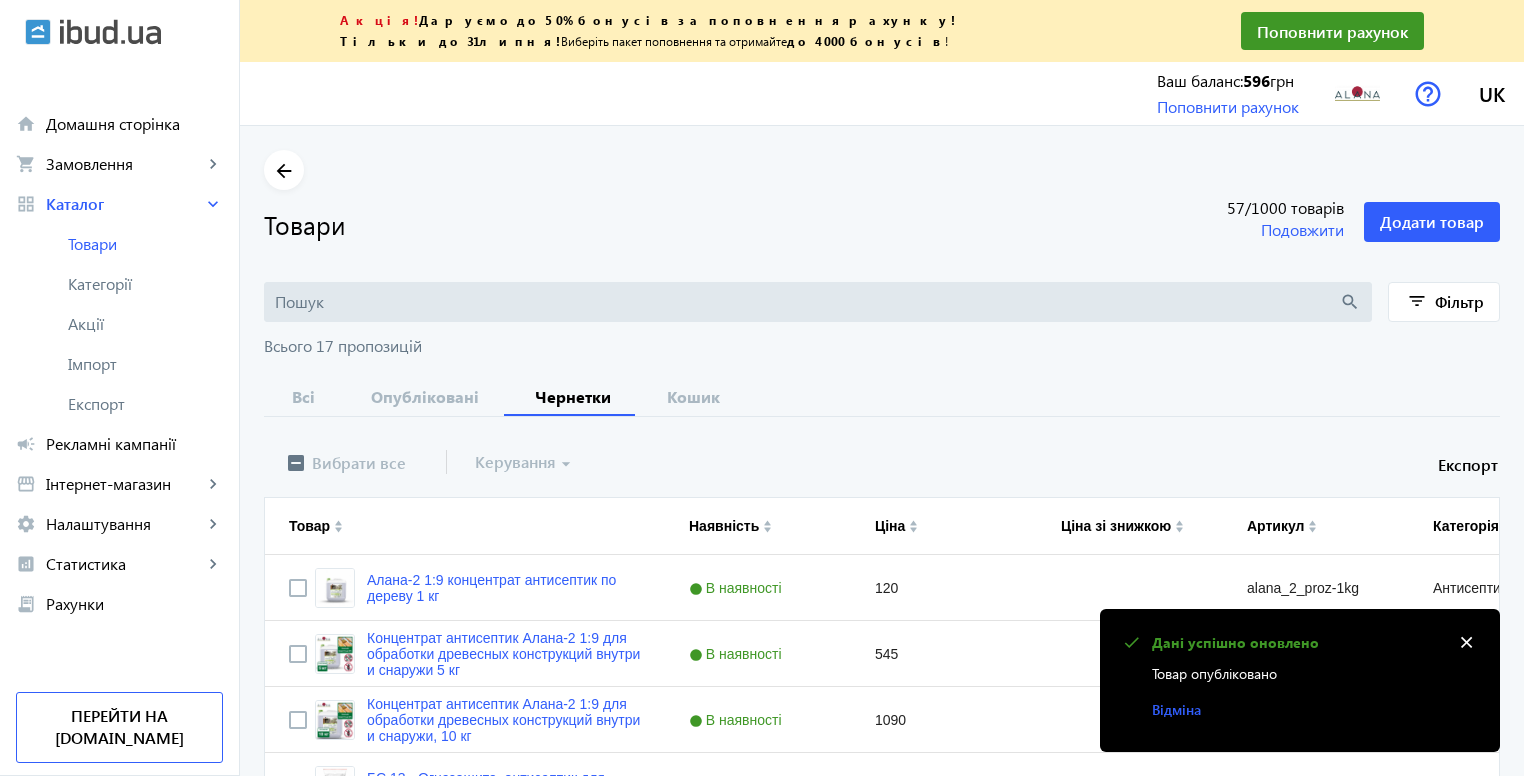 click on "Керування  arrow_drop_down" 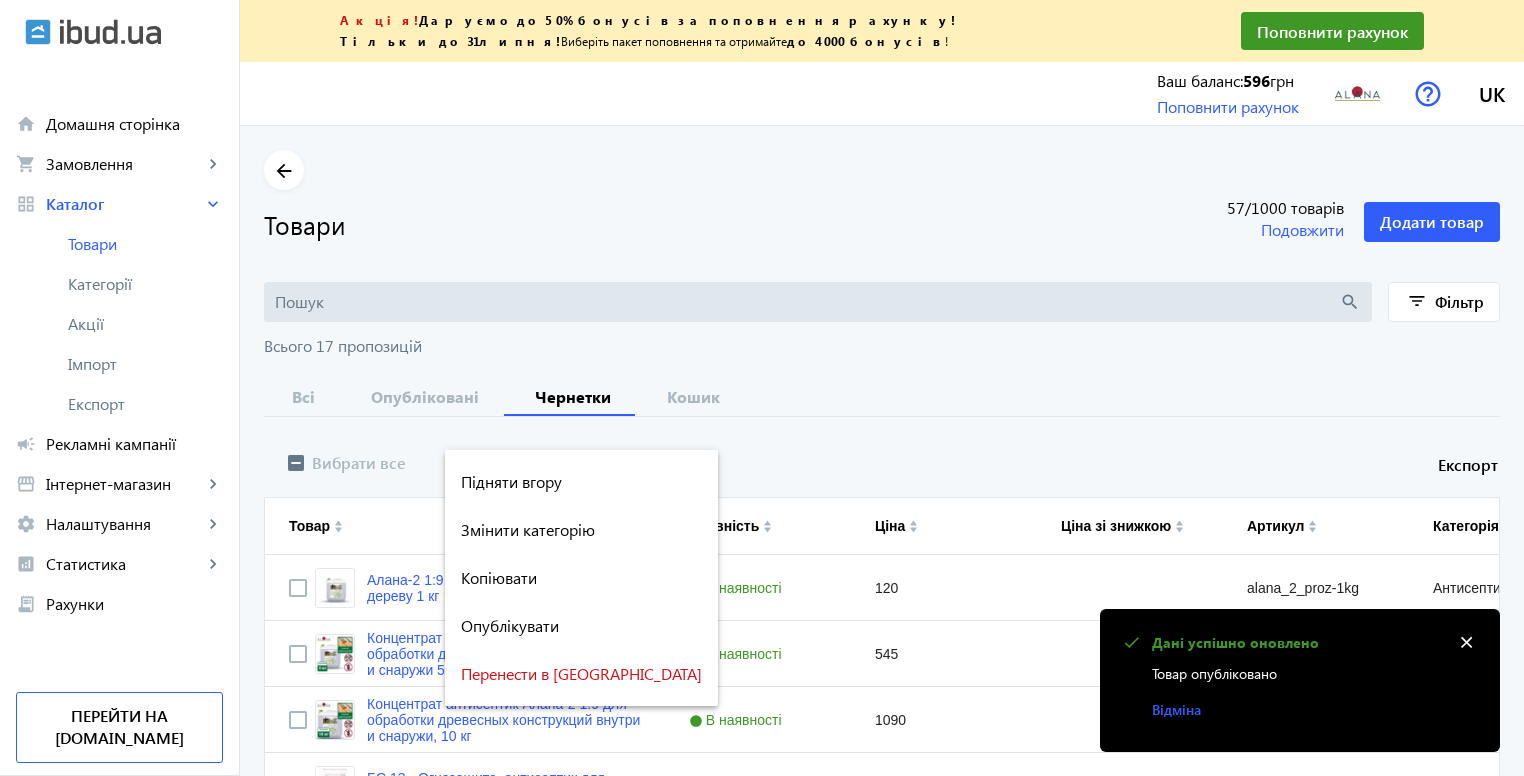 click at bounding box center (762, 388) 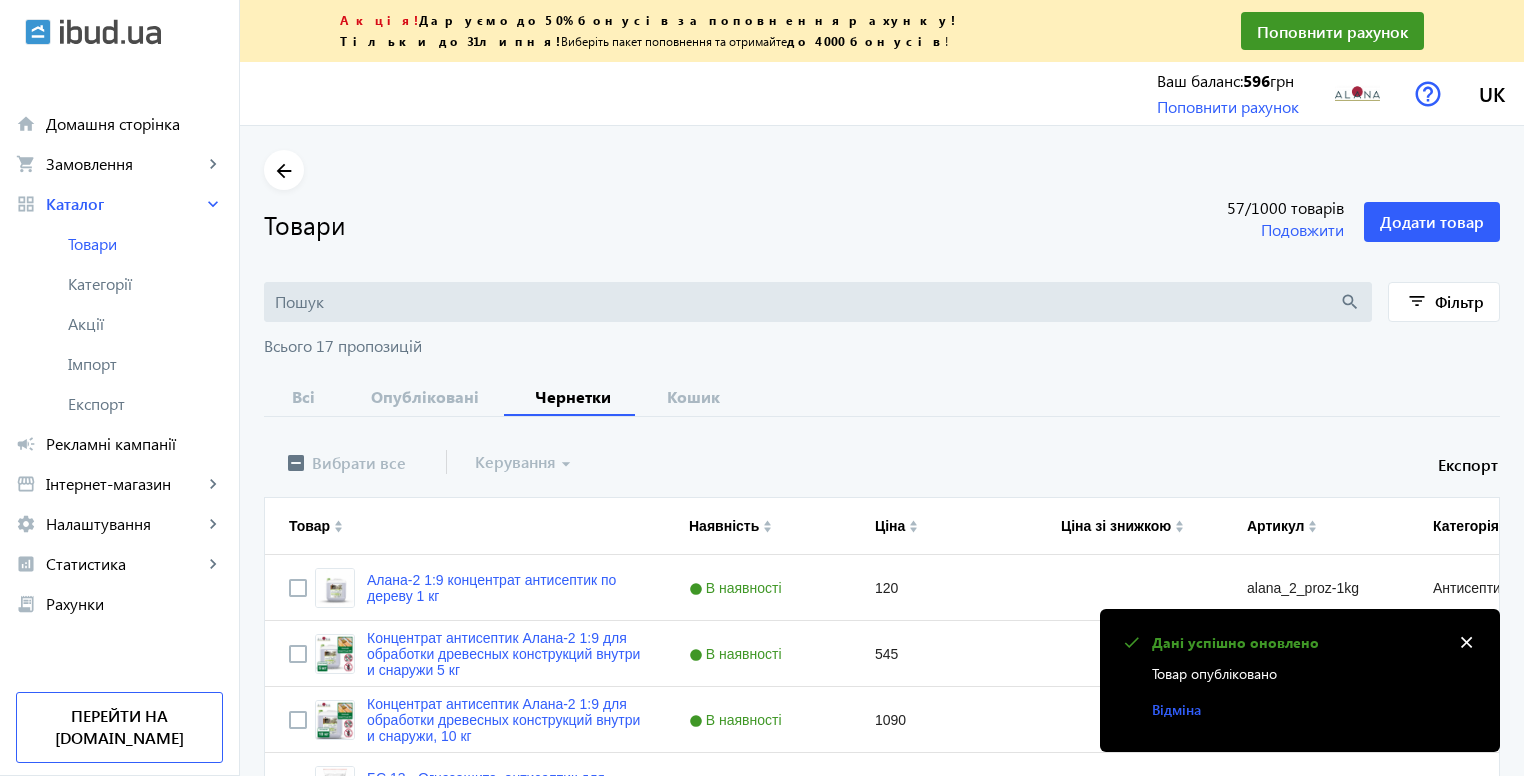 click on "Опубліковані" at bounding box center (425, 397) 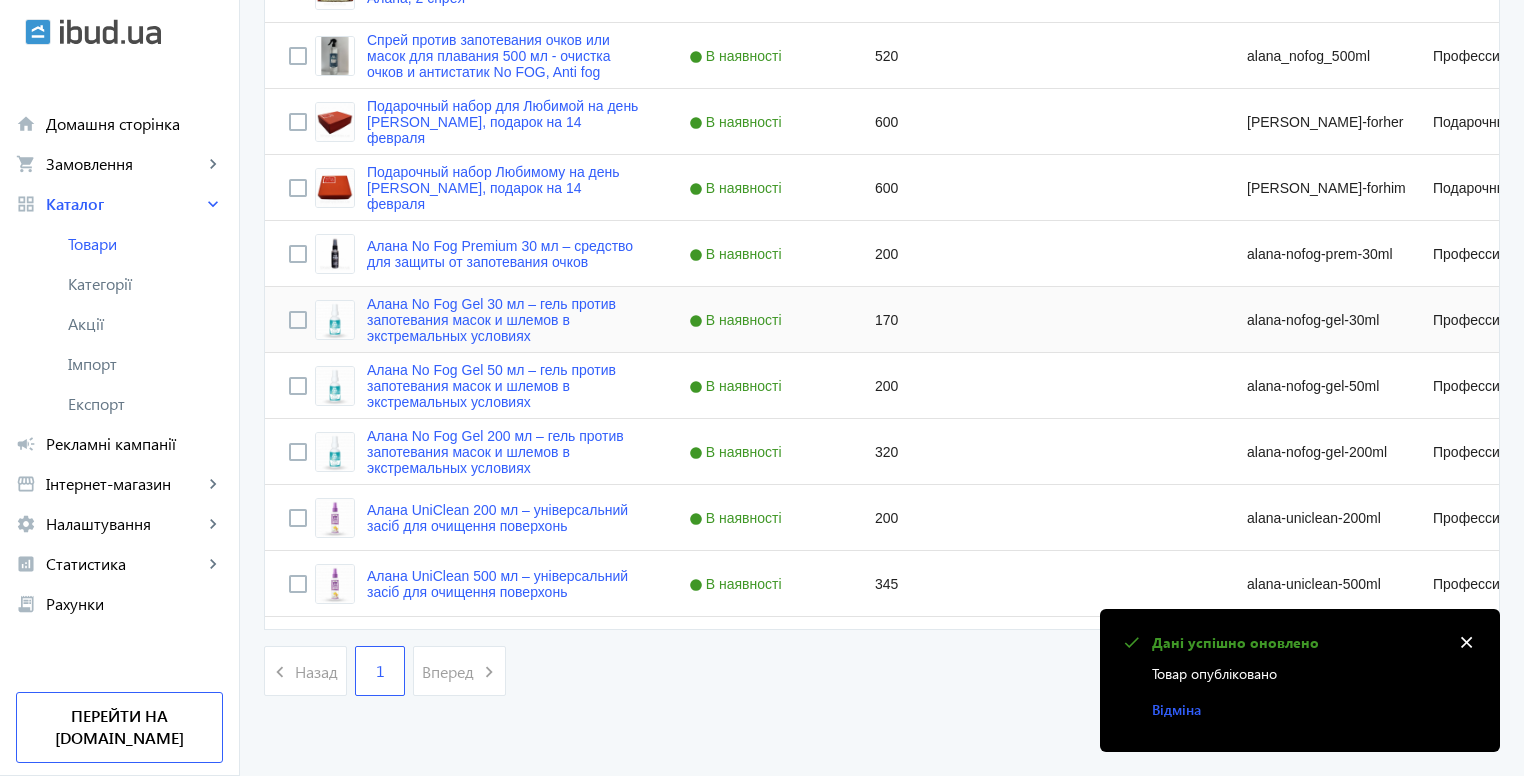 scroll, scrollTop: 2608, scrollLeft: 0, axis: vertical 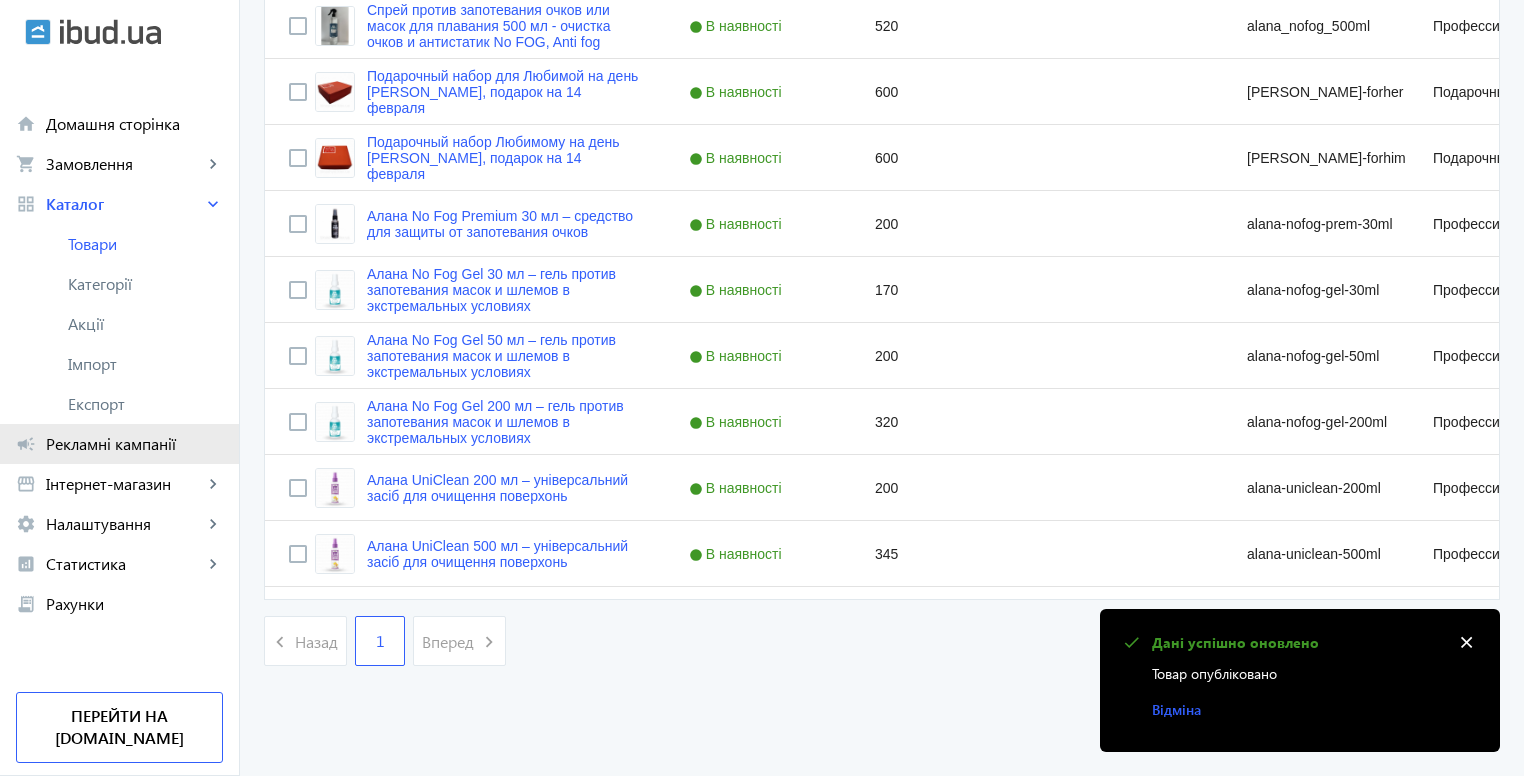 click on "Рекламні кампанії" 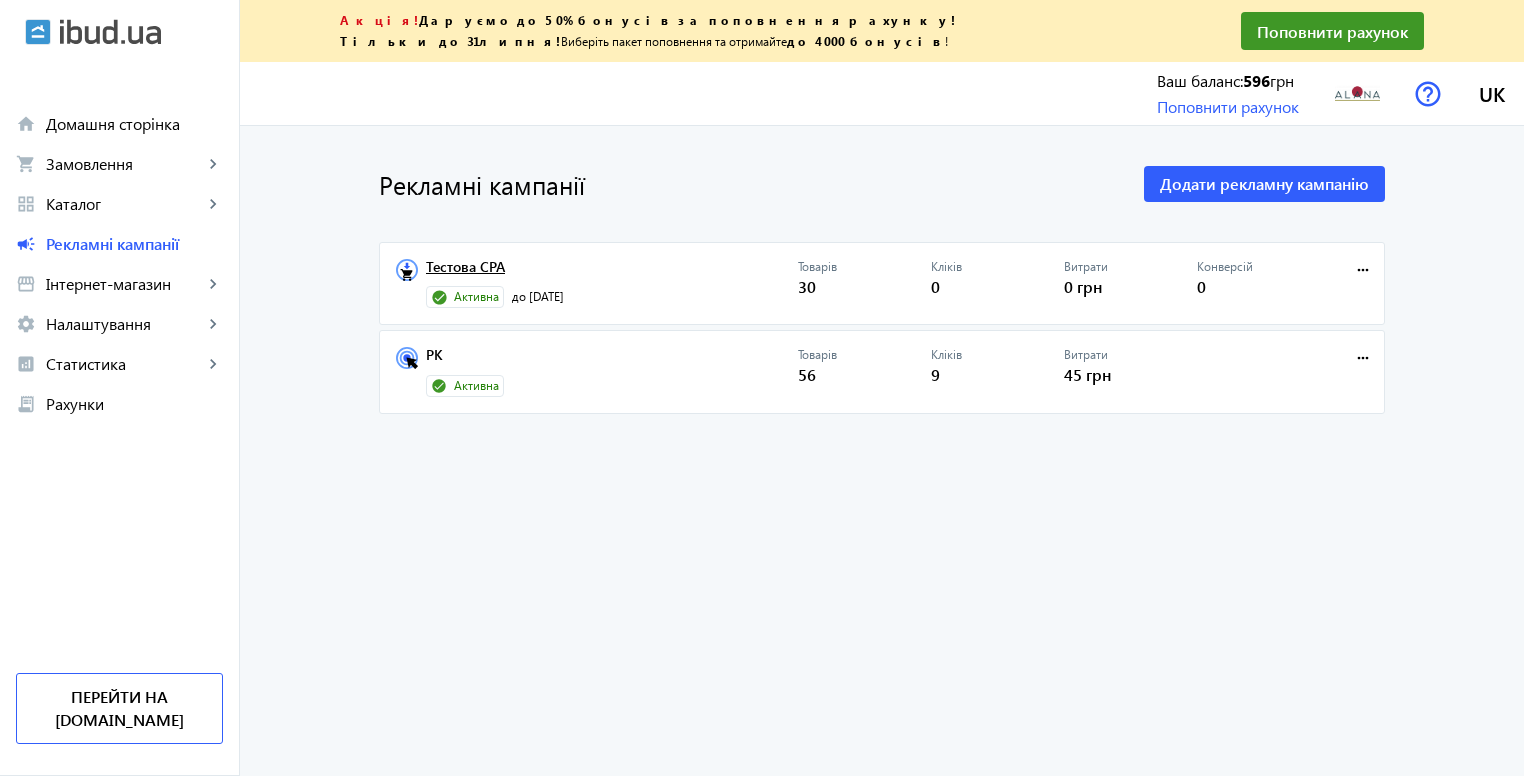 click on "Тестова CPA" at bounding box center (612, 273) 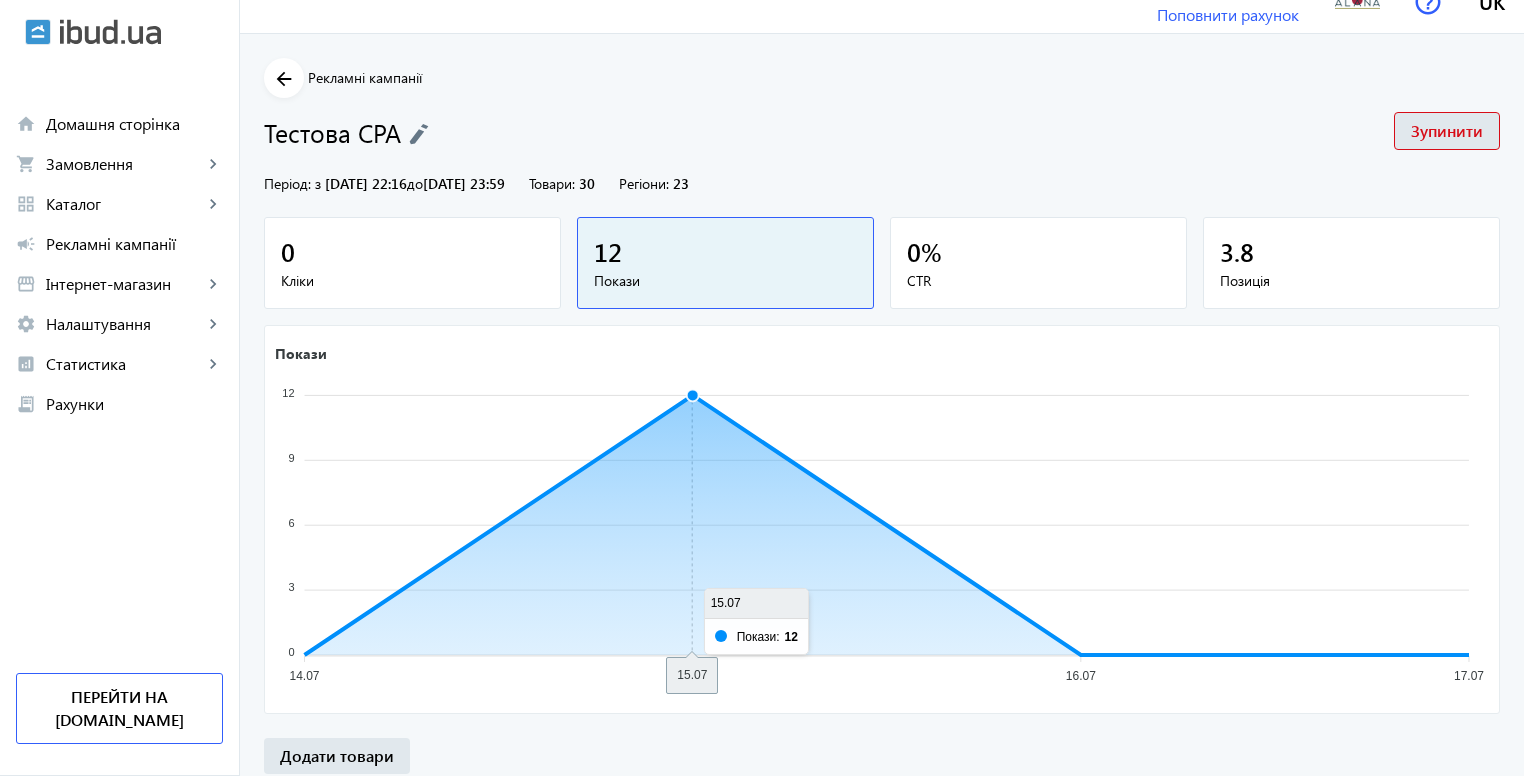 scroll, scrollTop: 15, scrollLeft: 0, axis: vertical 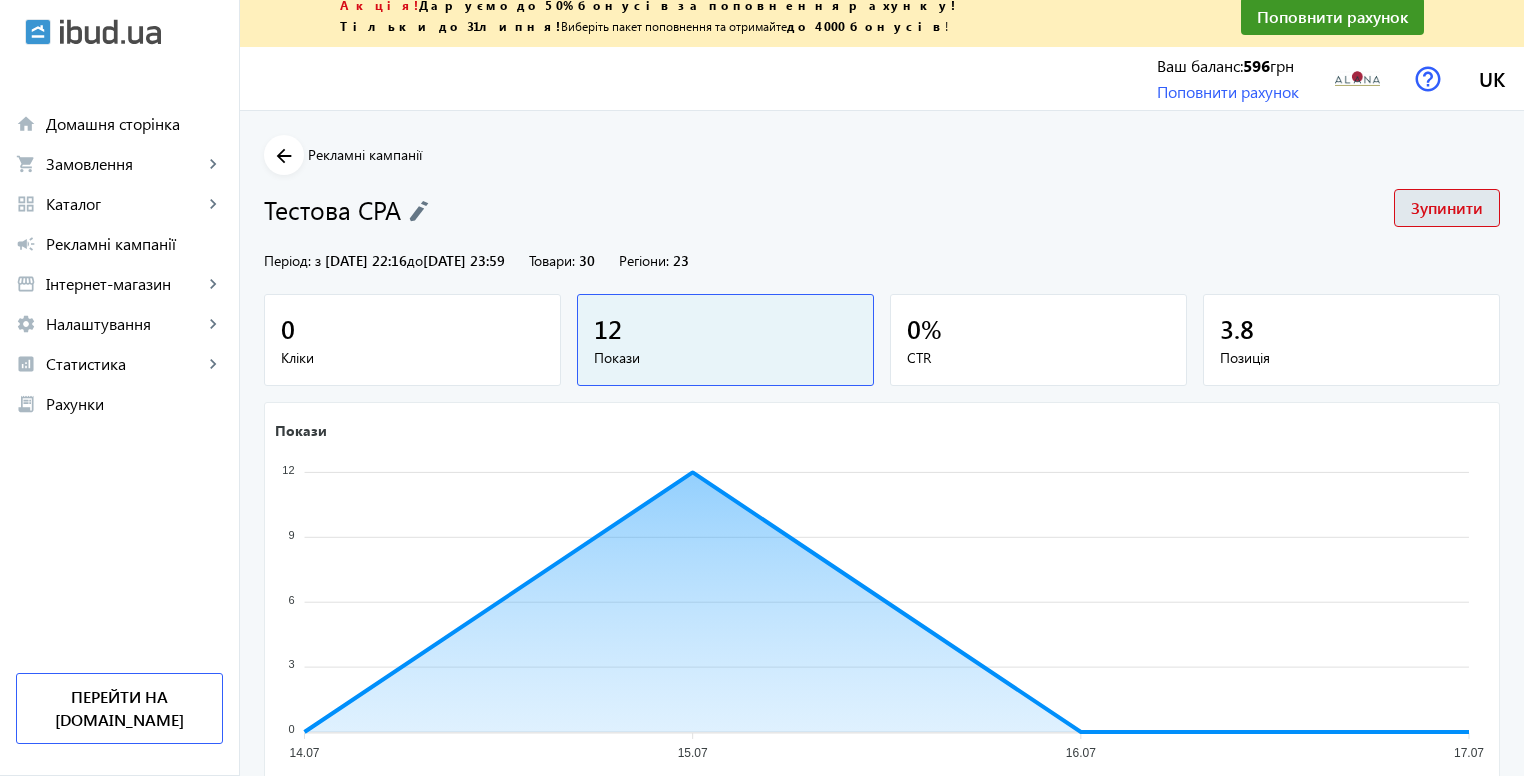 click on "arrow_back" 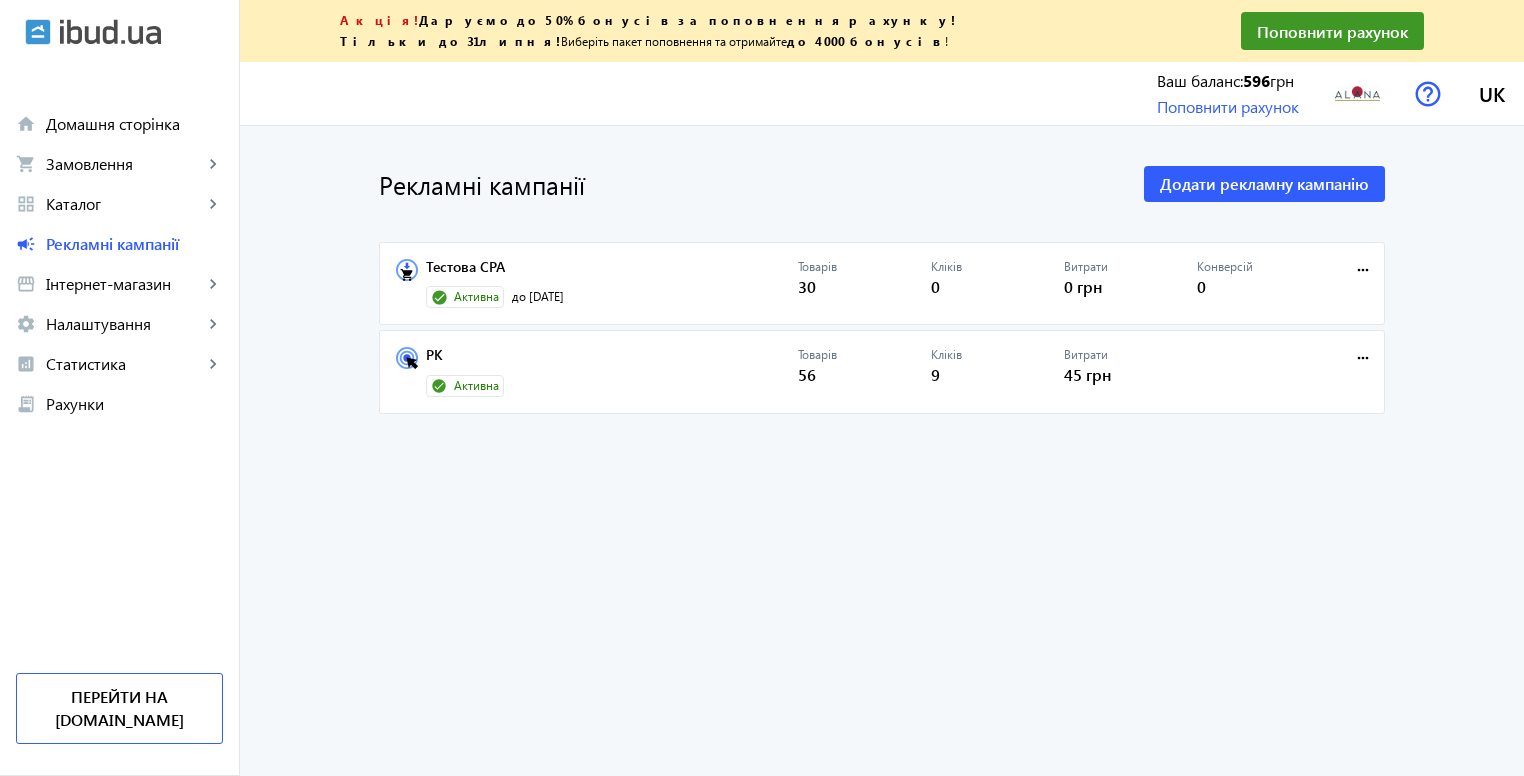 scroll, scrollTop: 0, scrollLeft: 0, axis: both 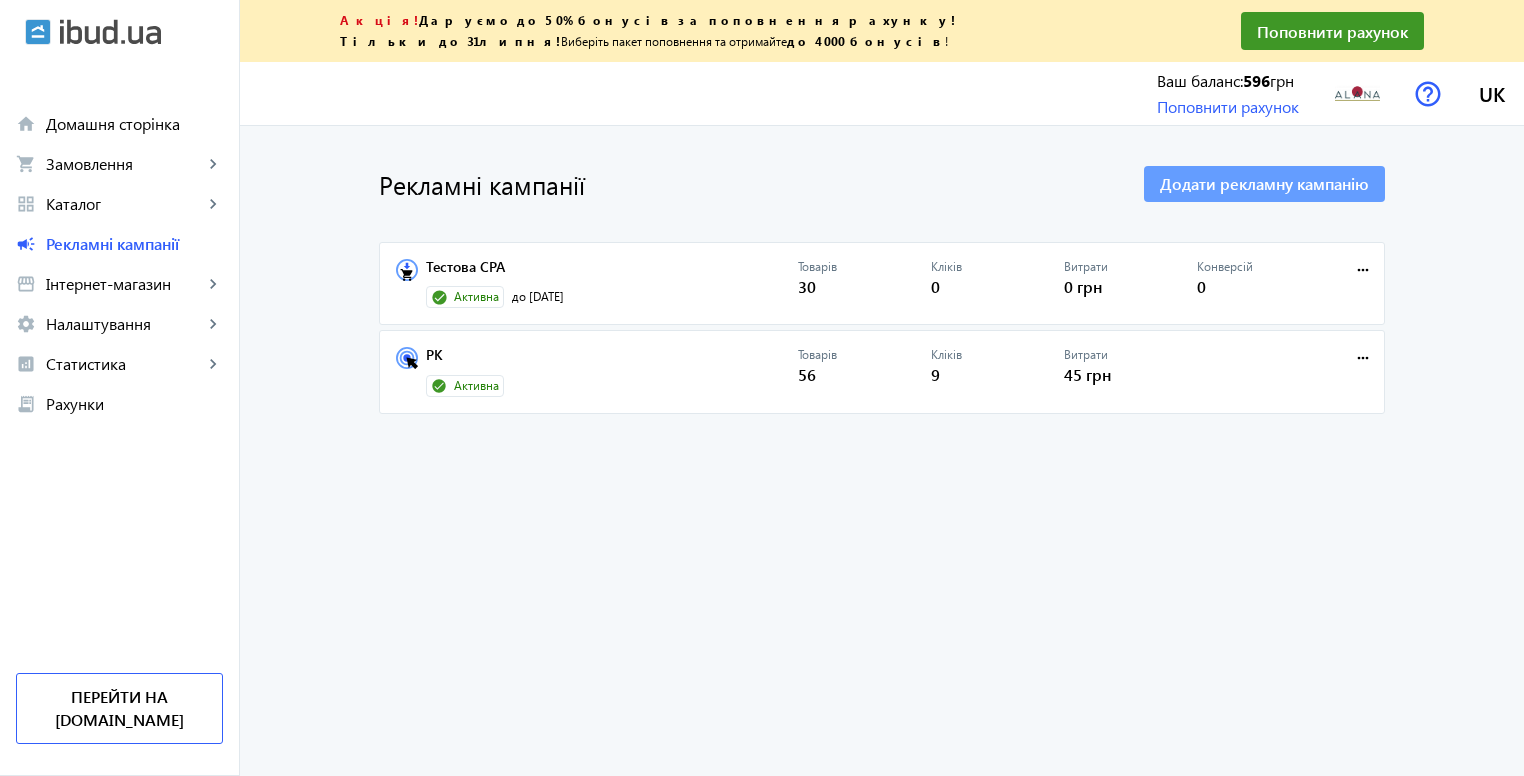 click on "Додати рекламну кампанію" 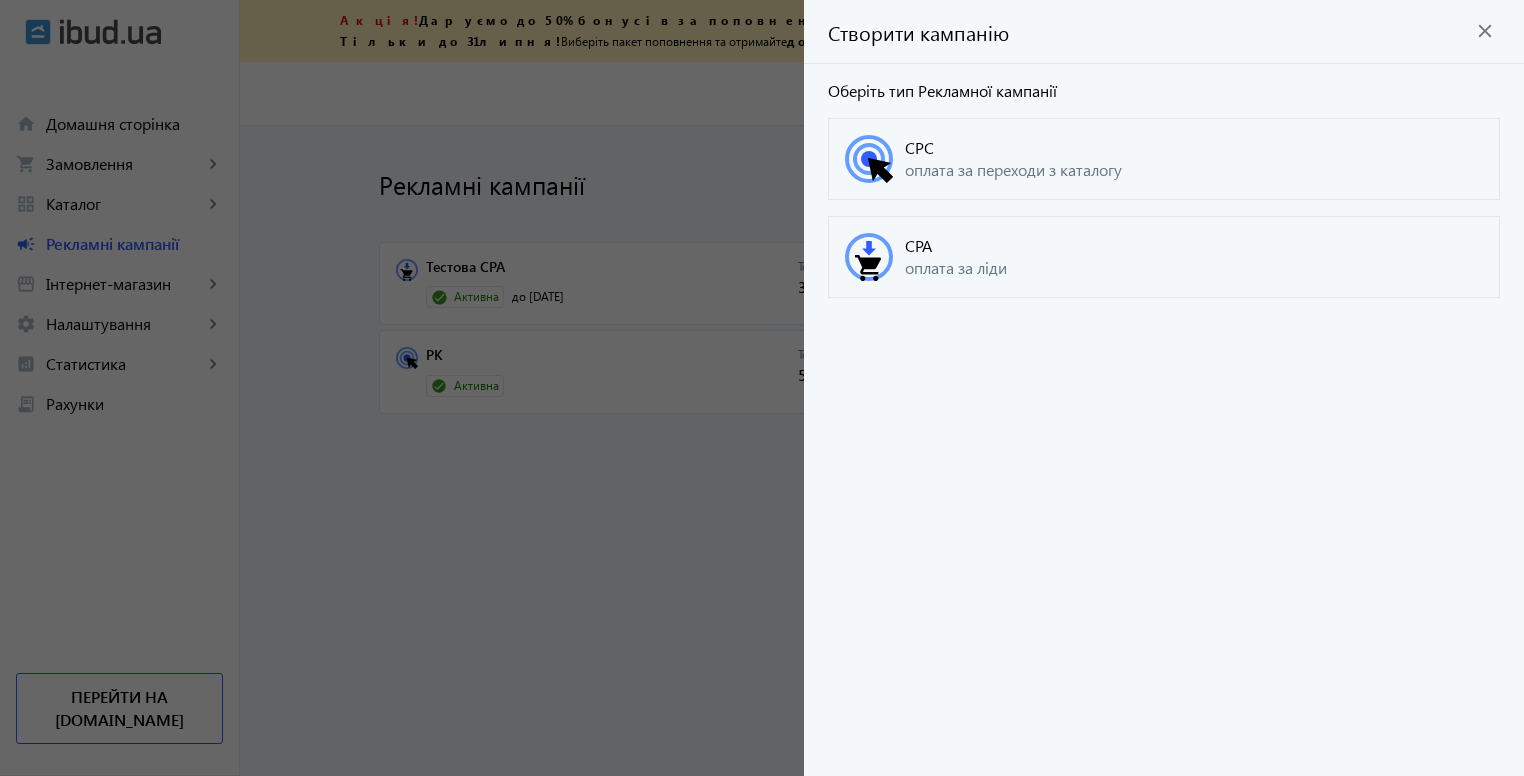 click on "close" 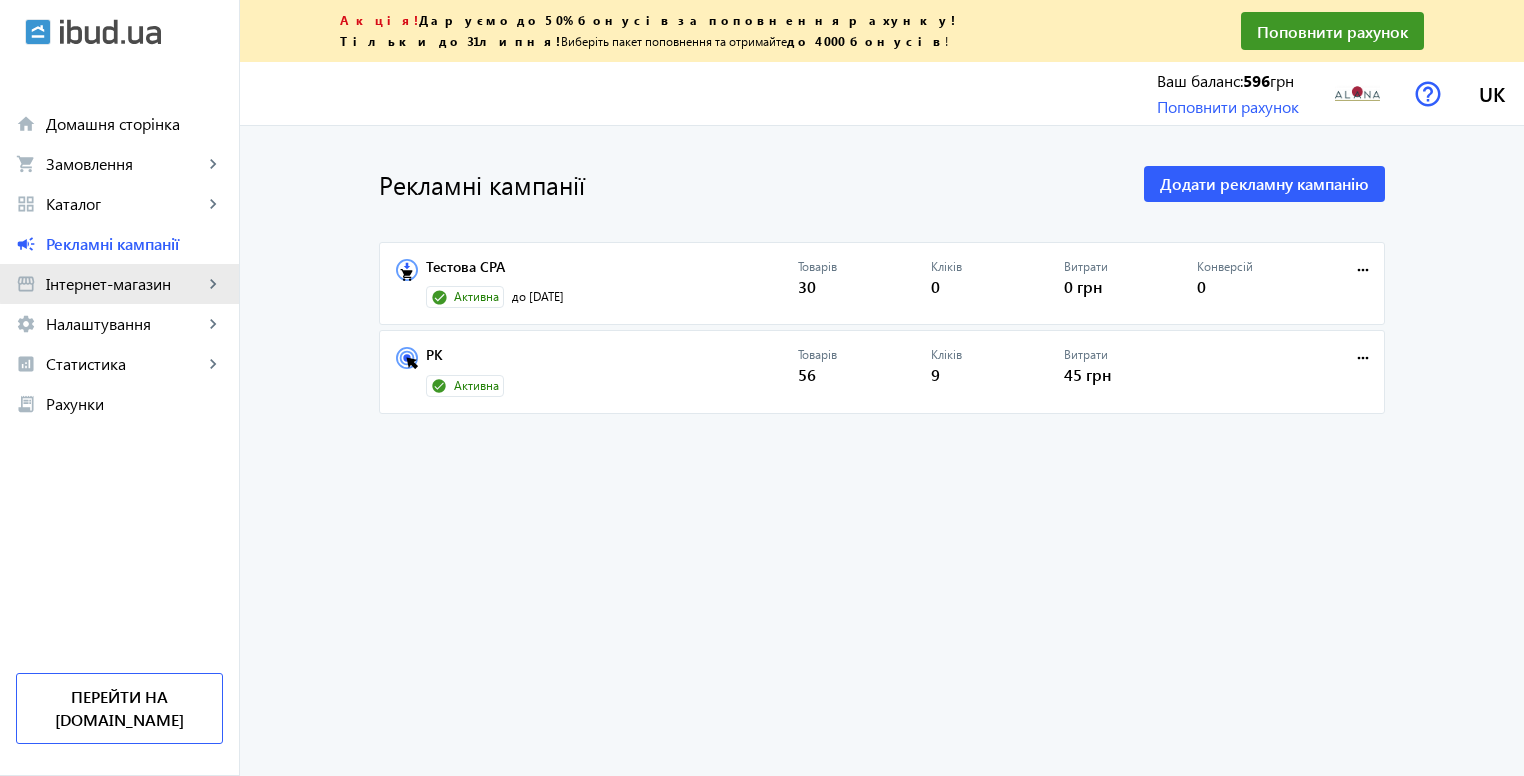 click on "Інтернет-магазин" 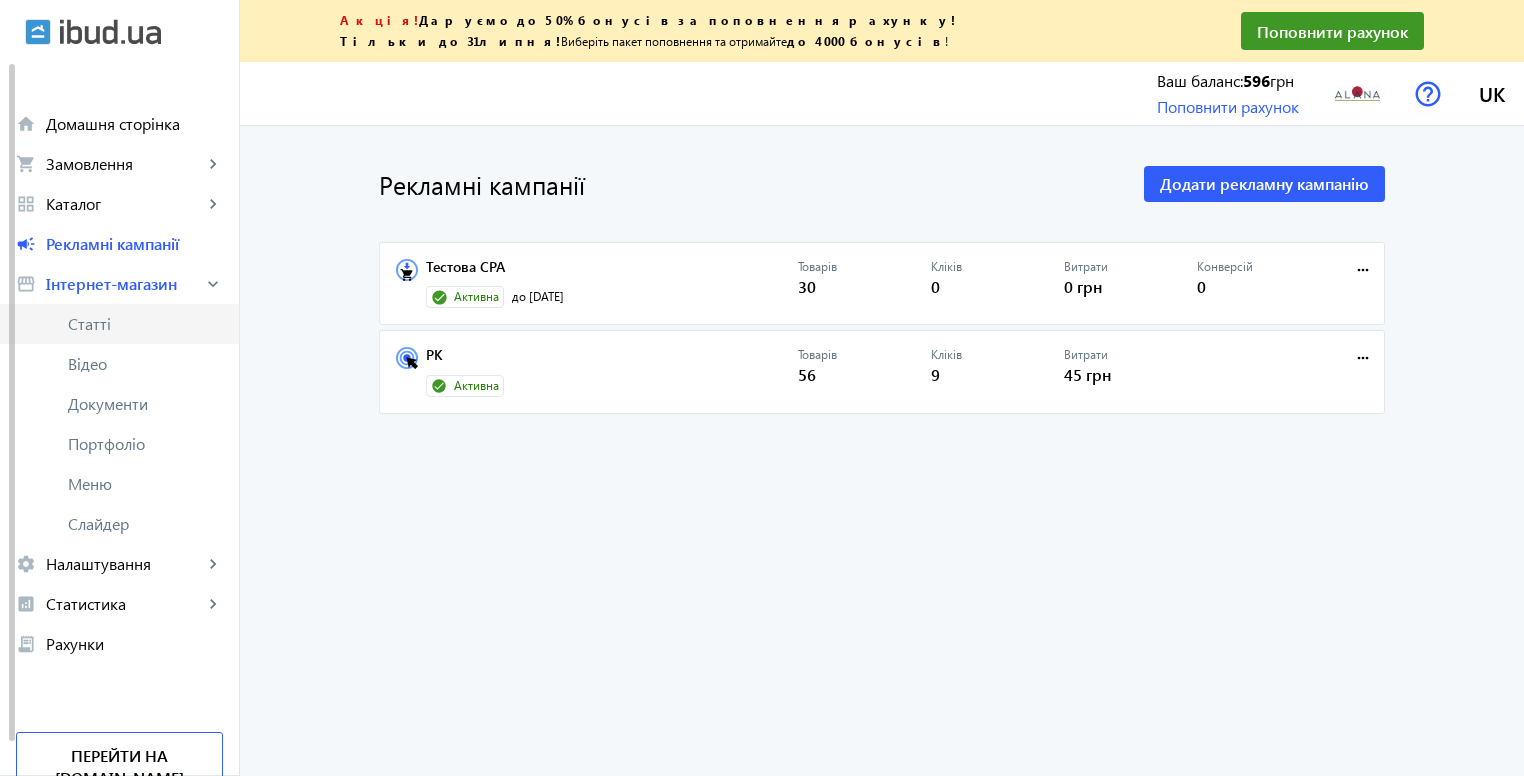 click on "Статті" 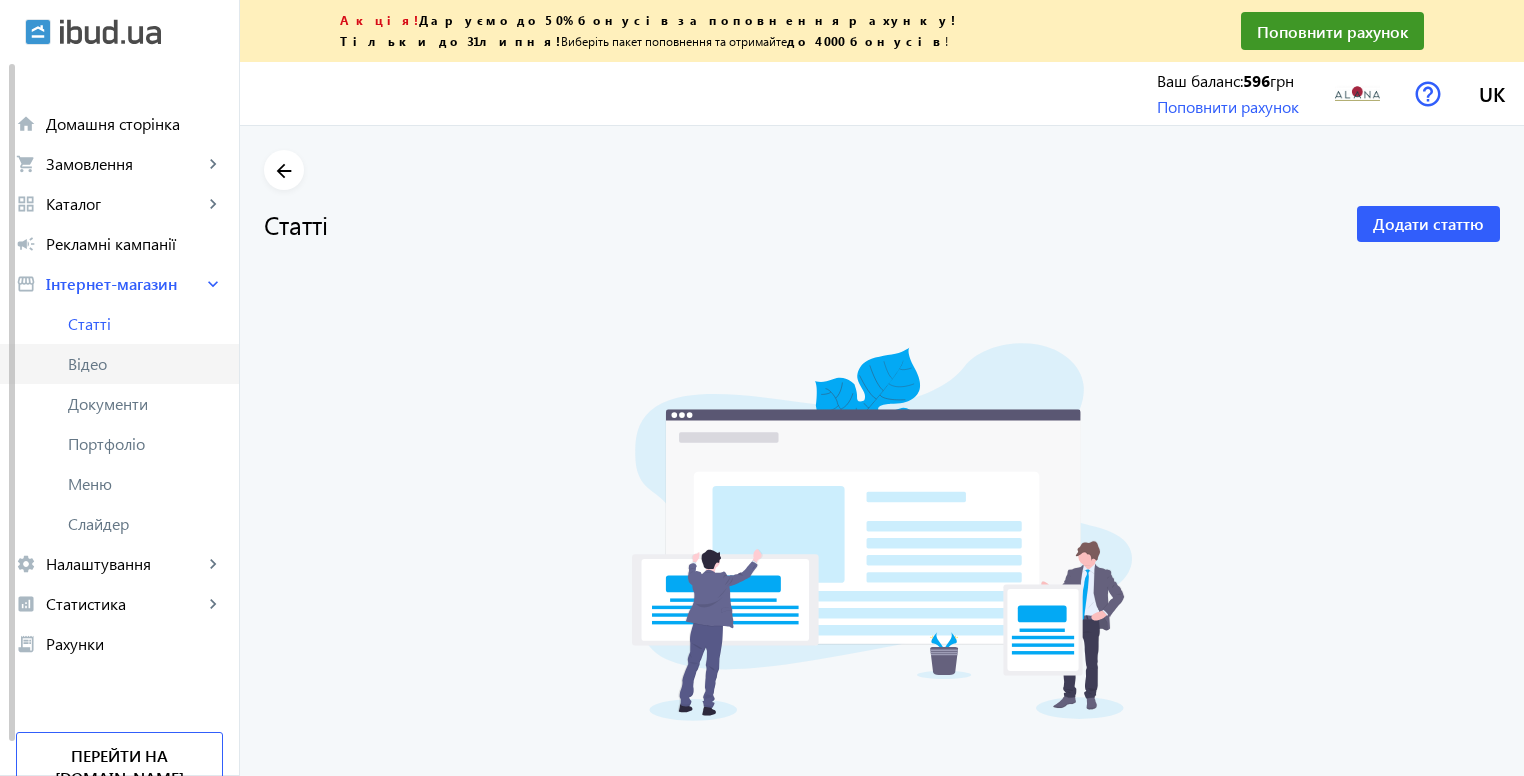 click on "Відео" 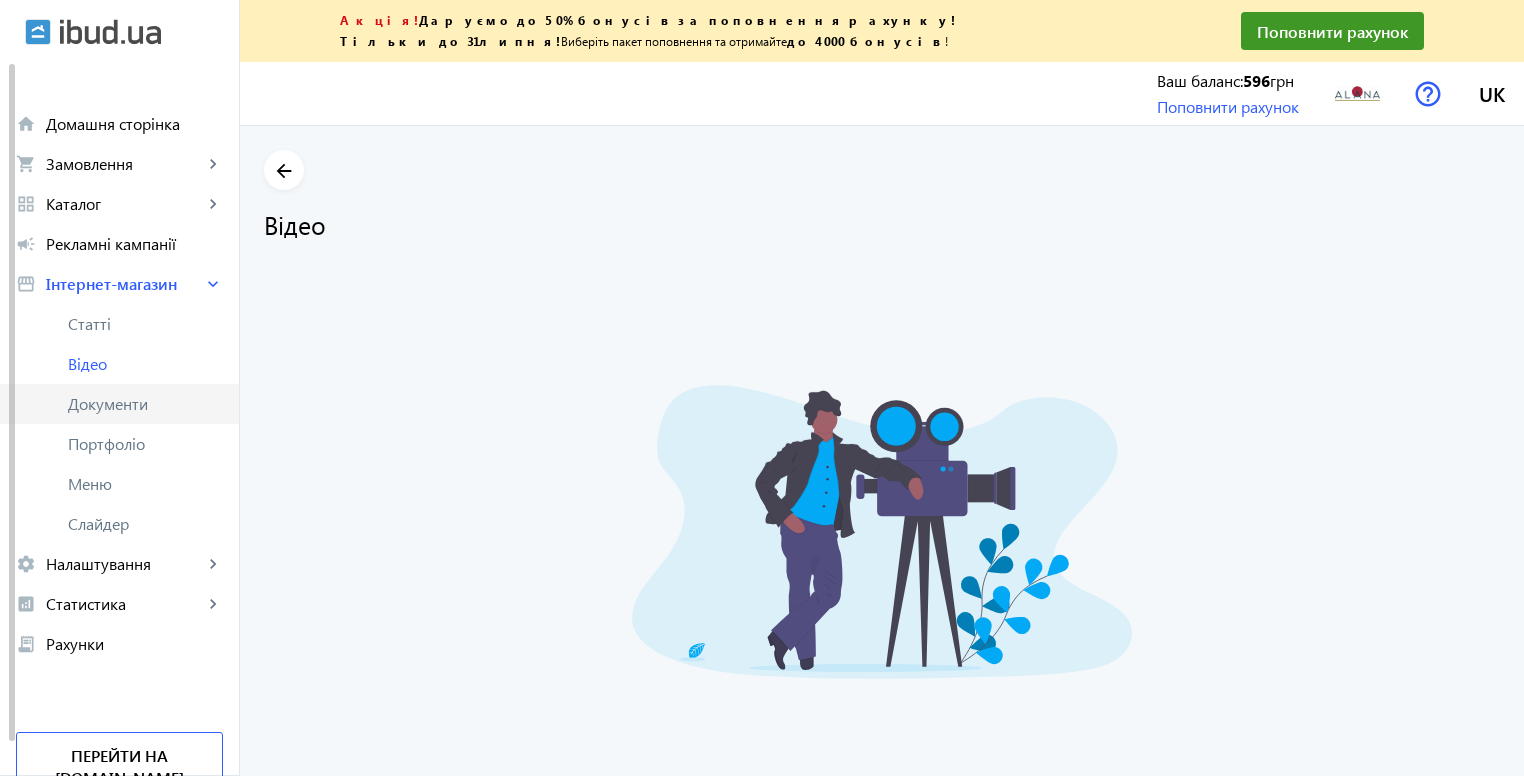 click on "Документи" 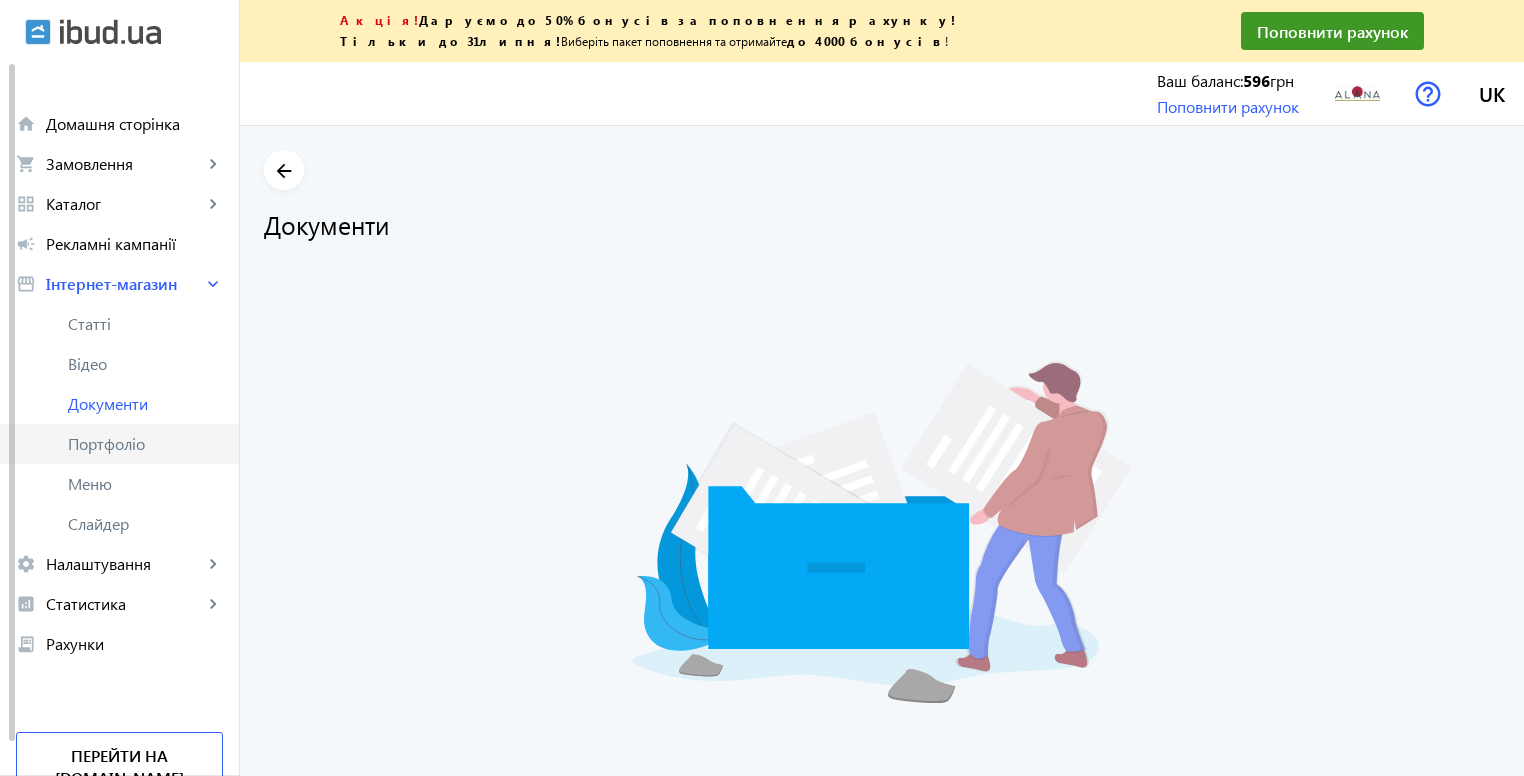 click on "Портфоліо" 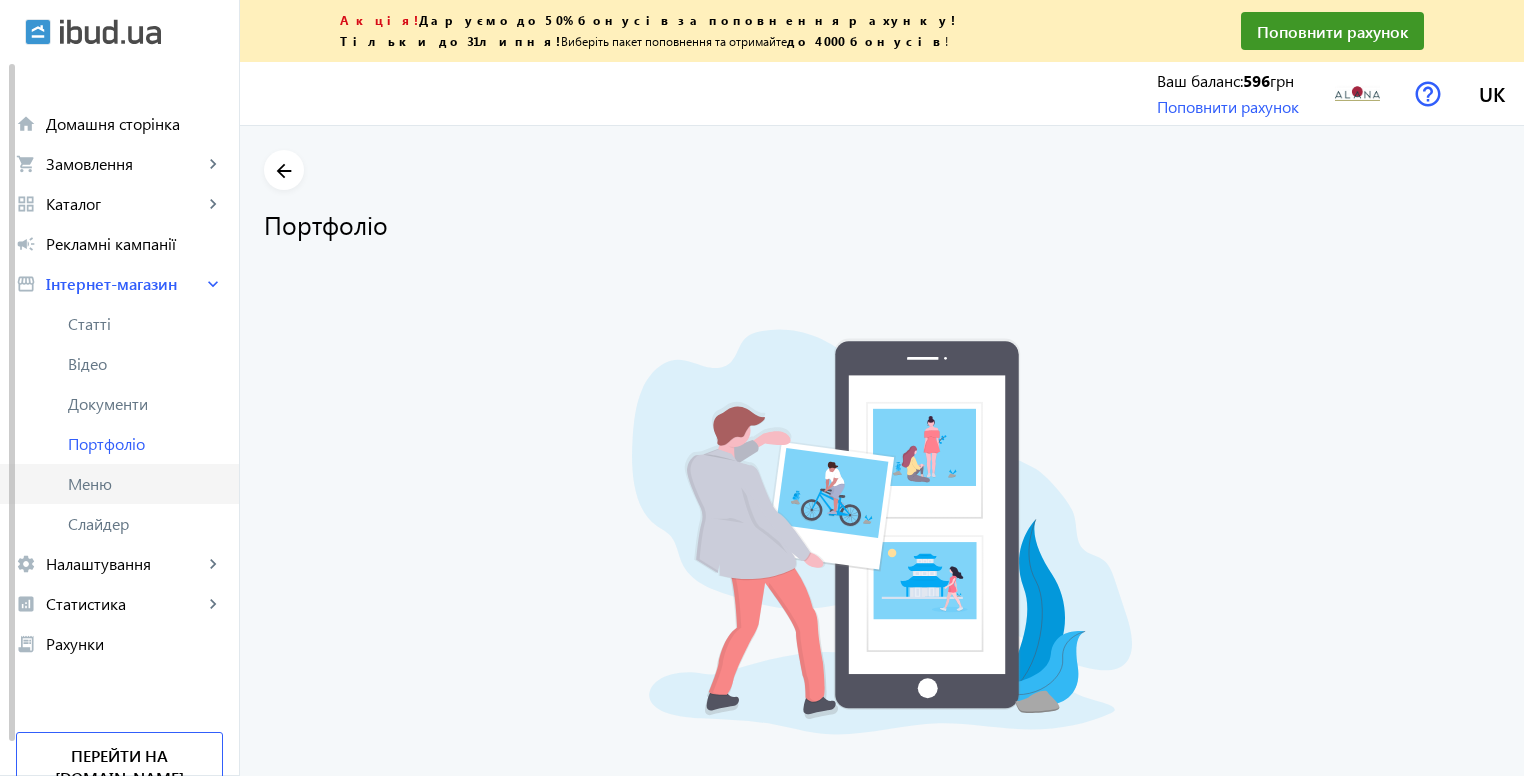 click on "Меню" 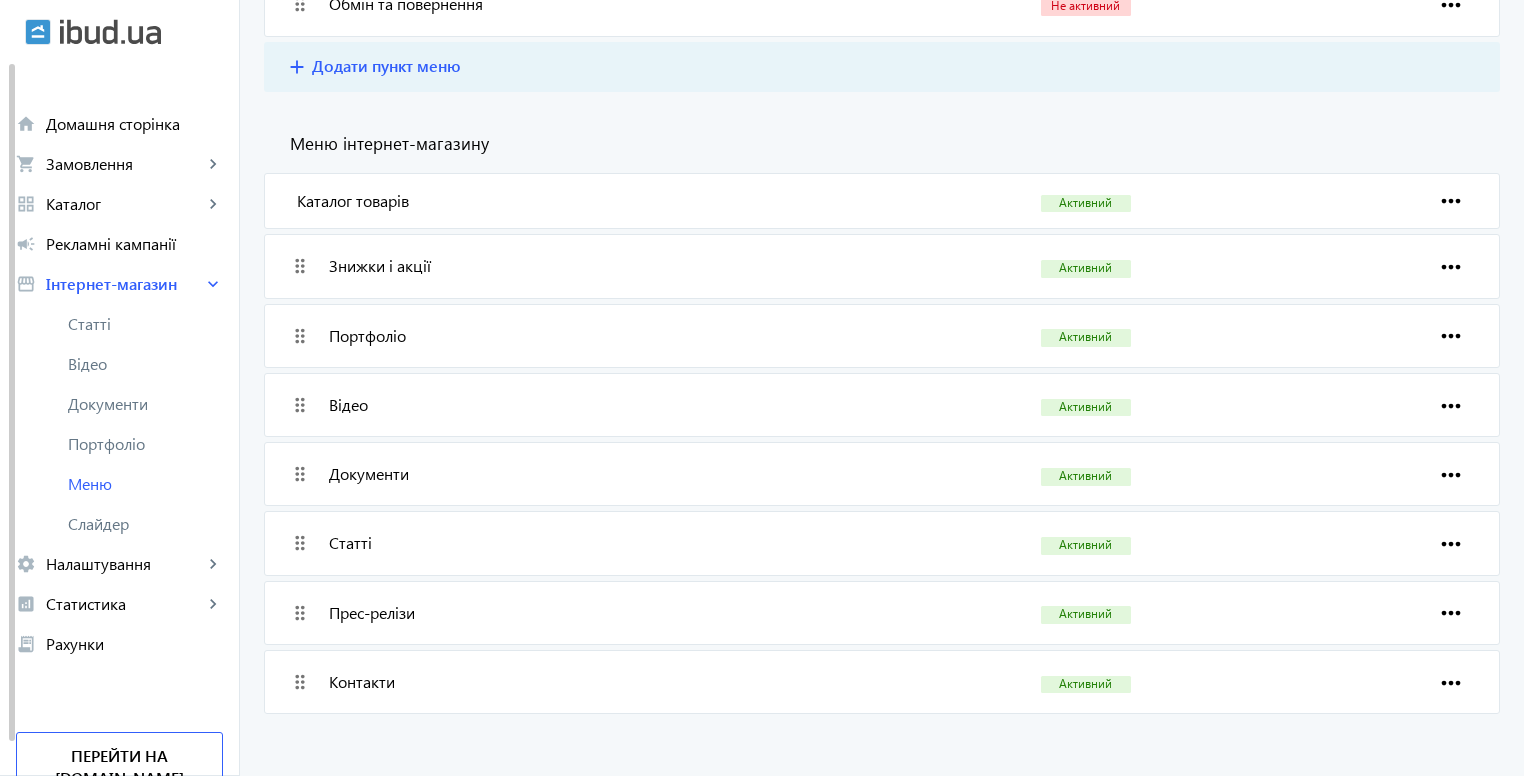 scroll, scrollTop: 559, scrollLeft: 0, axis: vertical 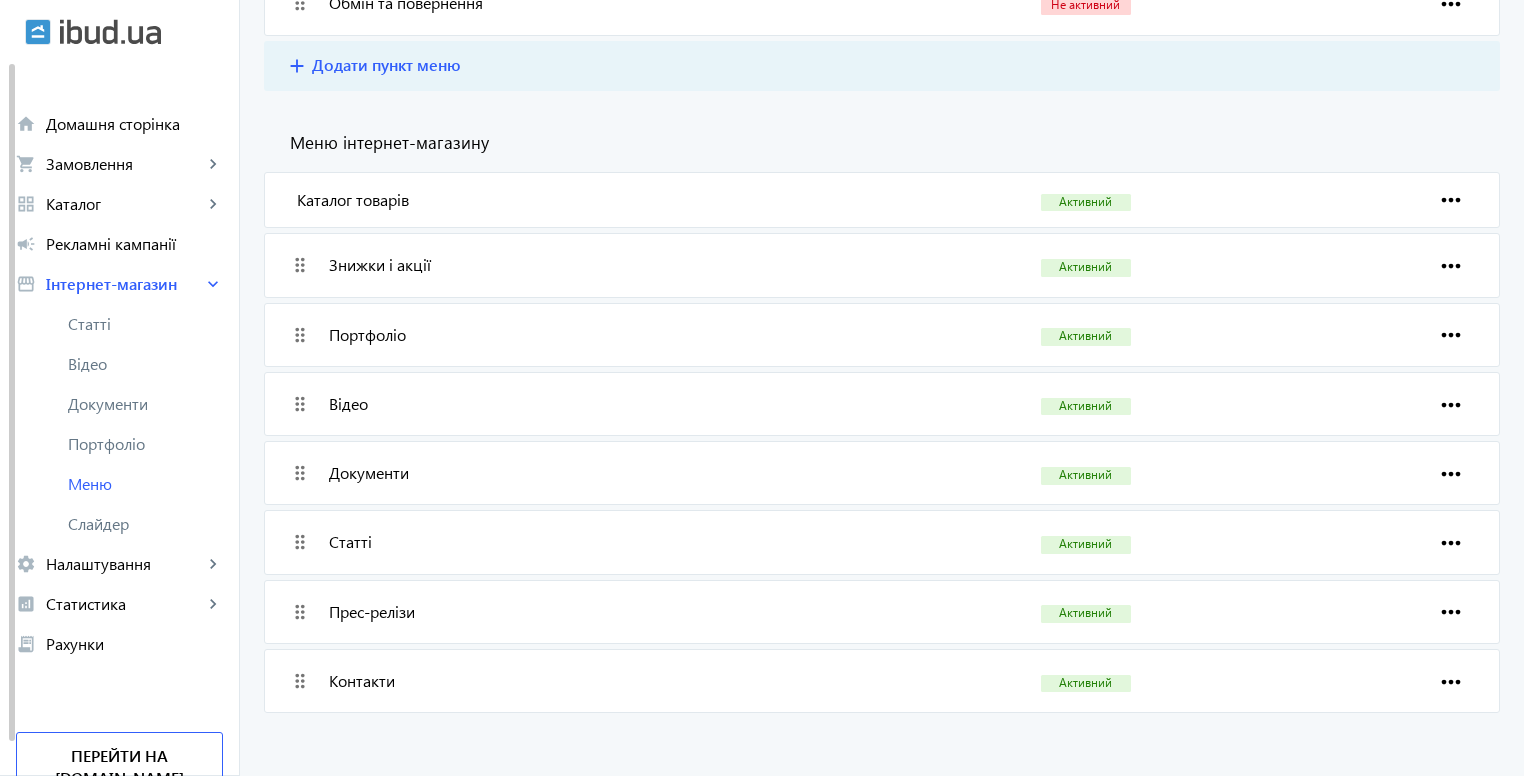 click on "more_horiz" at bounding box center (1450, 266) 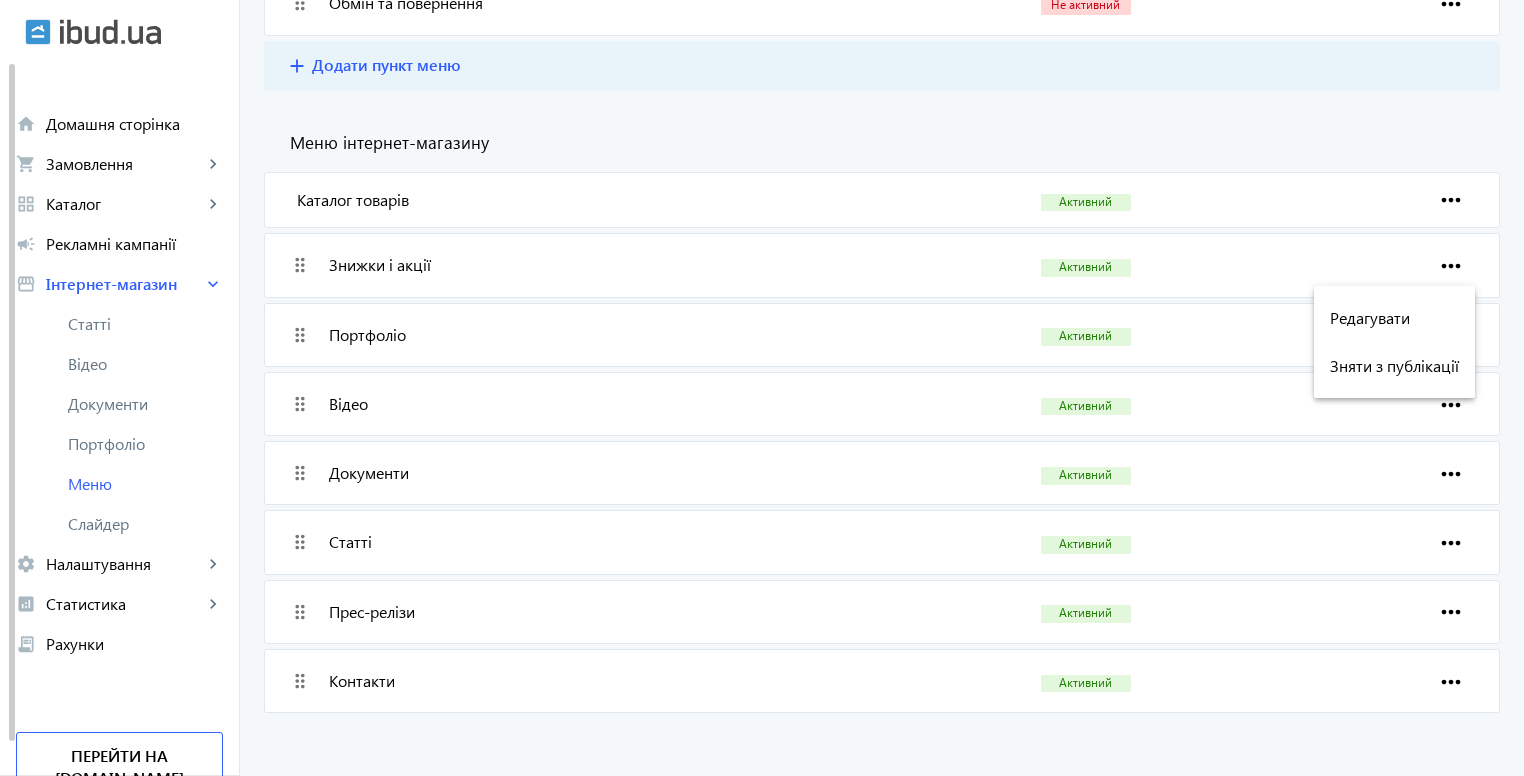 click at bounding box center [762, 388] 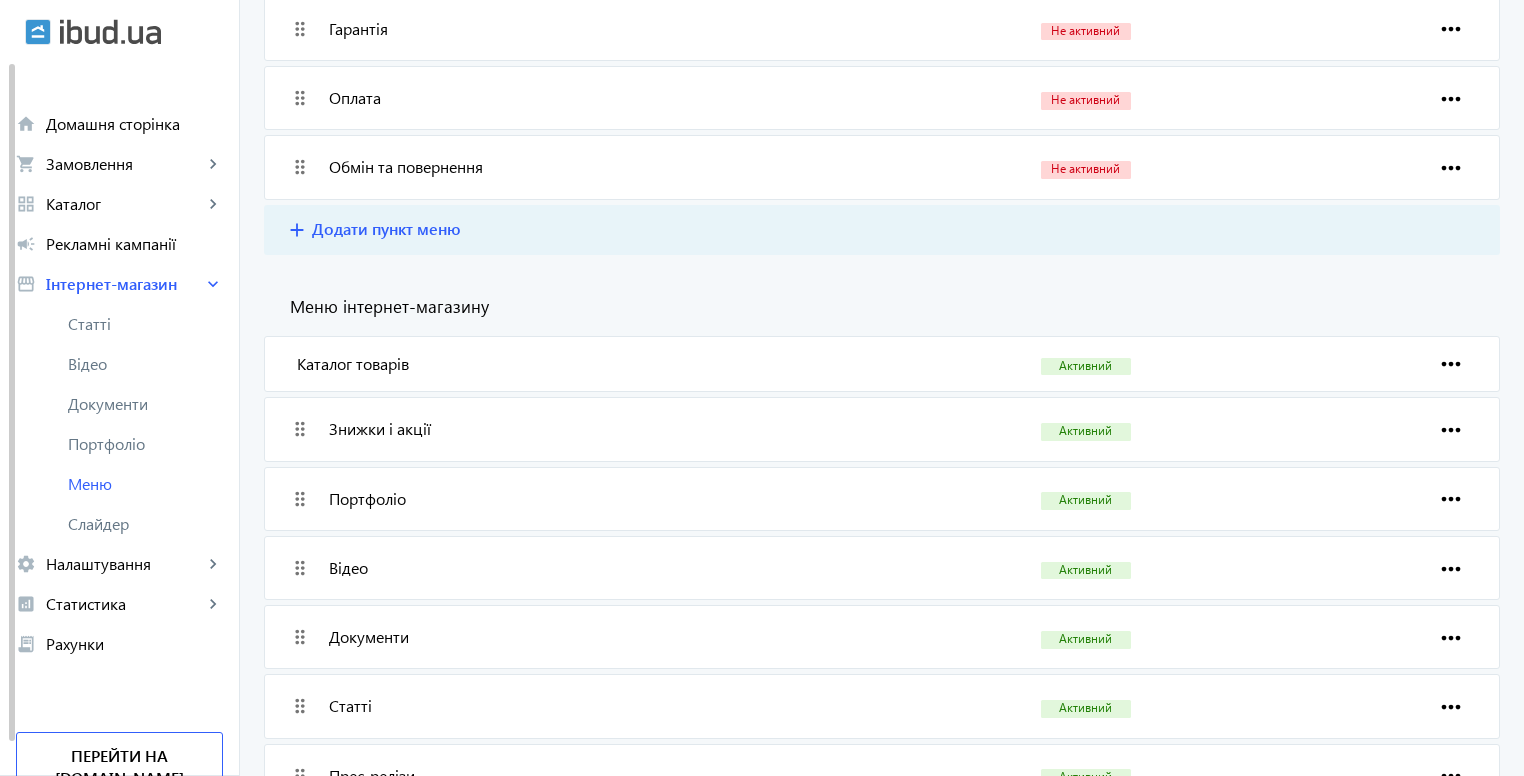 scroll, scrollTop: 559, scrollLeft: 0, axis: vertical 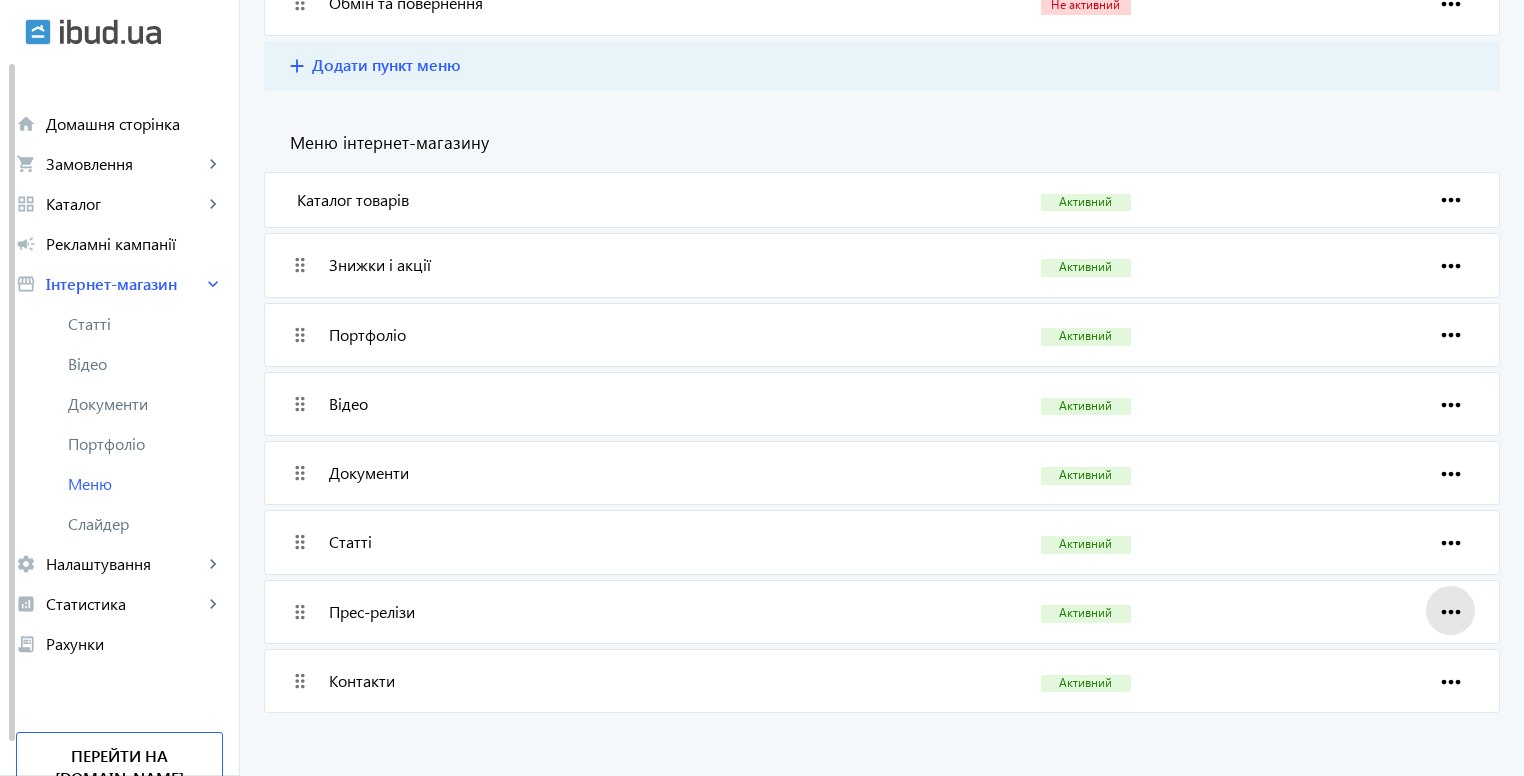 click on "more_horiz" at bounding box center (1450, 612) 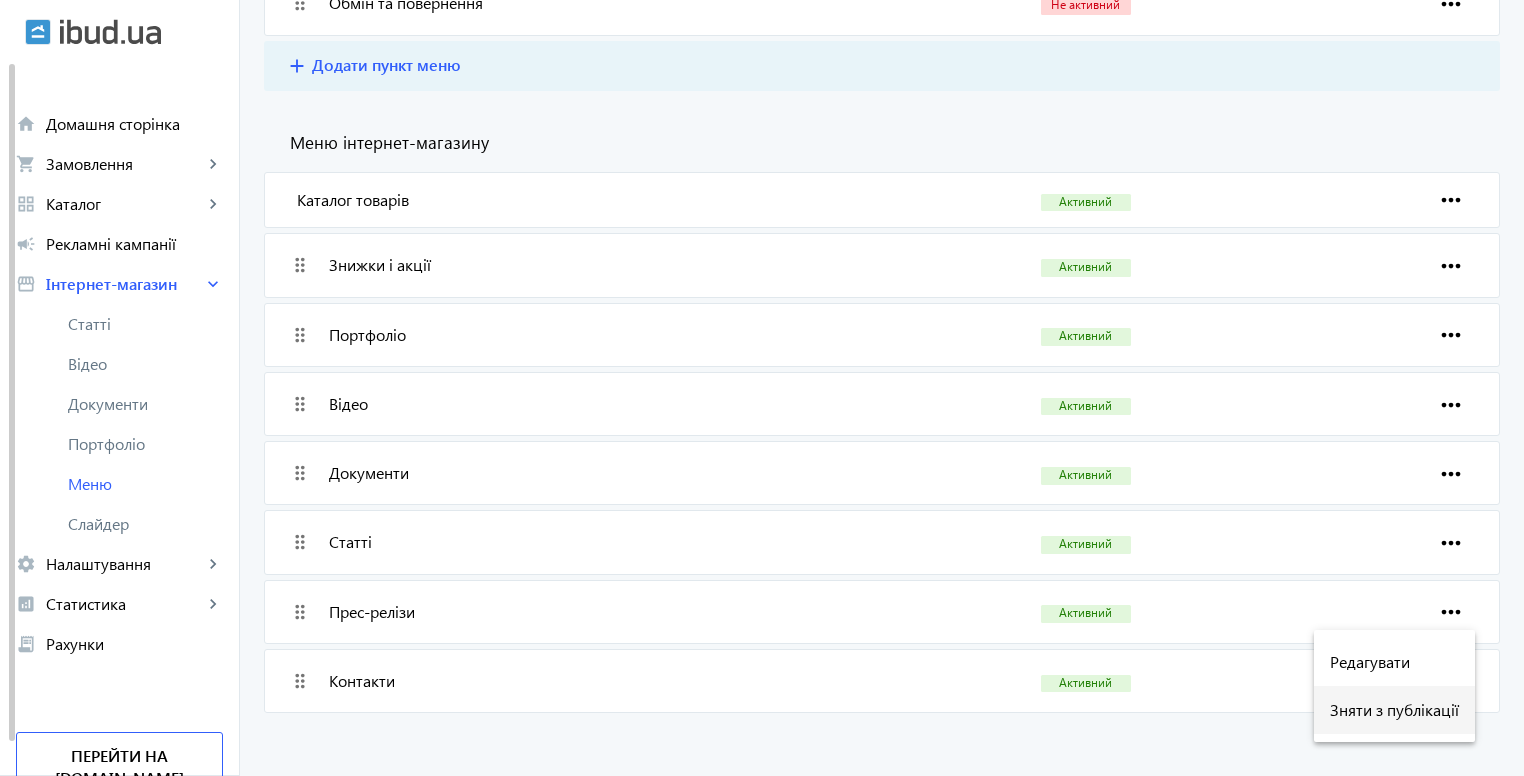 click on "Зняти з публікації" at bounding box center [1394, 710] 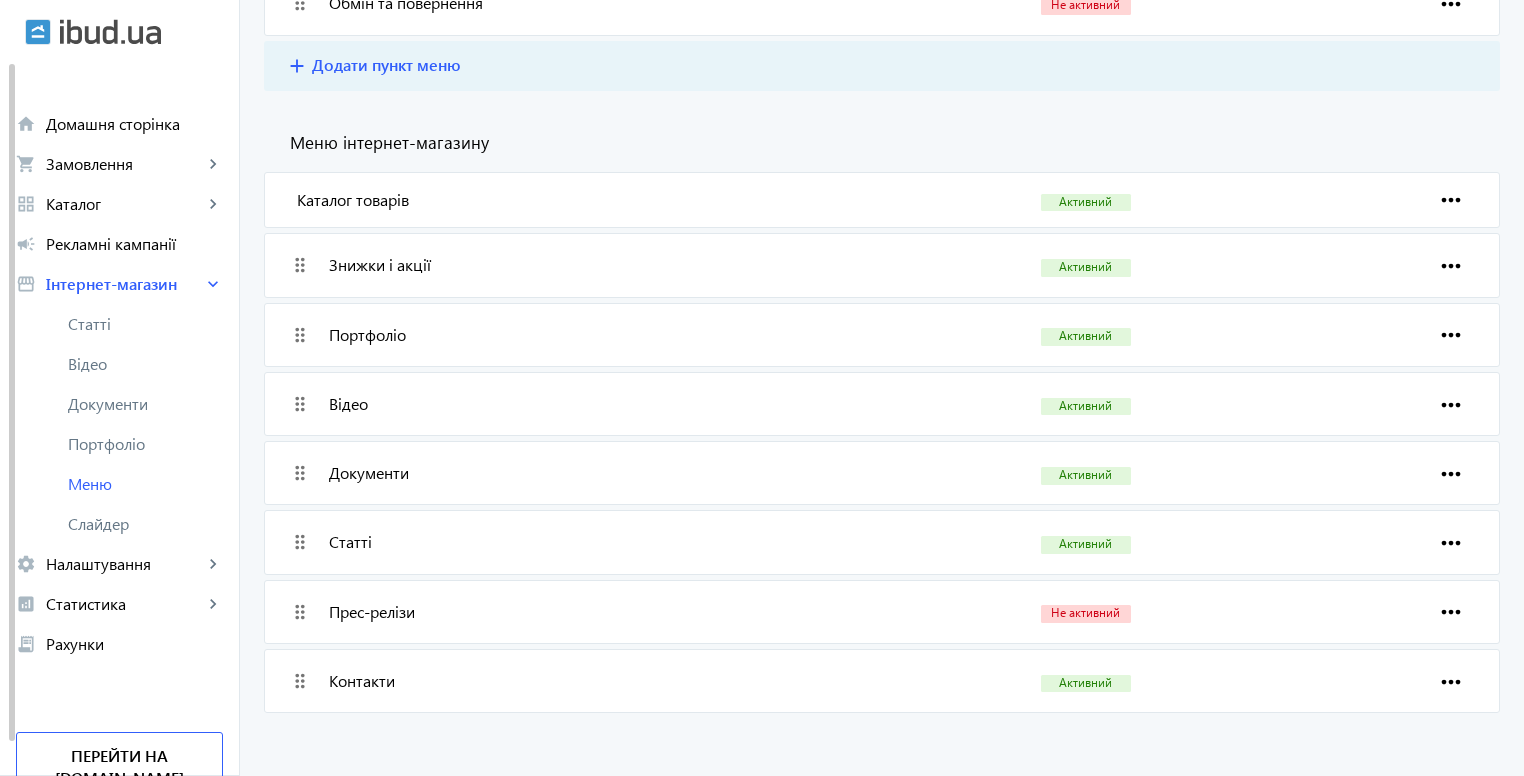 click on "Прес-релізи" at bounding box center [675, 612] 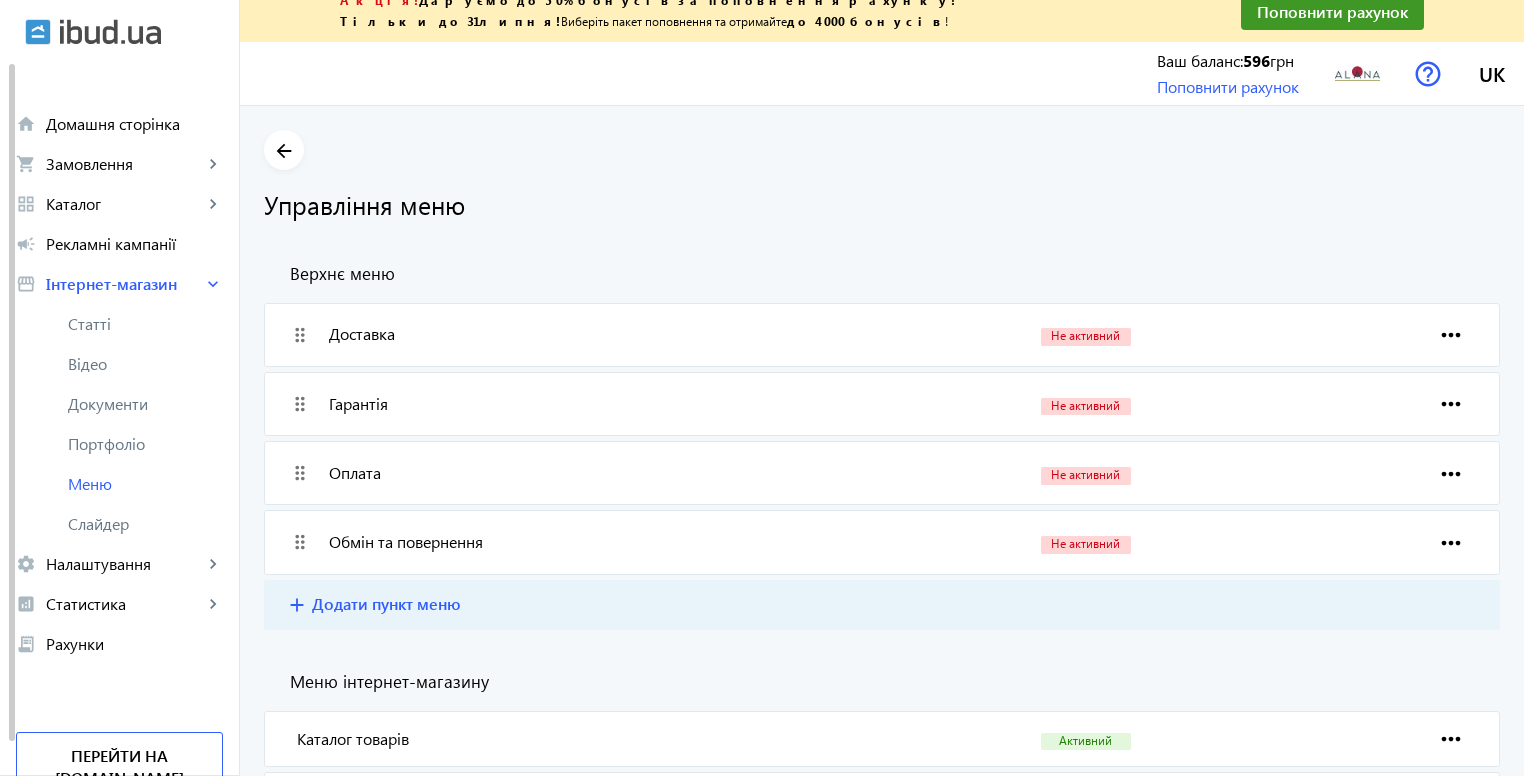 scroll, scrollTop: 0, scrollLeft: 0, axis: both 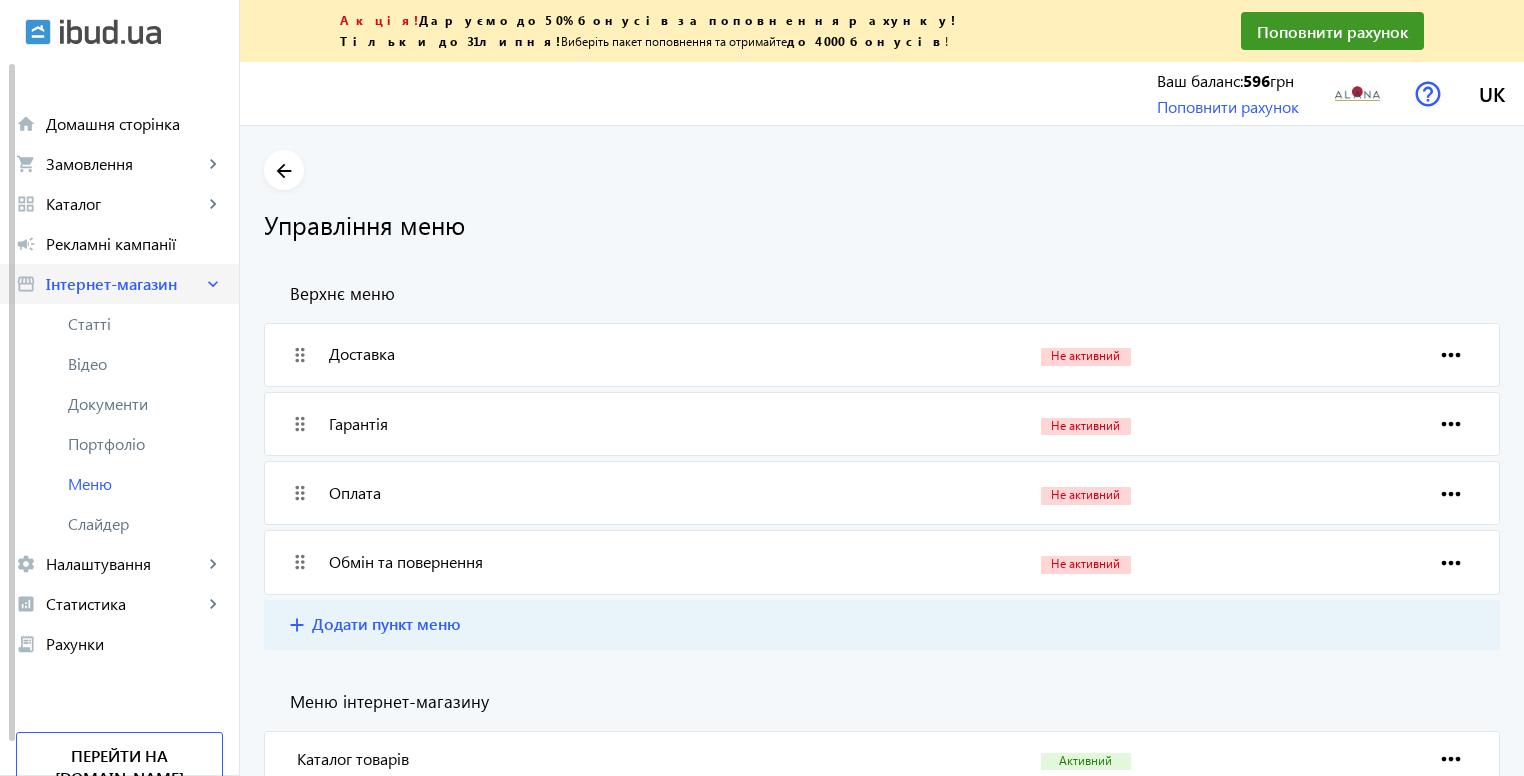 click on "Інтернет-магазин" 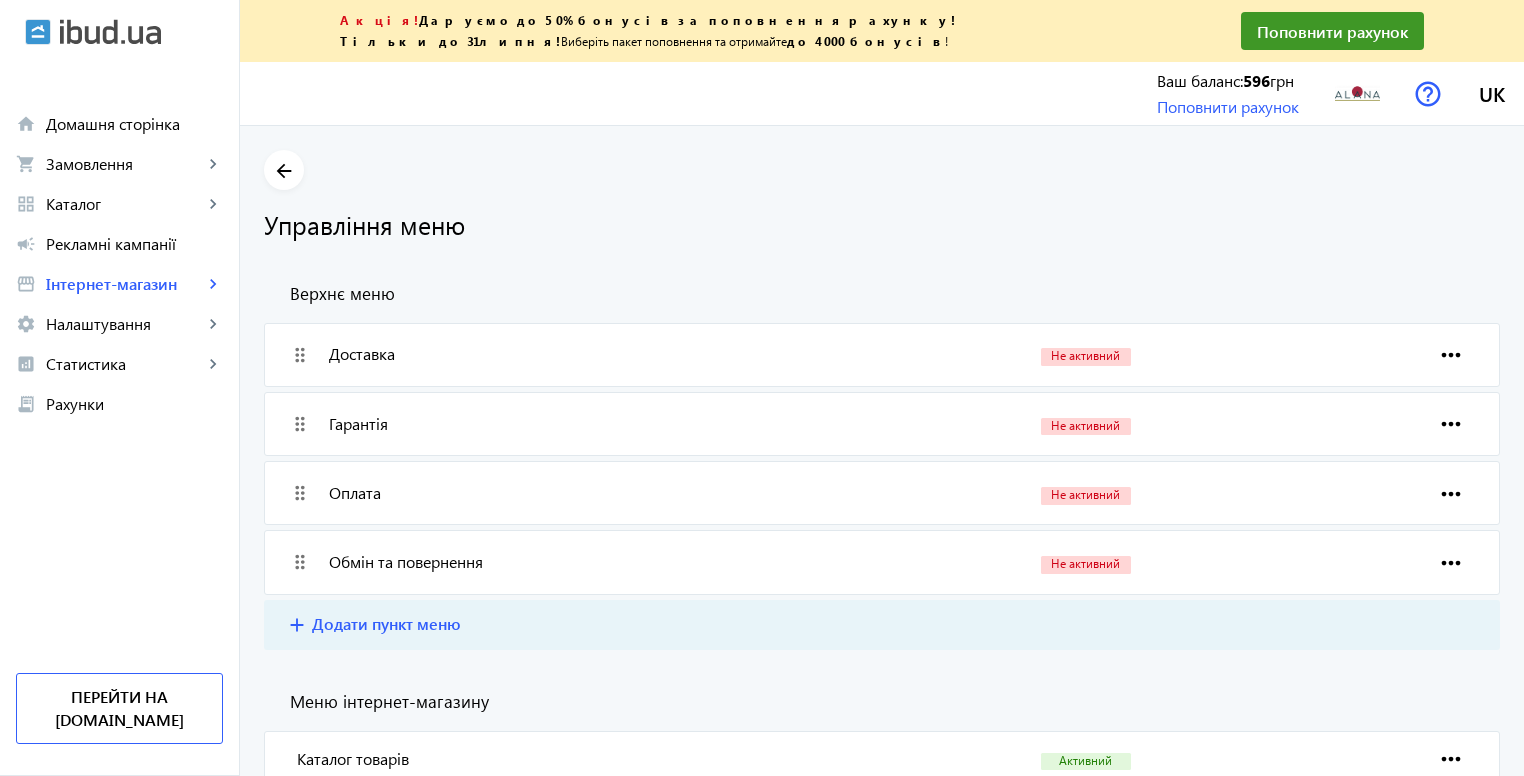 click 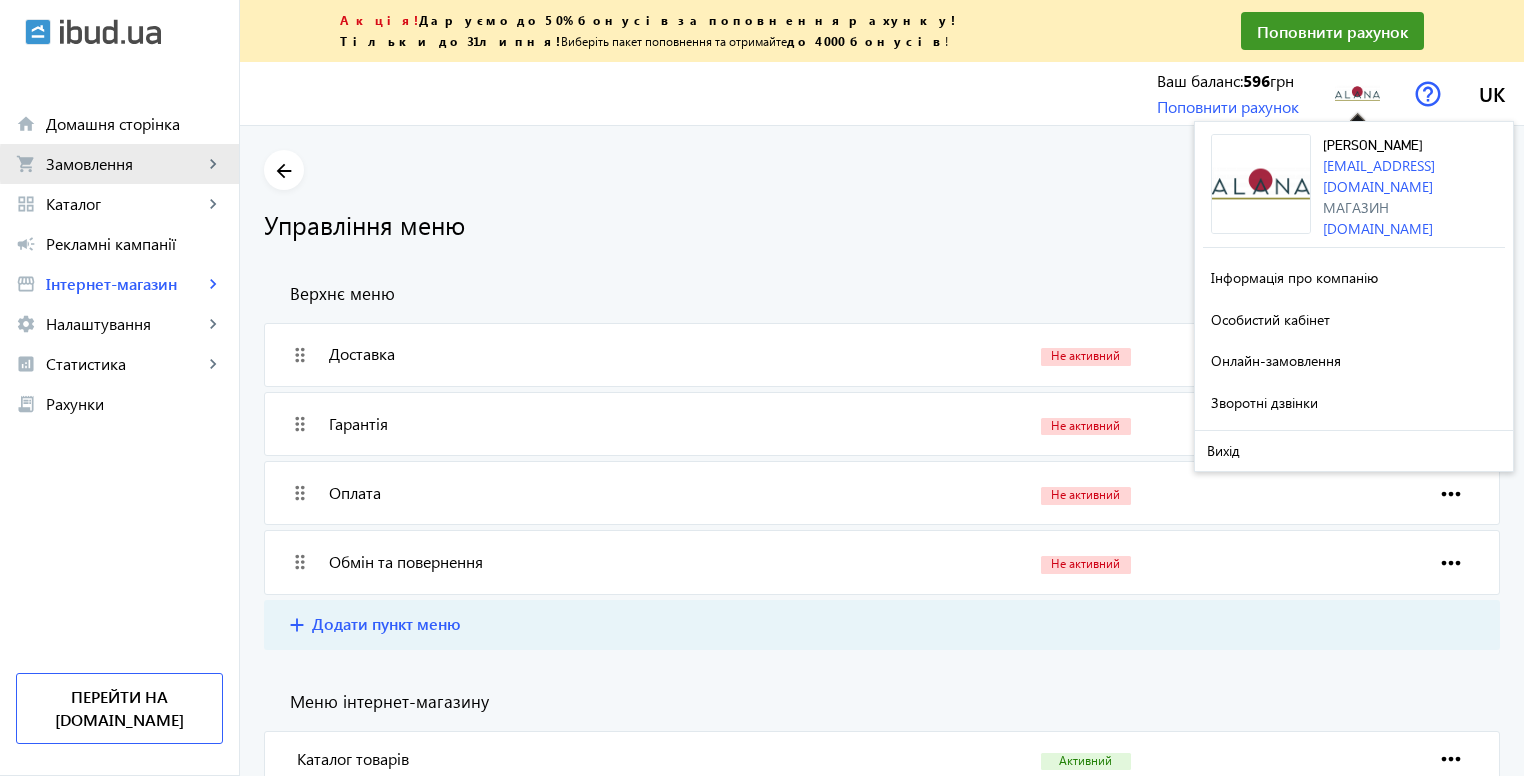 click on "Замовлення" 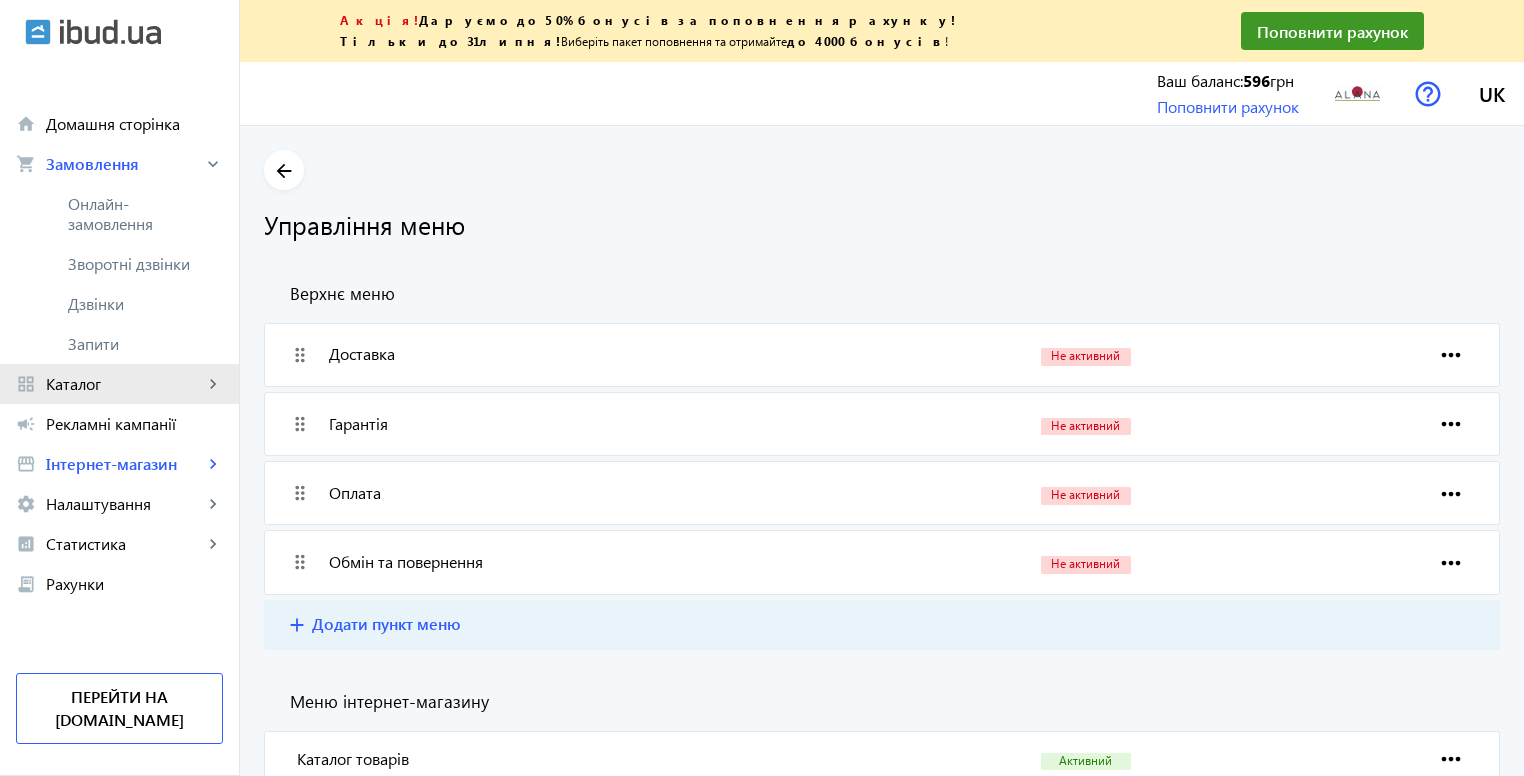 click on "Каталог" 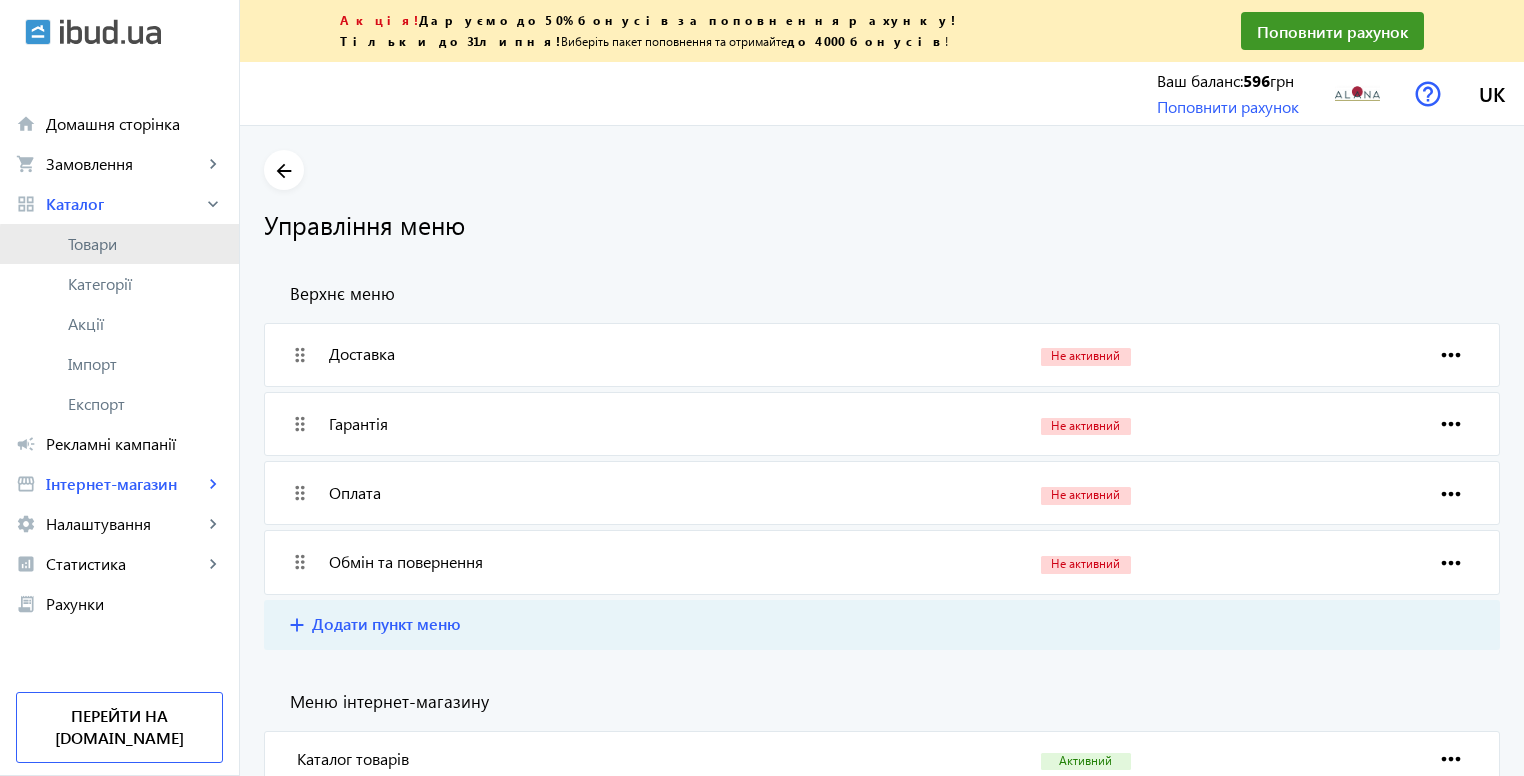 click on "Товари" 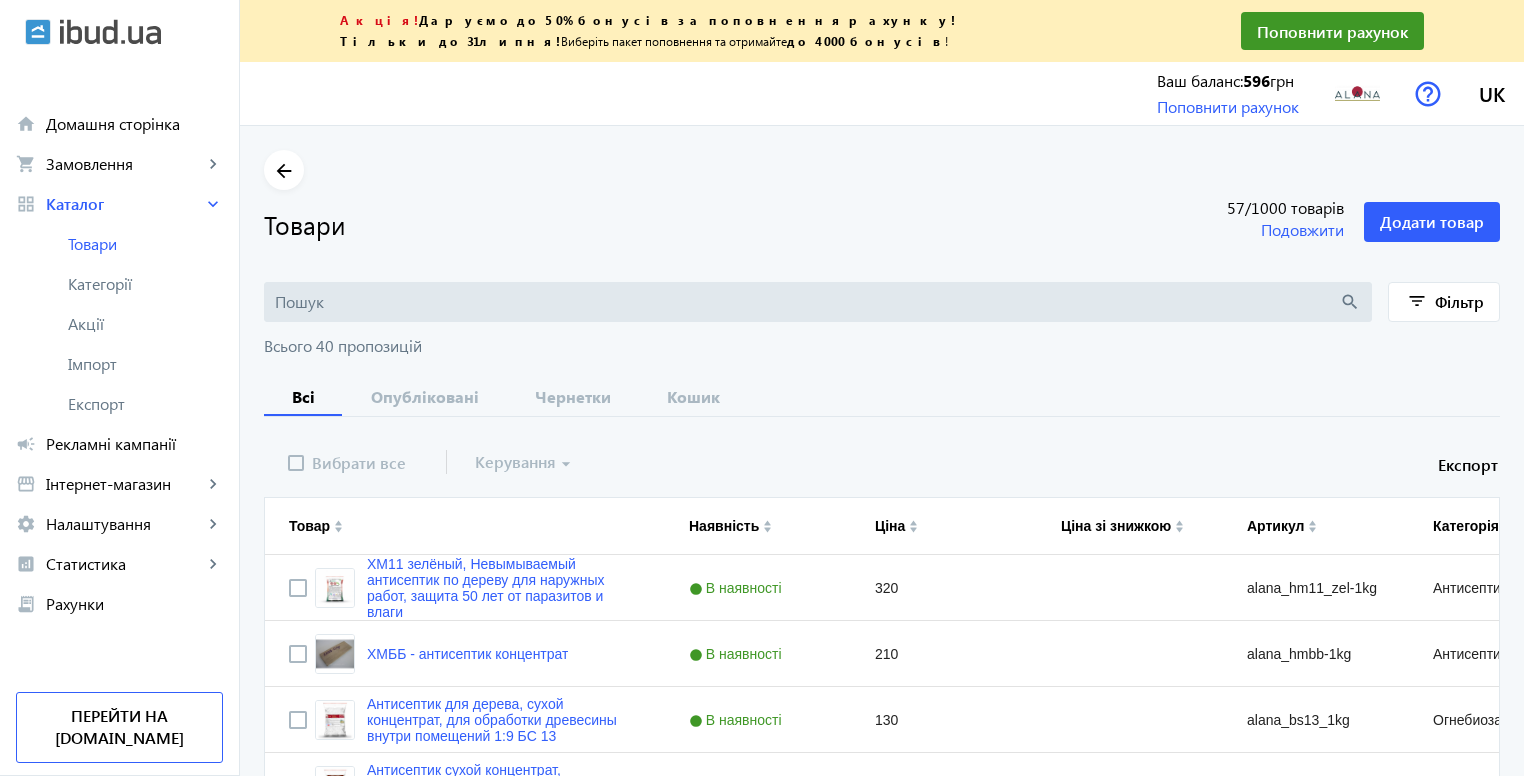 type 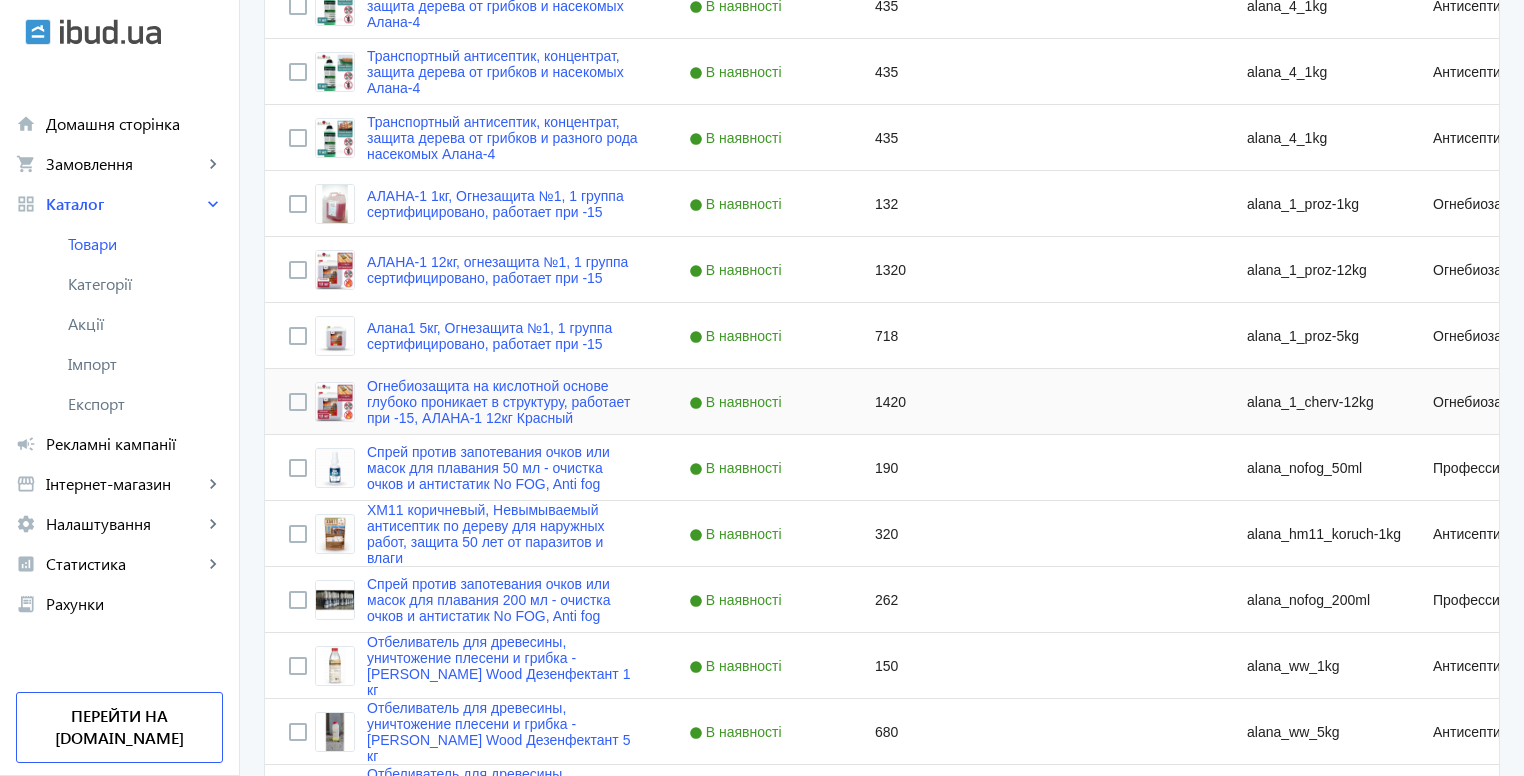 scroll, scrollTop: 1600, scrollLeft: 0, axis: vertical 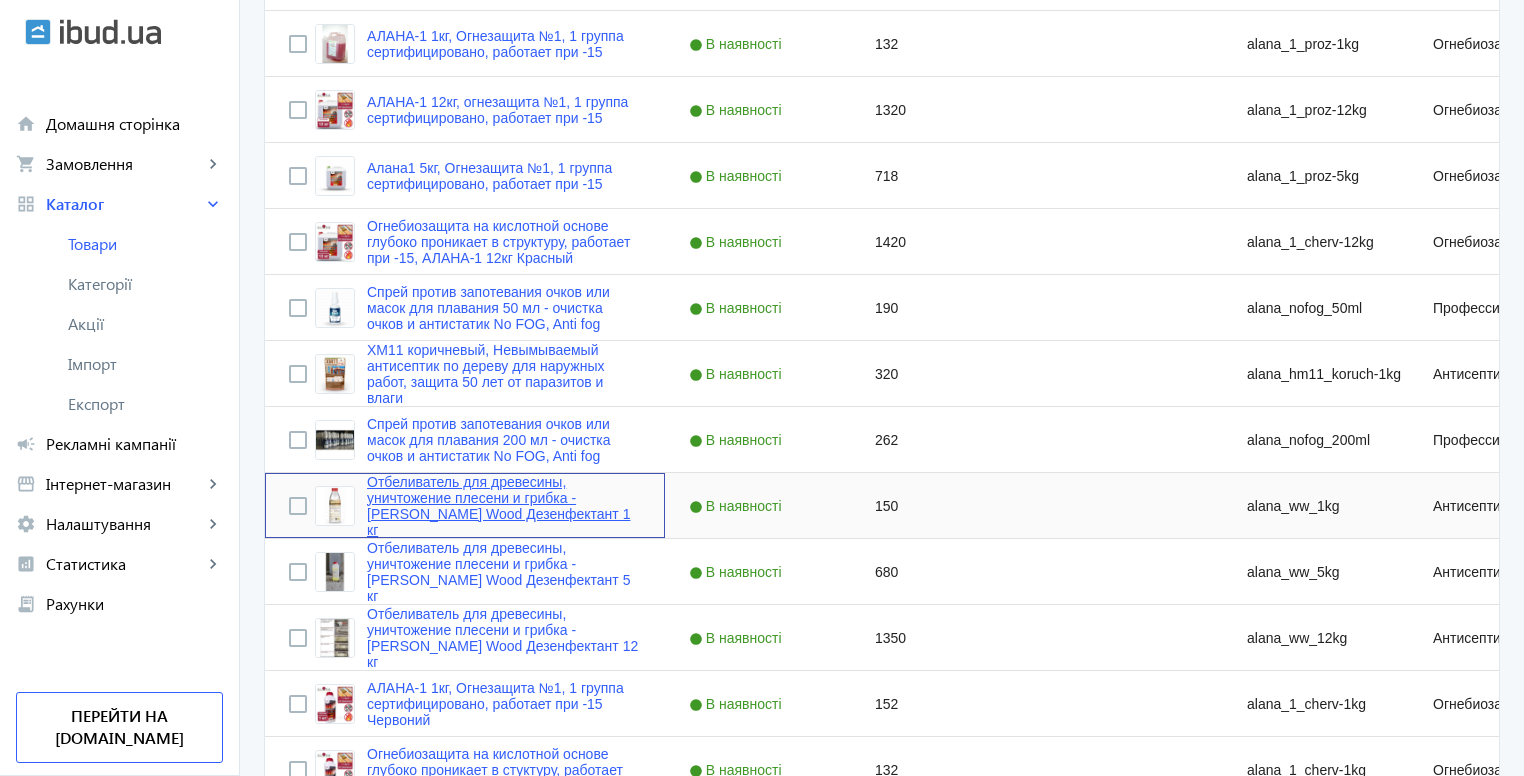 click on "Отбеливатель для древесины, уничтожение плесени и грибка - [PERSON_NAME] Wood Дезенфектант 1 кг" 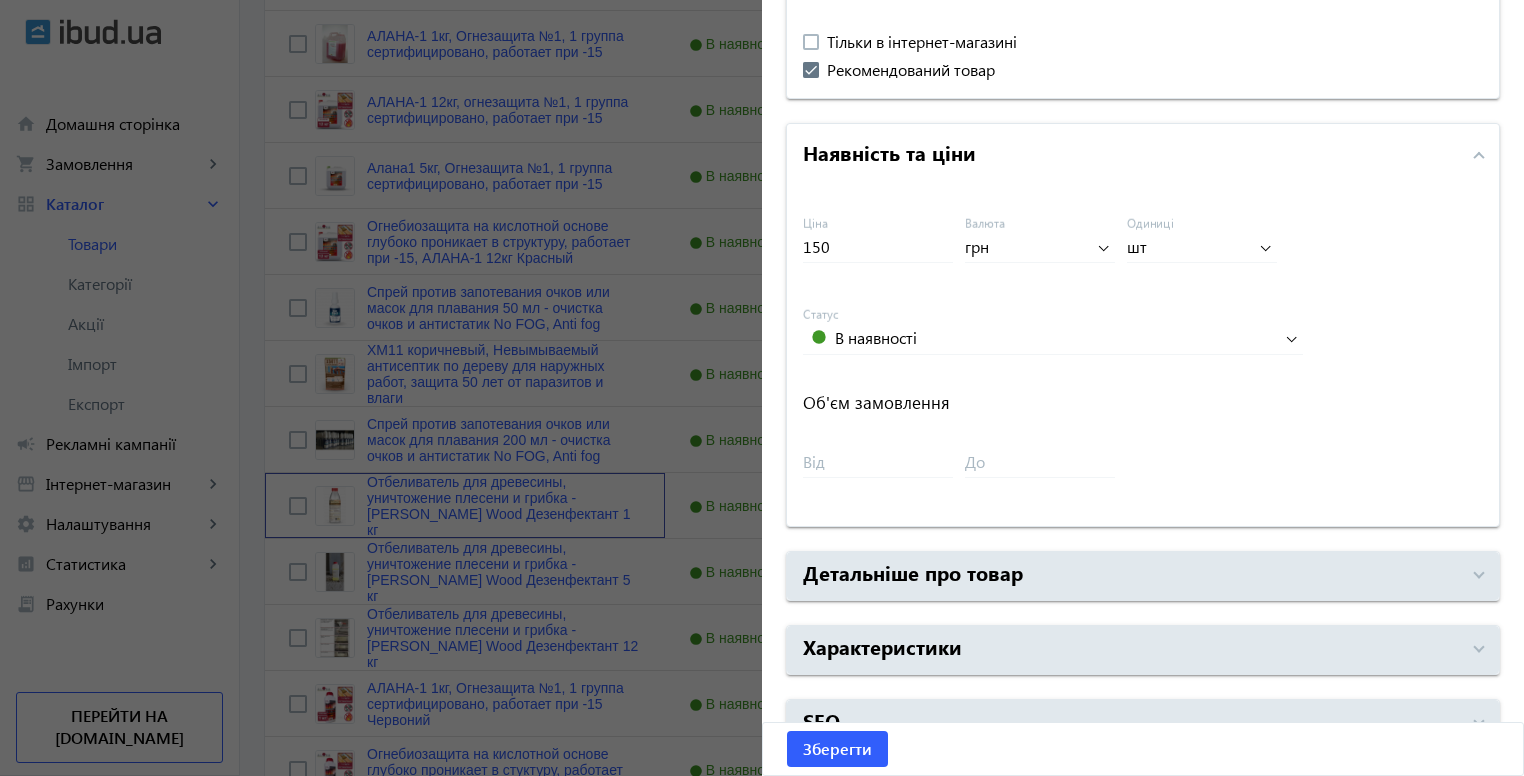 scroll, scrollTop: 812, scrollLeft: 0, axis: vertical 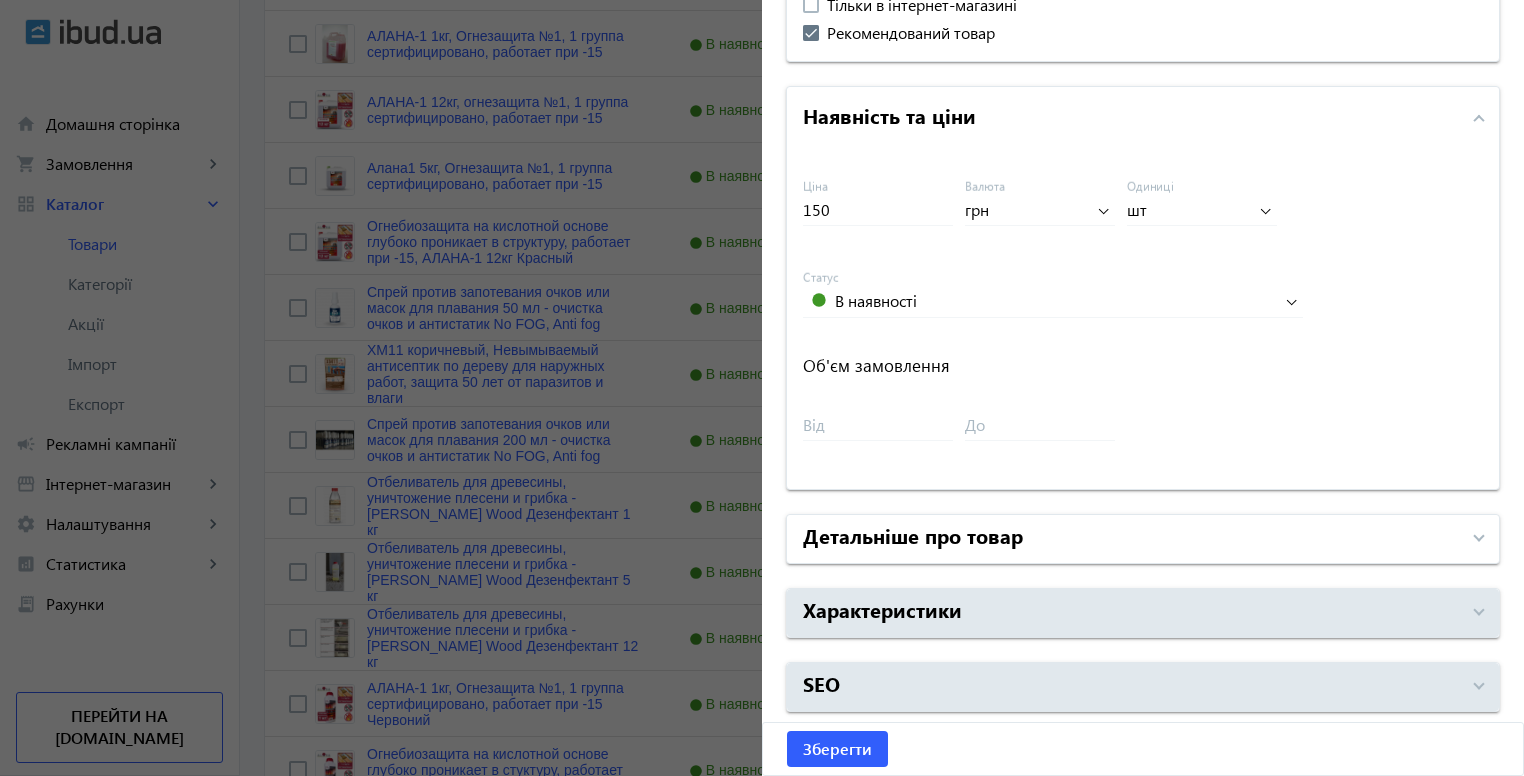 click on "Детальніше про товар" at bounding box center [1143, 539] 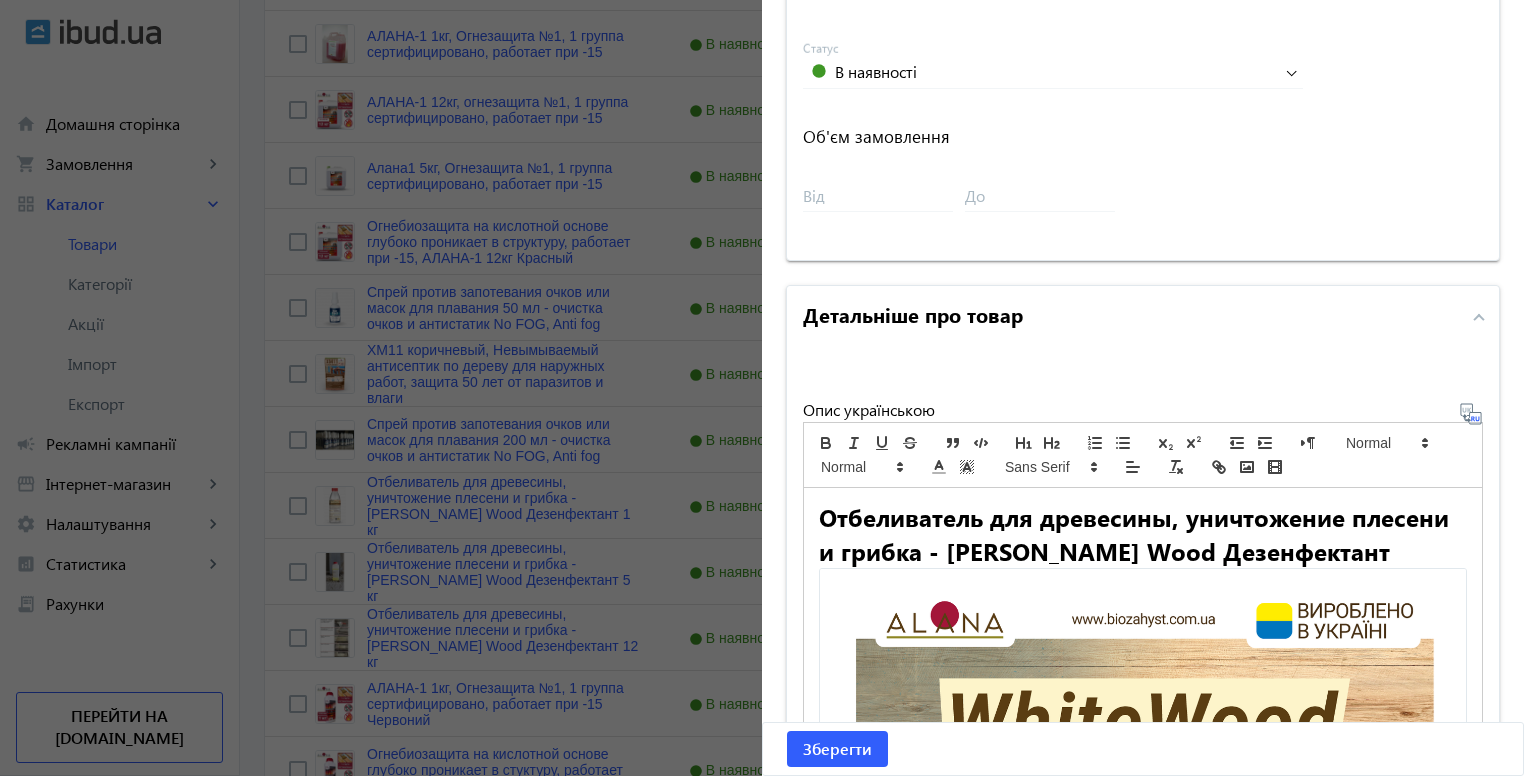 scroll, scrollTop: 1212, scrollLeft: 0, axis: vertical 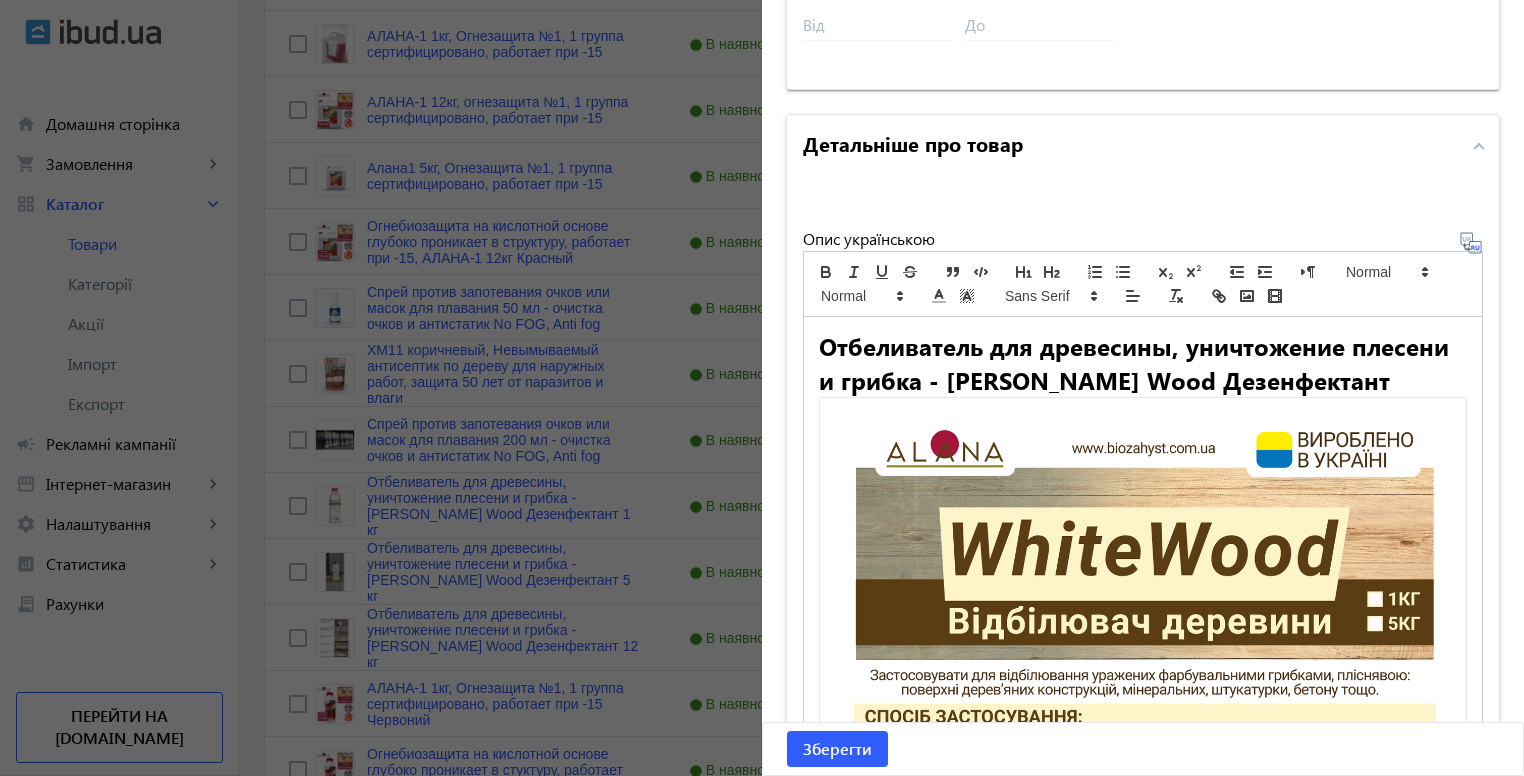 click on "Детальніше про товар" at bounding box center [1131, 147] 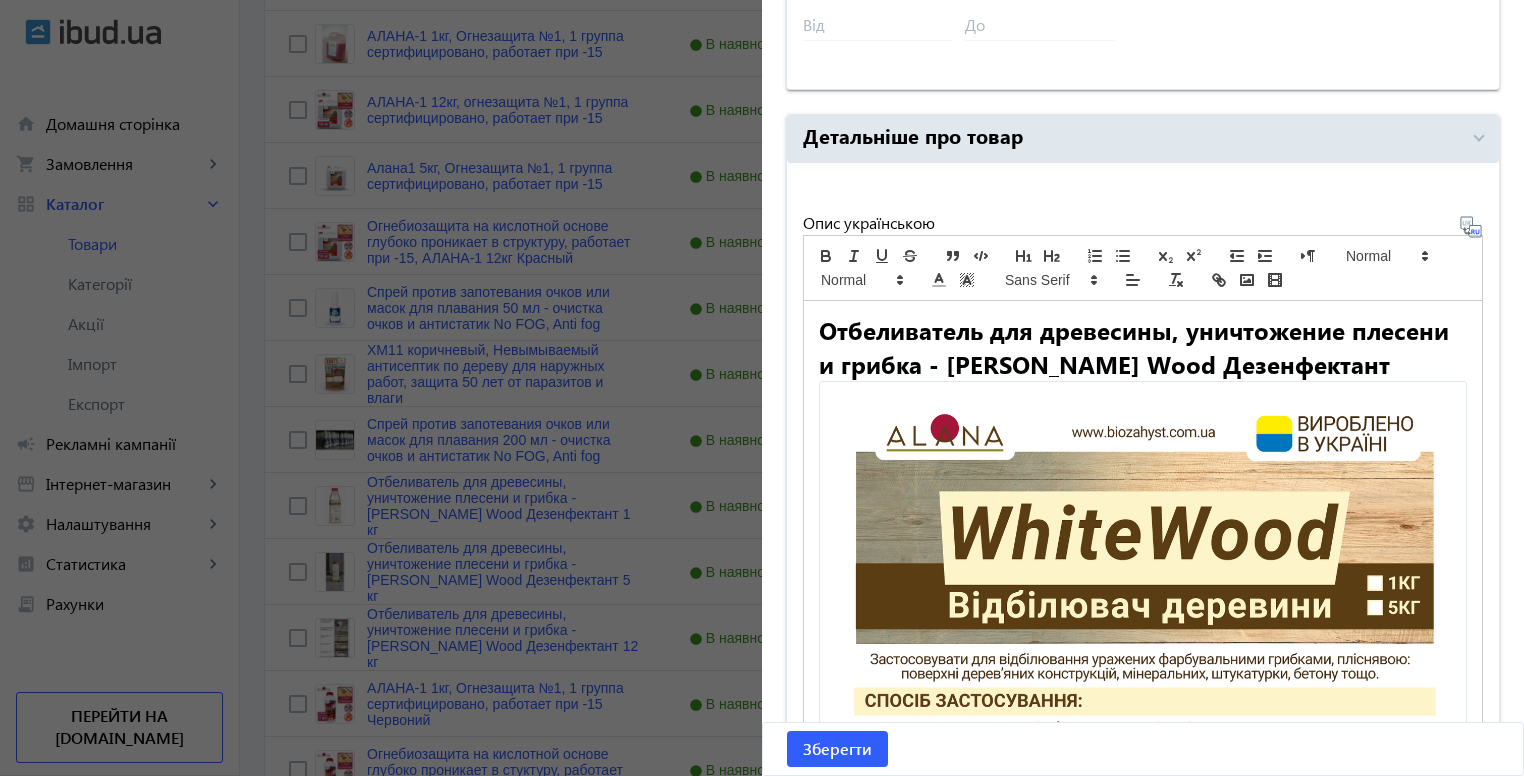 scroll, scrollTop: 812, scrollLeft: 0, axis: vertical 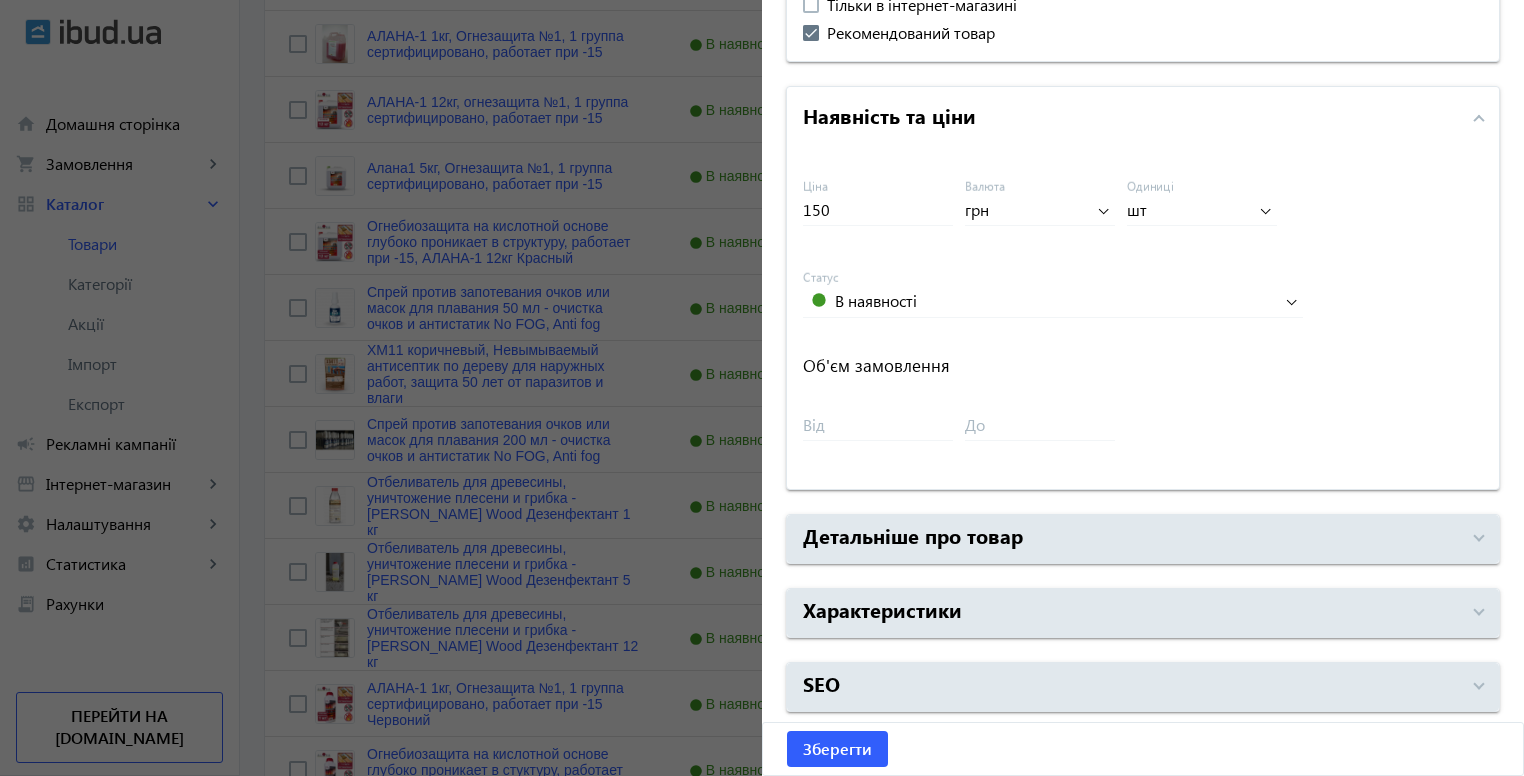 click on "Основна інформація Виберіть  або перетягніть сюди Ваш файл 292886836fac7477146552713086835-78cac1d10c.jpg 292886836fac7477146552713086835-78cac1d10c.jpg 47 KB 292886836fac684ed54205474101063-8846f944e6.jpg 292886836fac684ed54205474101063-8846f944e6.jpg 74 KB 292886836fac6e45874441378633427-2e79254265.jpg 292886836fac6e45874441378633427-2e79254265.jpg 80 KB 292886836fac5523291676000091608-9546fff5a3.jpg 292886836fac5523291676000091608-9546fff5a3.jpg 499 KB 292886836fac5c92b32862830606679-3476757a90.jpg 292886836fac5c92b32862830606679-3476757a90.jpg 839 KB Назва товару
Отбеливатель для древесины, уничтожение плесени и грибка - [PERSON_NAME] Wood Дезенфектант 1 кг українською  * 0/150 Отбеливатель для древесины, уничтожение плесени и грибка - [PERSON_NAME] Wood Дезенфектант 1 кг російською  * 0/150" 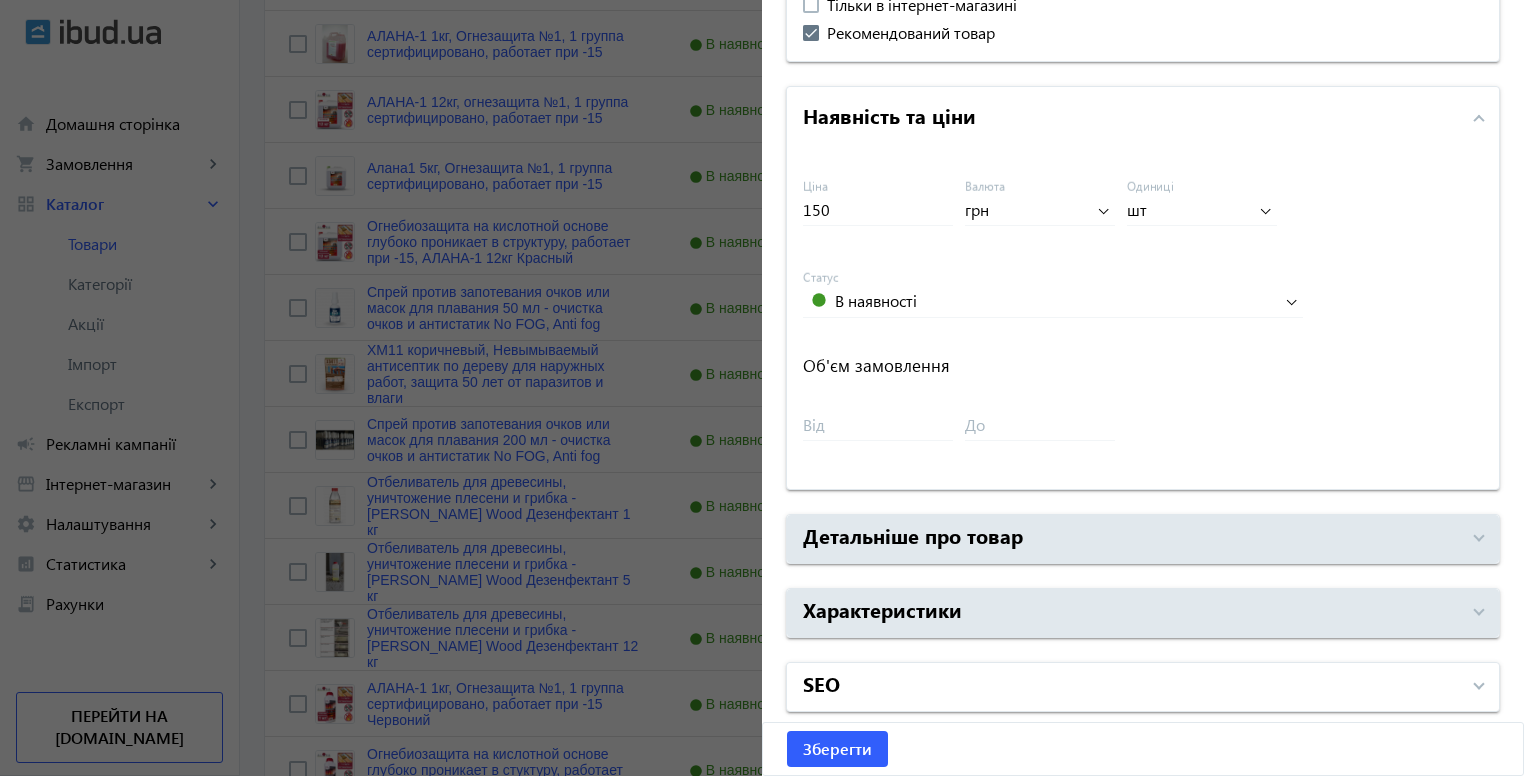 drag, startPoint x: 891, startPoint y: 679, endPoint x: 930, endPoint y: 629, distance: 63.411354 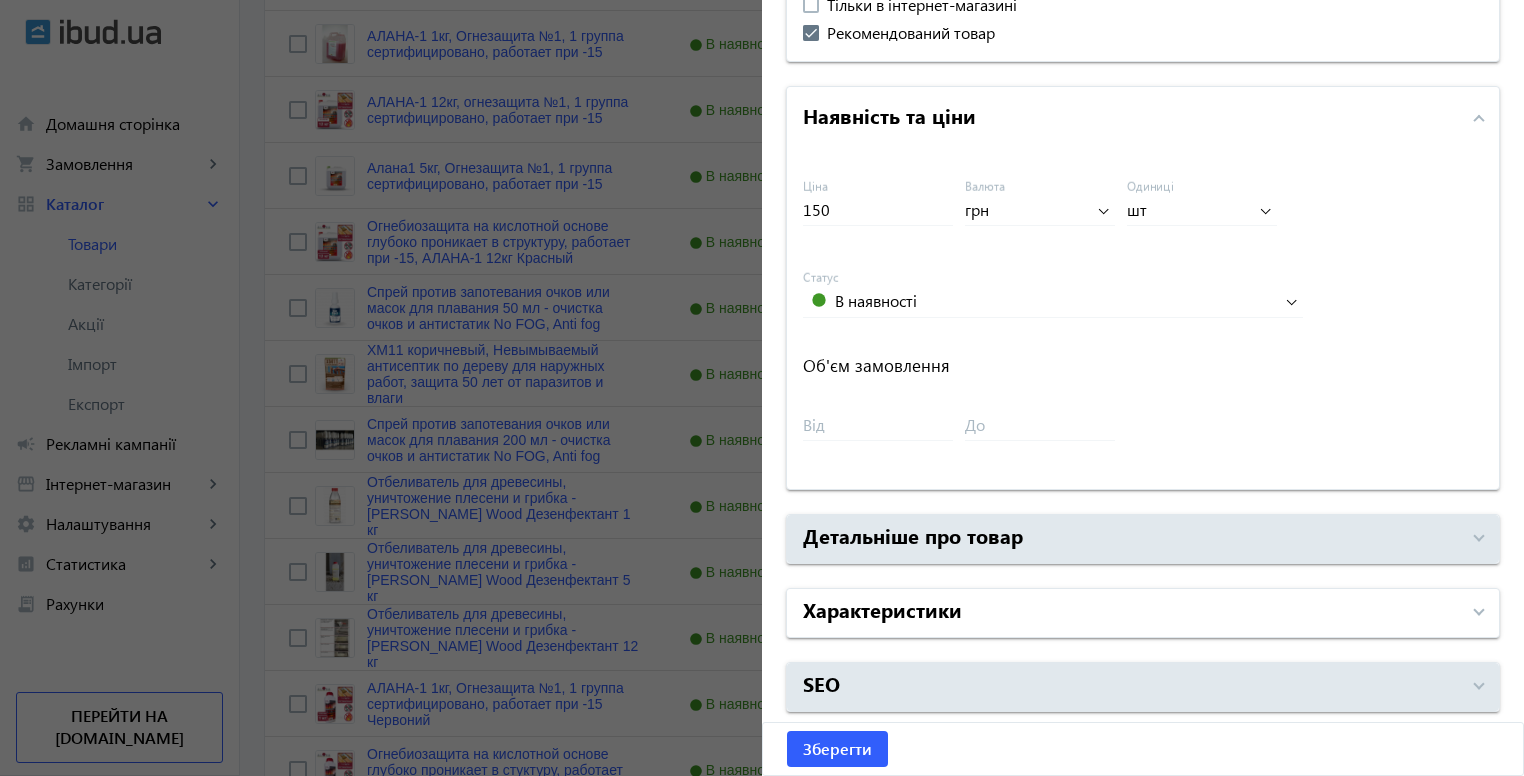 click on "SEO" at bounding box center [1131, 687] 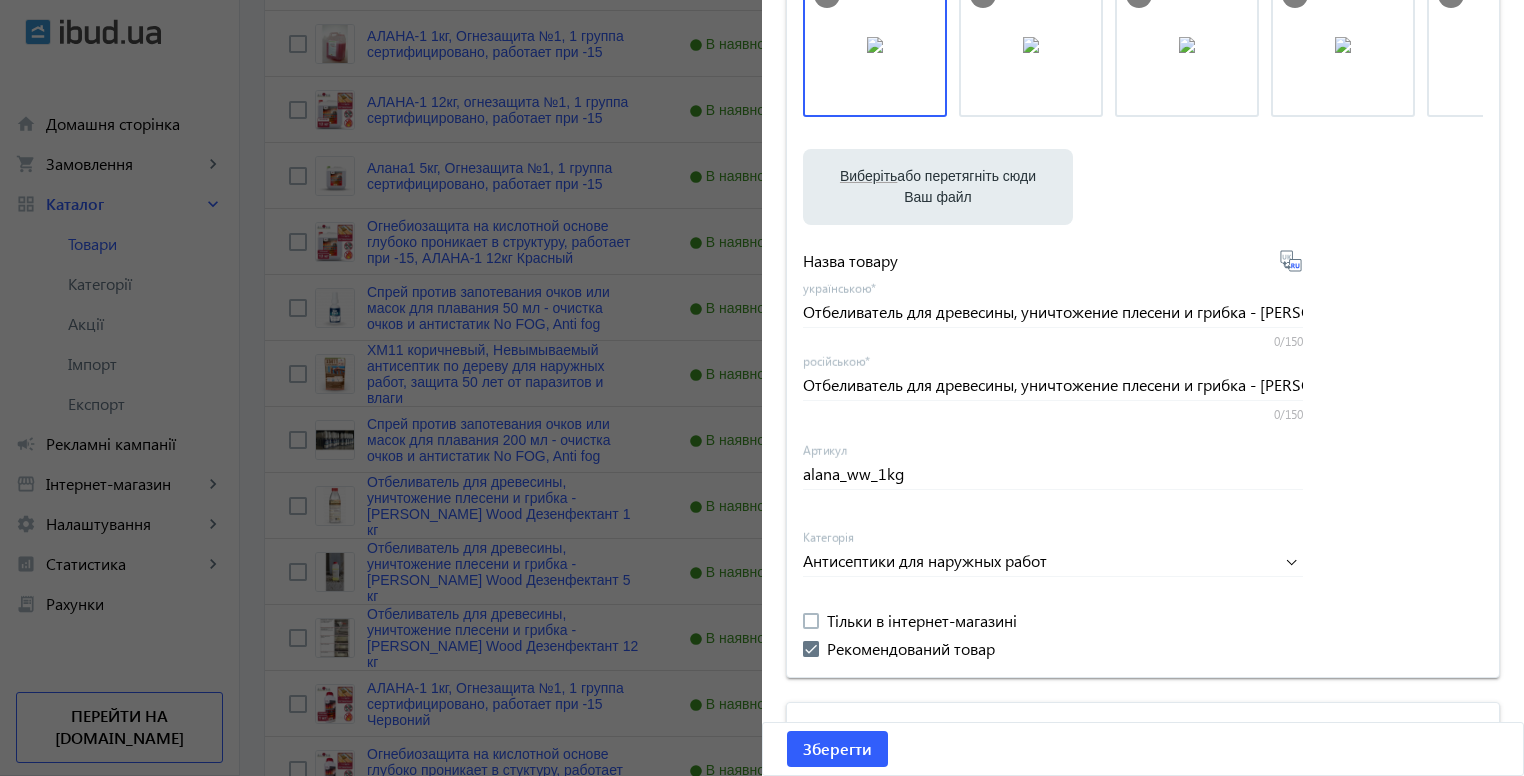 scroll, scrollTop: 0, scrollLeft: 0, axis: both 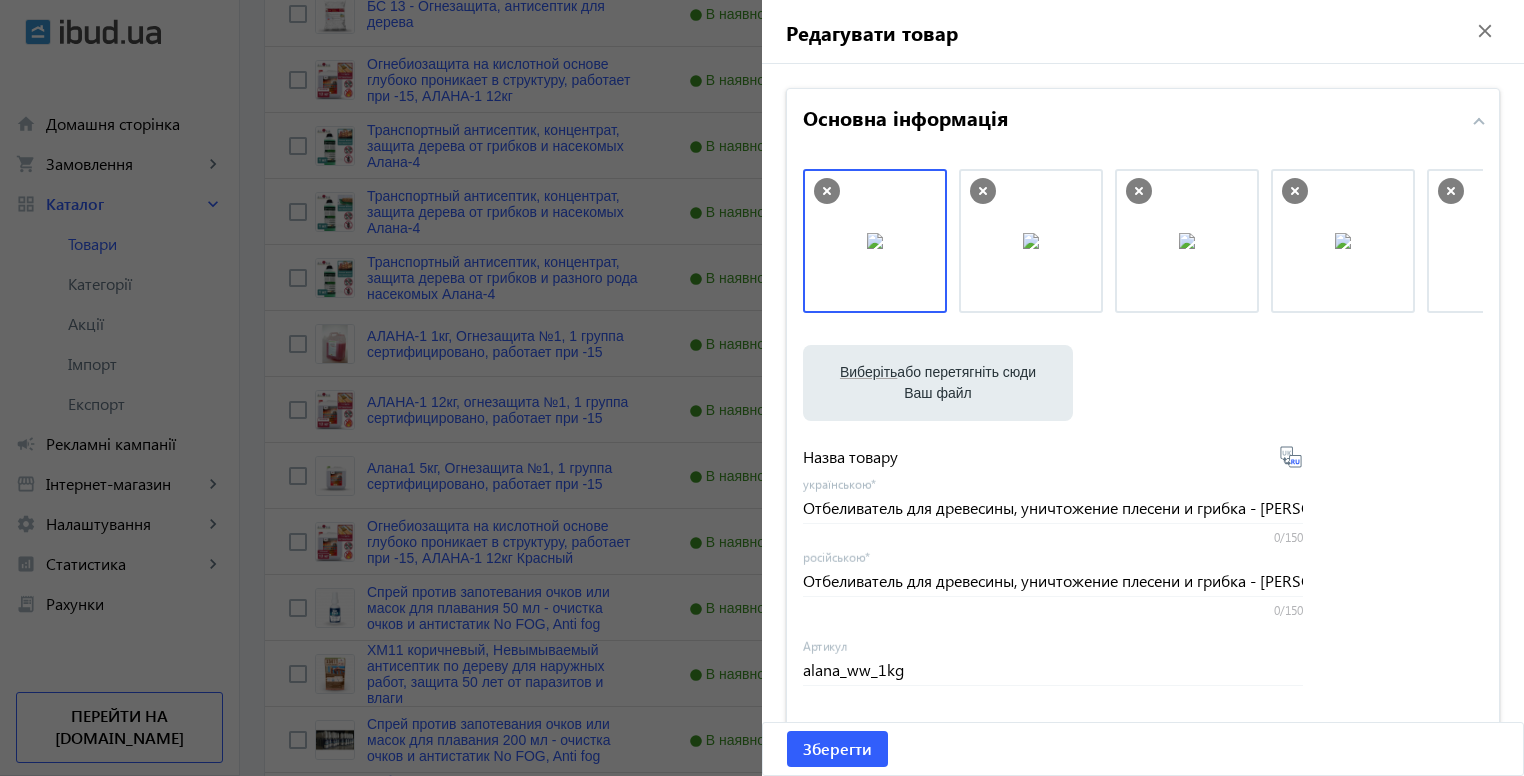 click on "close" 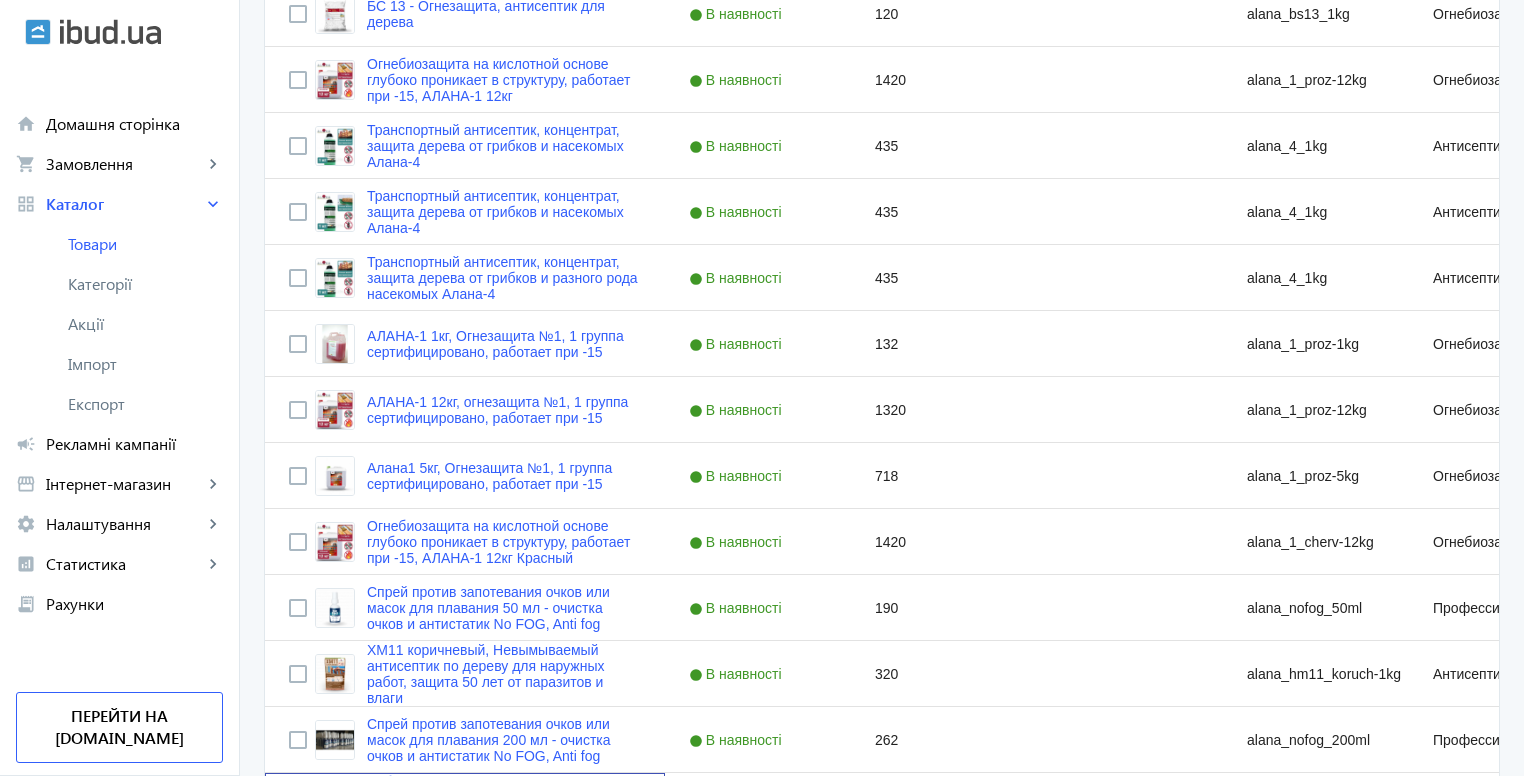 scroll, scrollTop: 1360, scrollLeft: 0, axis: vertical 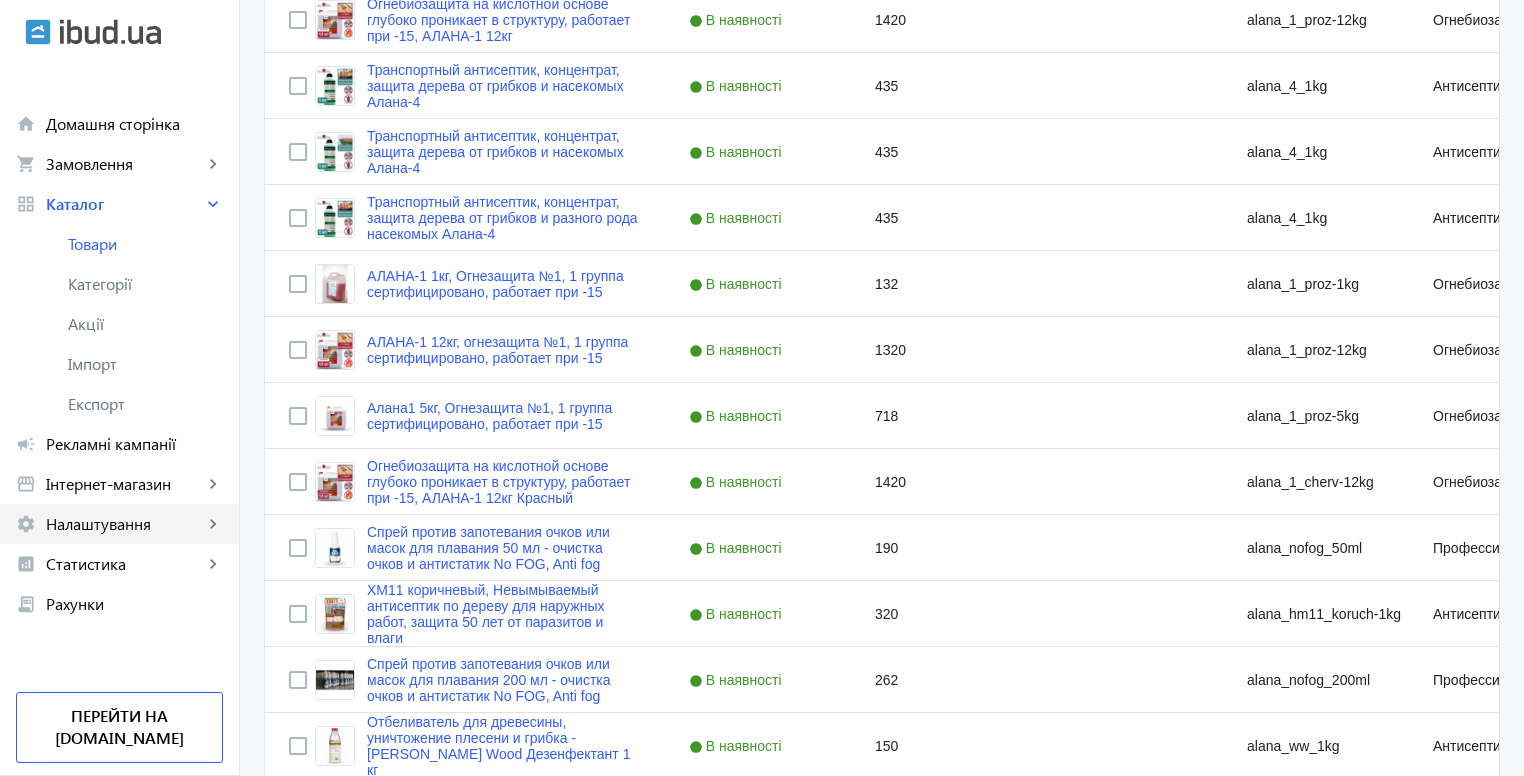 click on "Налаштування" 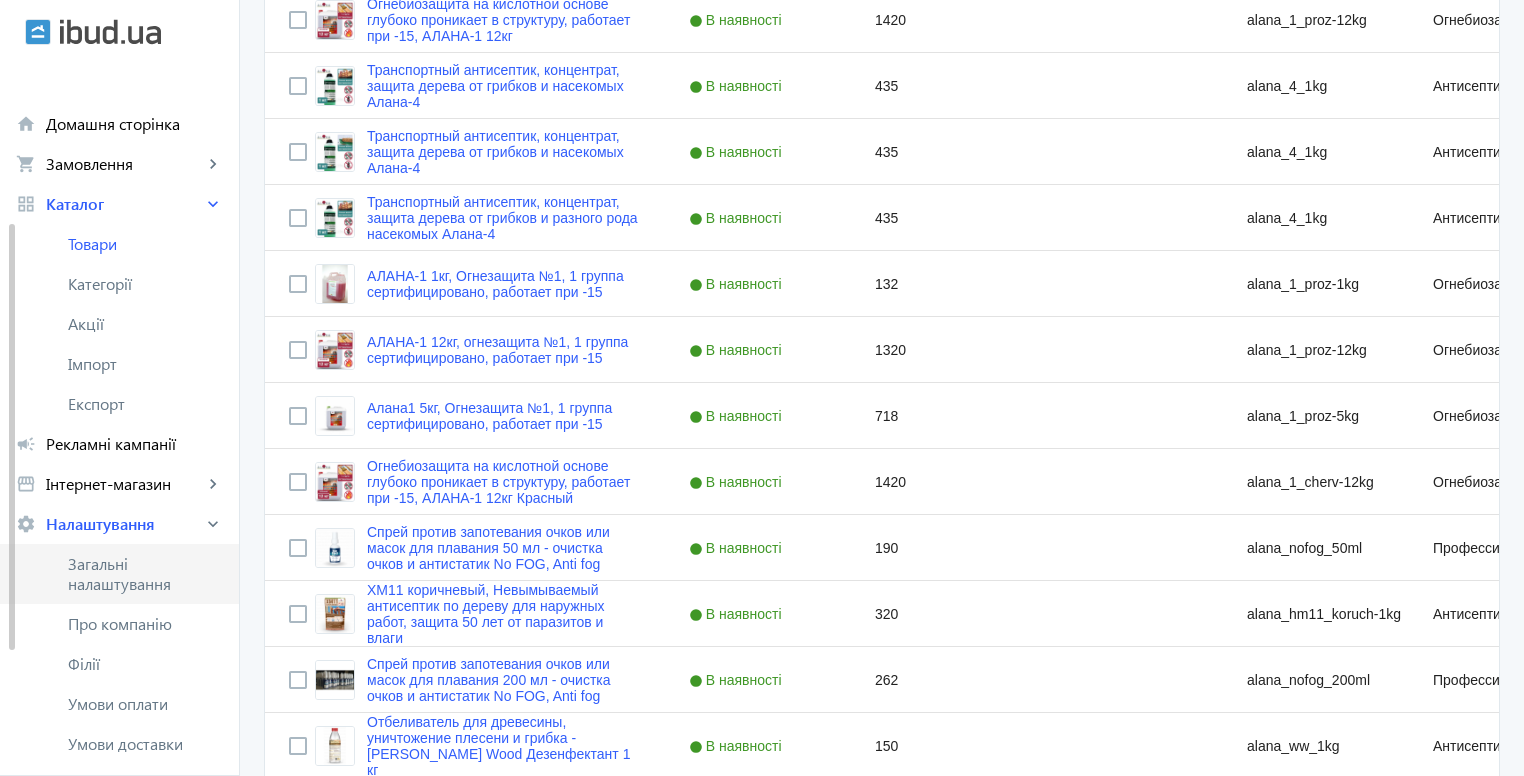 scroll, scrollTop: 300, scrollLeft: 0, axis: vertical 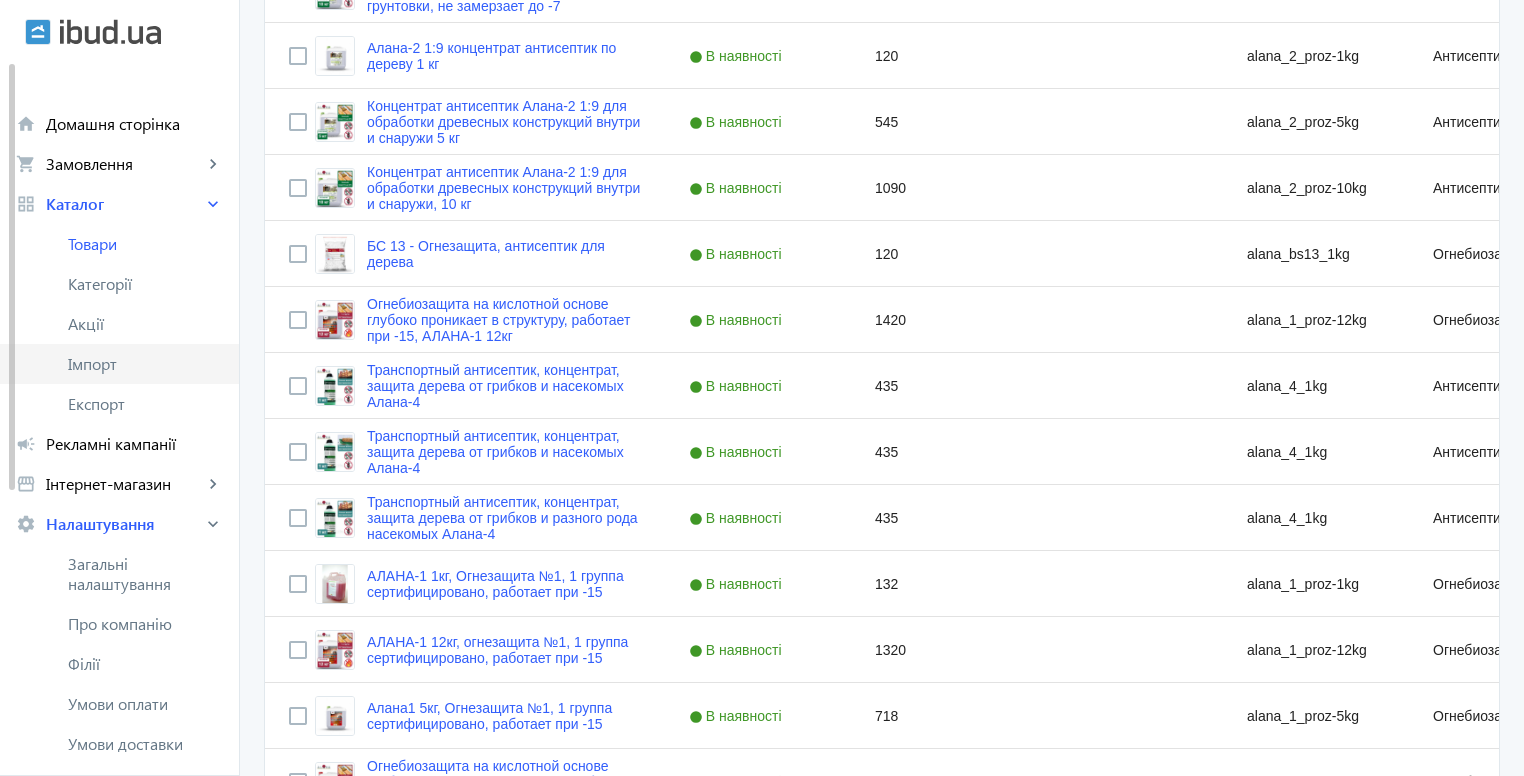 click on "Імпорт" 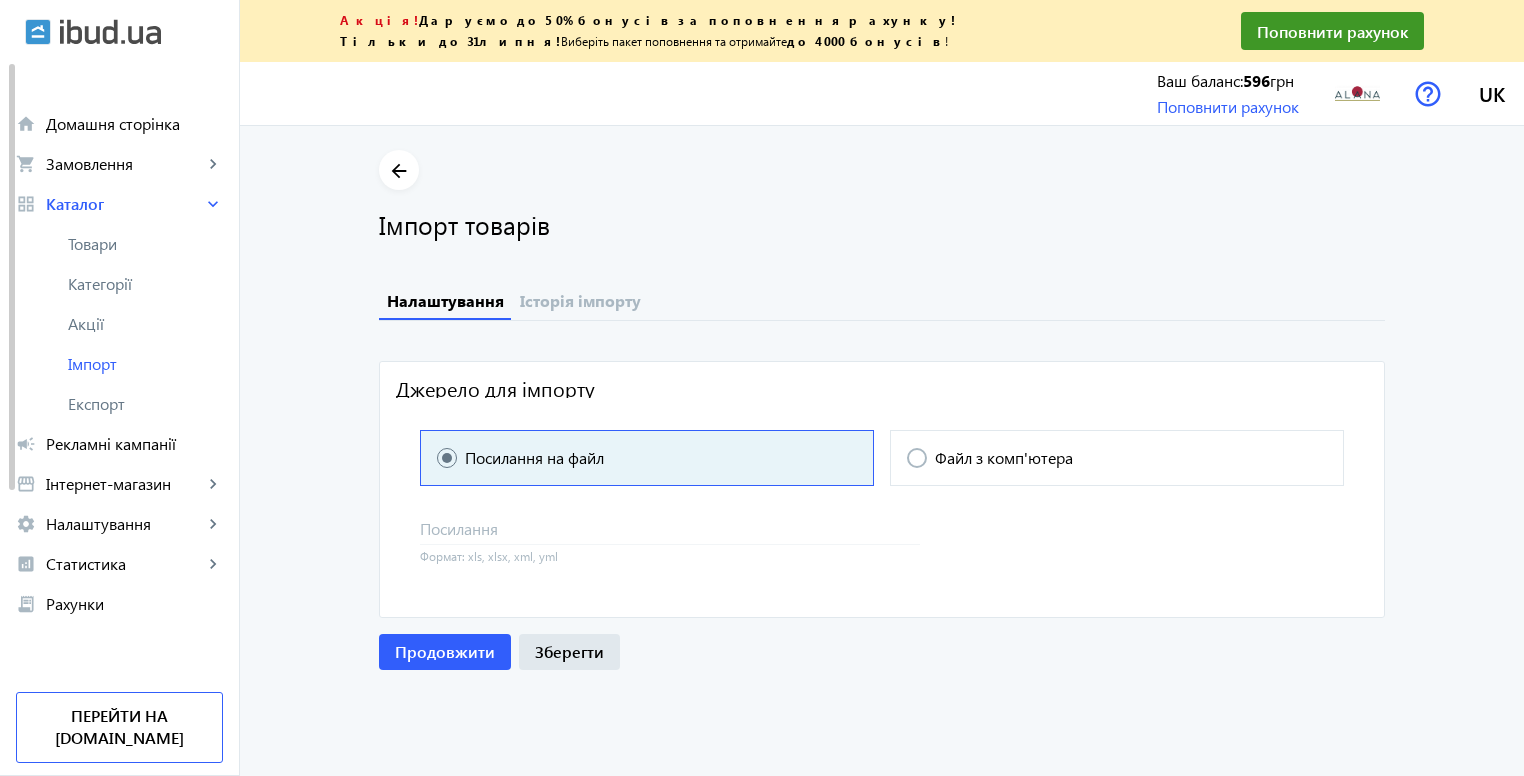 scroll, scrollTop: 0, scrollLeft: 0, axis: both 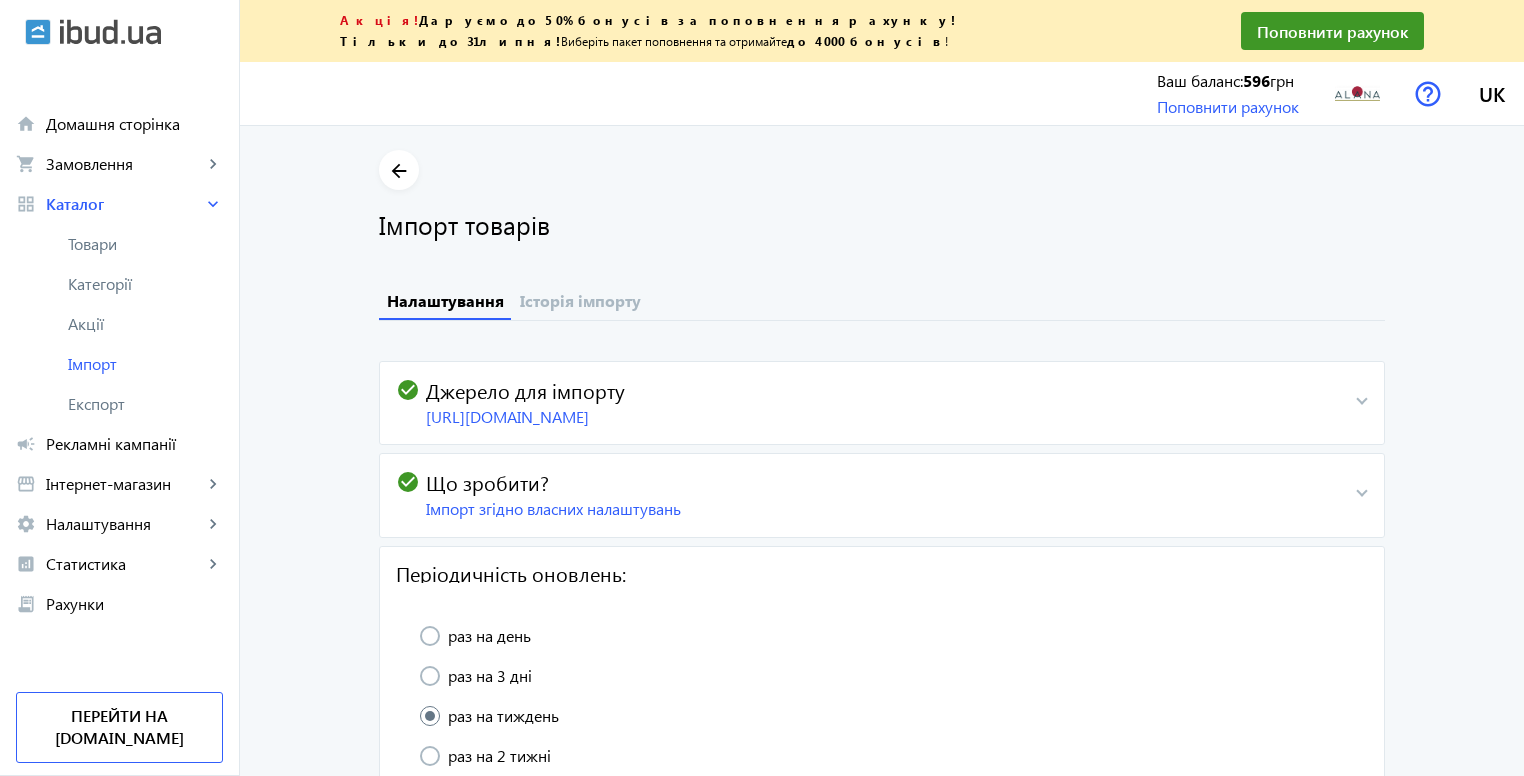 click on "[URL][DOMAIN_NAME]" at bounding box center (883, 417) 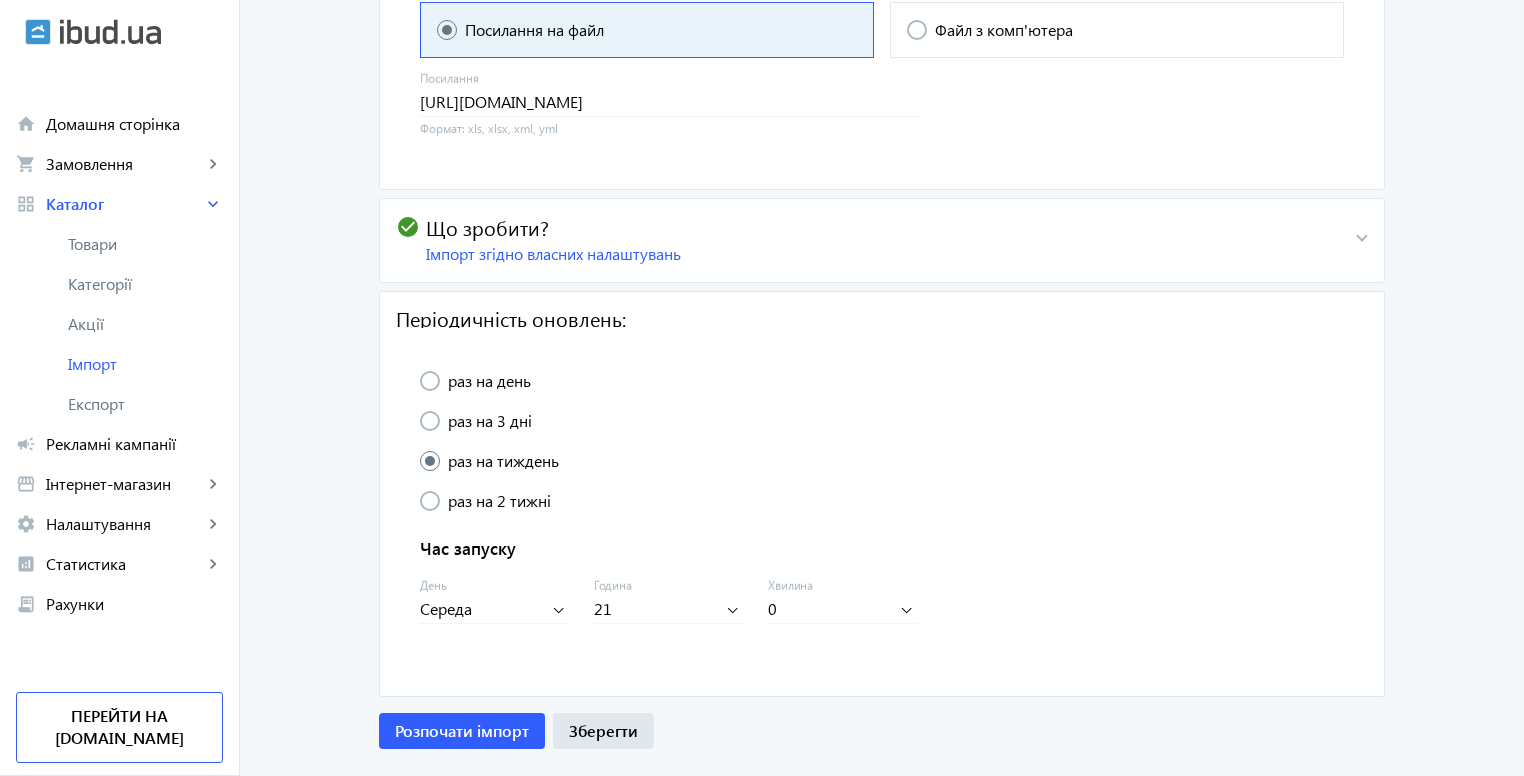 scroll, scrollTop: 423, scrollLeft: 0, axis: vertical 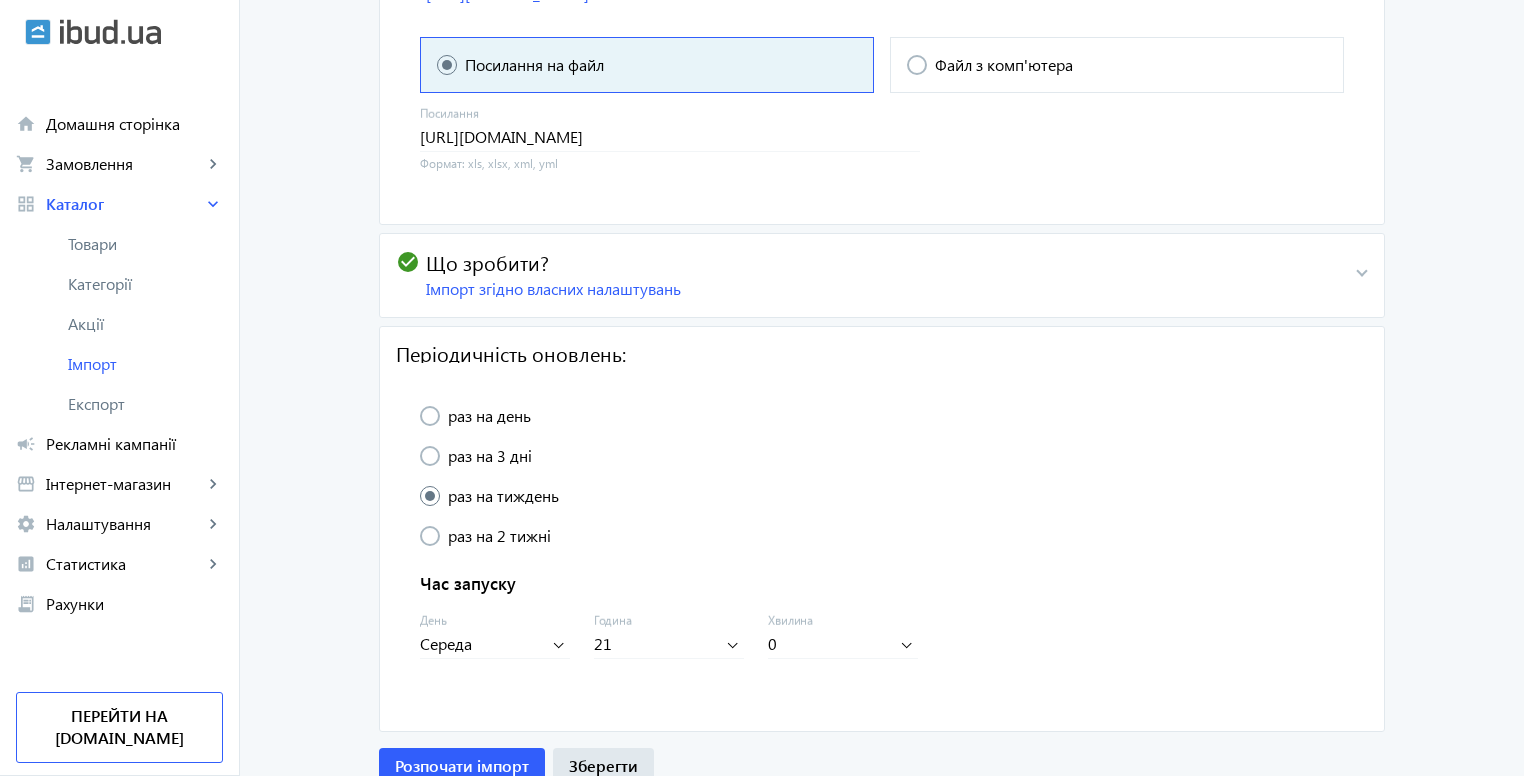 click on "check_circle  Що зробити?   Імпорт згідно власних налаштувань" at bounding box center [876, 275] 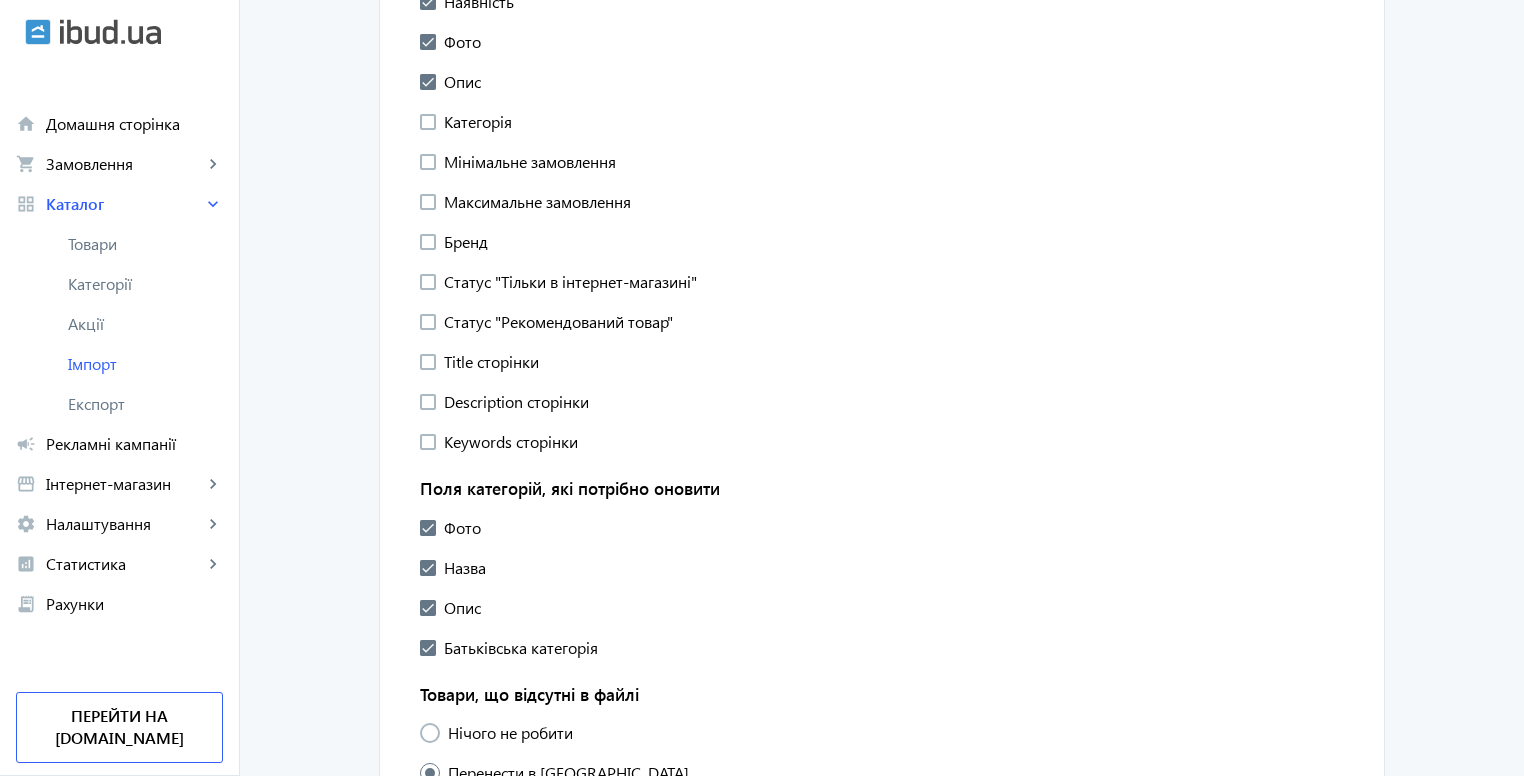 scroll, scrollTop: 1723, scrollLeft: 0, axis: vertical 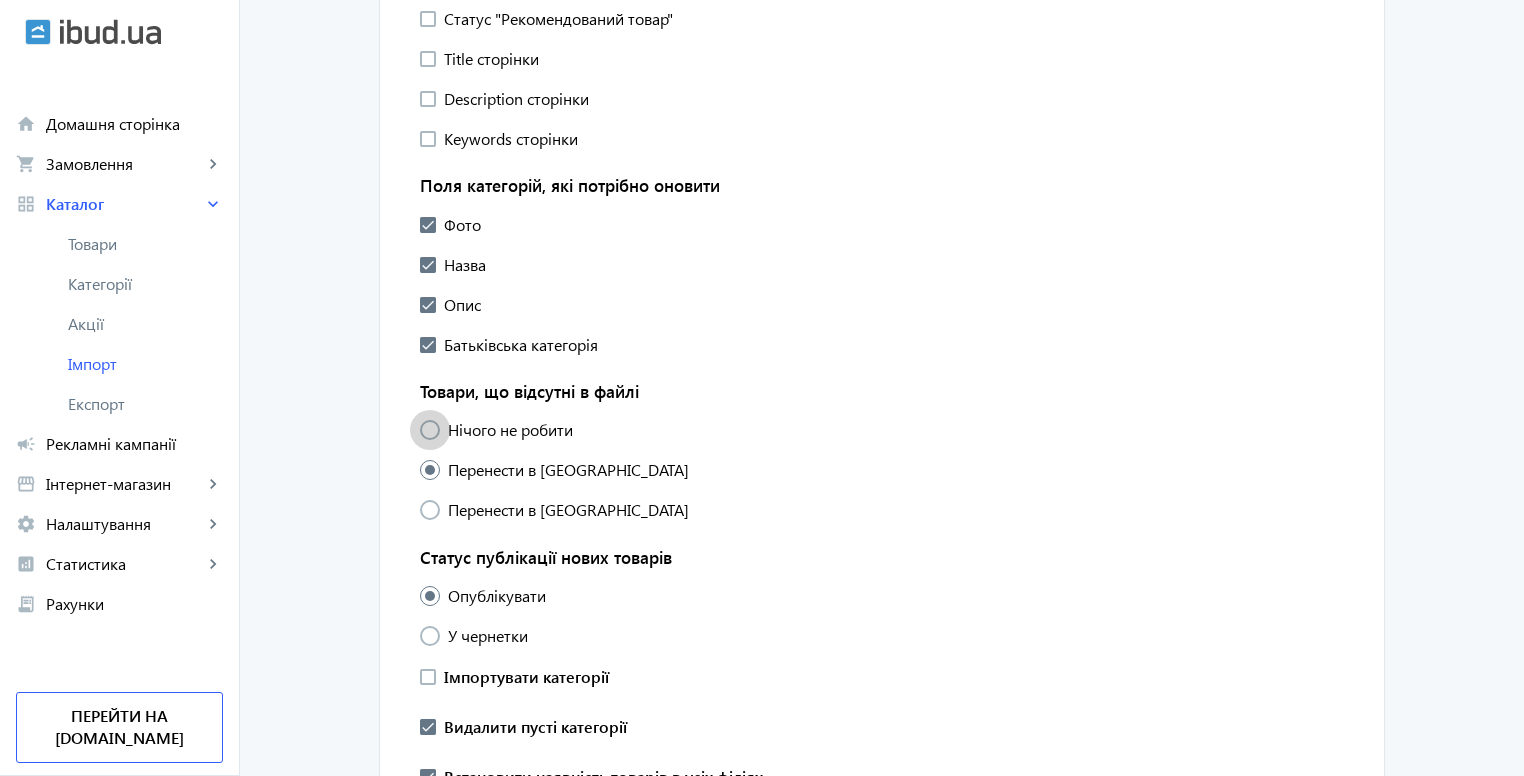 click on "Нічого не робити" at bounding box center (506, 430) 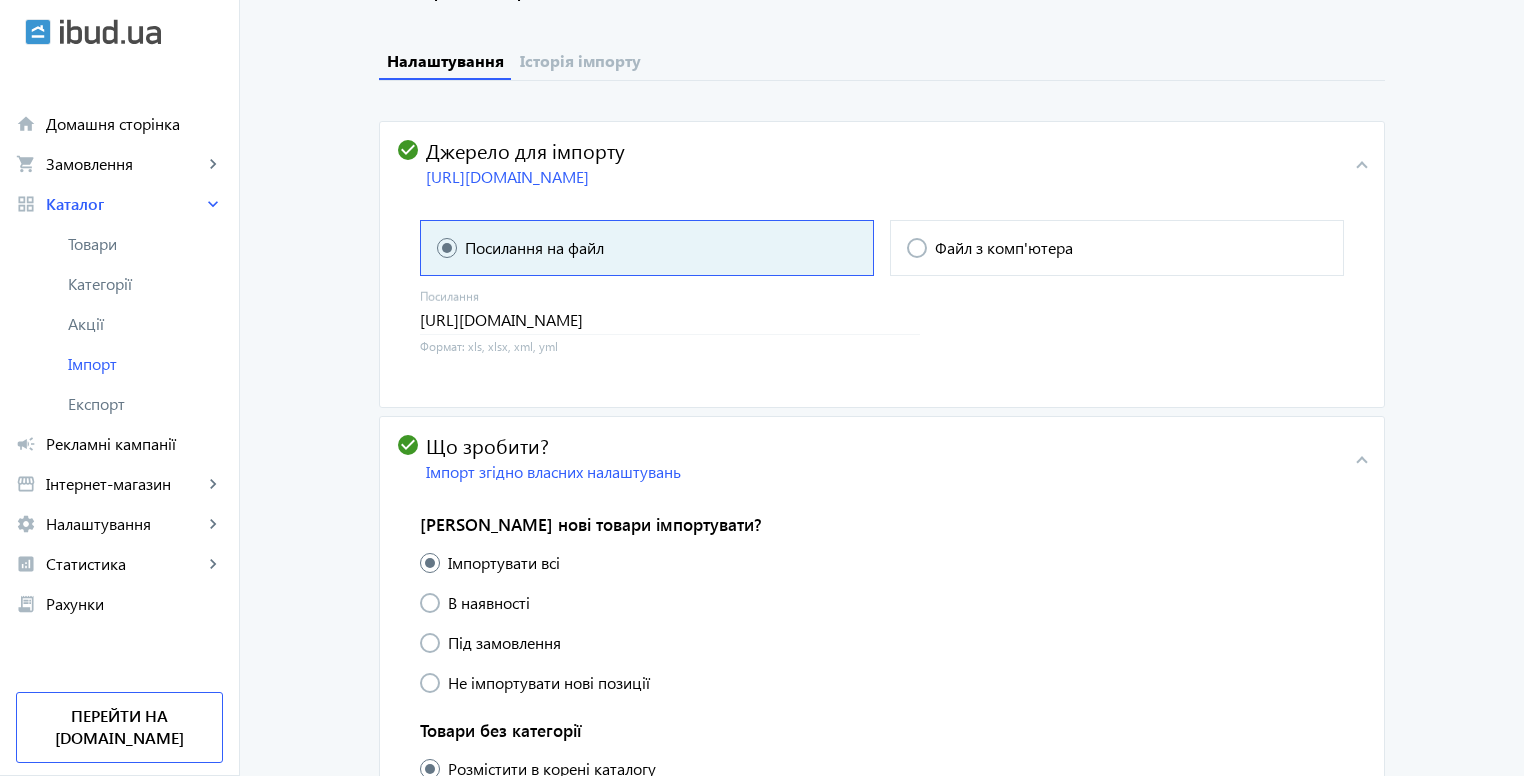scroll, scrollTop: 0, scrollLeft: 0, axis: both 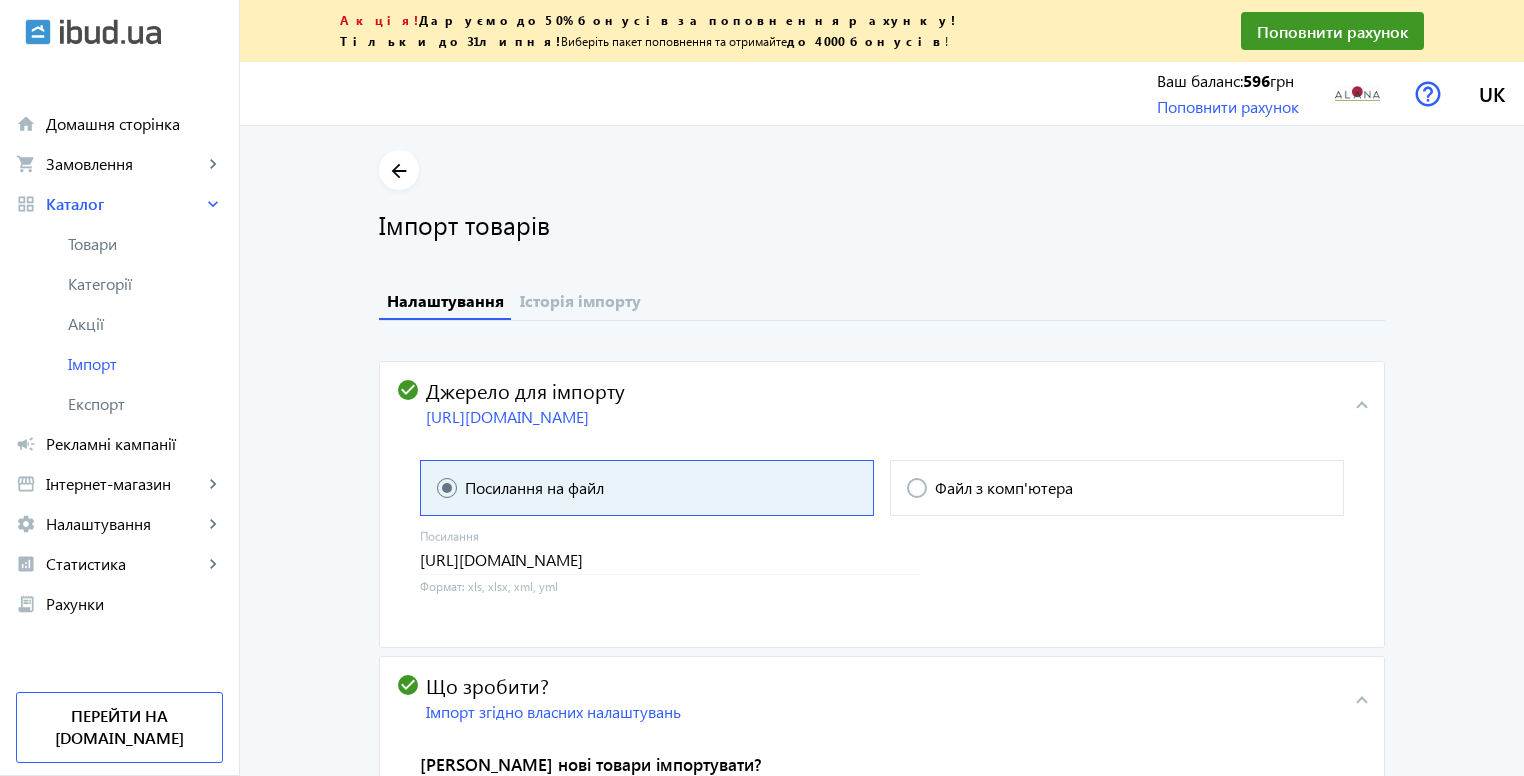 click on "[URL][DOMAIN_NAME]" at bounding box center (883, 417) 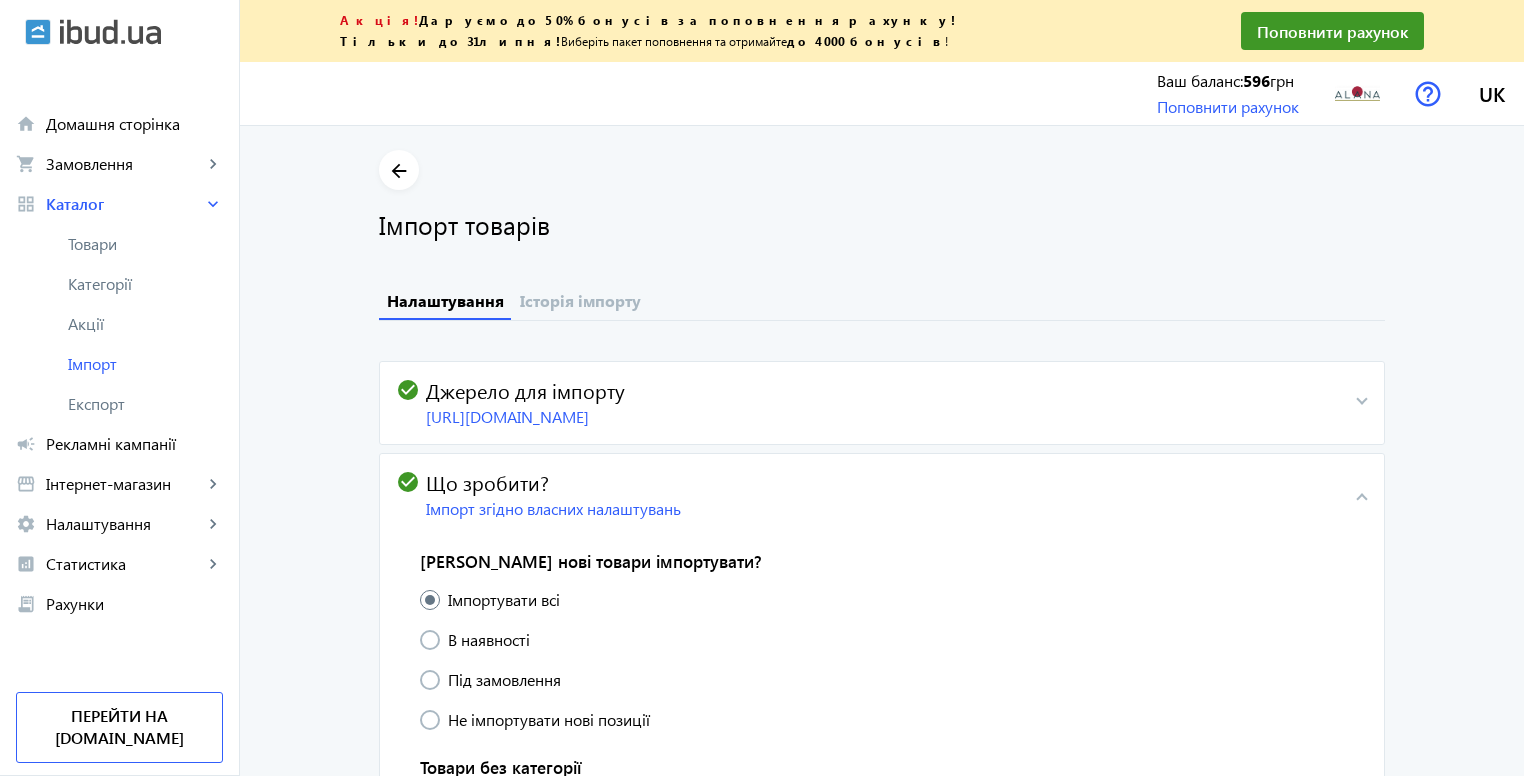 drag, startPoint x: 907, startPoint y: 435, endPoint x: 795, endPoint y: 437, distance: 112.01785 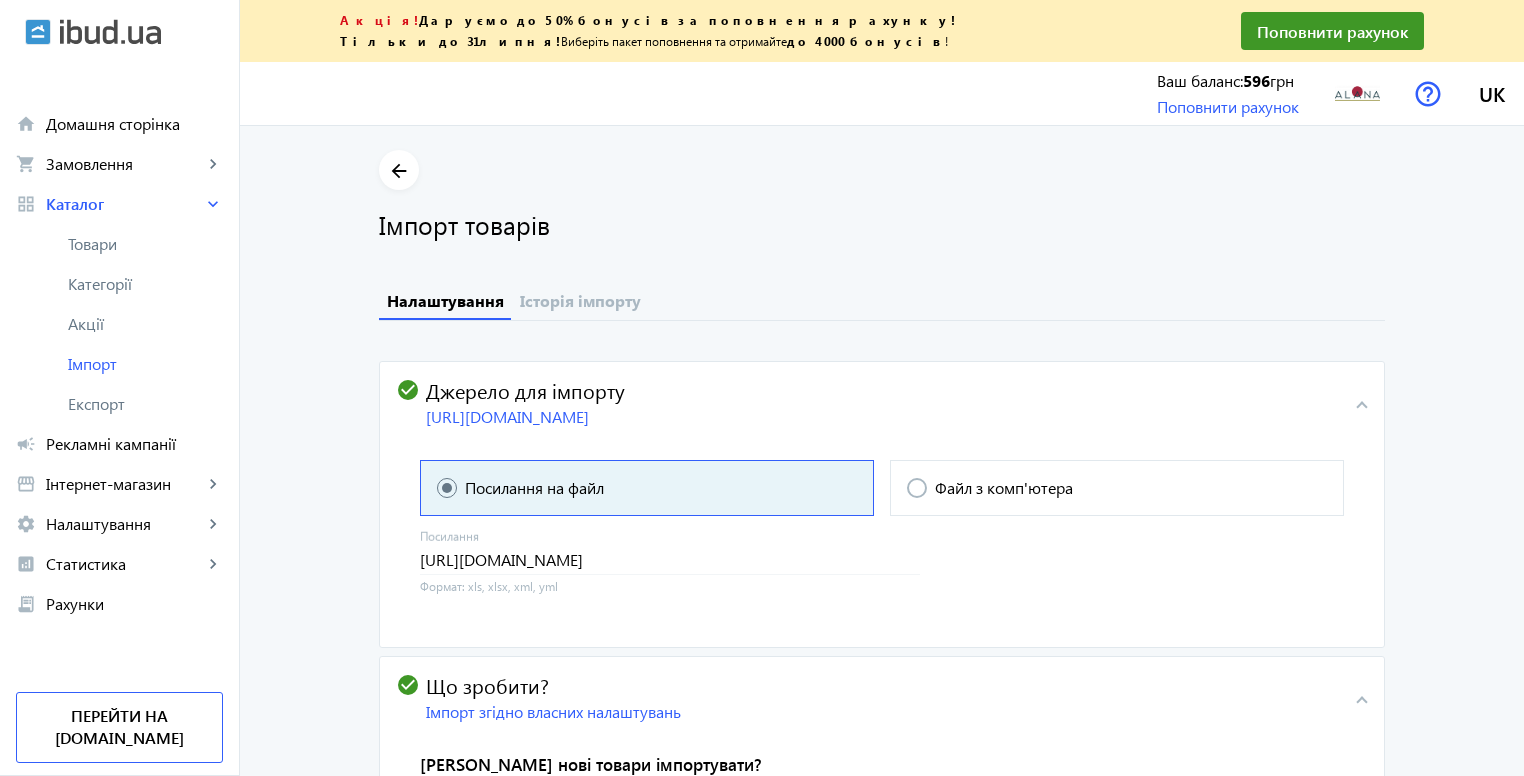 drag, startPoint x: 420, startPoint y: 413, endPoint x: 1350, endPoint y: 441, distance: 930.4214 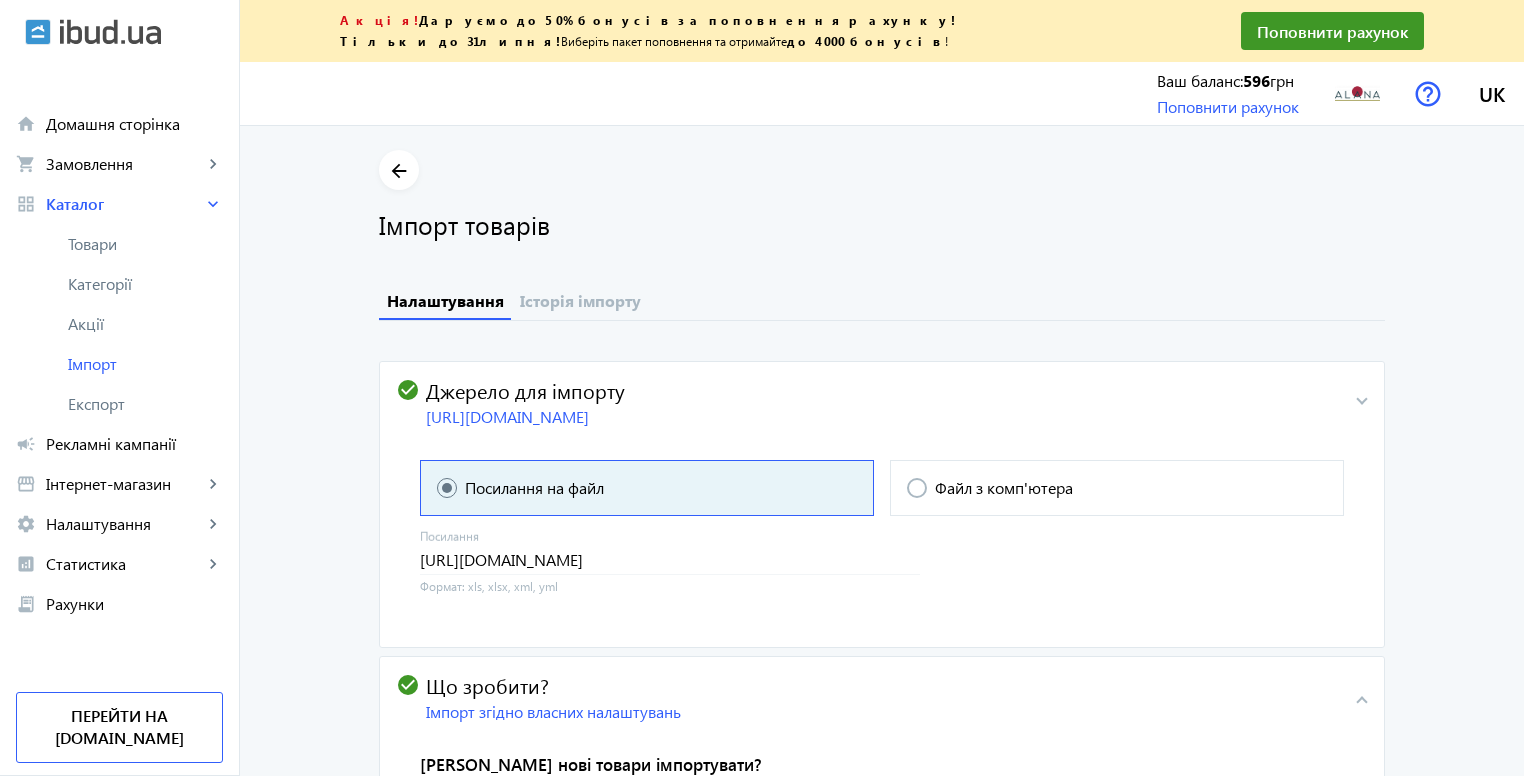 click at bounding box center [1362, 403] 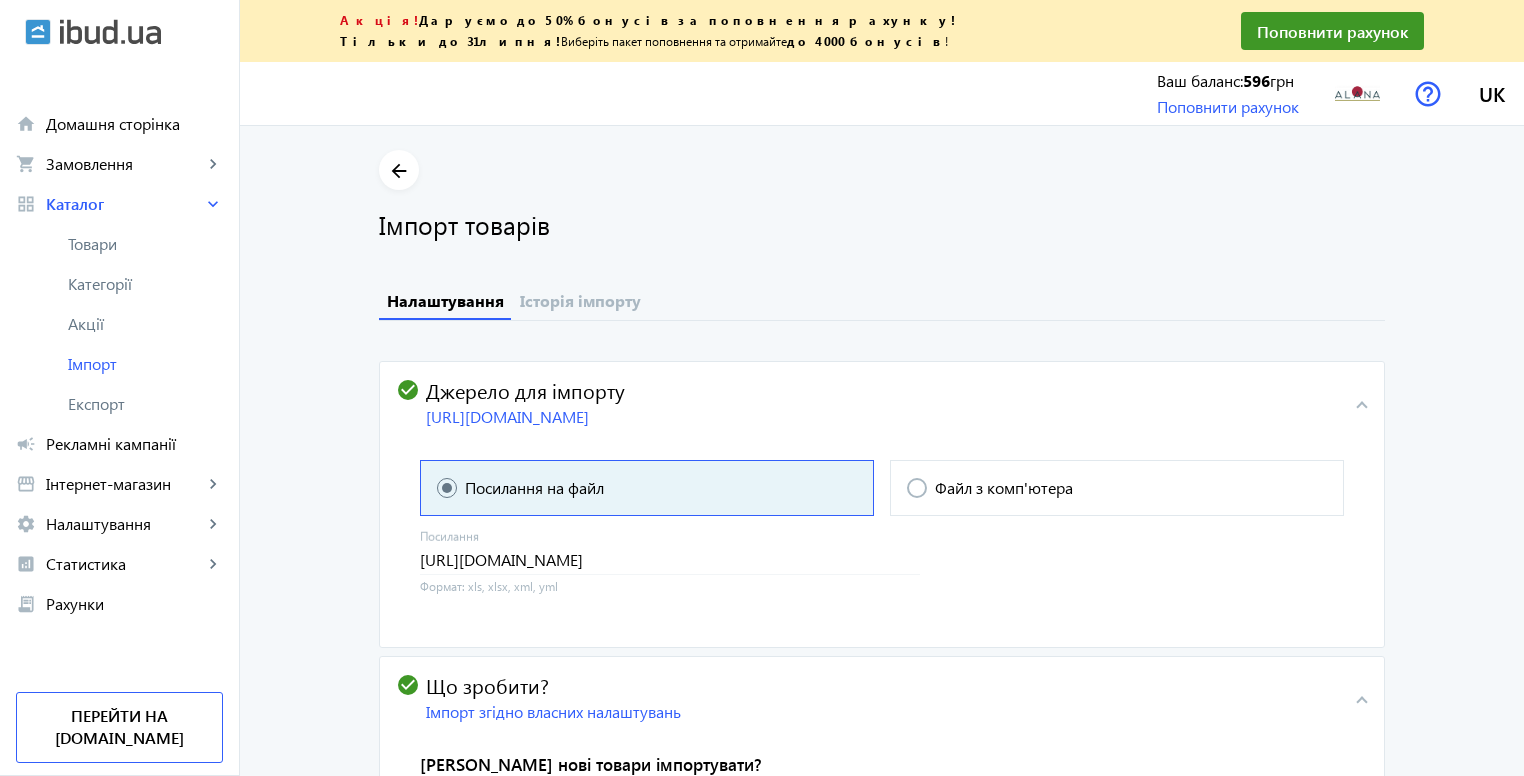 click on "[URL][DOMAIN_NAME]" at bounding box center (883, 417) 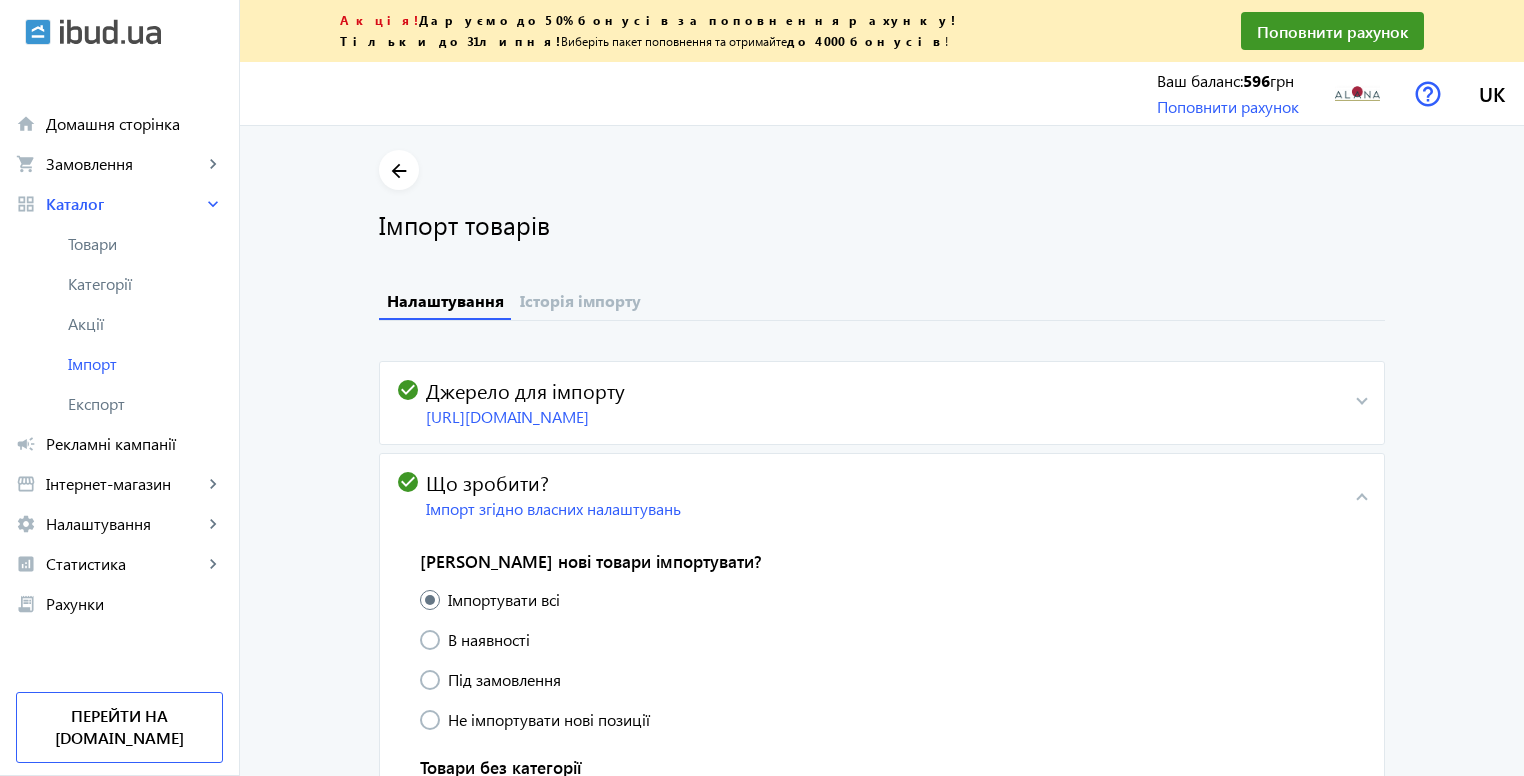 click on "[URL][DOMAIN_NAME]" at bounding box center [883, 417] 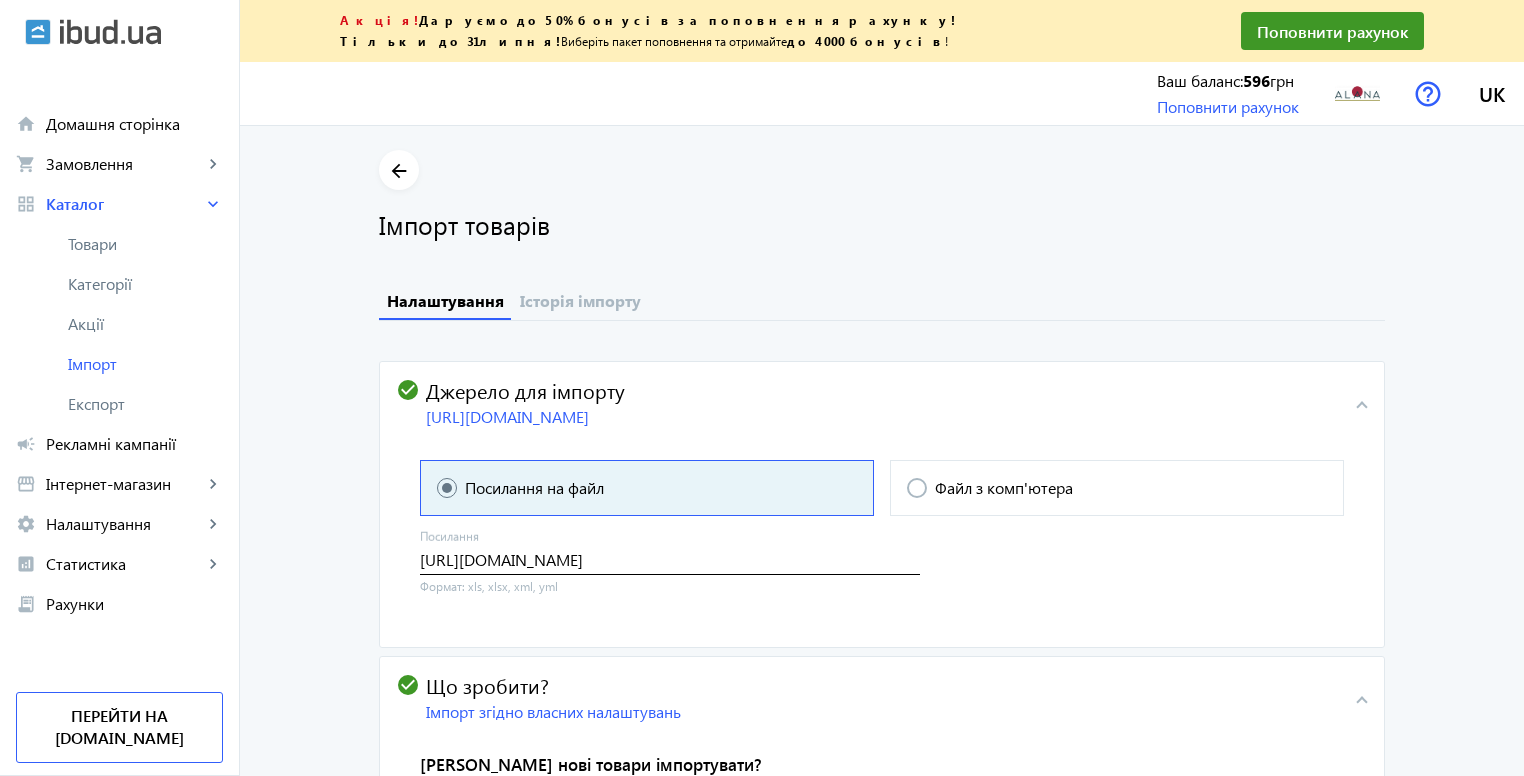 click on "[URL][DOMAIN_NAME]" at bounding box center [670, 559] 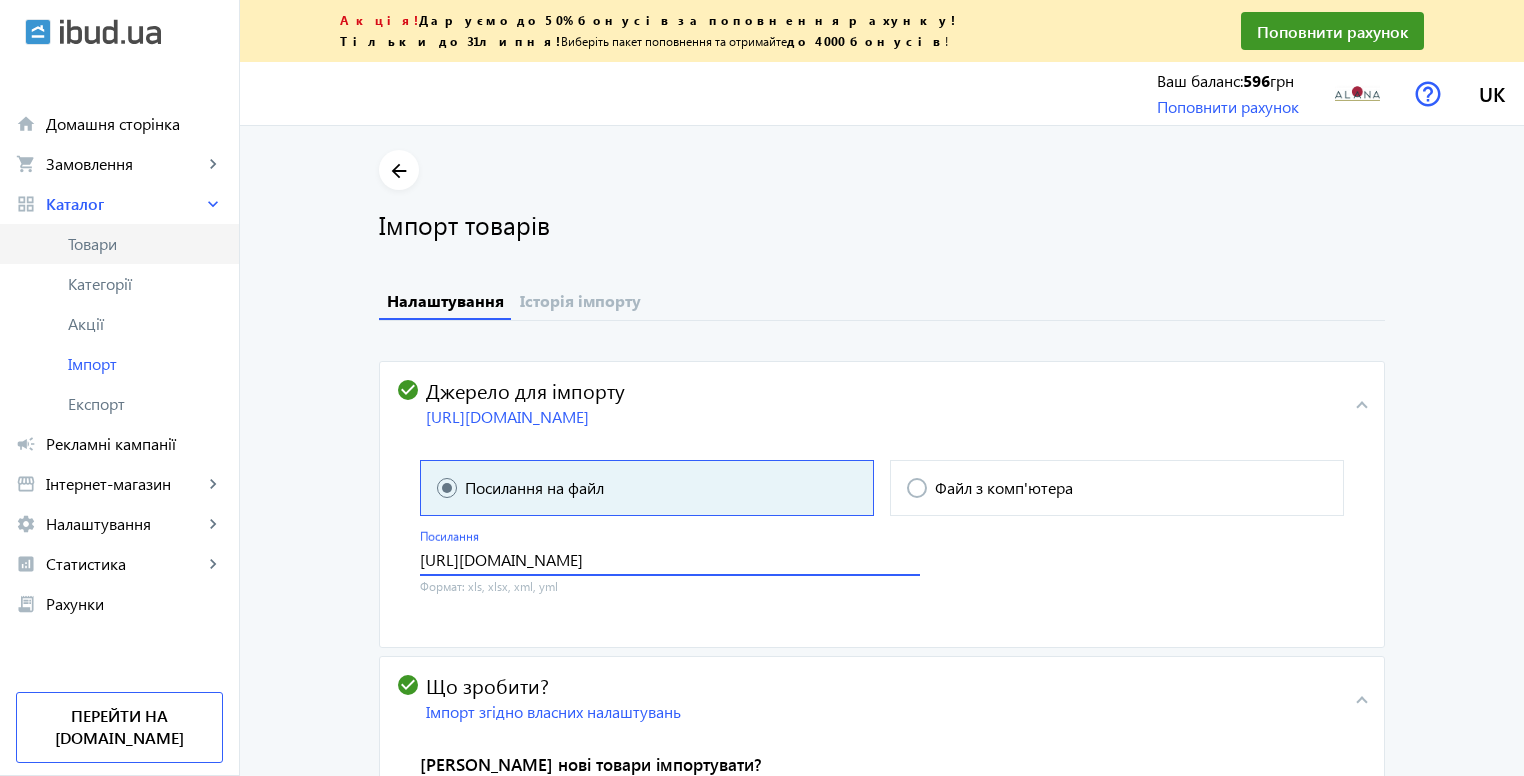 click on "Товари" 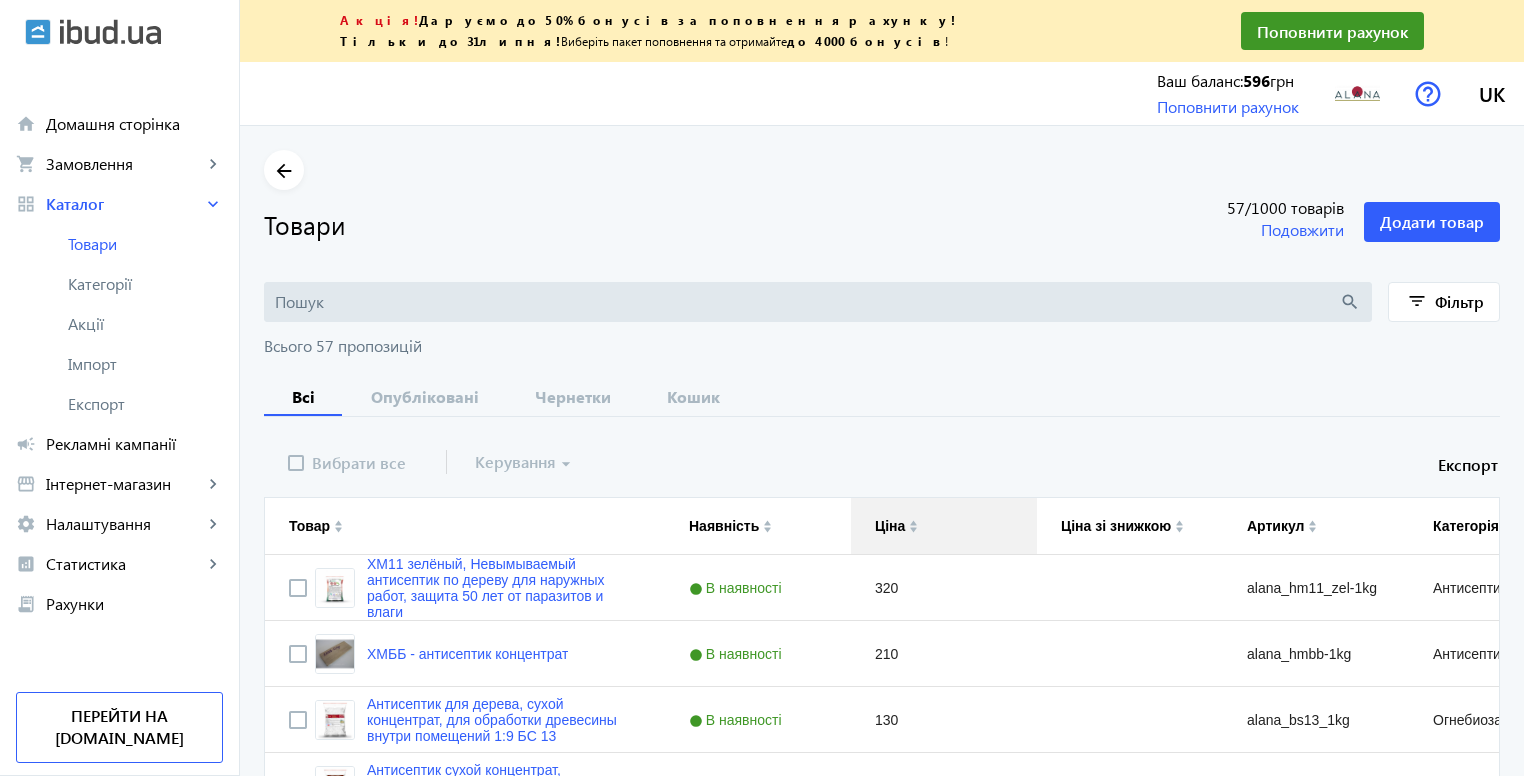 type 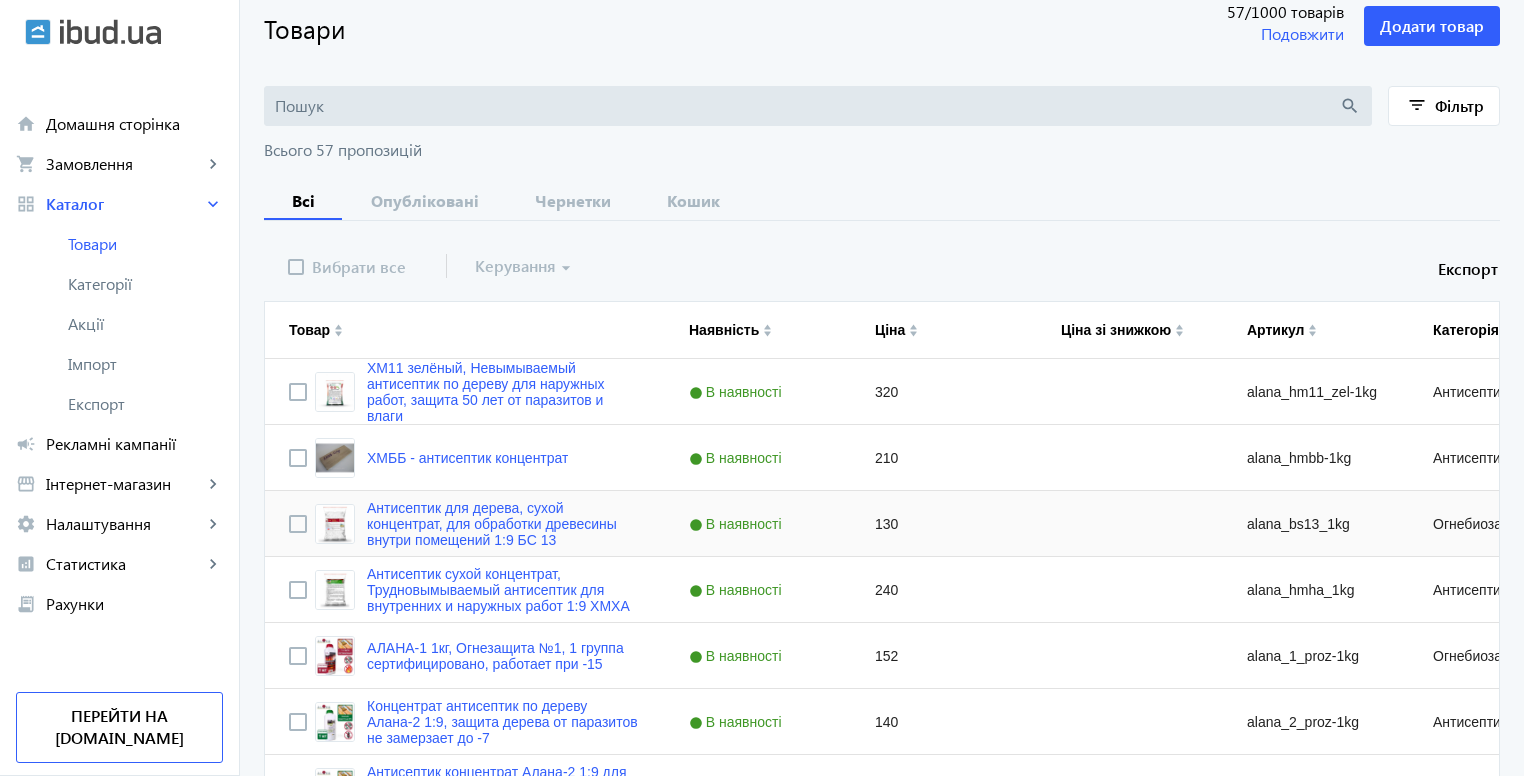 scroll, scrollTop: 200, scrollLeft: 0, axis: vertical 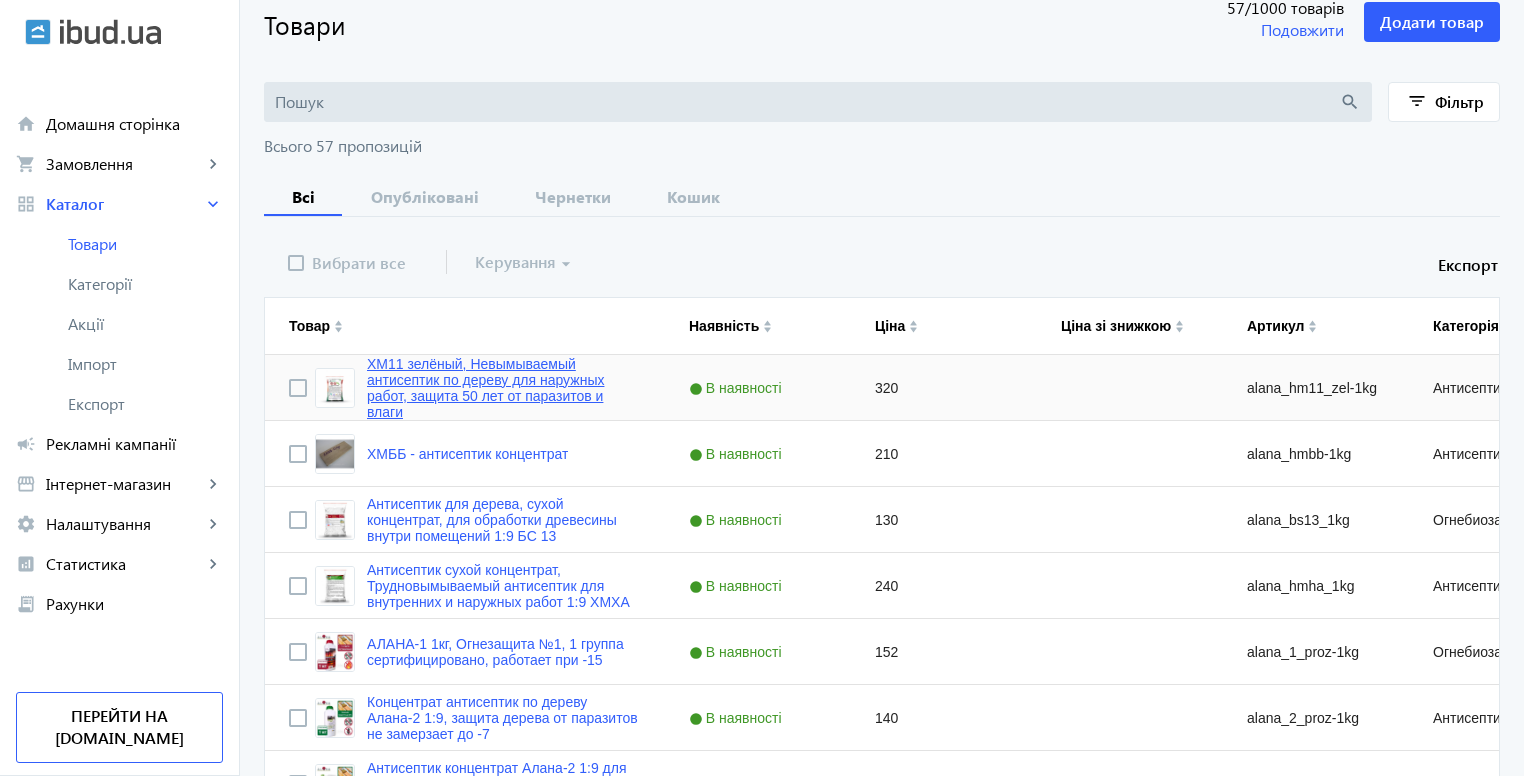 click on "ХМ11 зелёный, Невымываемый антисептик по дереву для наружных работ, защита 50 лет от паразитов и влаги" 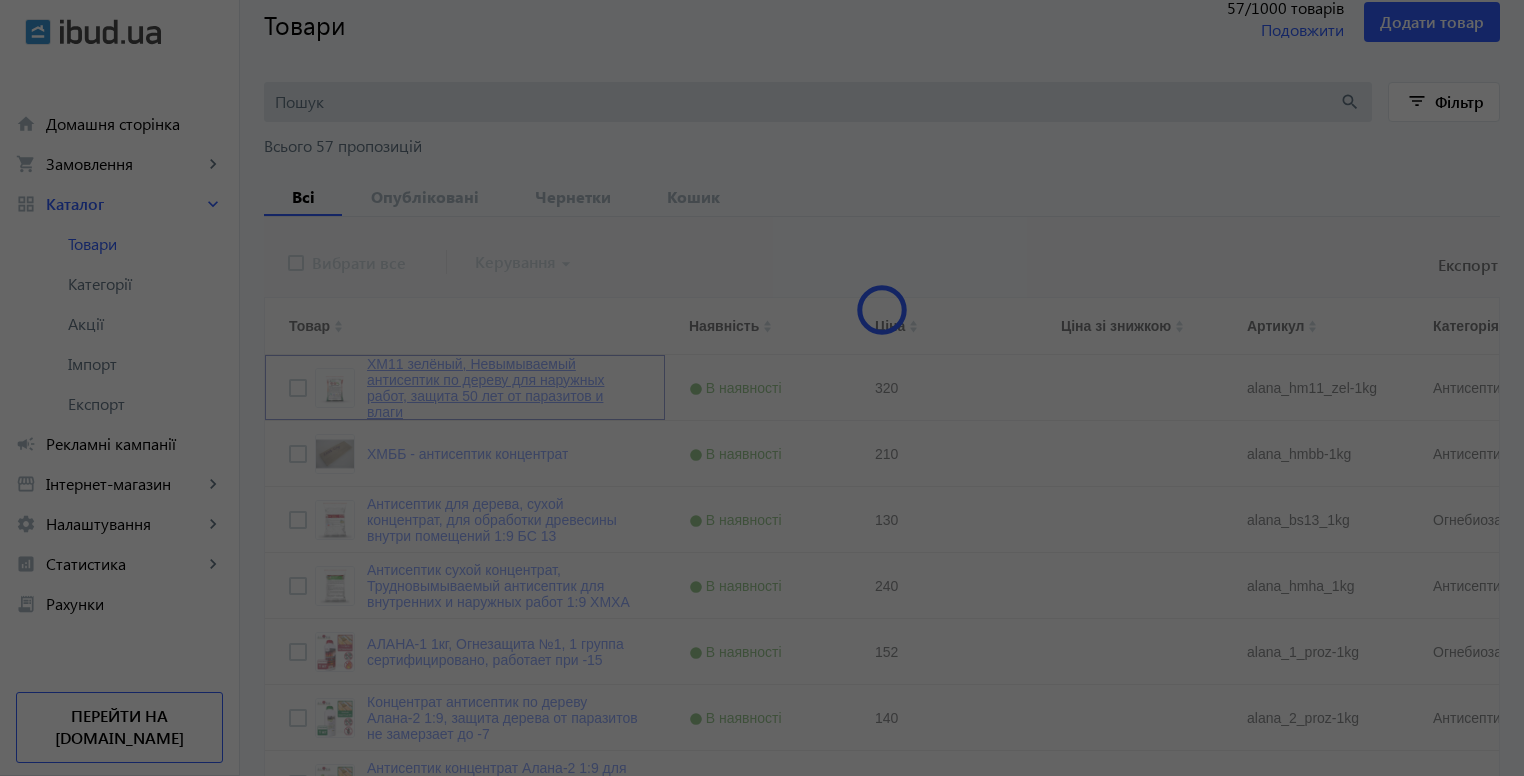 type on "ХМ11 зелёный, Невымываемый антисептик по дереву для наружных работ, защита 50 лет от паразитов и влаги" 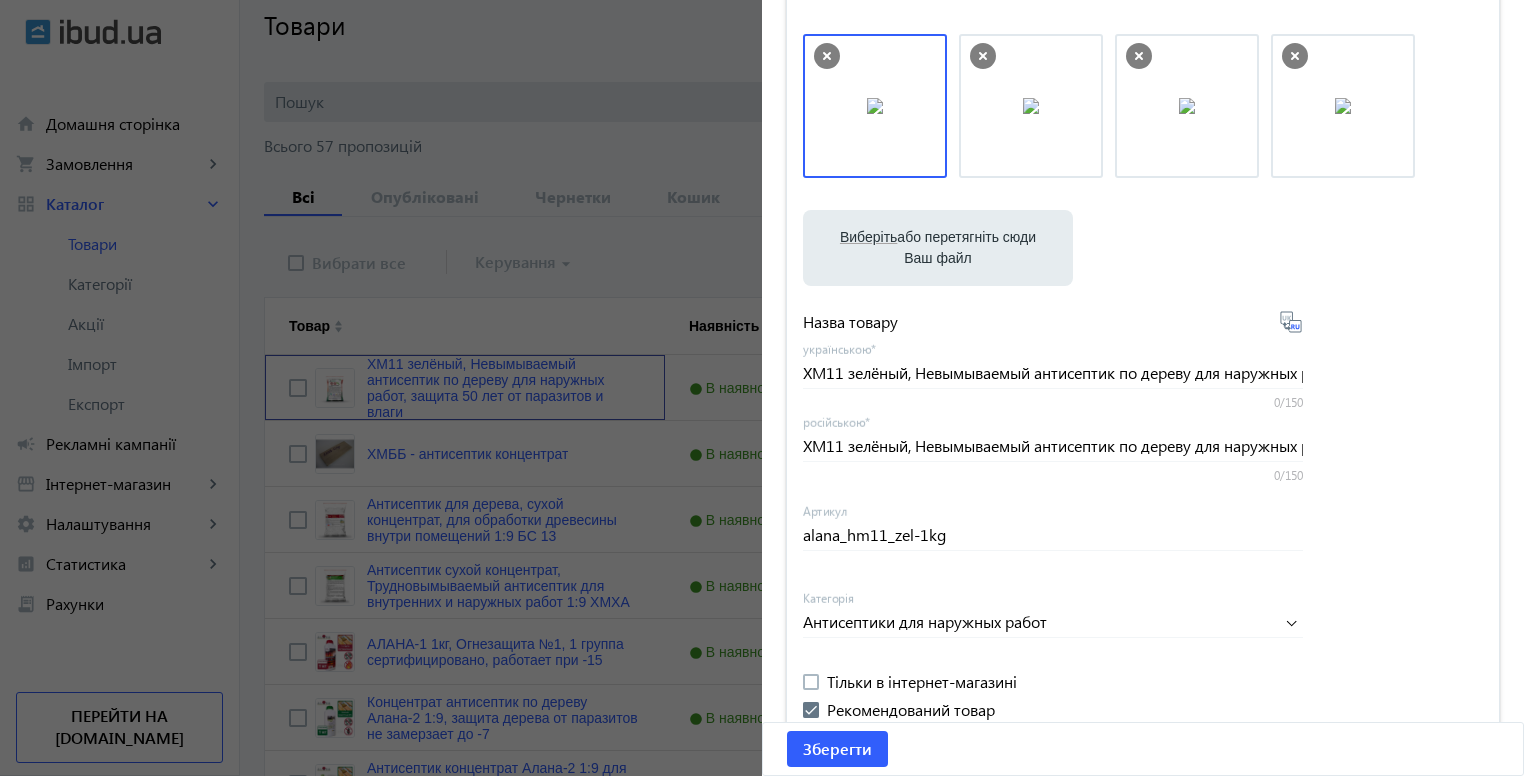 scroll, scrollTop: 100, scrollLeft: 0, axis: vertical 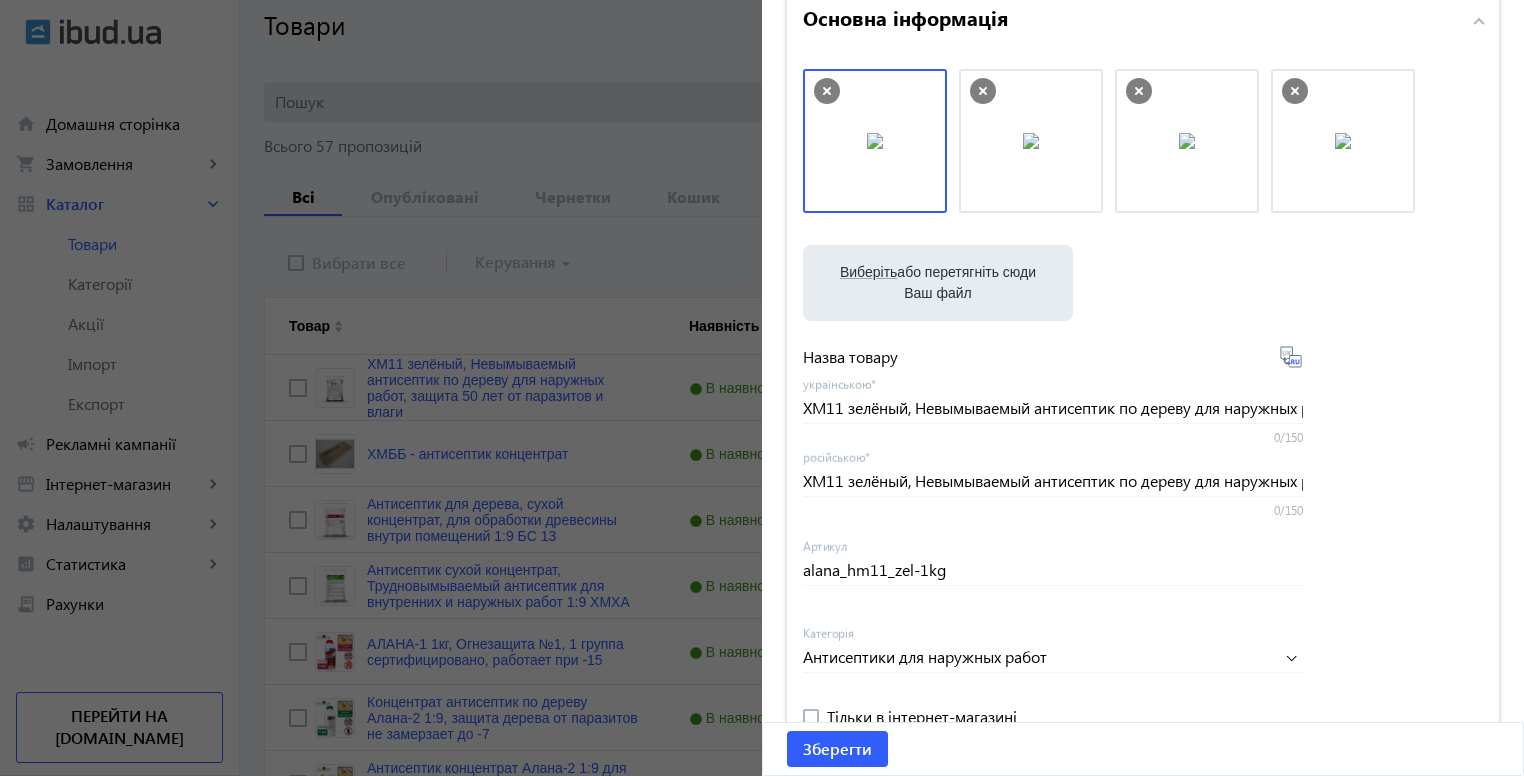 click 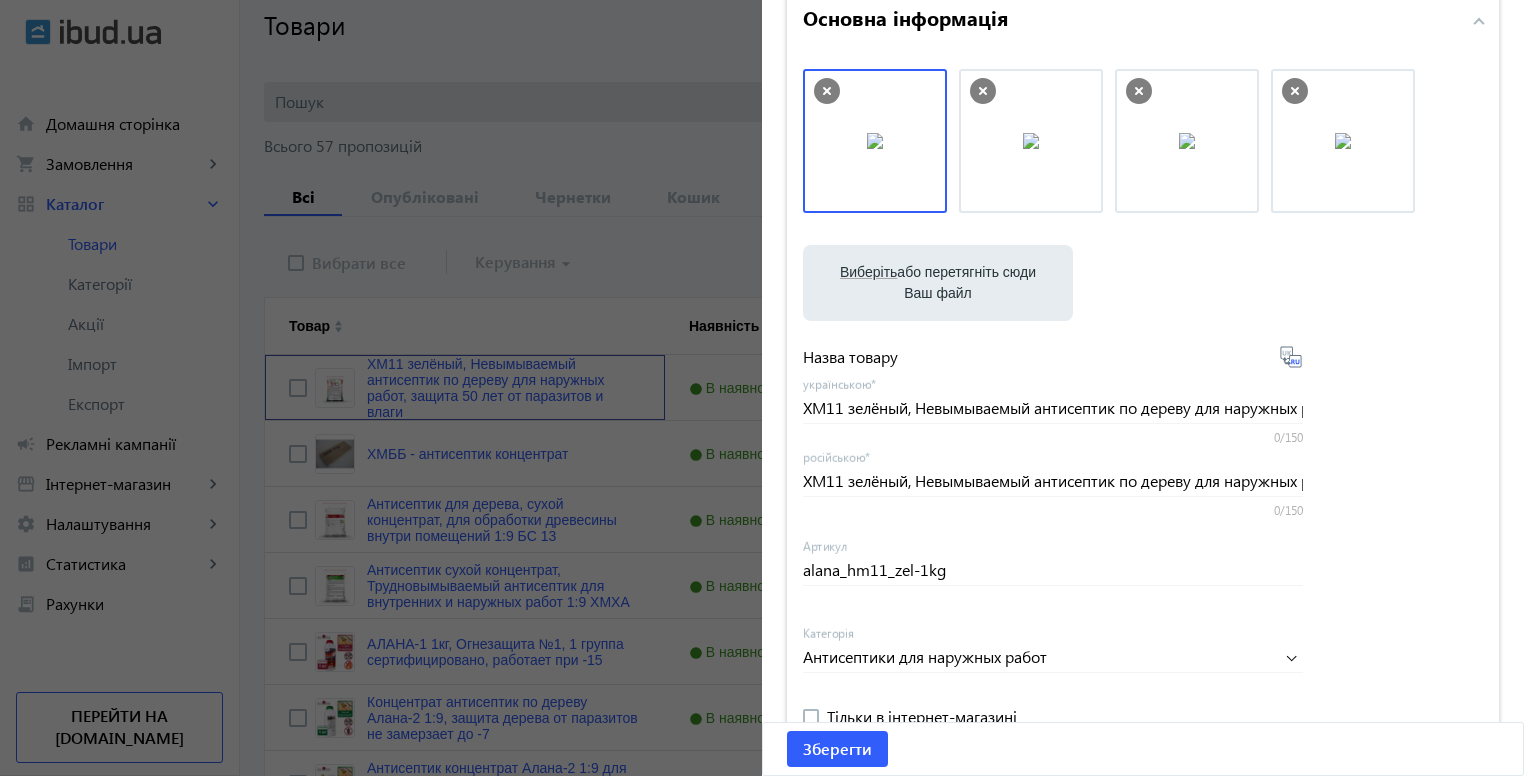 scroll, scrollTop: 0, scrollLeft: 0, axis: both 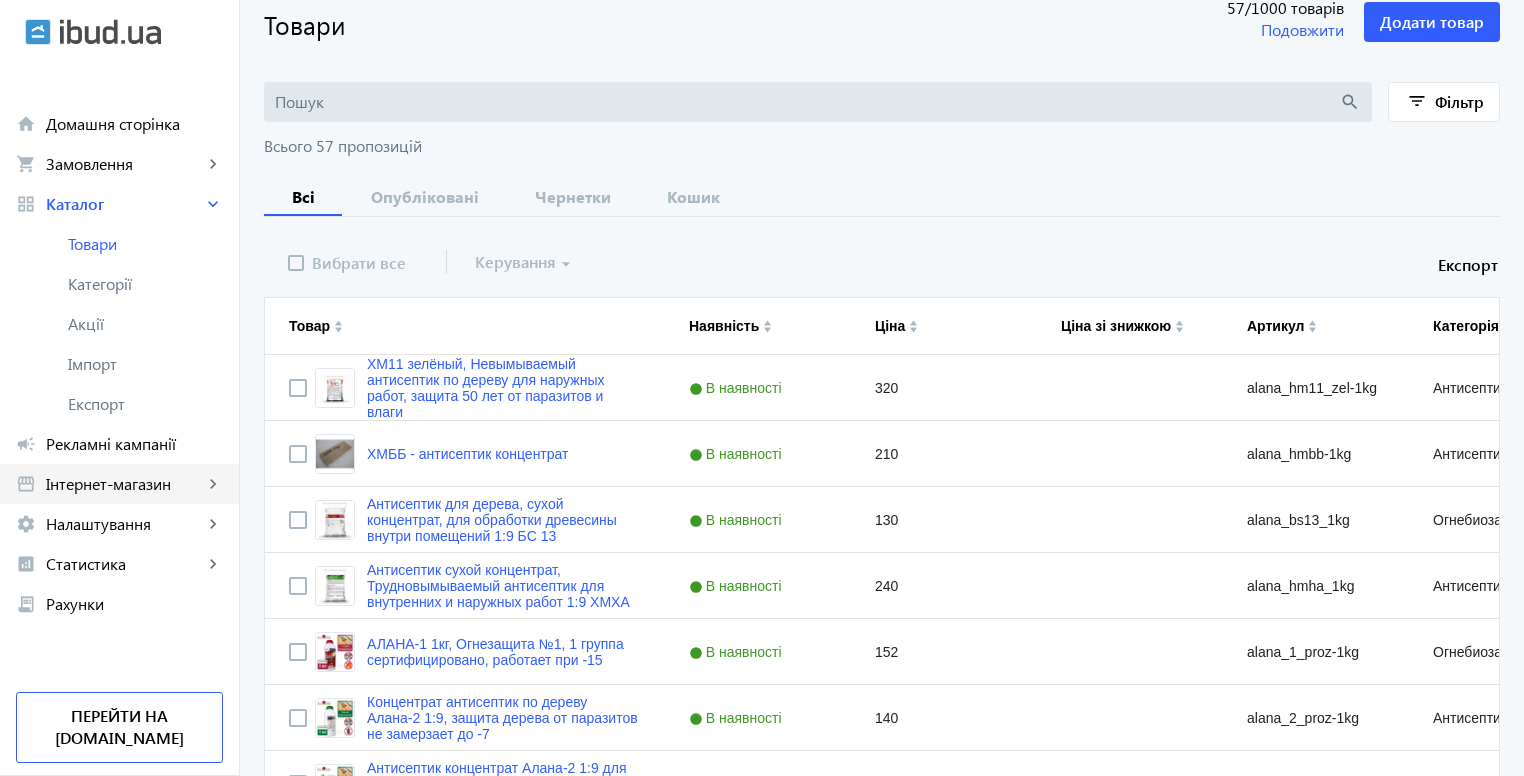 click on "Інтернет-магазин" 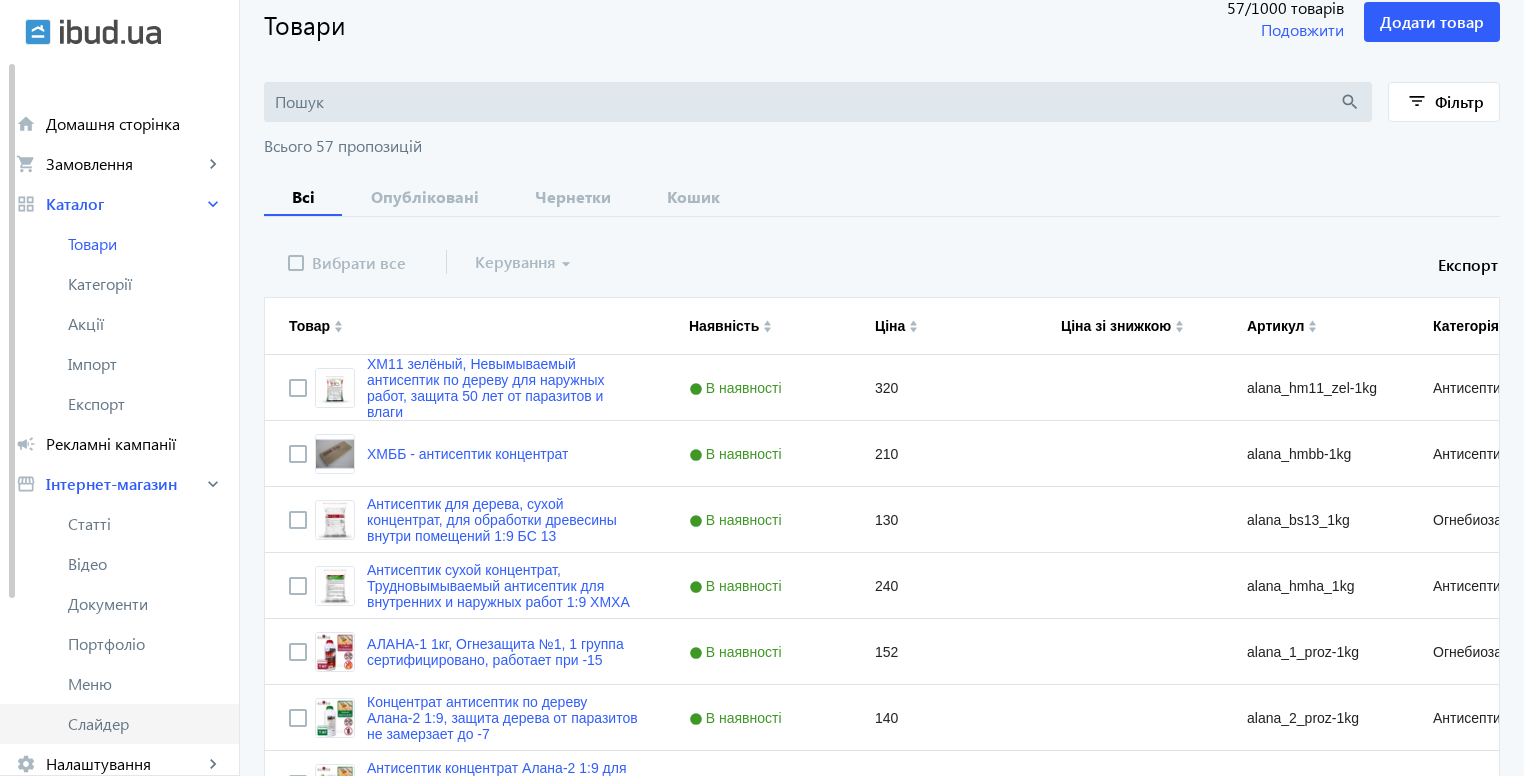 click on "Слайдер" 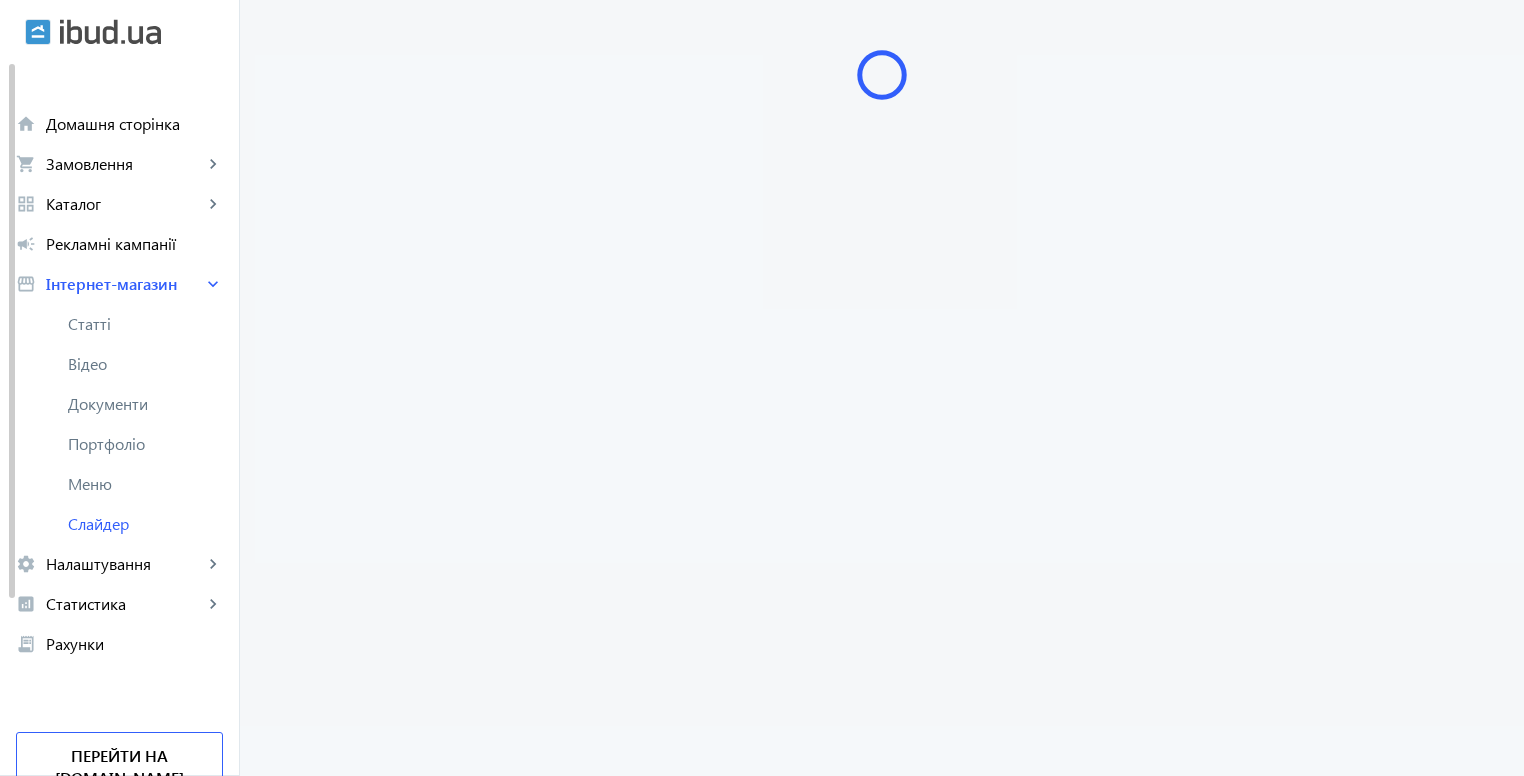 scroll, scrollTop: 0, scrollLeft: 0, axis: both 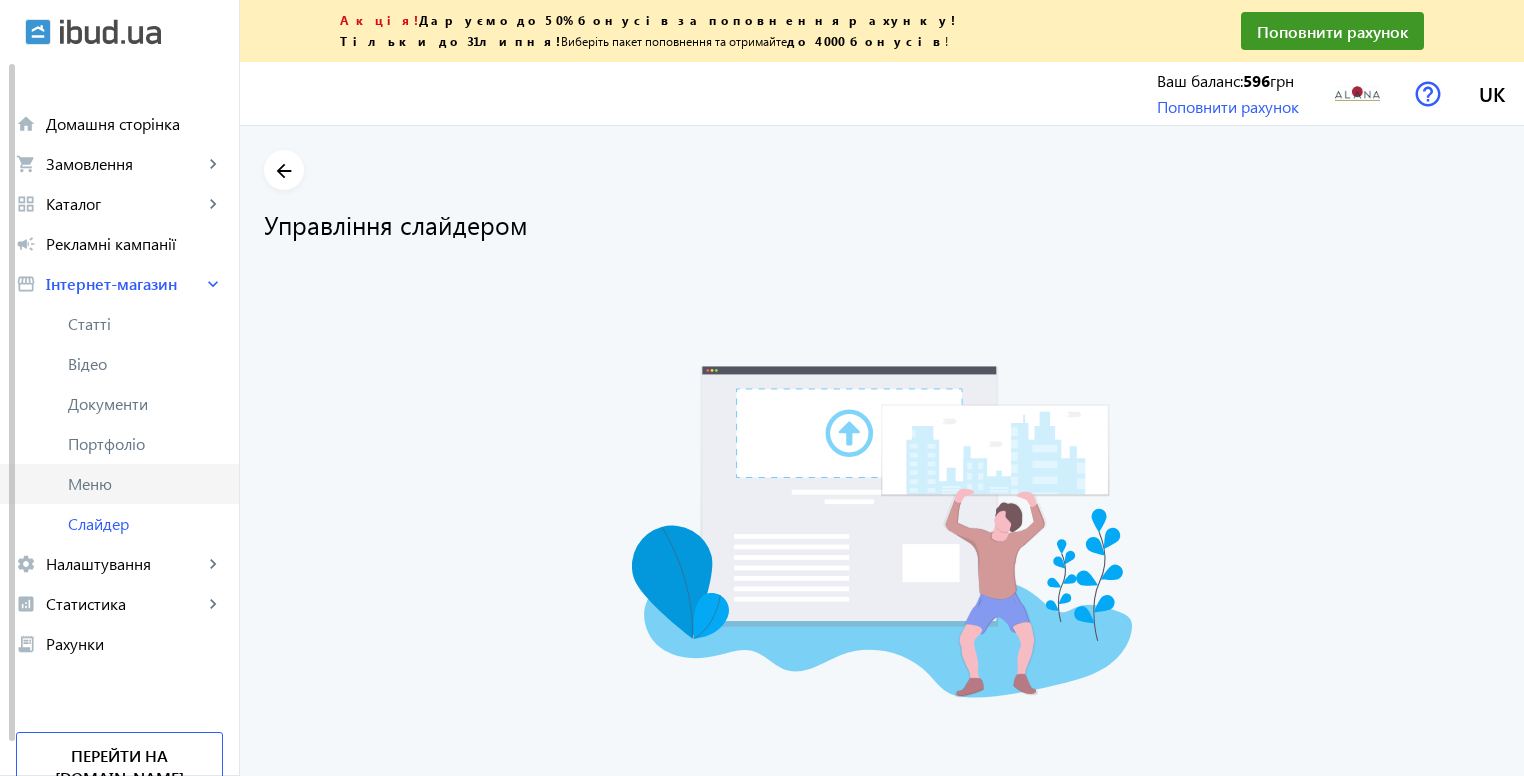 click on "Меню" 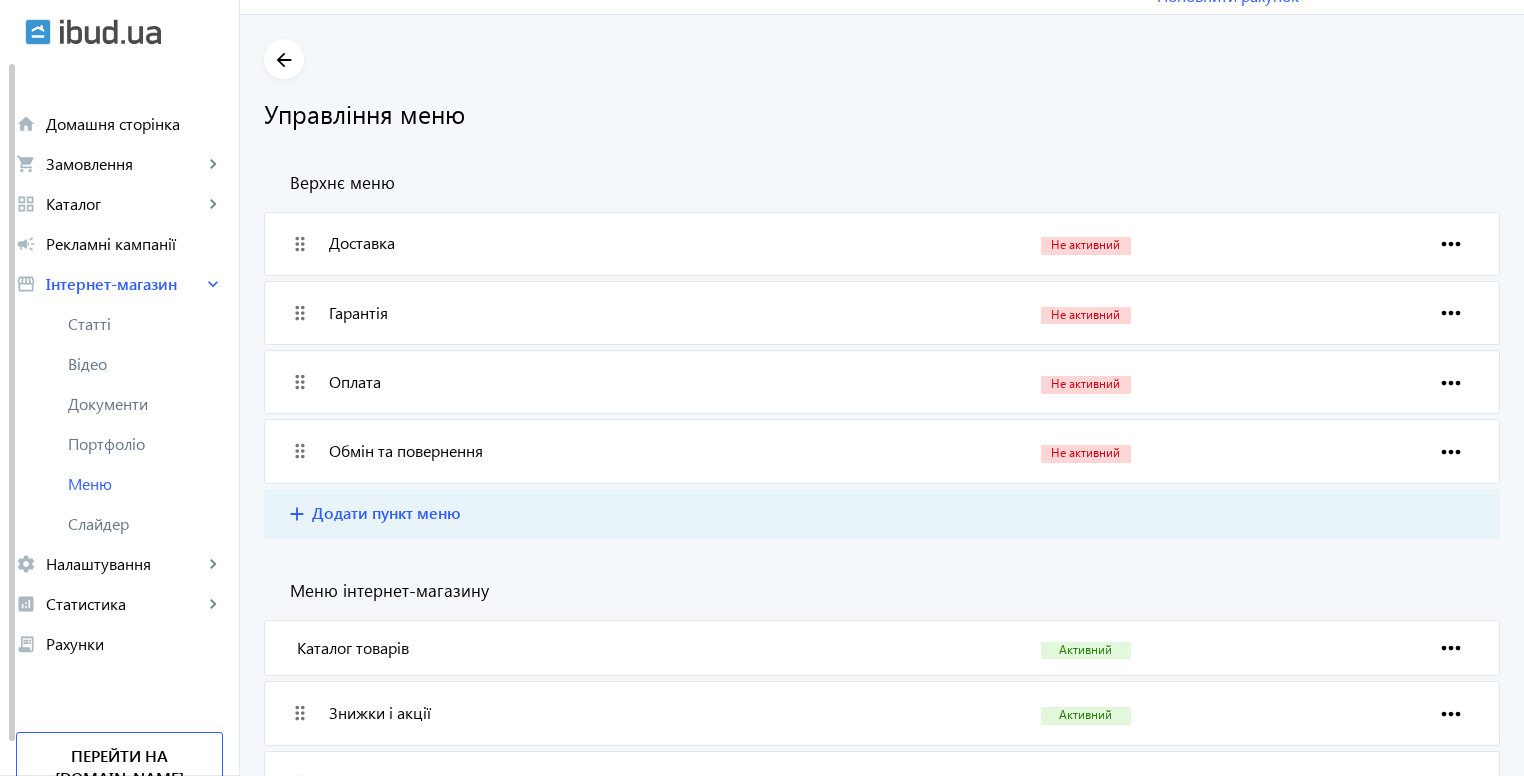 scroll, scrollTop: 300, scrollLeft: 0, axis: vertical 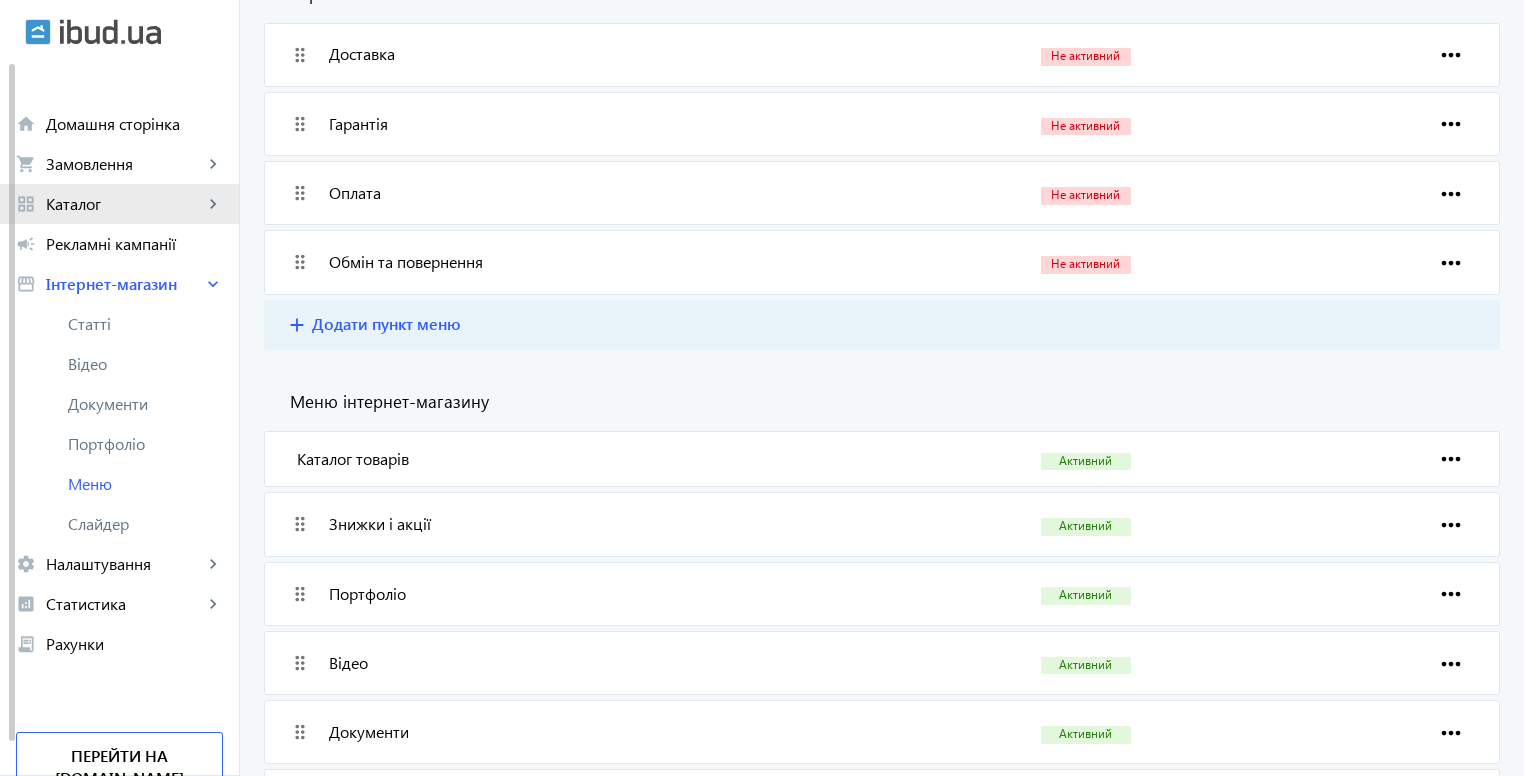 click on "keyboard_arrow_right" 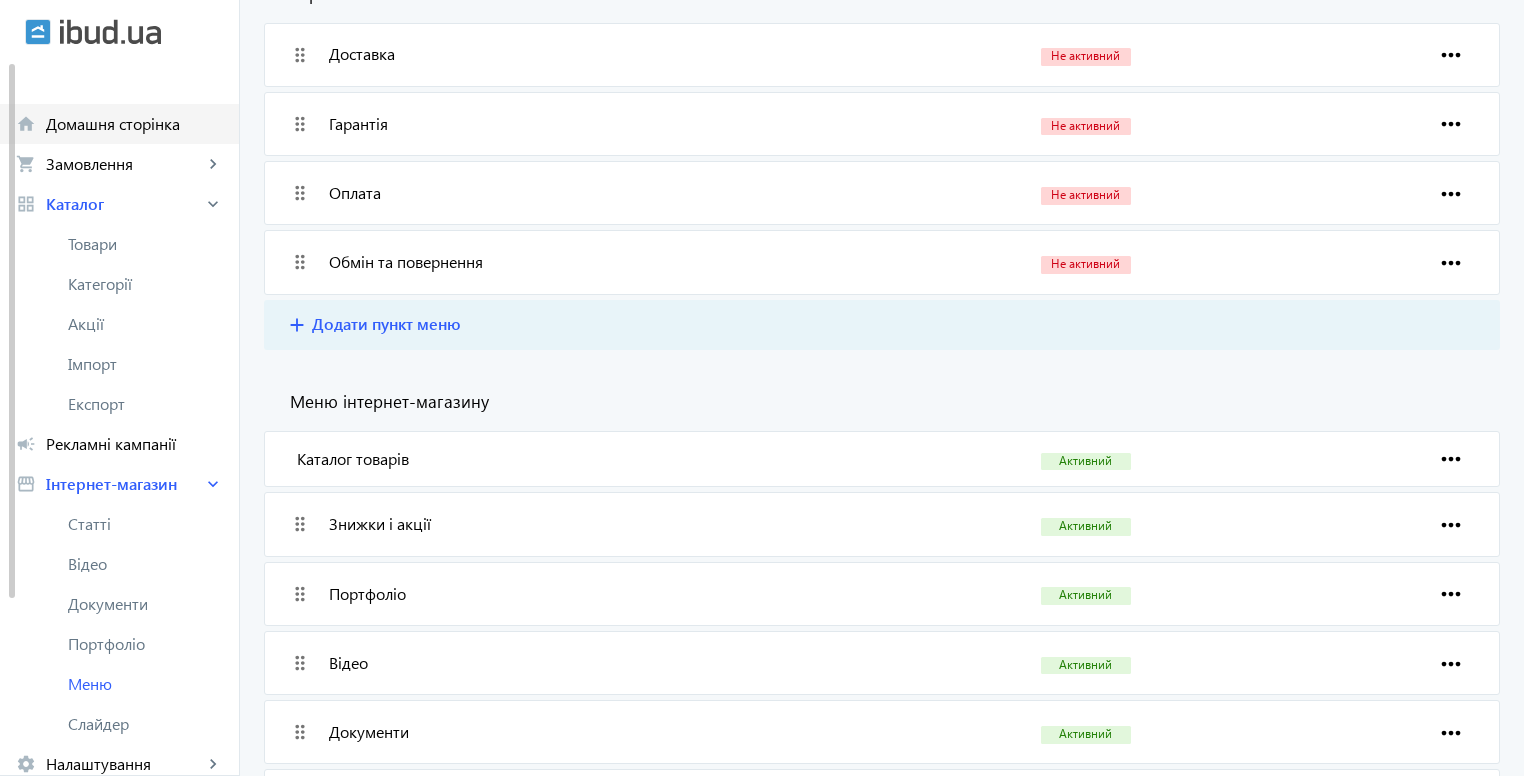 click on "Домашня сторінка" at bounding box center (134, 124) 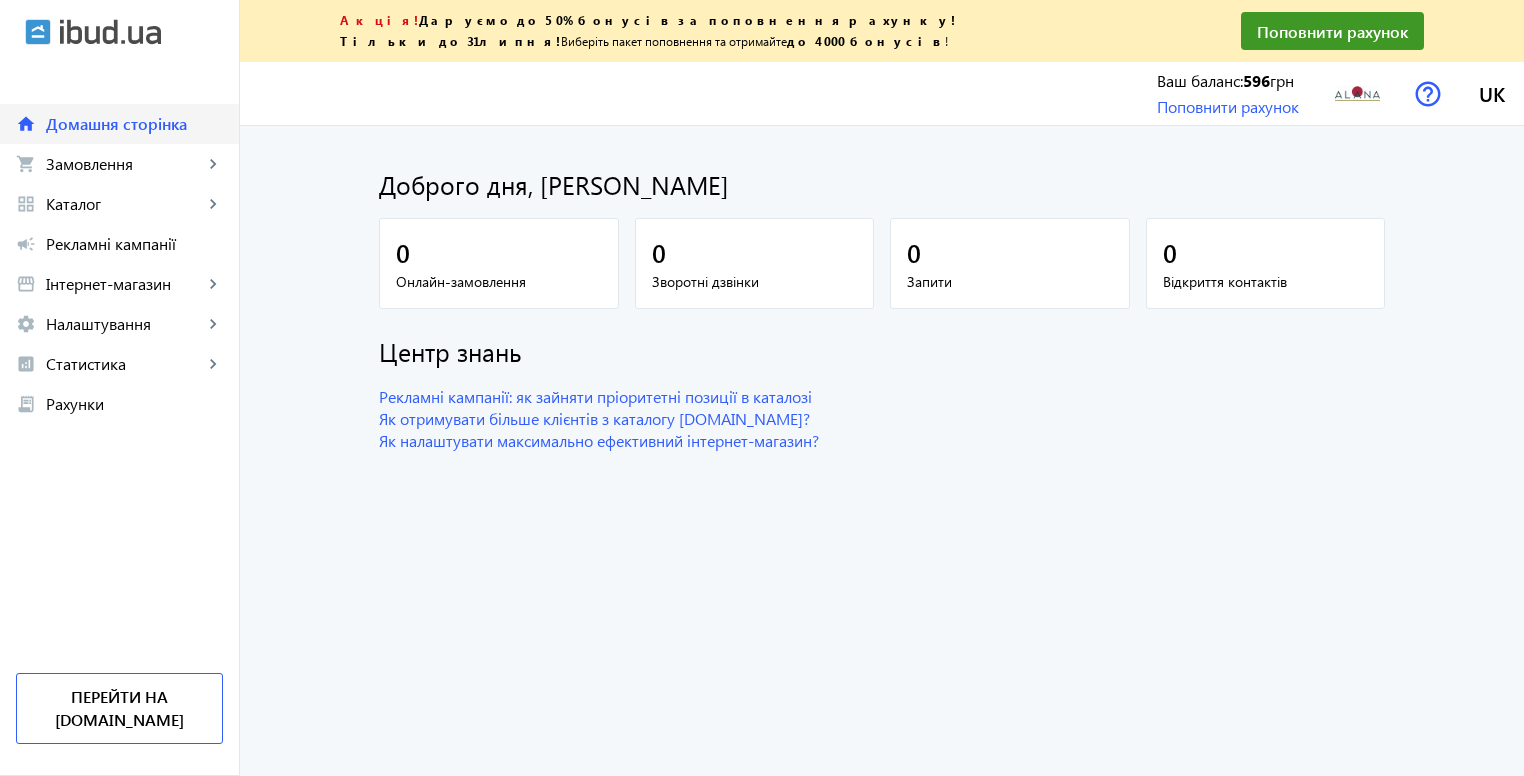 scroll, scrollTop: 0, scrollLeft: 0, axis: both 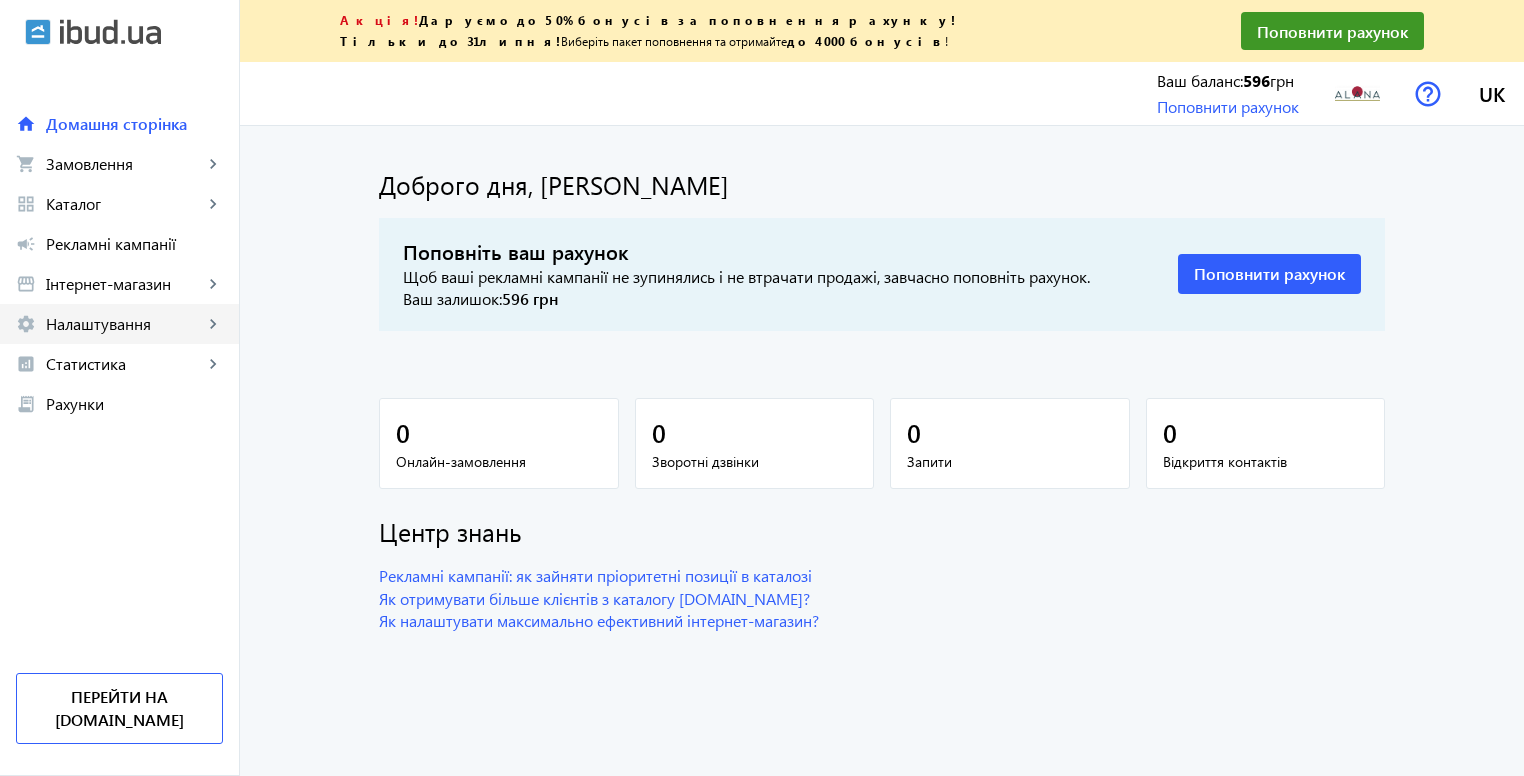 click on "Налаштування" 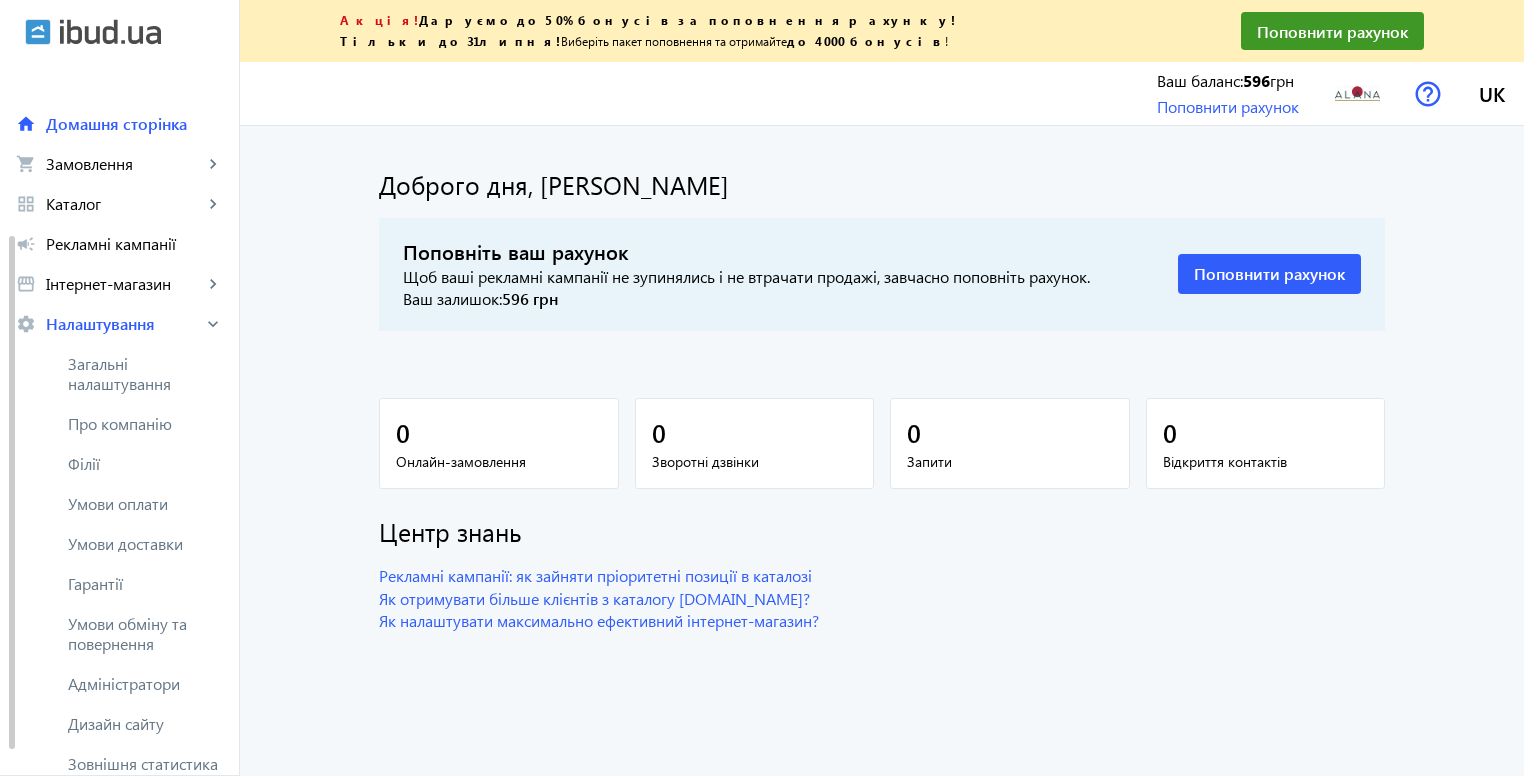 scroll, scrollTop: 276, scrollLeft: 0, axis: vertical 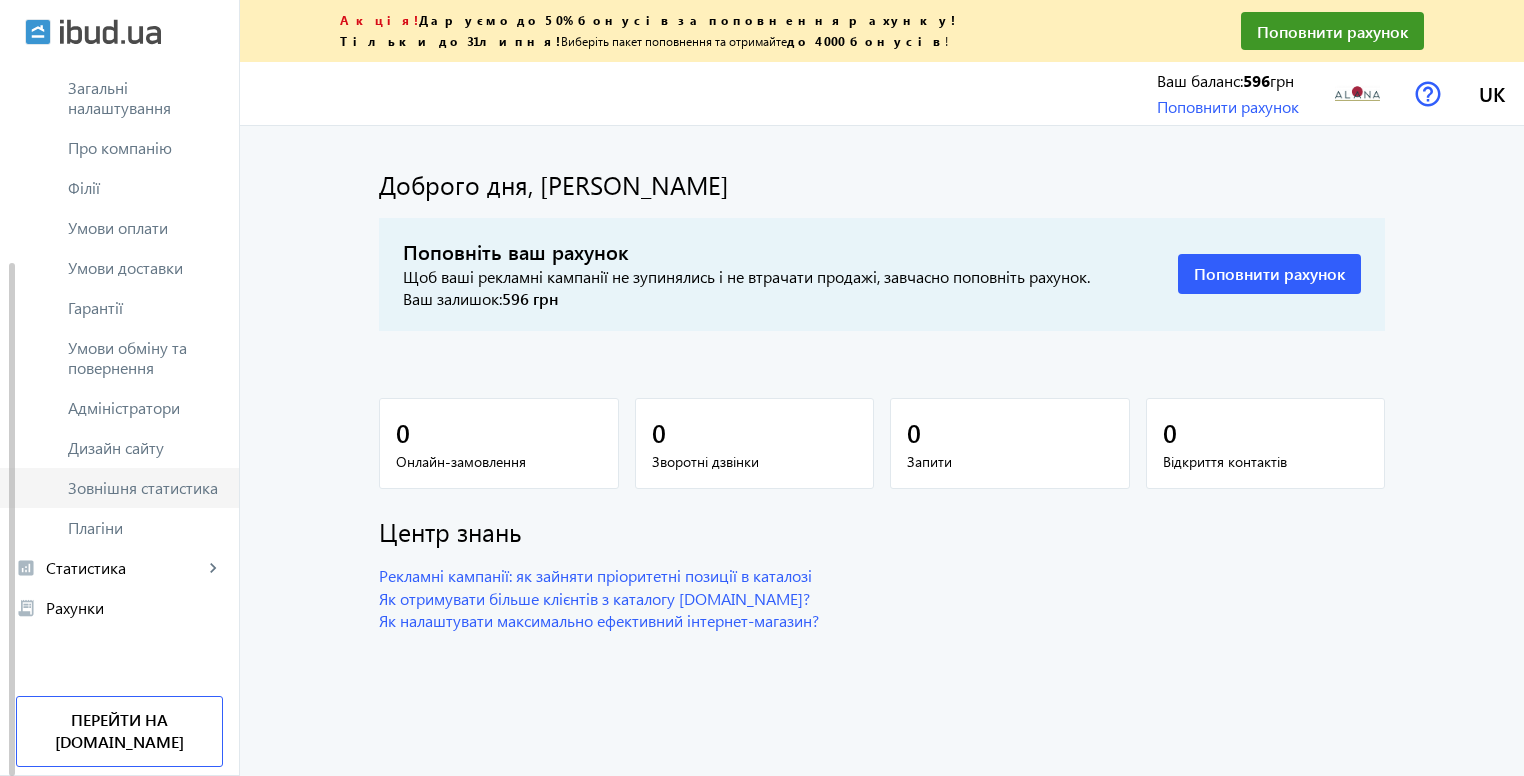 click on "Зовнішня статистика" 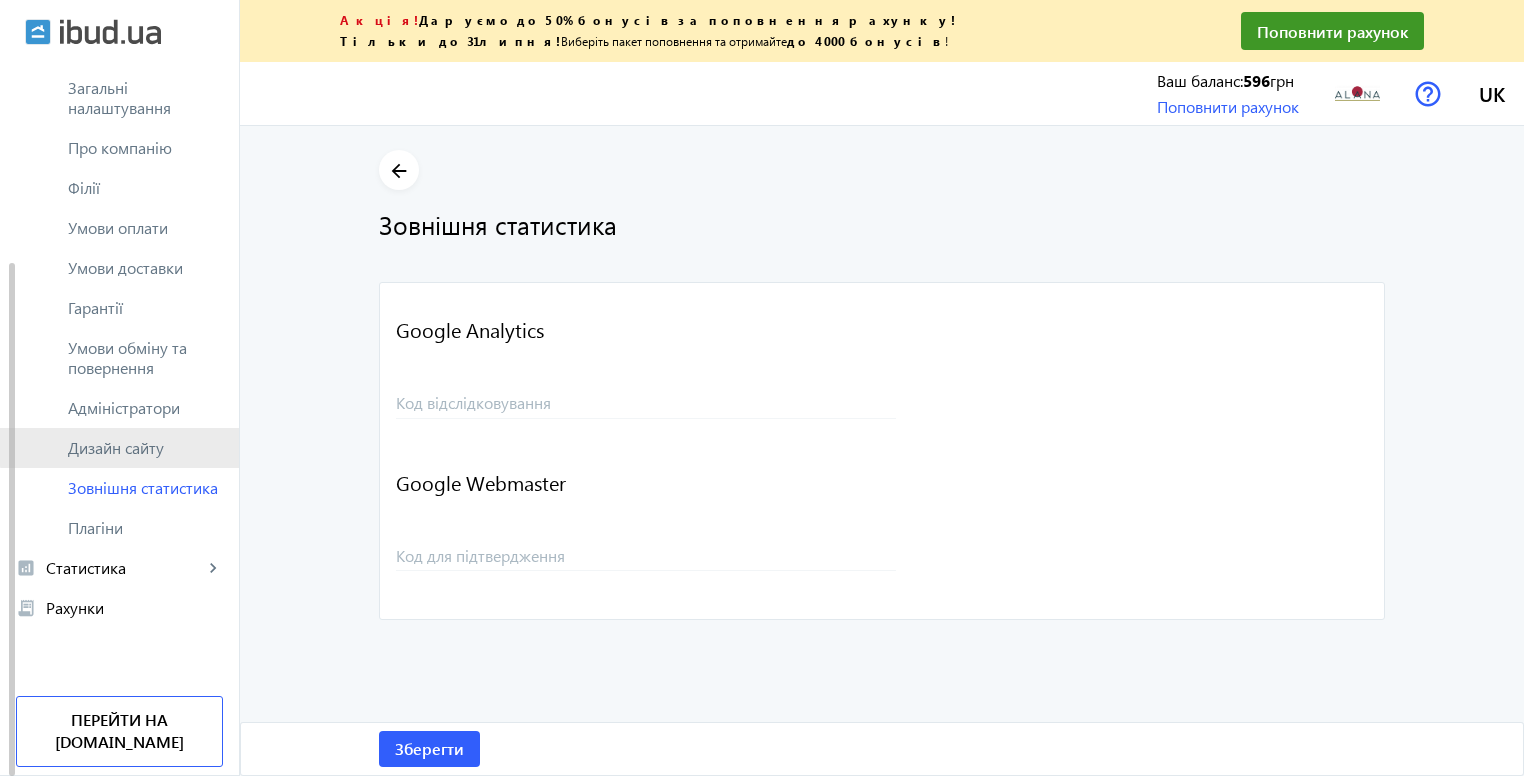 click on "Дизайн сайту" 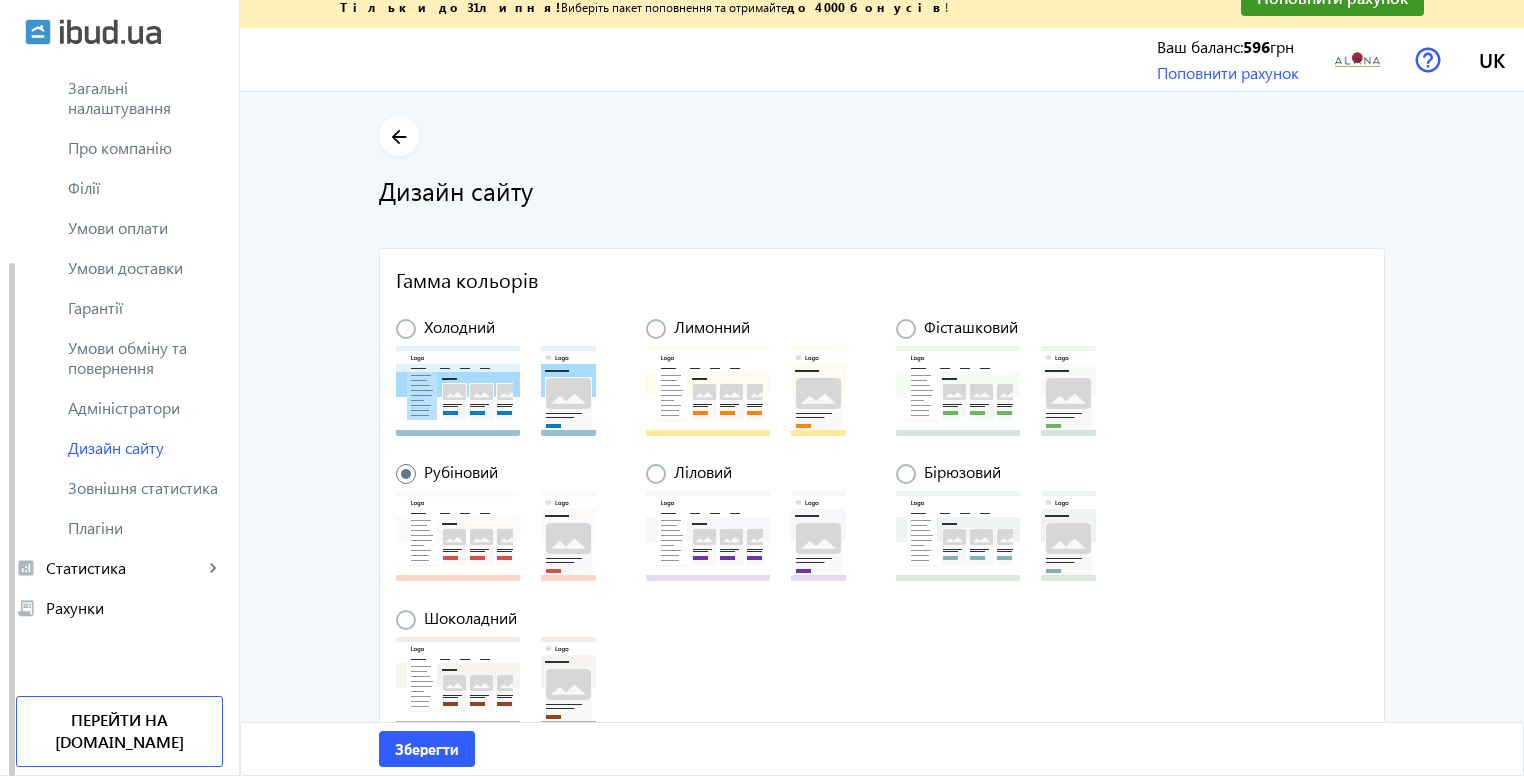 scroll, scrollTop: 0, scrollLeft: 0, axis: both 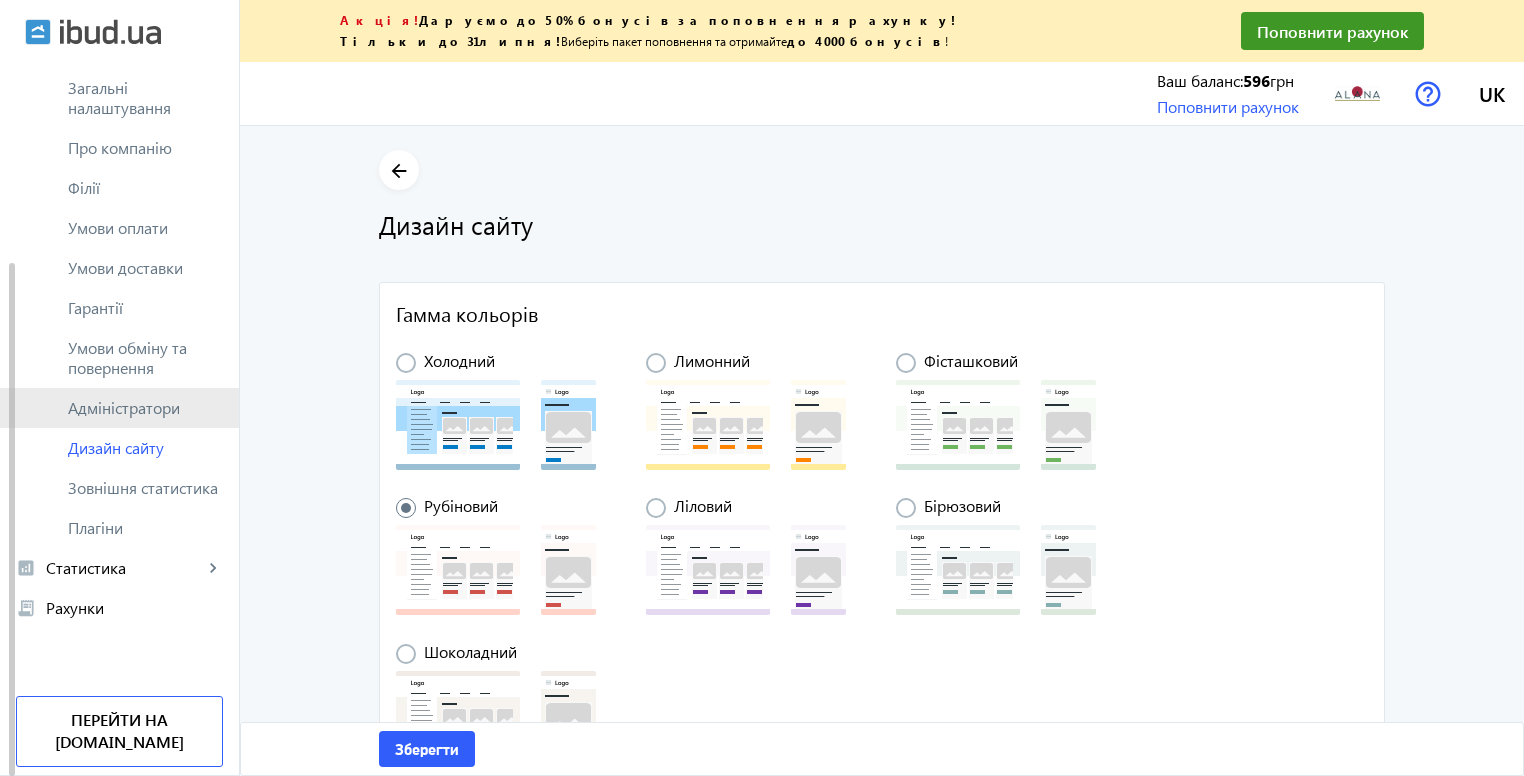 click on "Адміністратори" 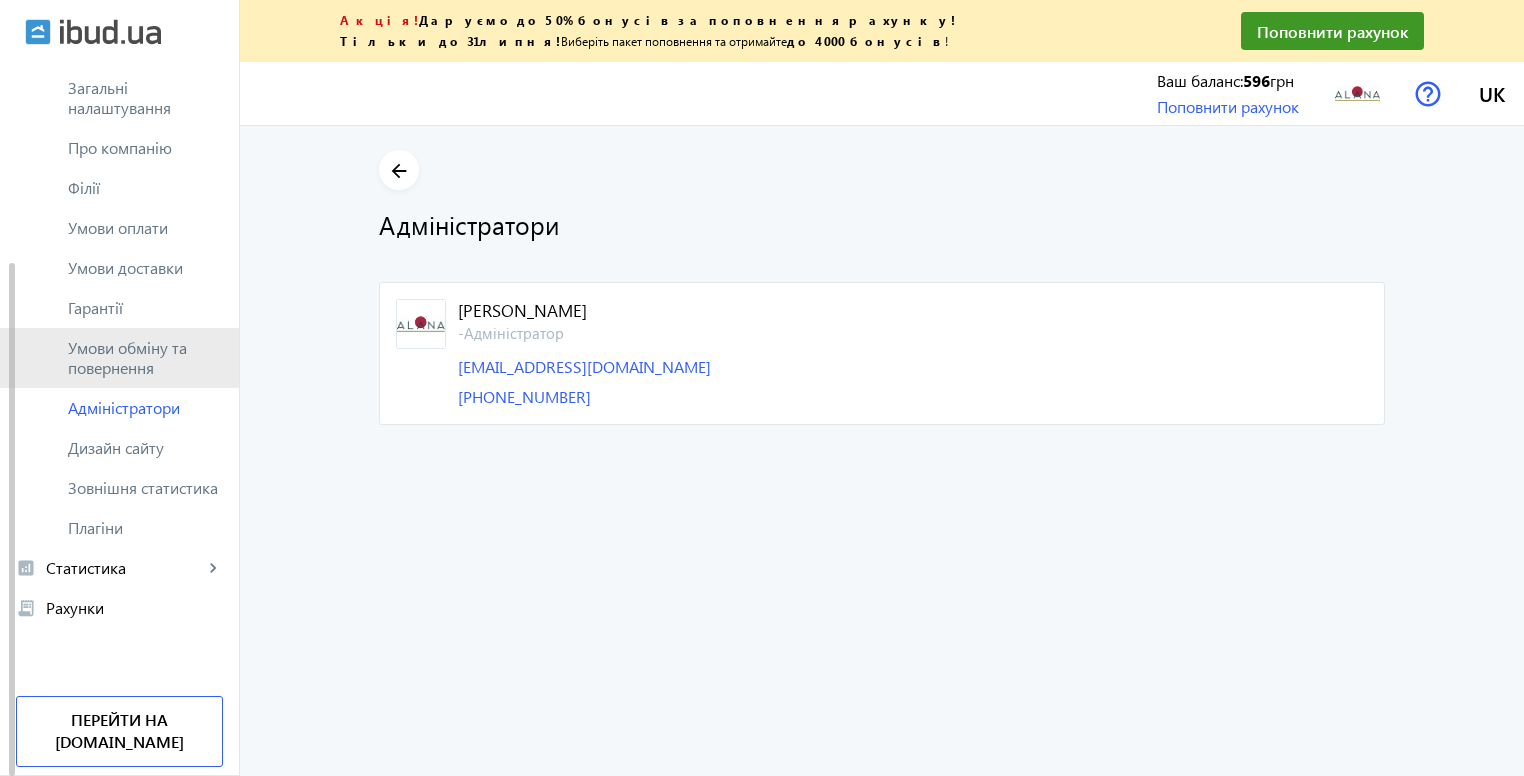 click on "Умови обміну та повернення" 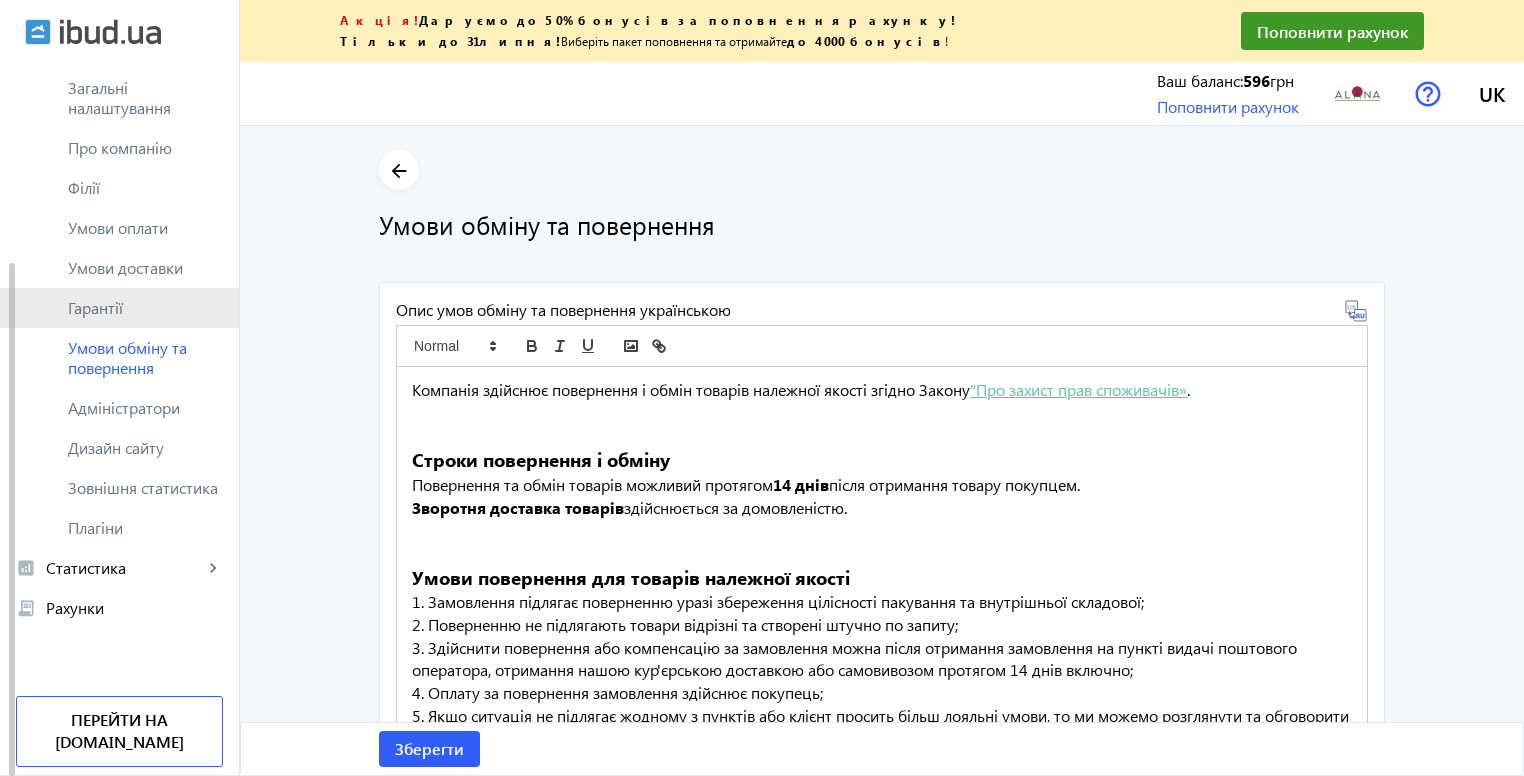 click on "Гарантії" 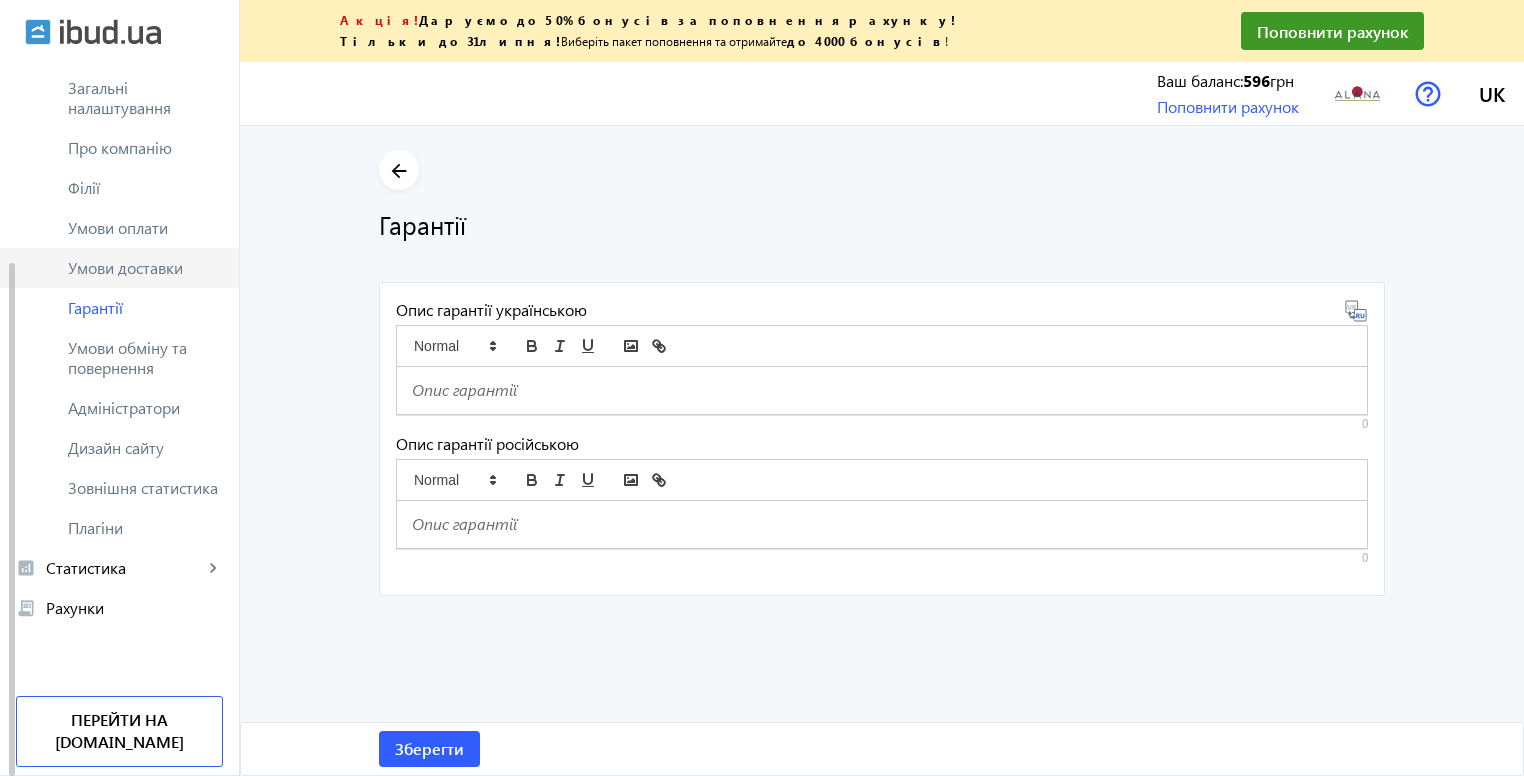click on "Умови доставки" 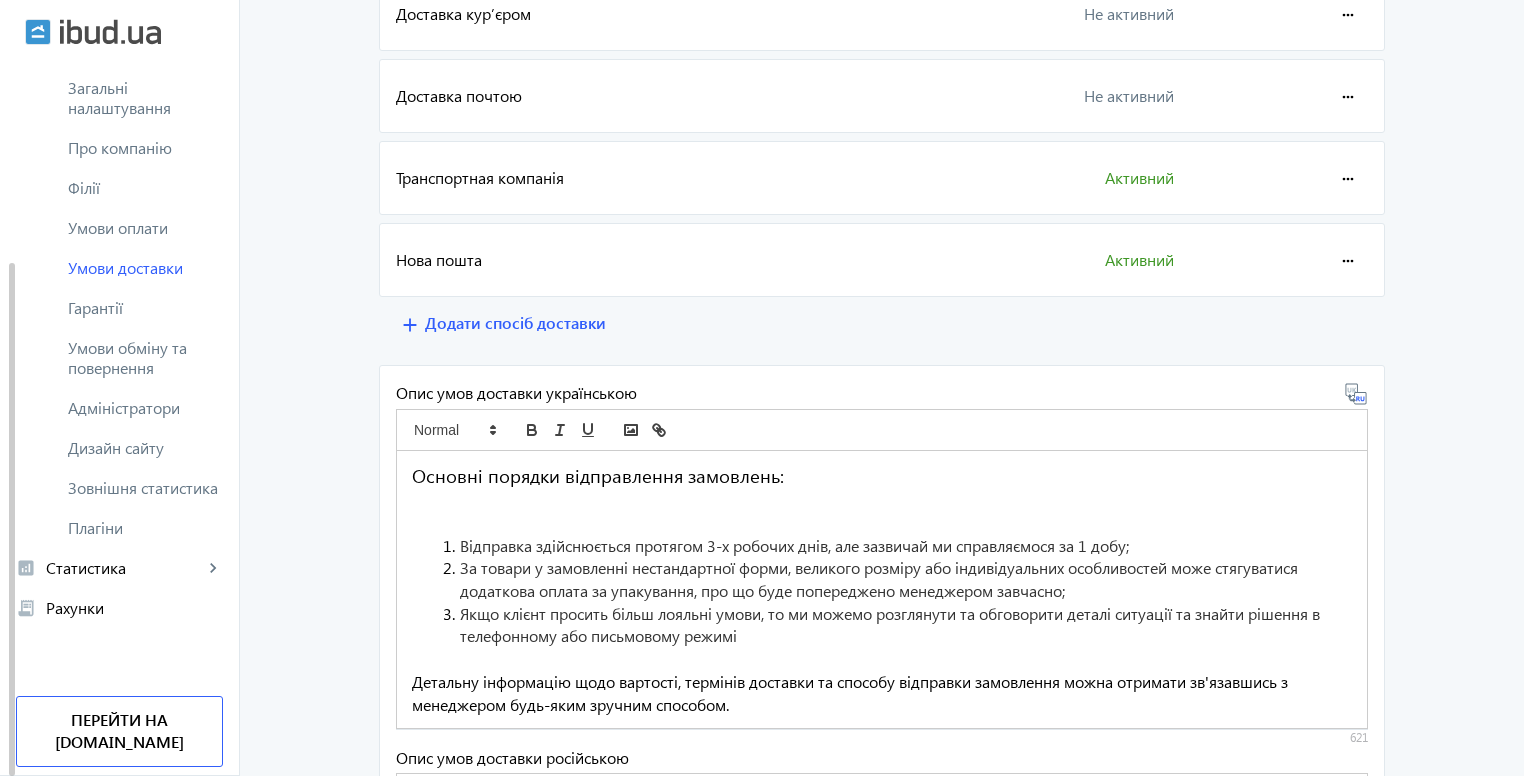 scroll, scrollTop: 400, scrollLeft: 0, axis: vertical 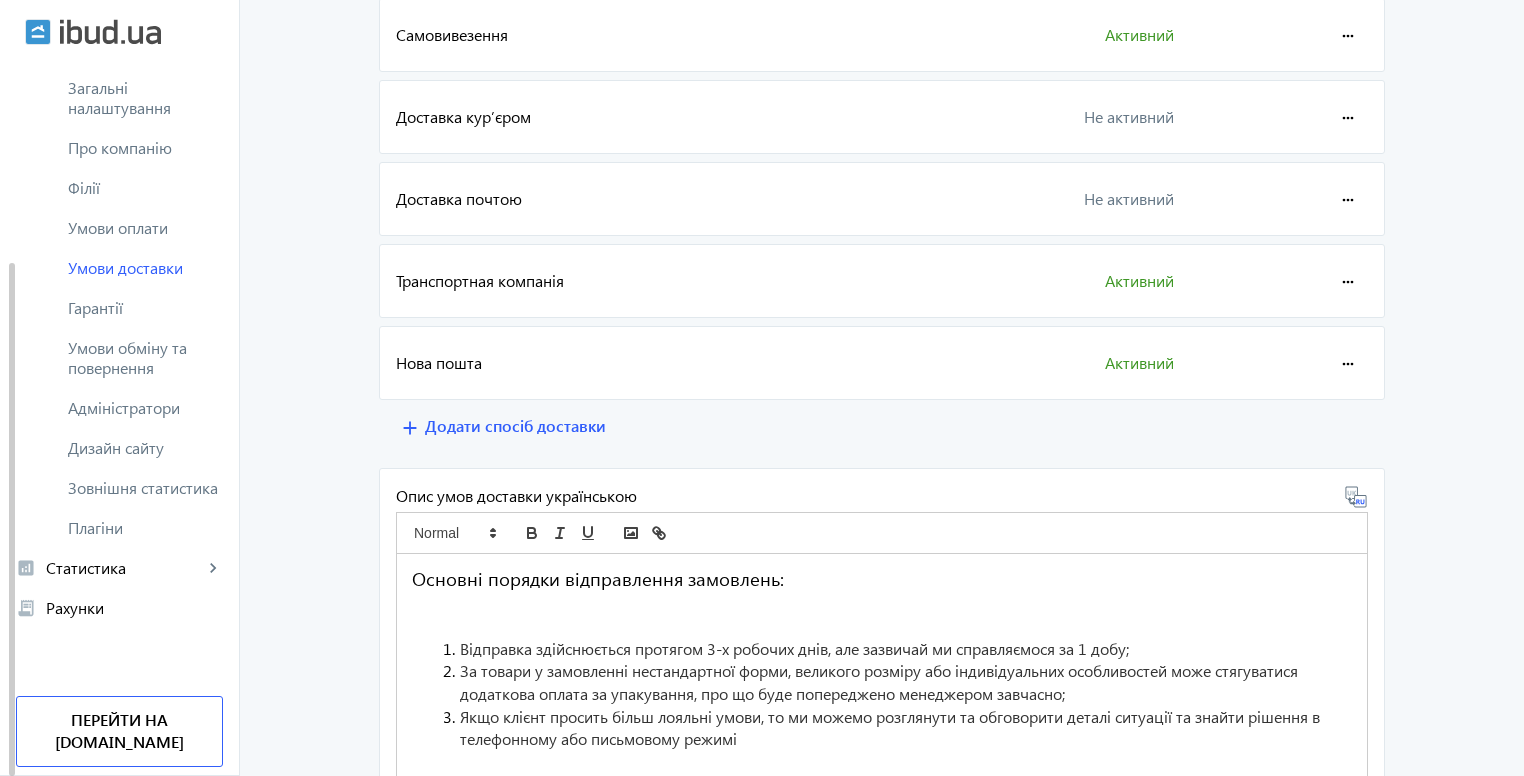 click on "more_horiz" 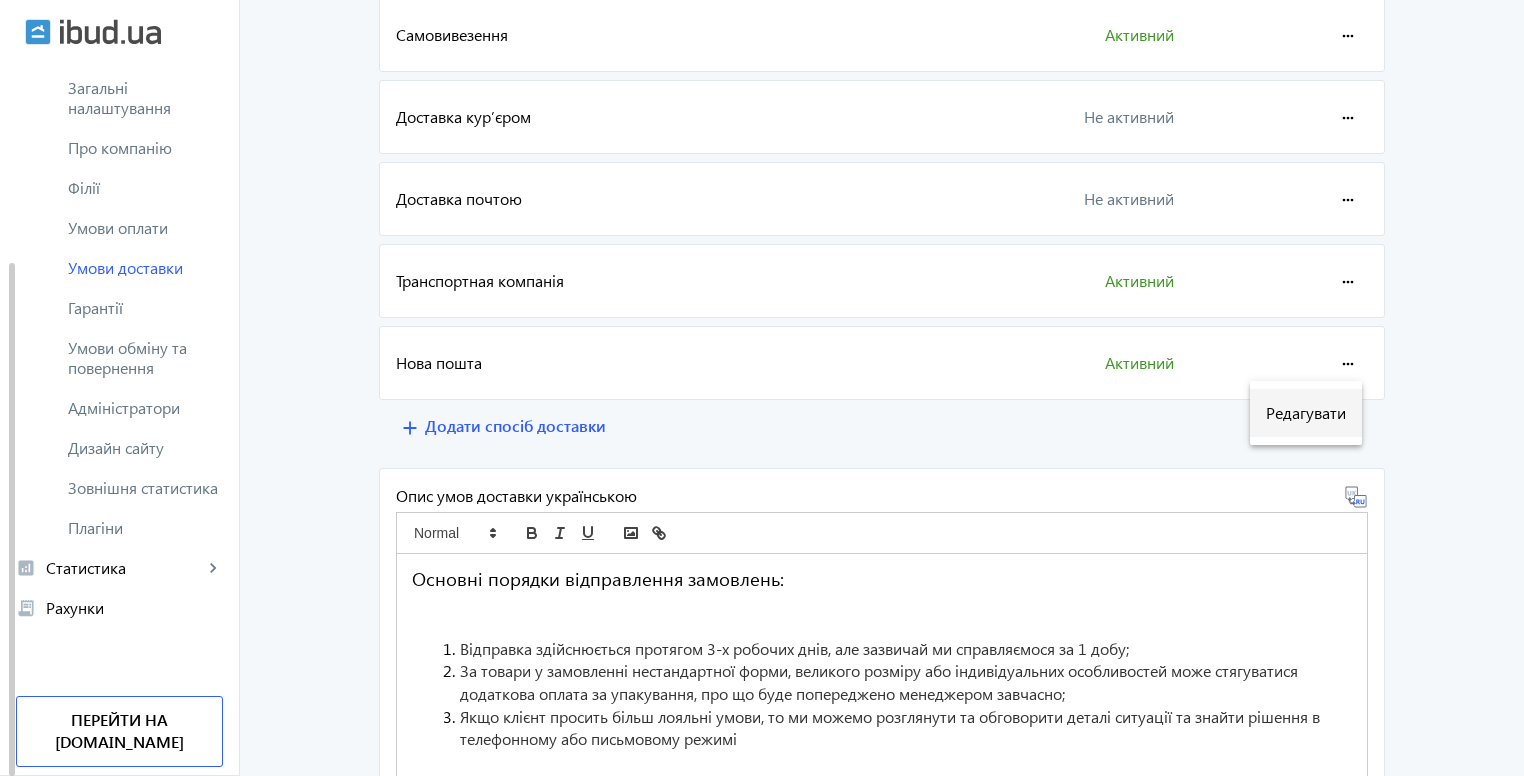 click on "Редагувати" at bounding box center (1306, 413) 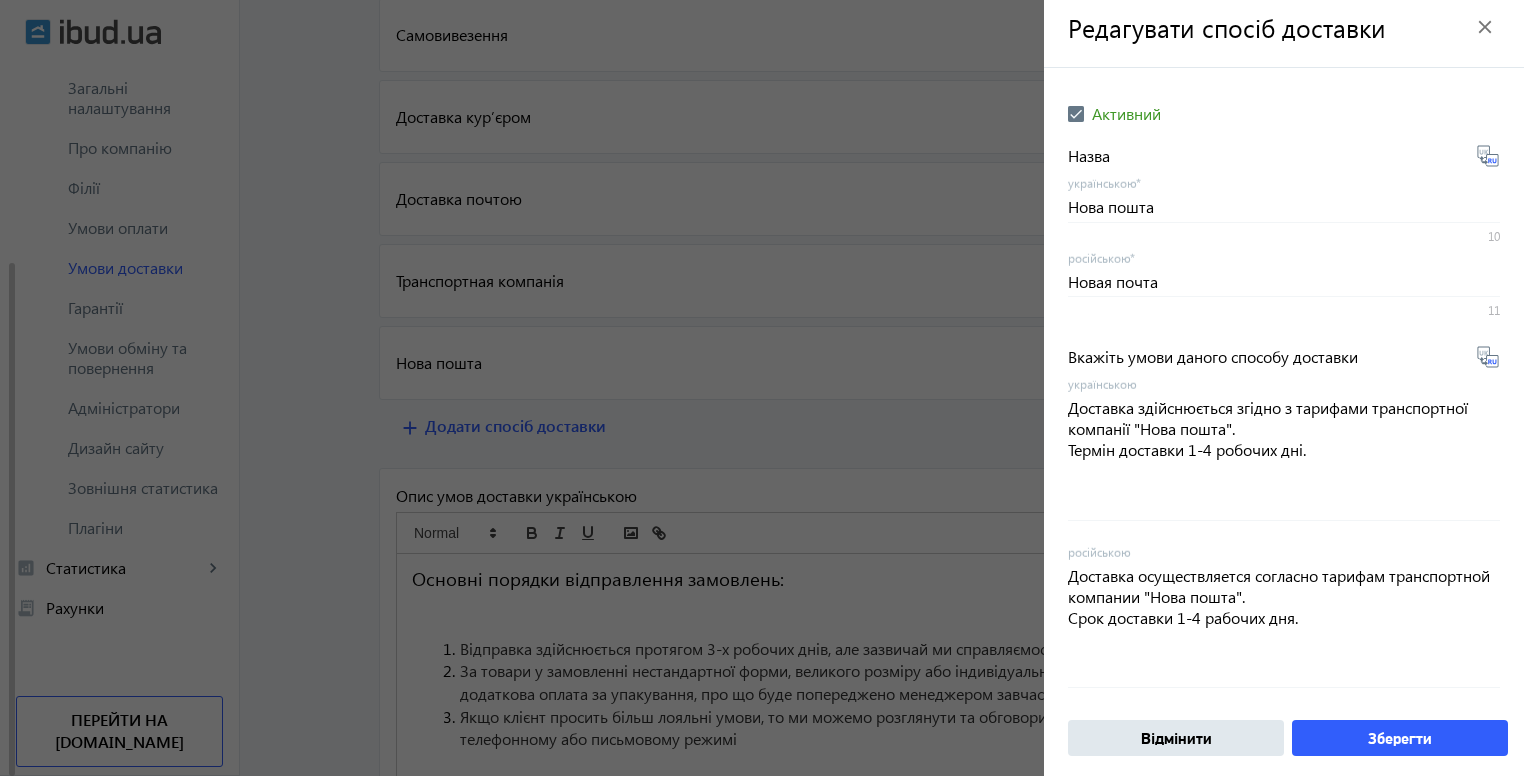 scroll, scrollTop: 16, scrollLeft: 0, axis: vertical 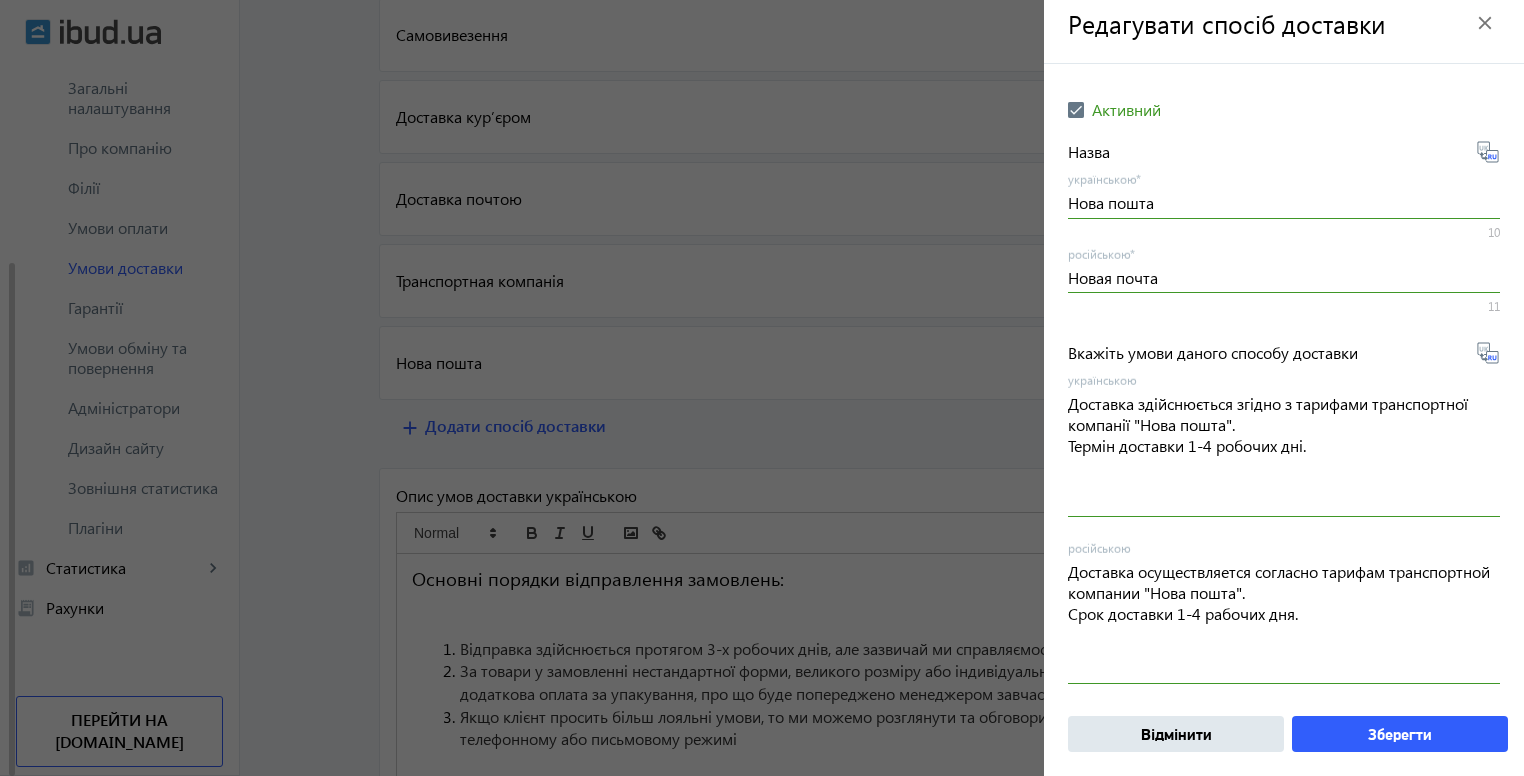 click on "close" 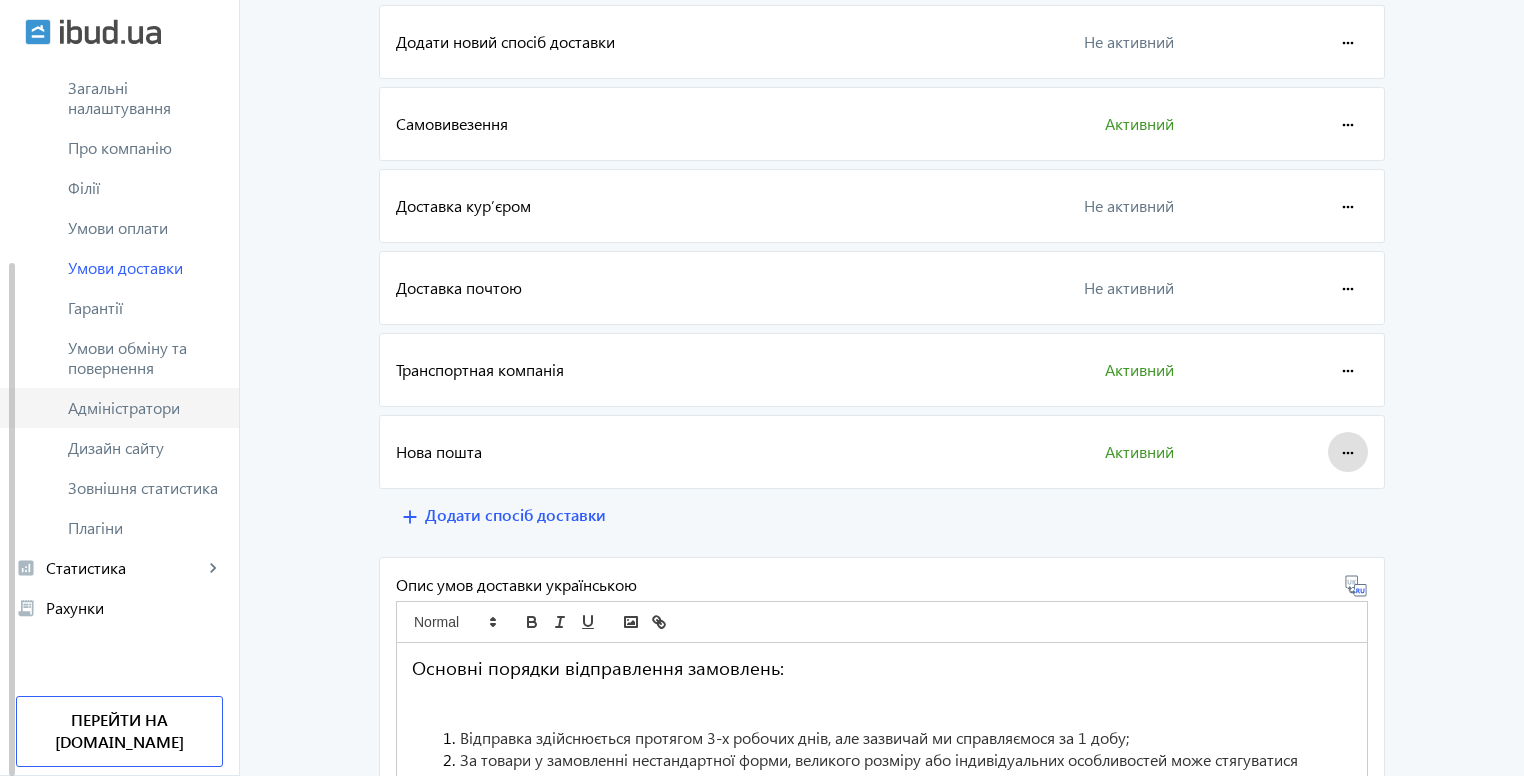 scroll, scrollTop: 200, scrollLeft: 0, axis: vertical 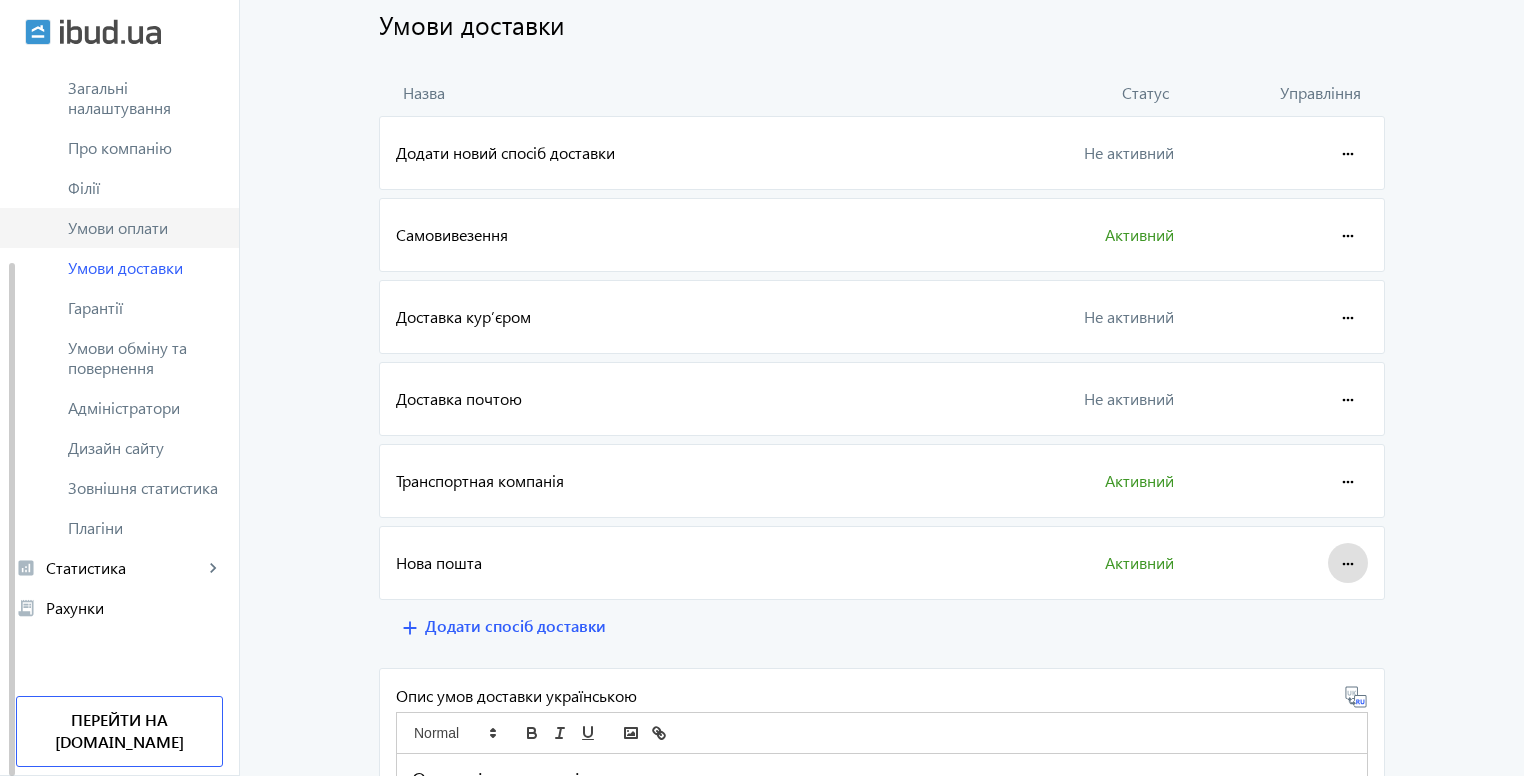 click on "Умови оплати" 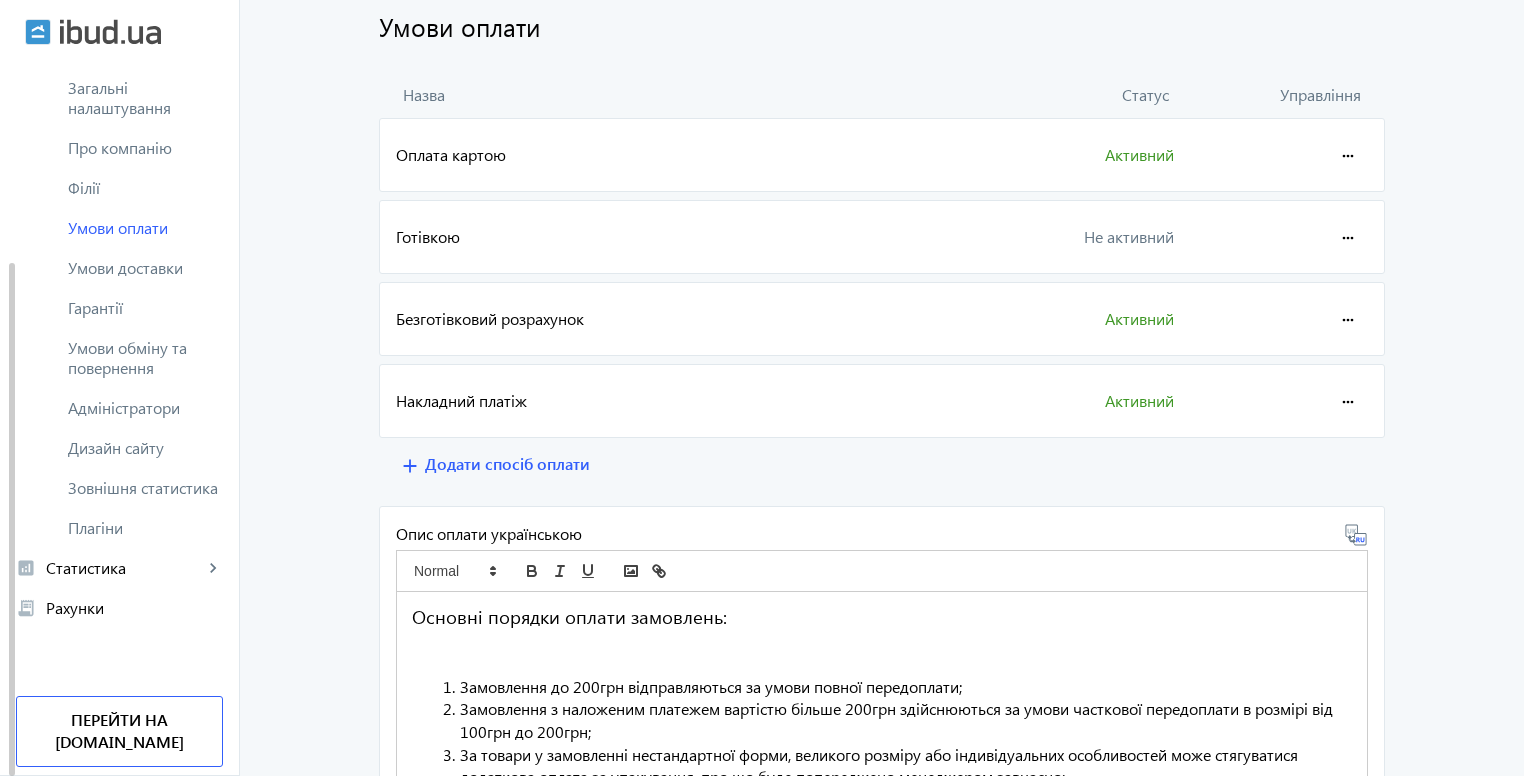 scroll, scrollTop: 200, scrollLeft: 0, axis: vertical 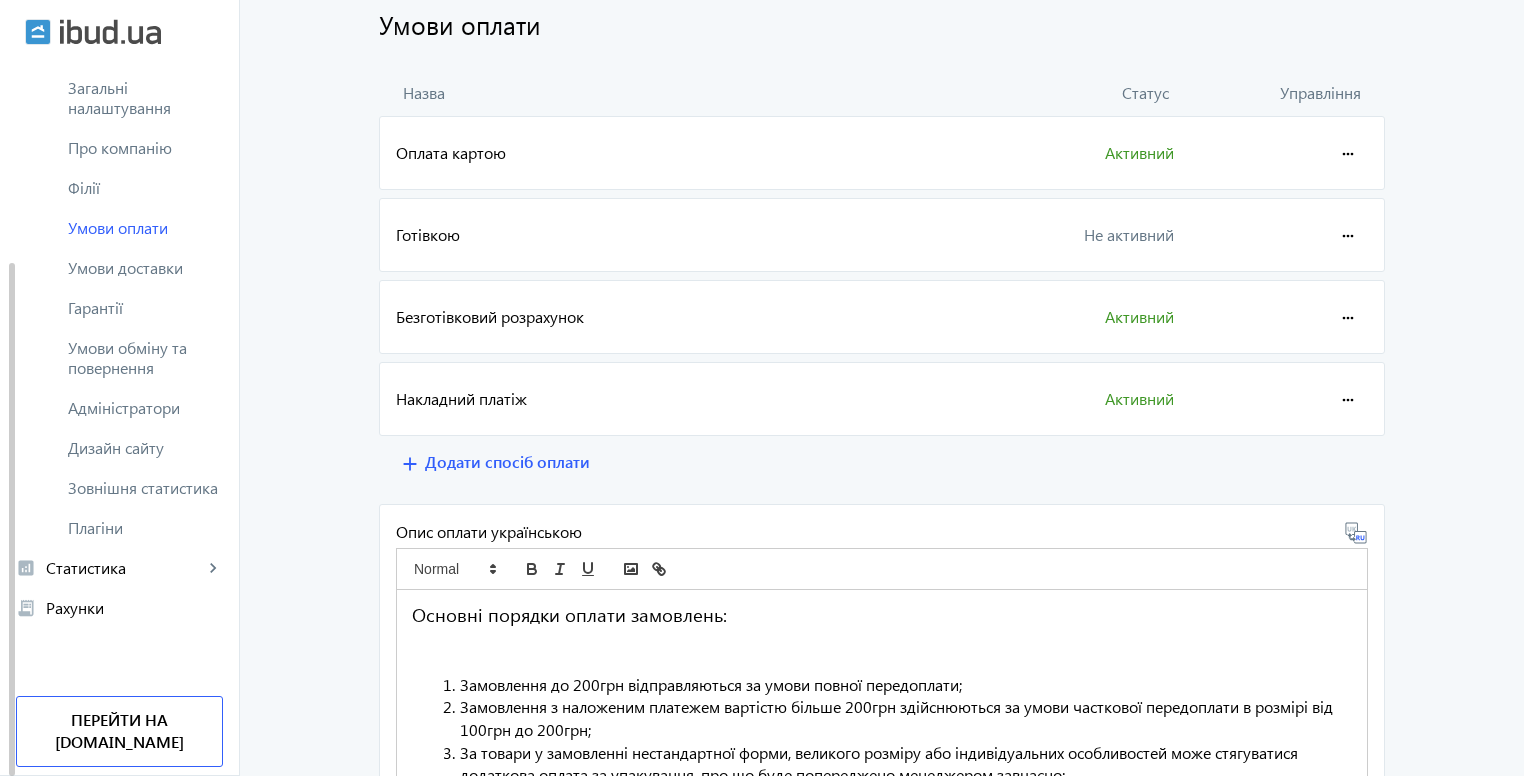 click on "more_horiz" 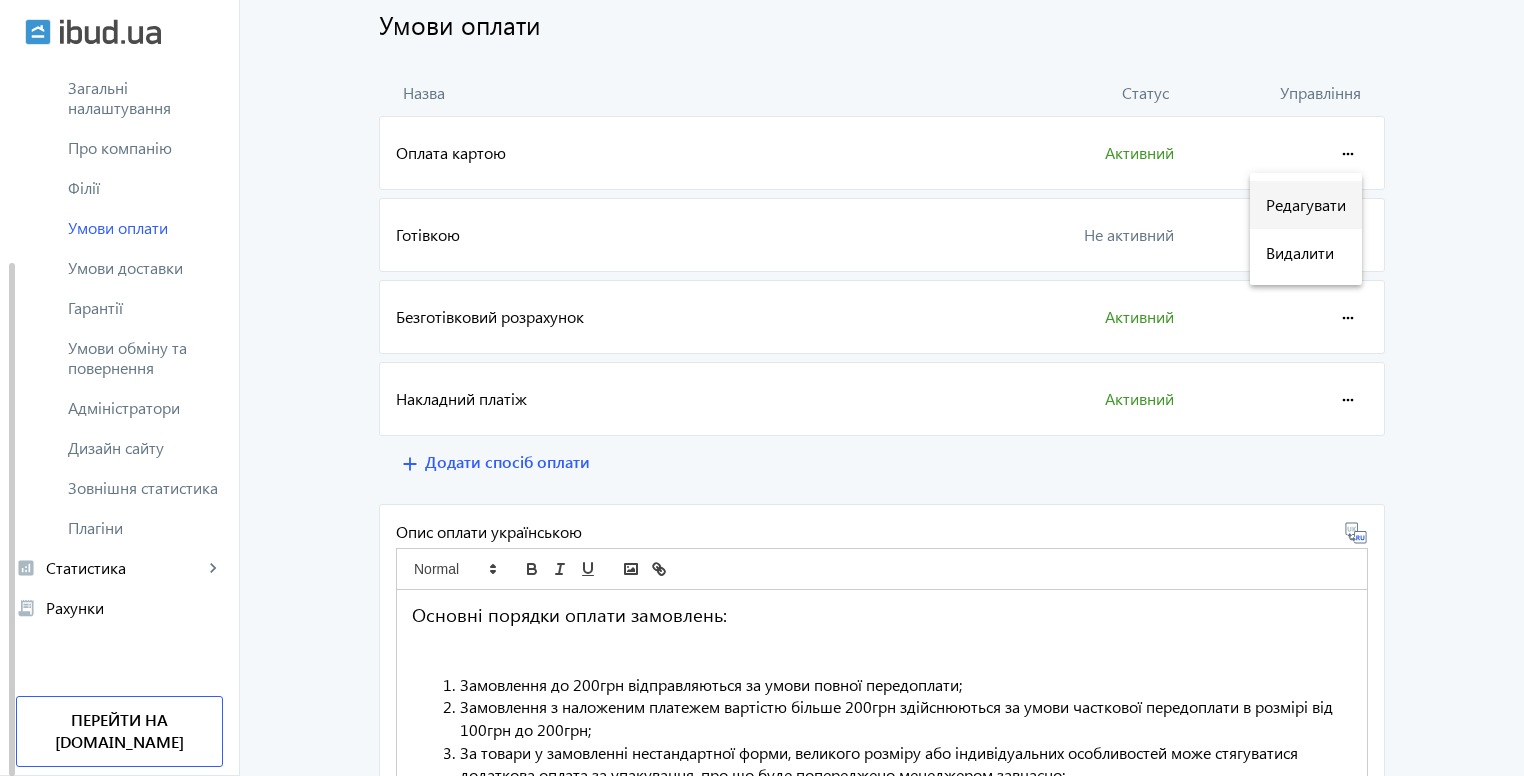 click on "Редагувати" at bounding box center [1306, 205] 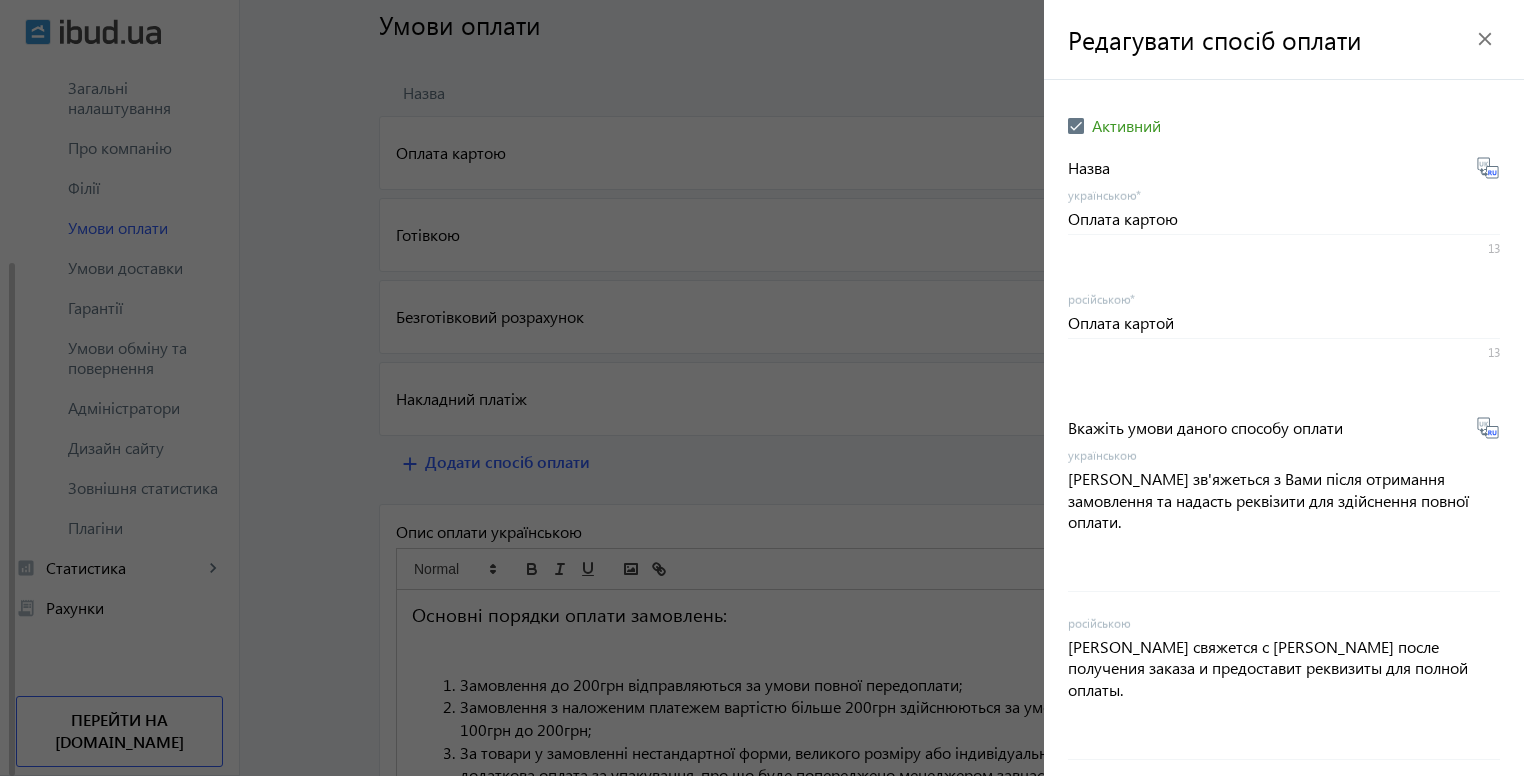 click 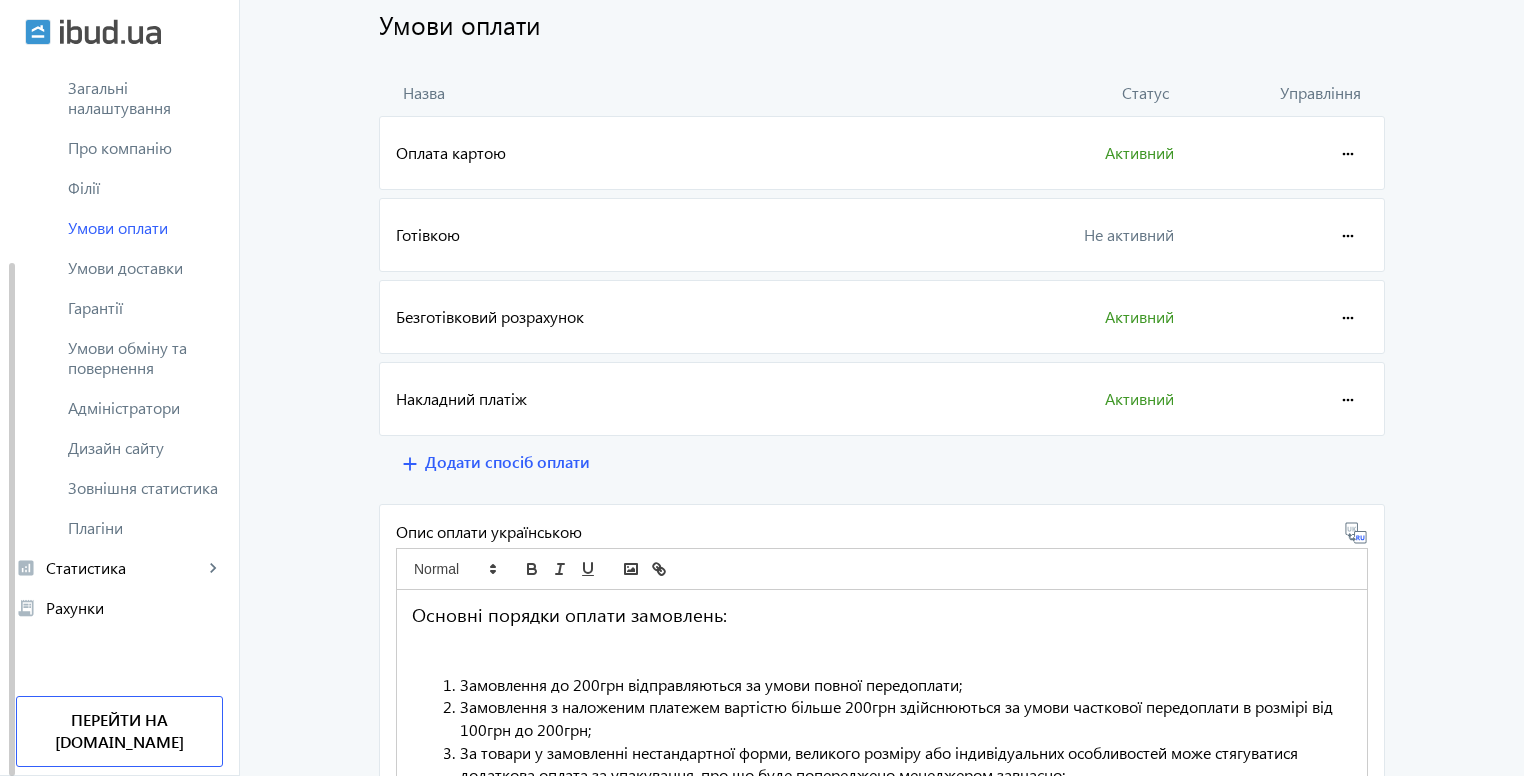 click on "more_horiz" 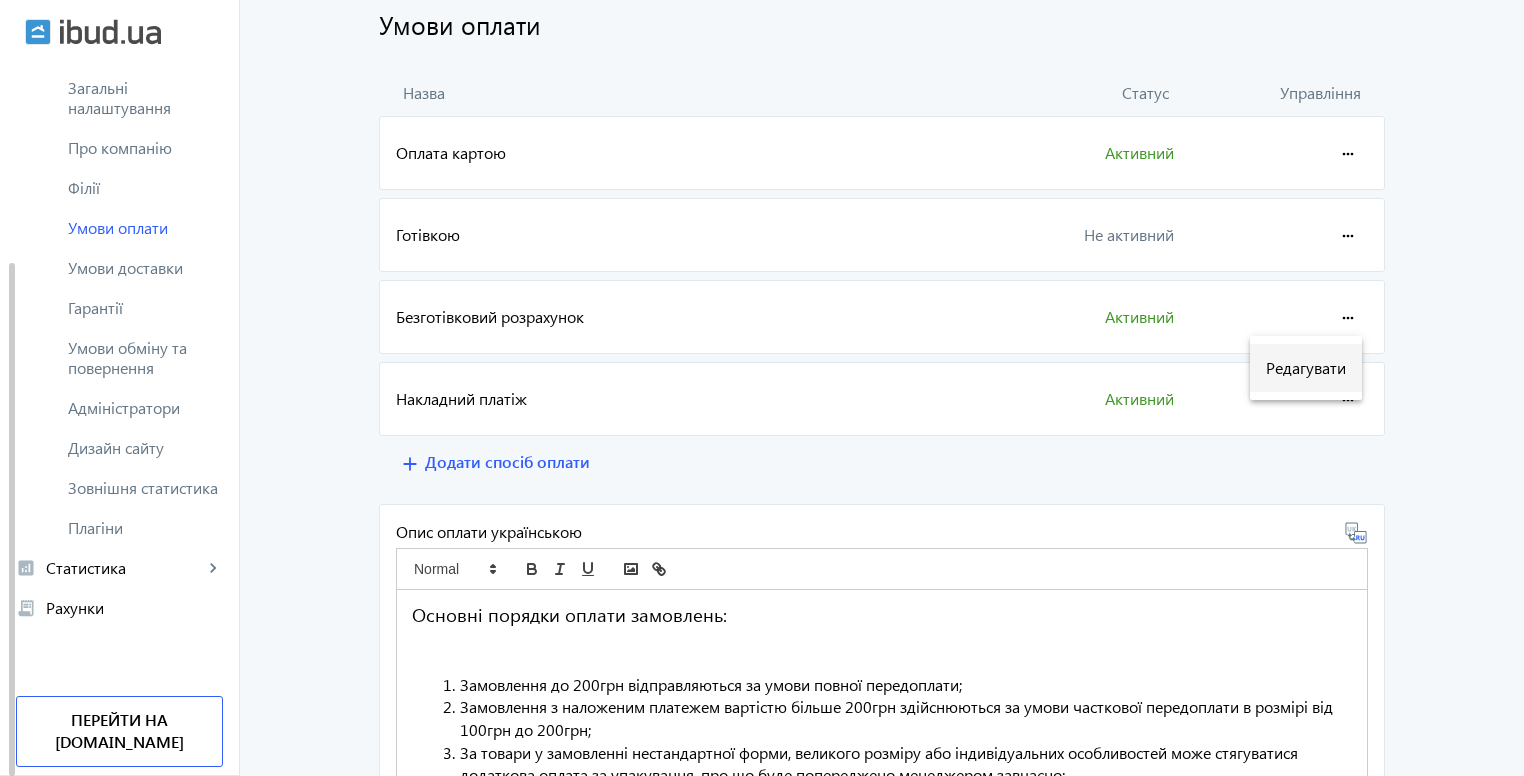 click on "Редагувати" at bounding box center (1306, 368) 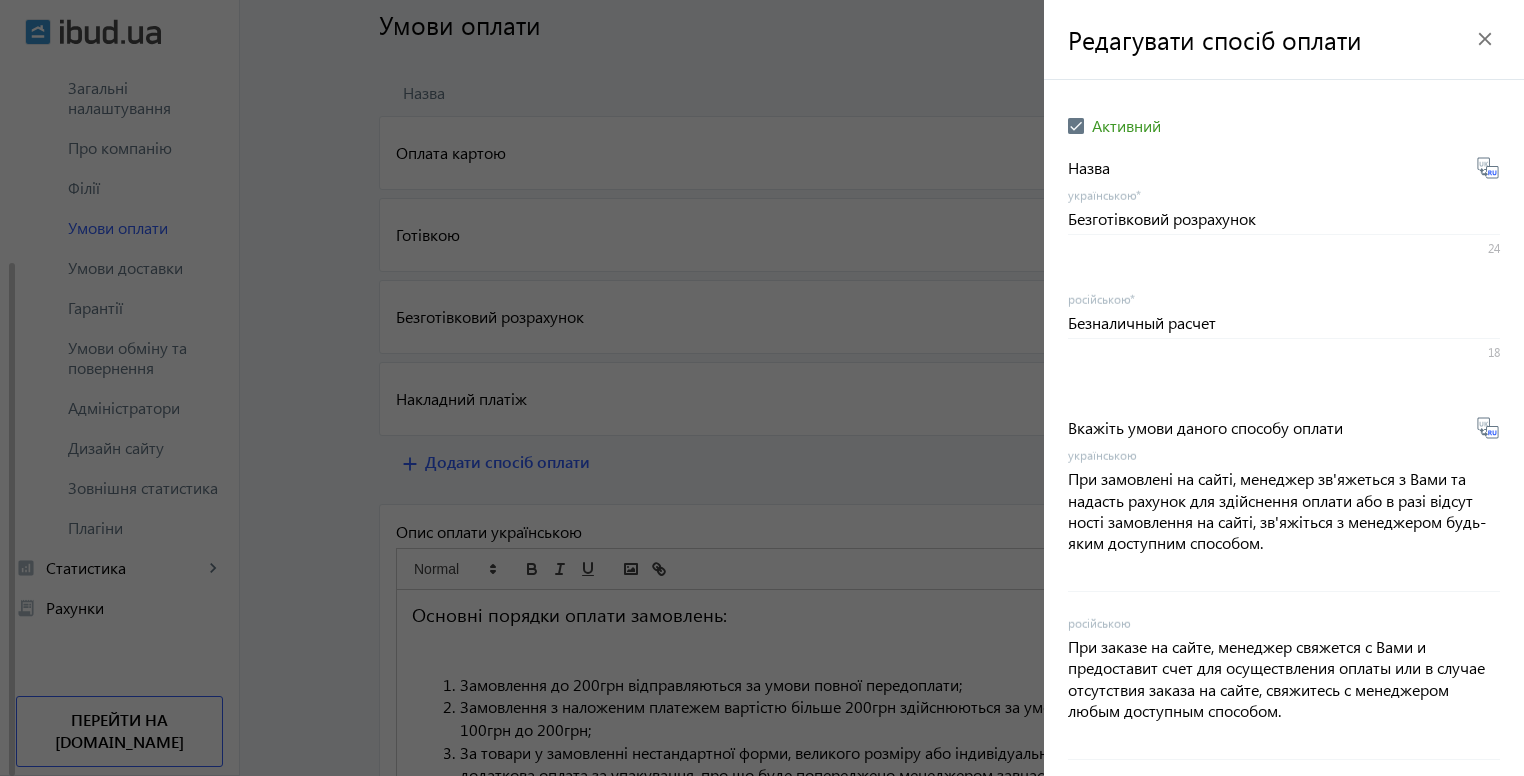 click 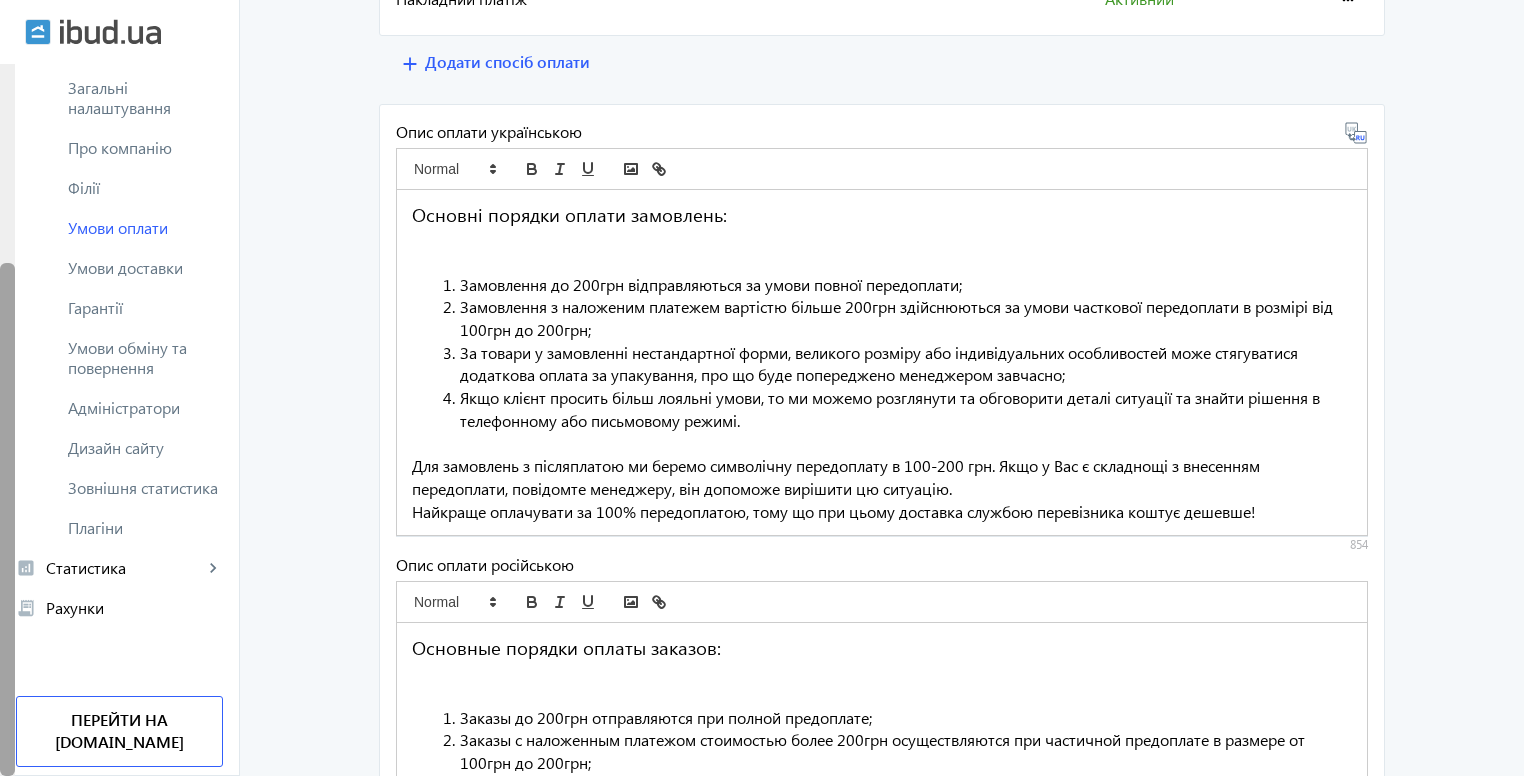 scroll, scrollTop: 400, scrollLeft: 0, axis: vertical 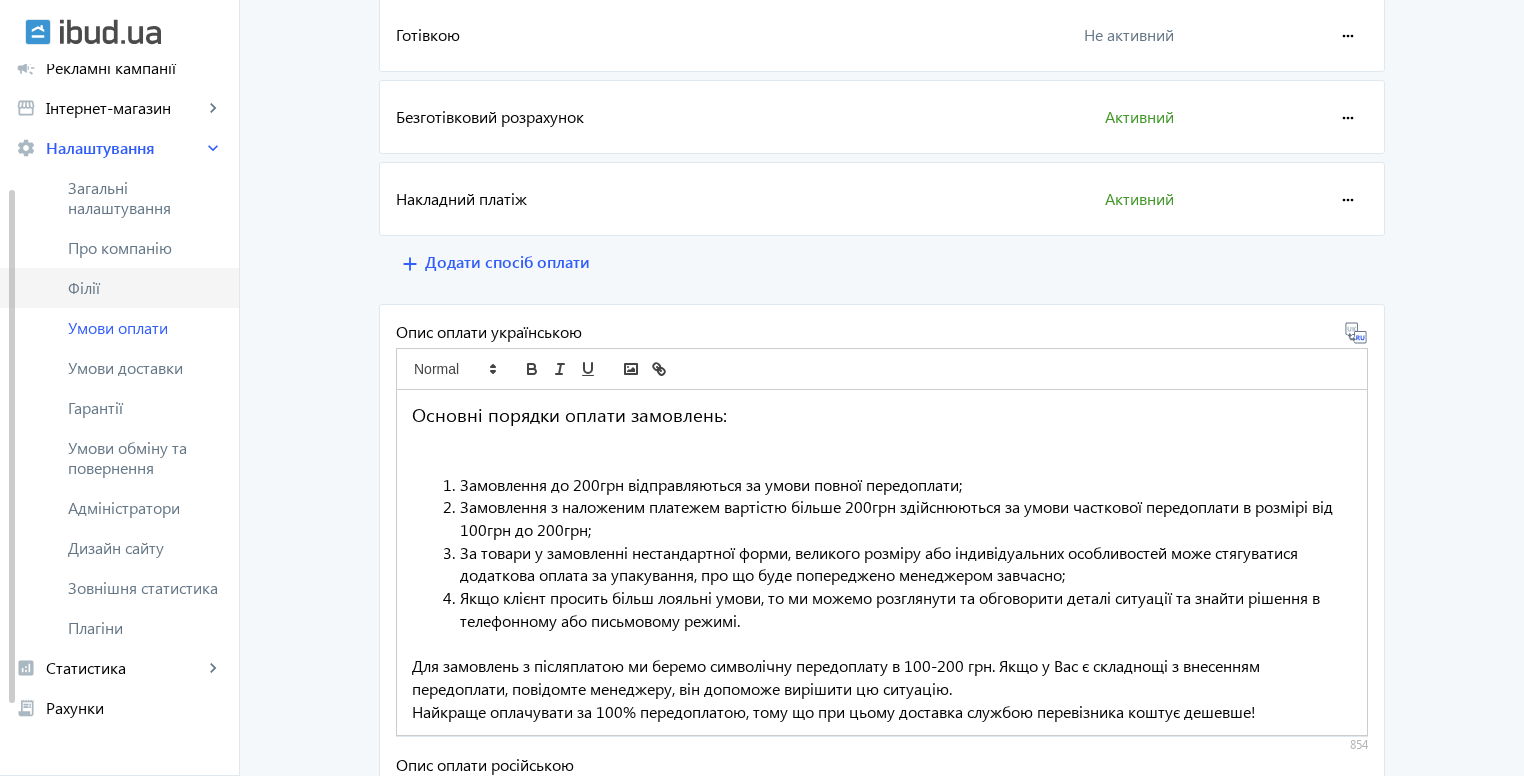 click on "Філії" 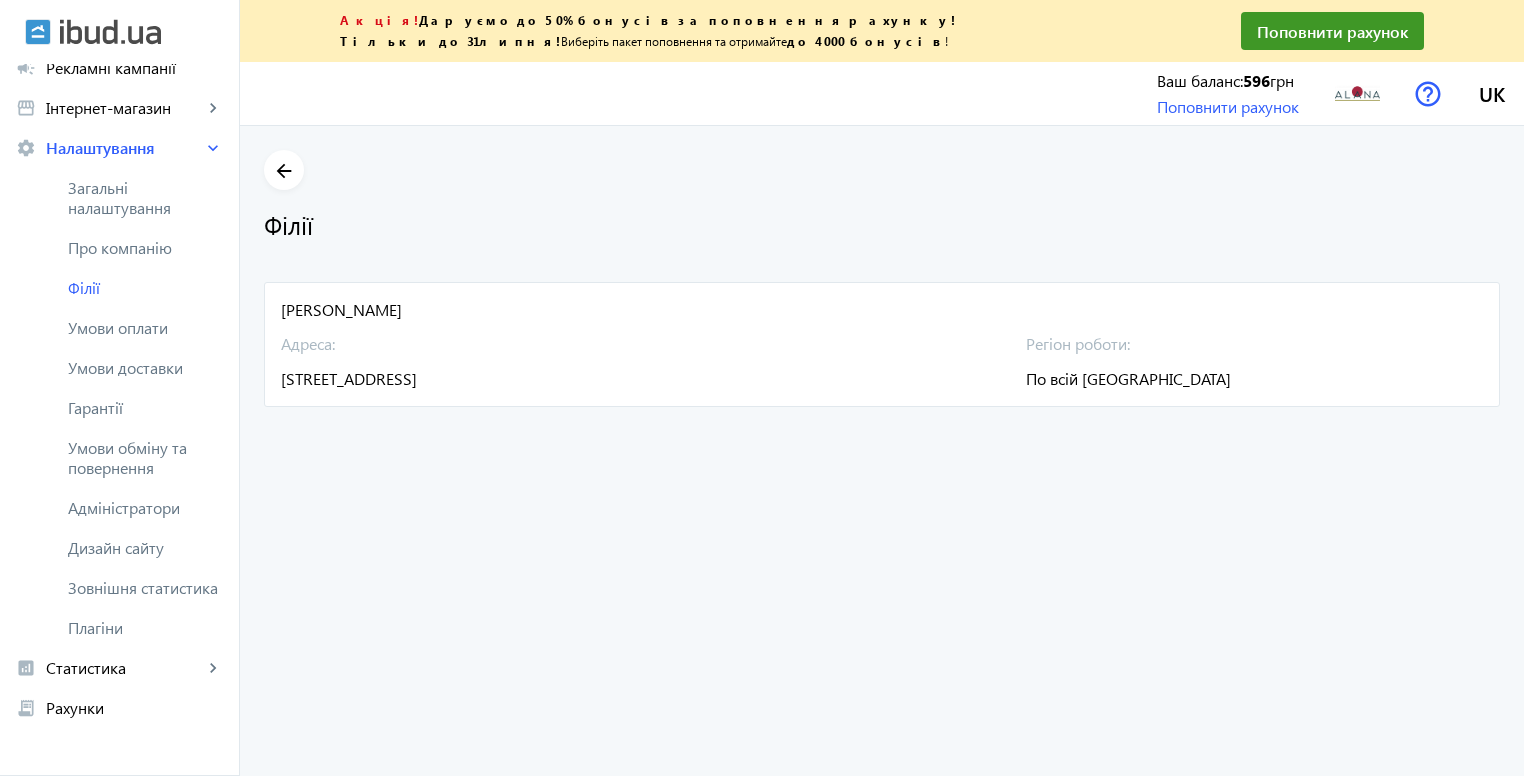 scroll, scrollTop: 0, scrollLeft: 0, axis: both 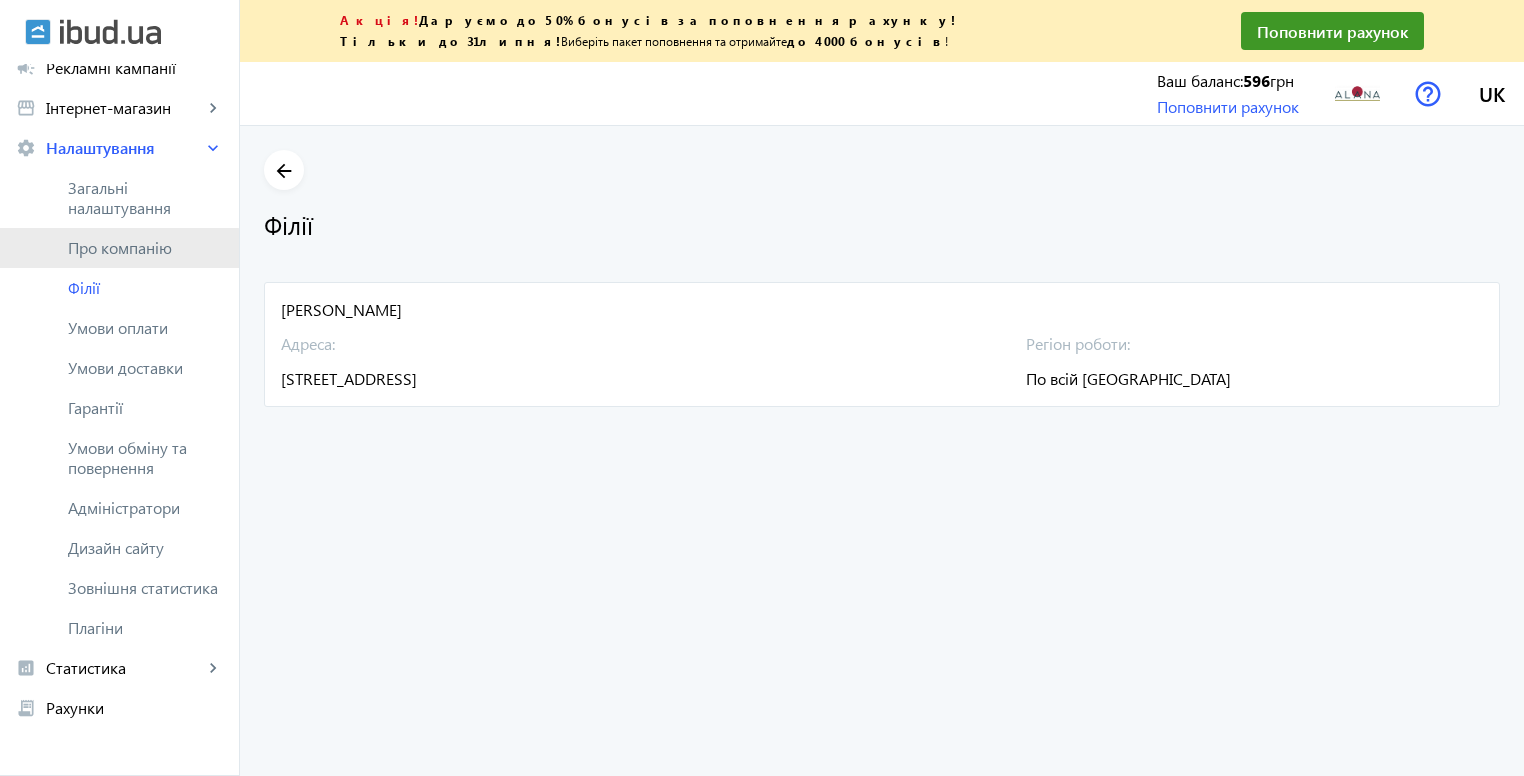 click on "Про компанію" 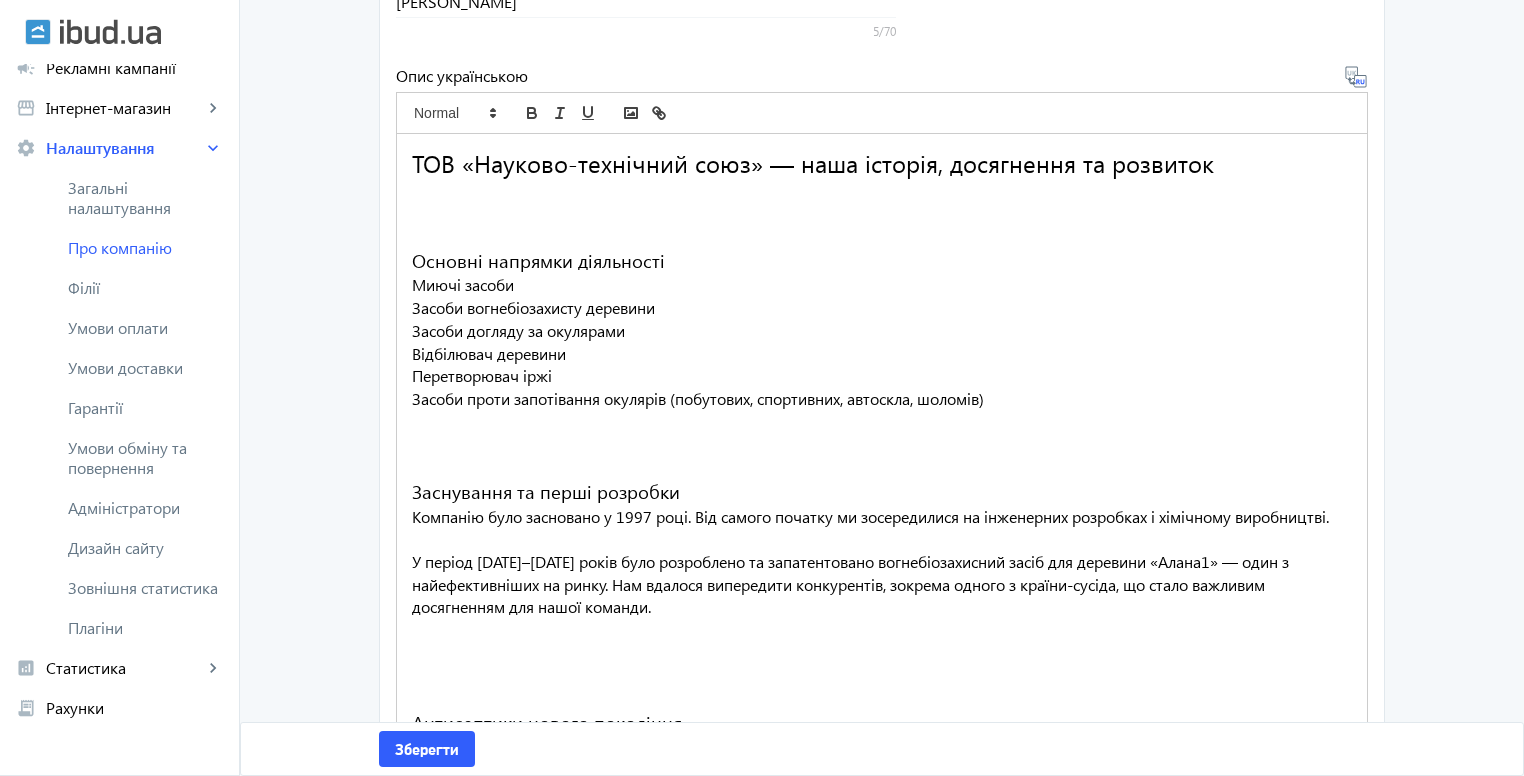 scroll, scrollTop: 100, scrollLeft: 0, axis: vertical 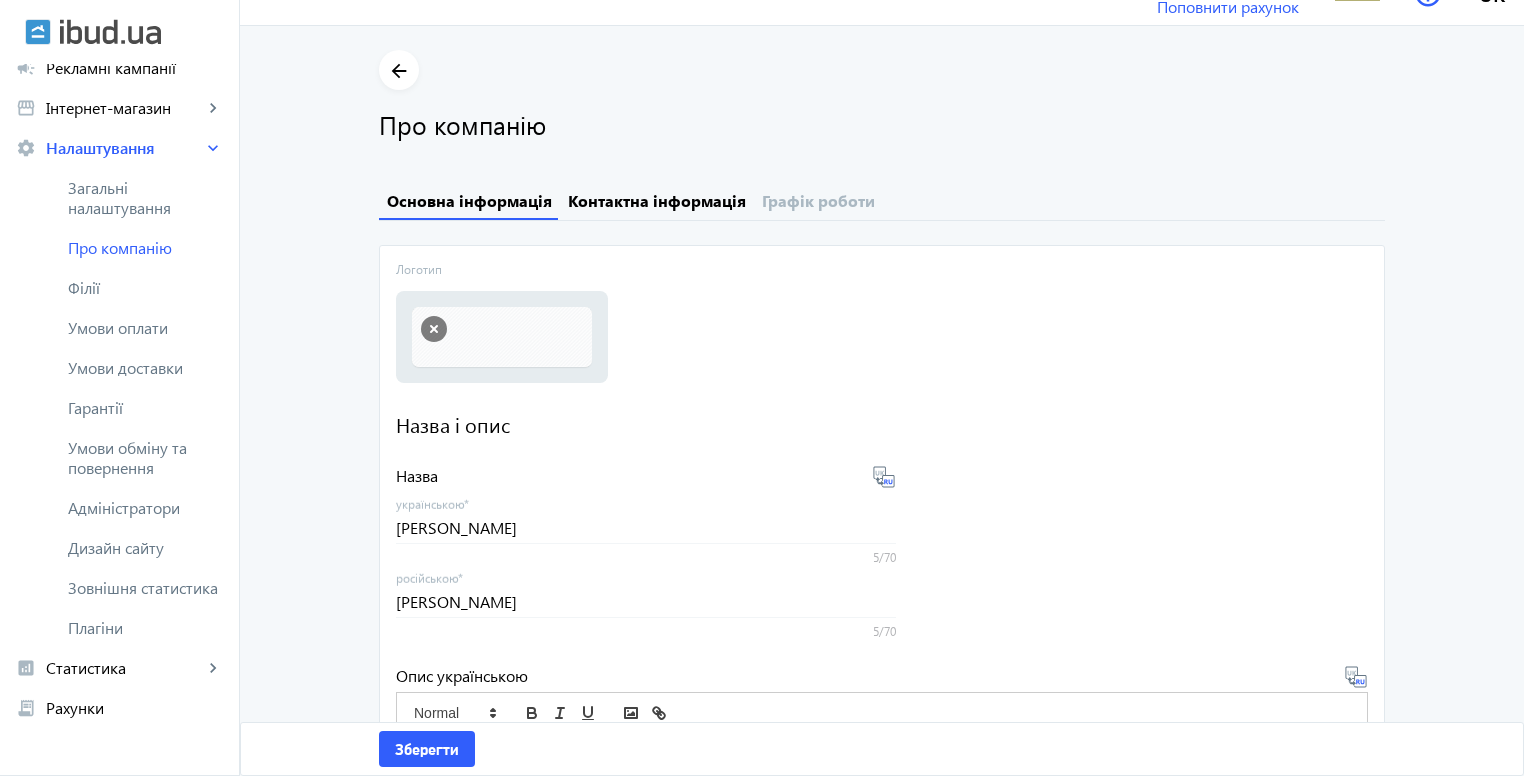 click on "Контактна інформація" at bounding box center (657, 201) 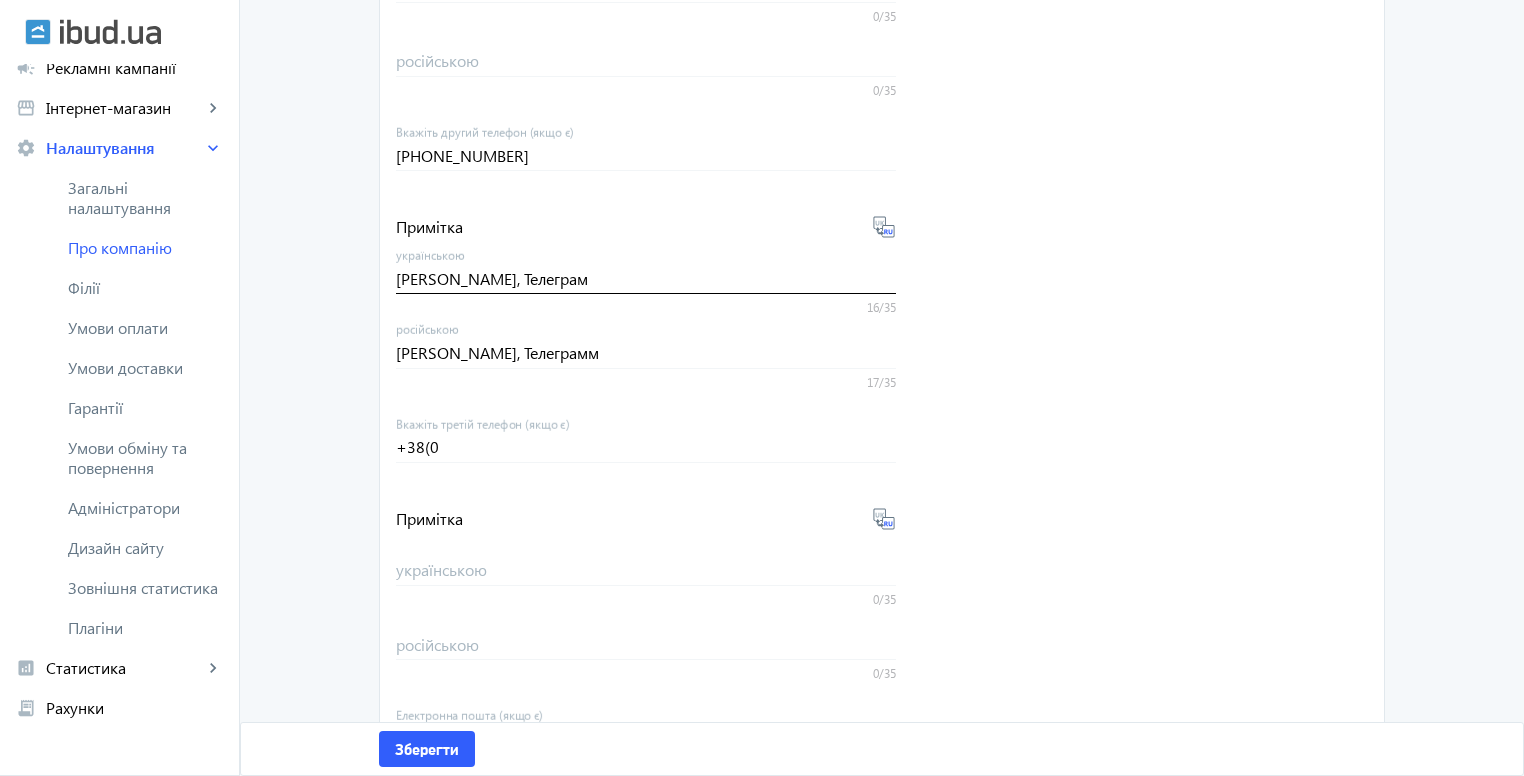 scroll, scrollTop: 865, scrollLeft: 0, axis: vertical 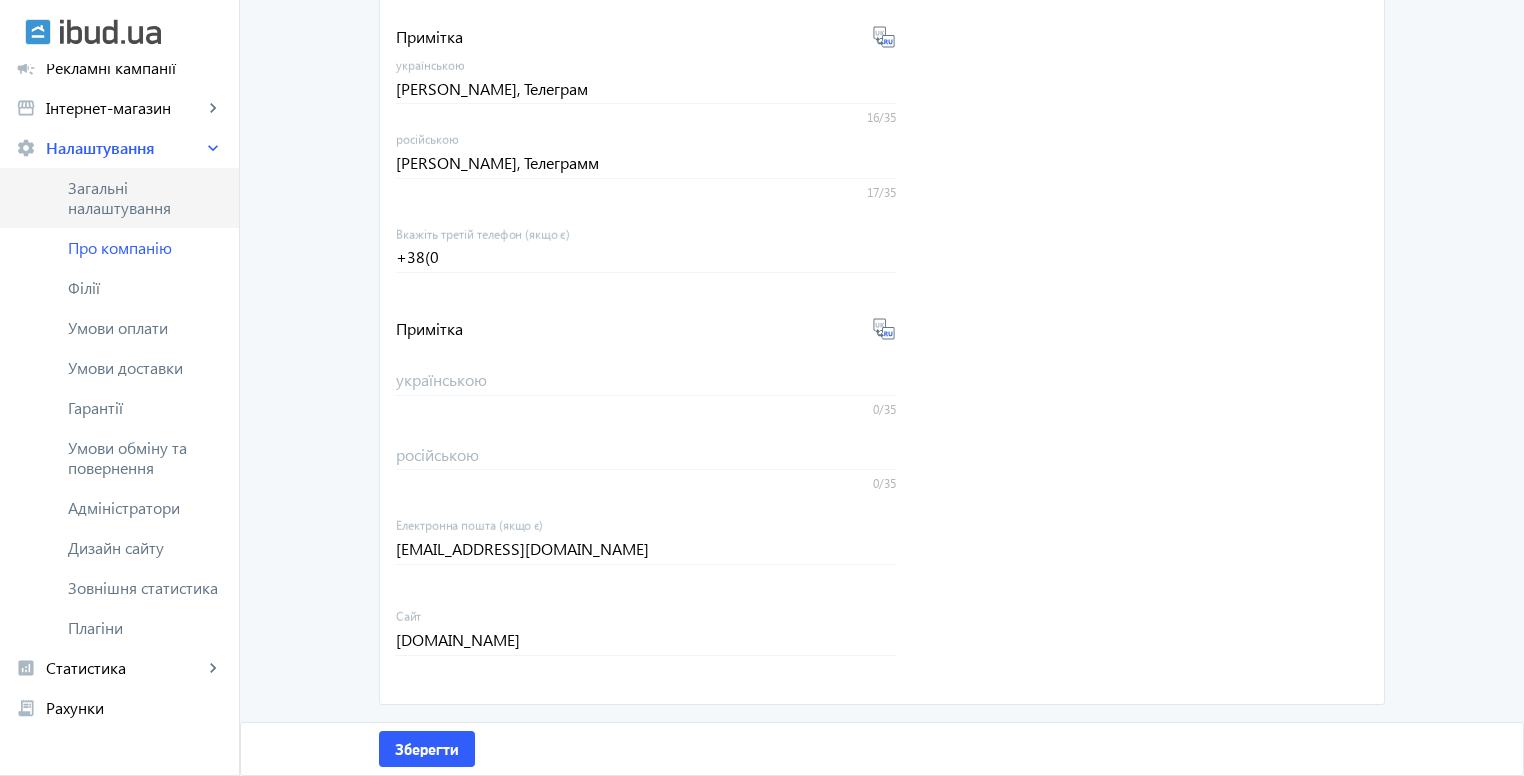 click on "Загальні налаштування" 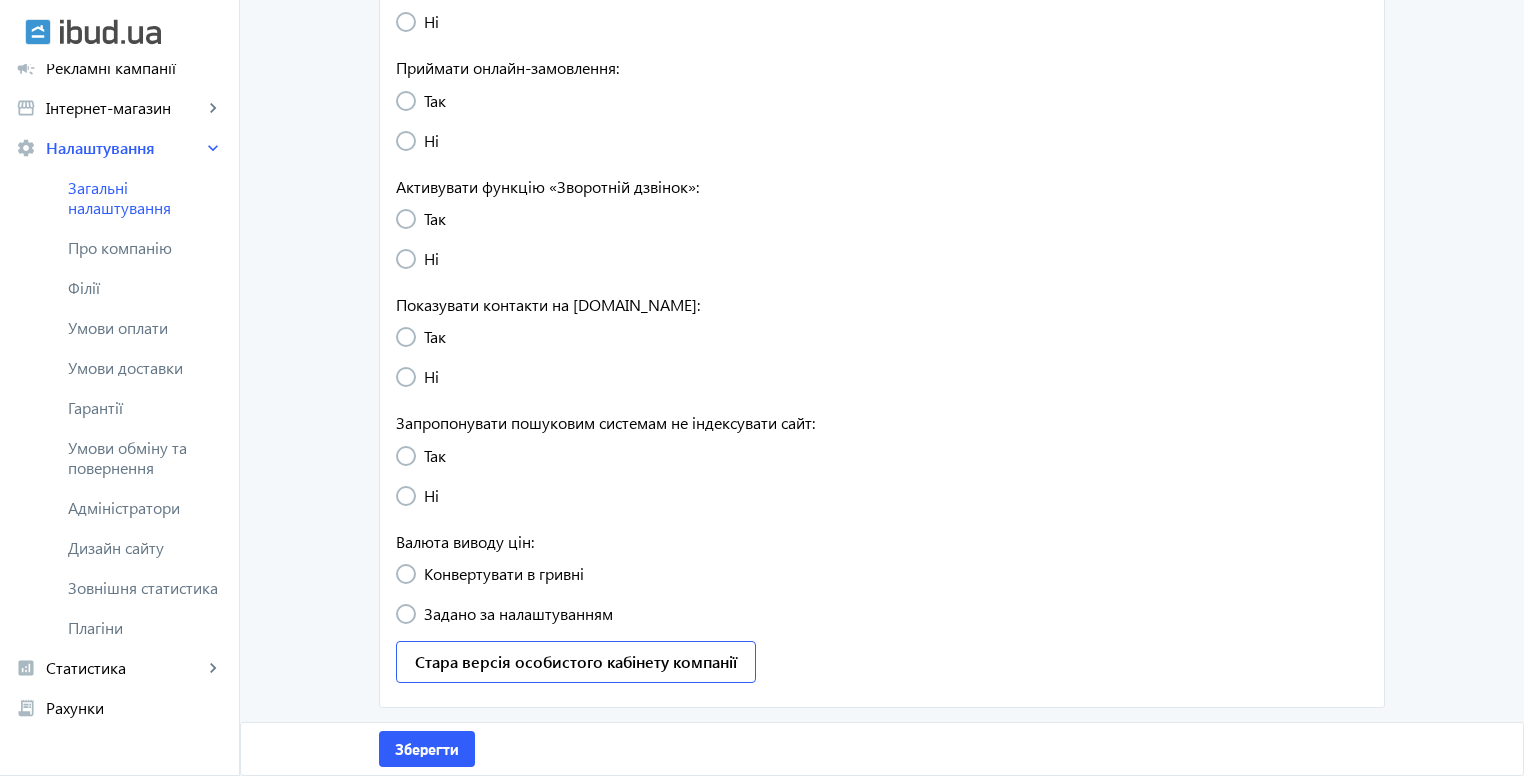 scroll, scrollTop: 0, scrollLeft: 0, axis: both 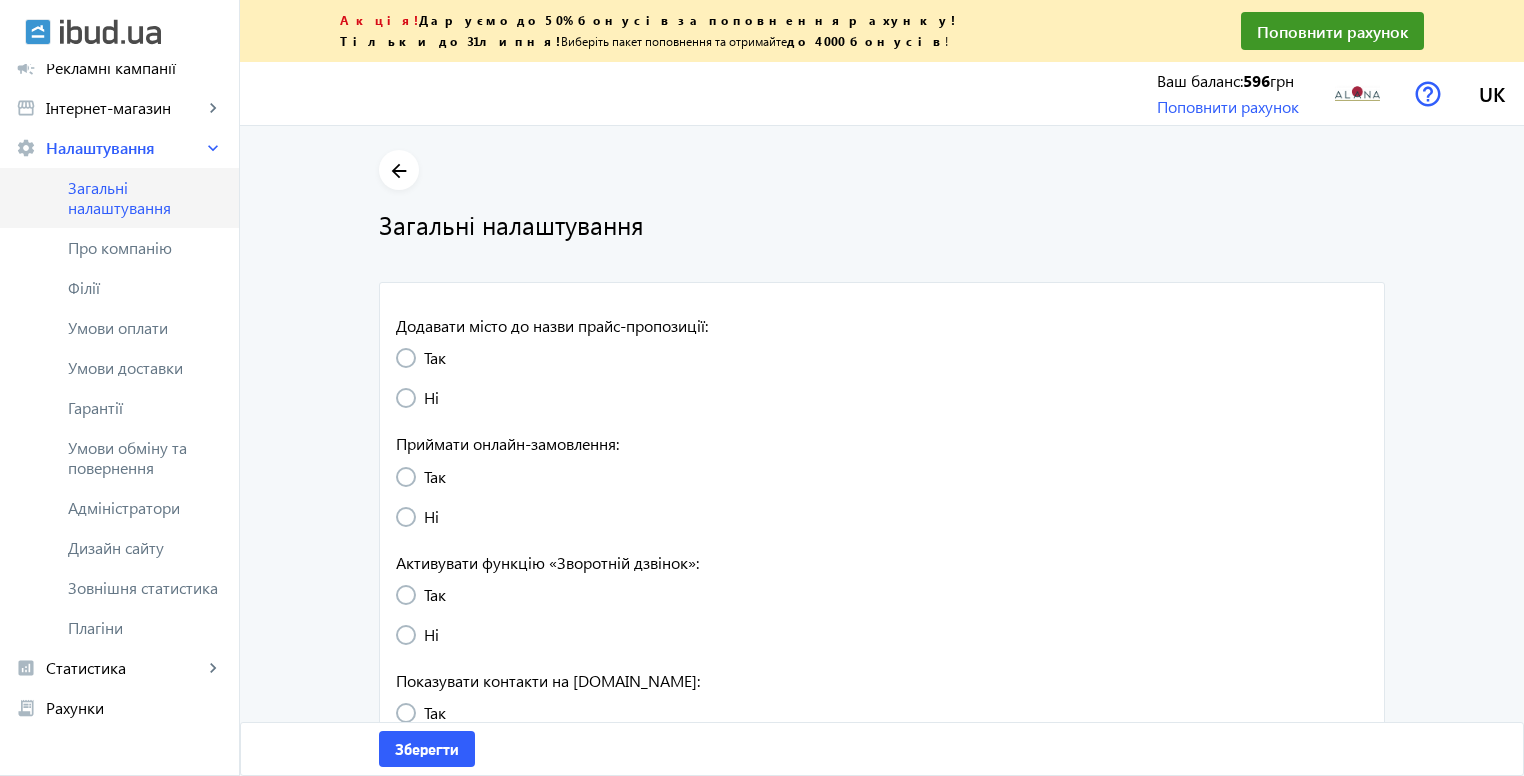 radio on "true" 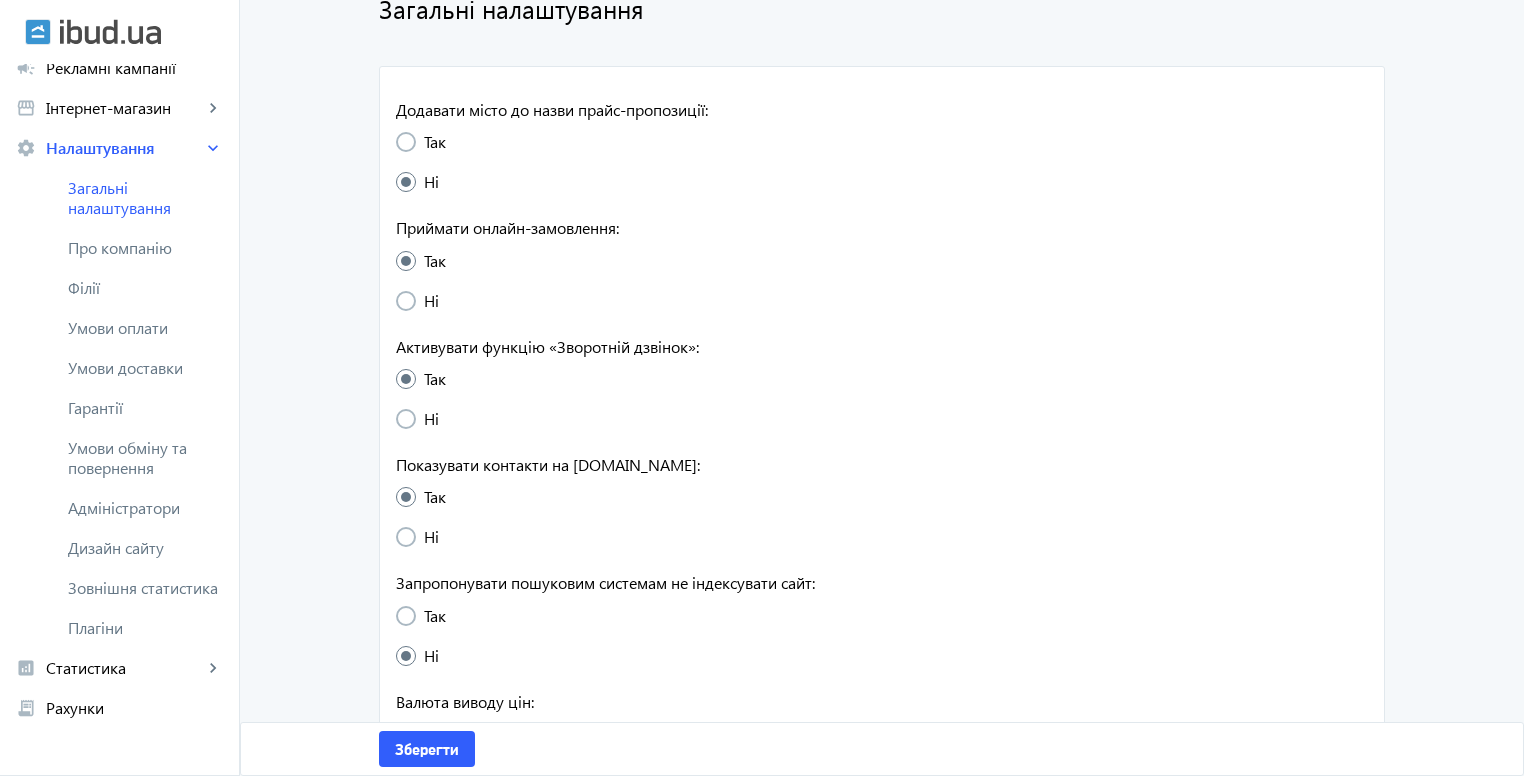 scroll, scrollTop: 0, scrollLeft: 0, axis: both 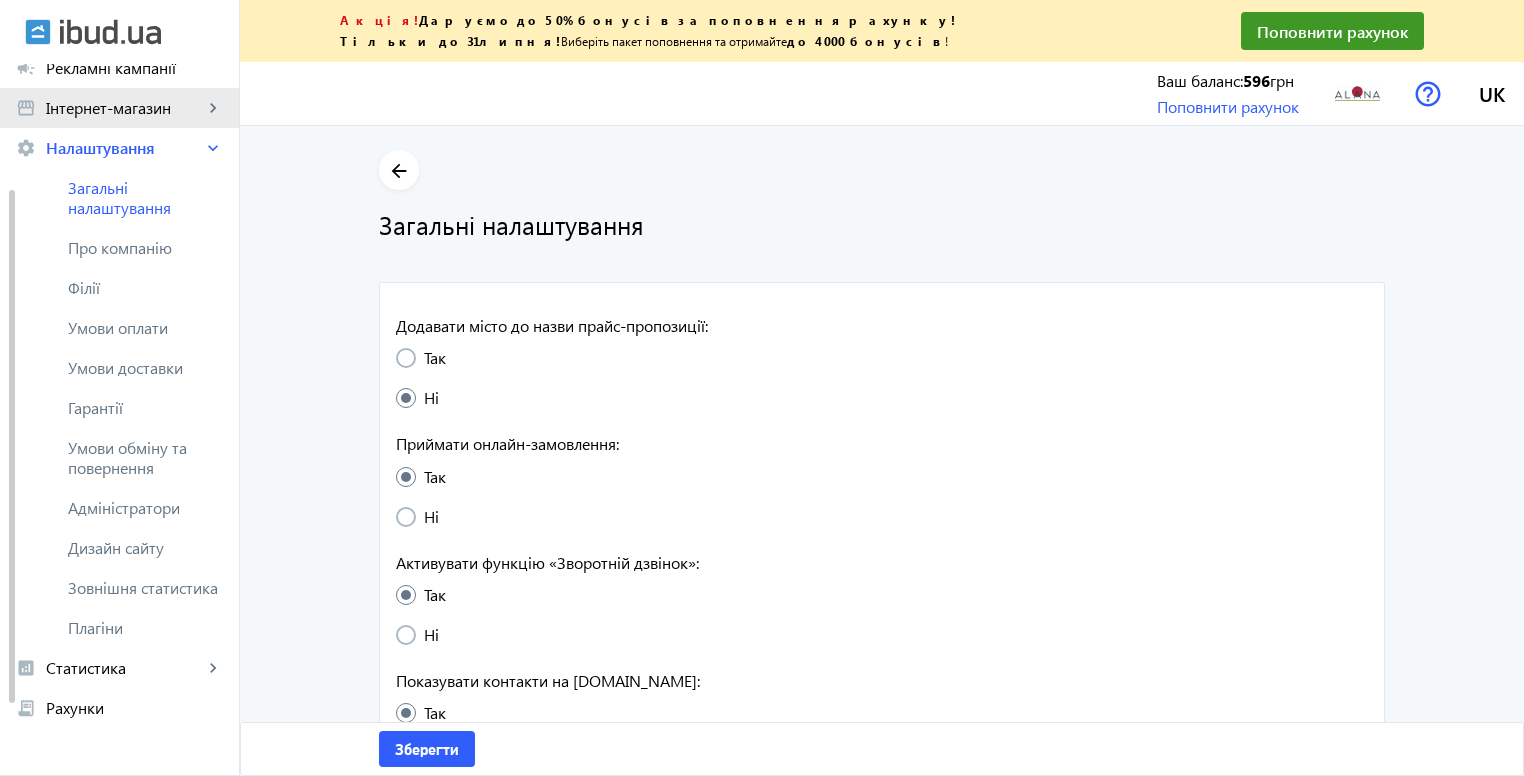 click on "Інтернет-магазин" 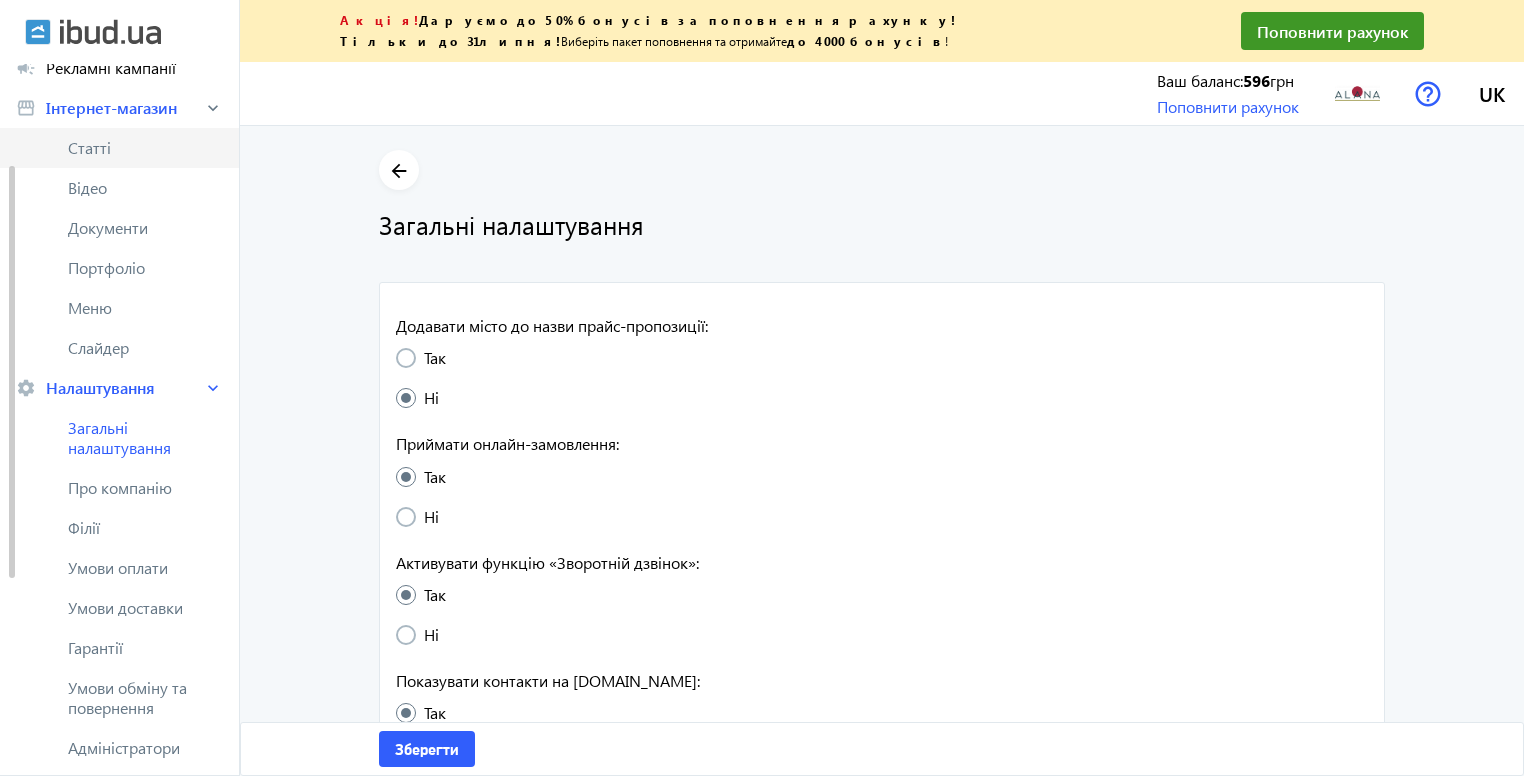 click on "Статті" 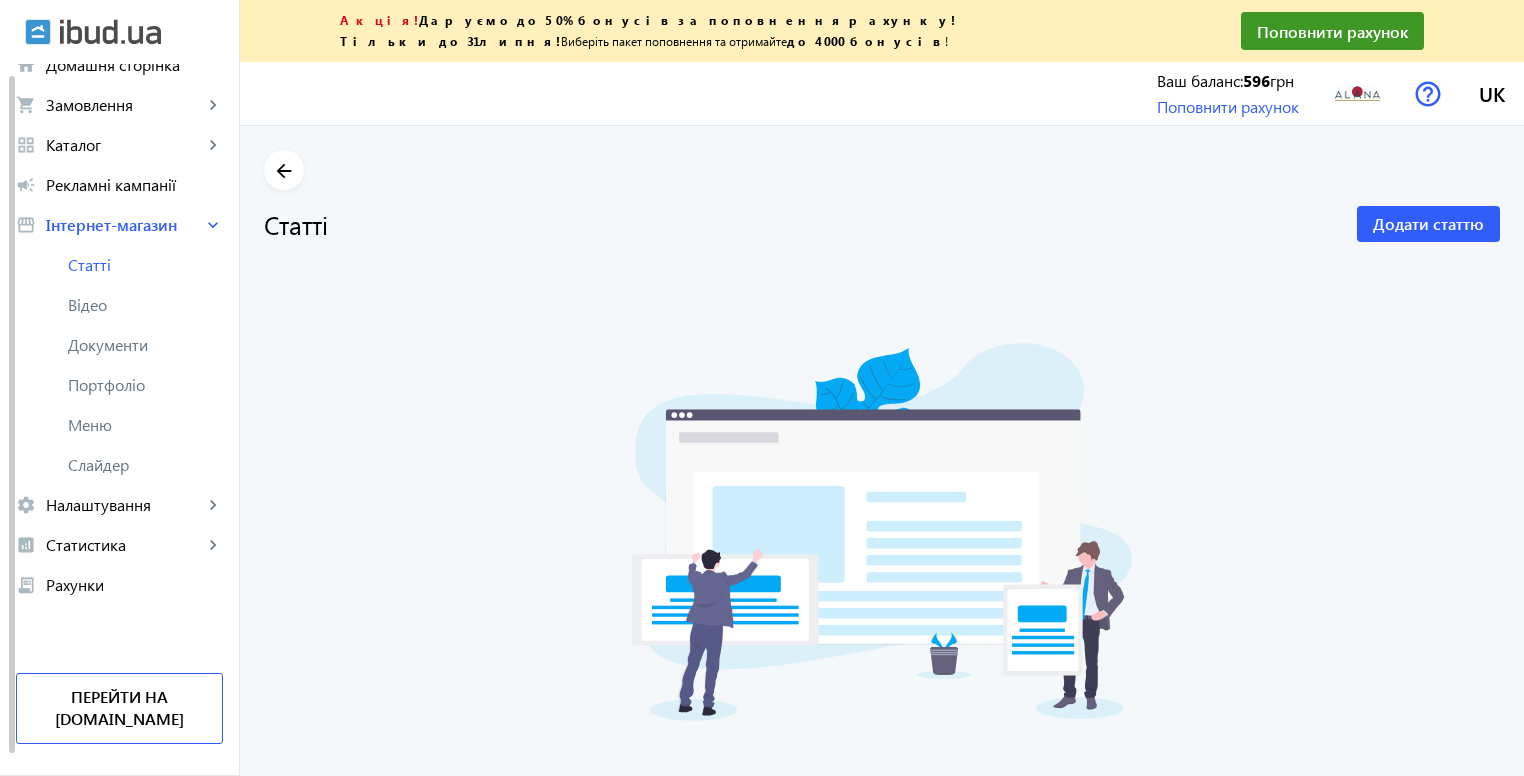 scroll, scrollTop: 36, scrollLeft: 0, axis: vertical 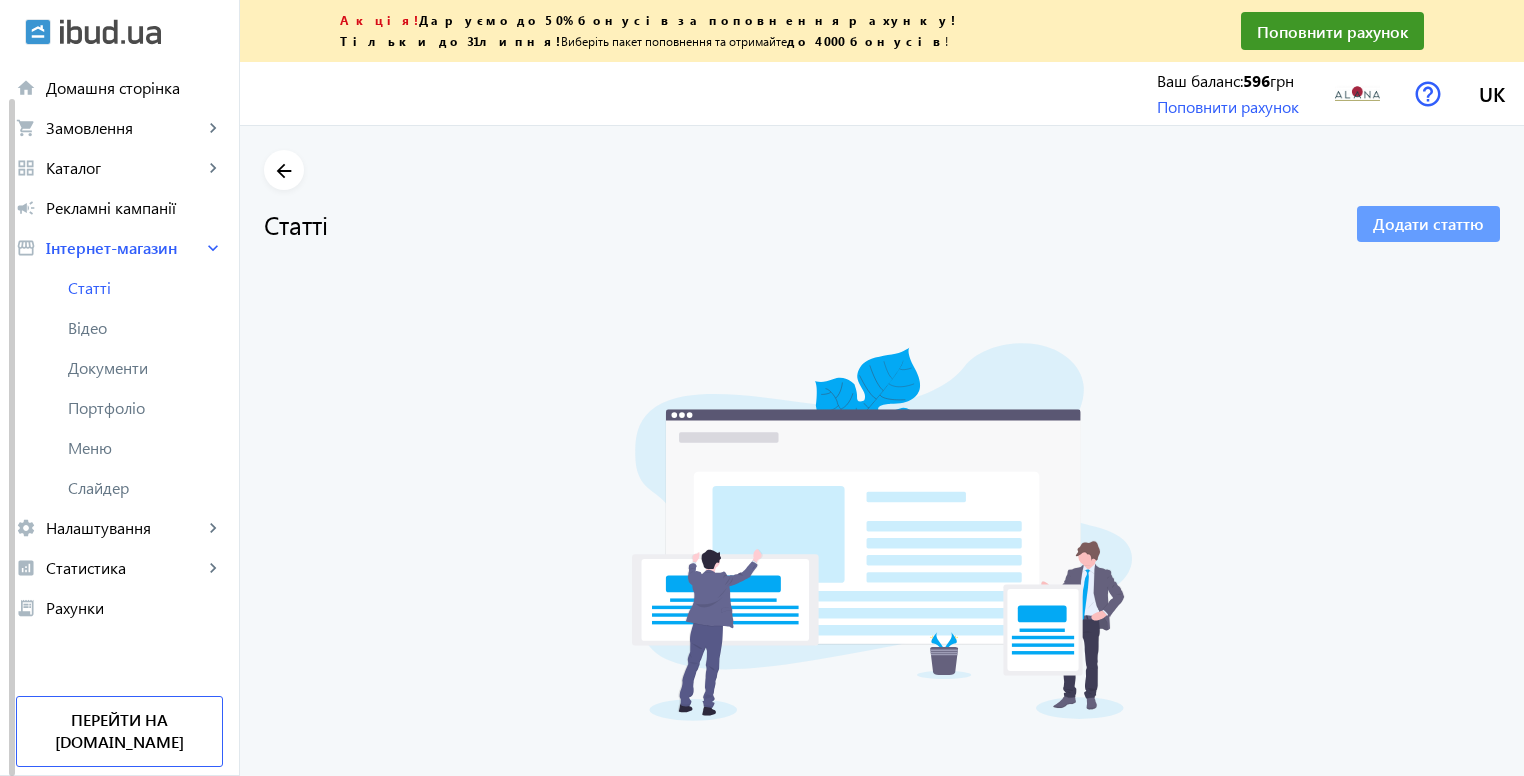 click on "Додати статтю" 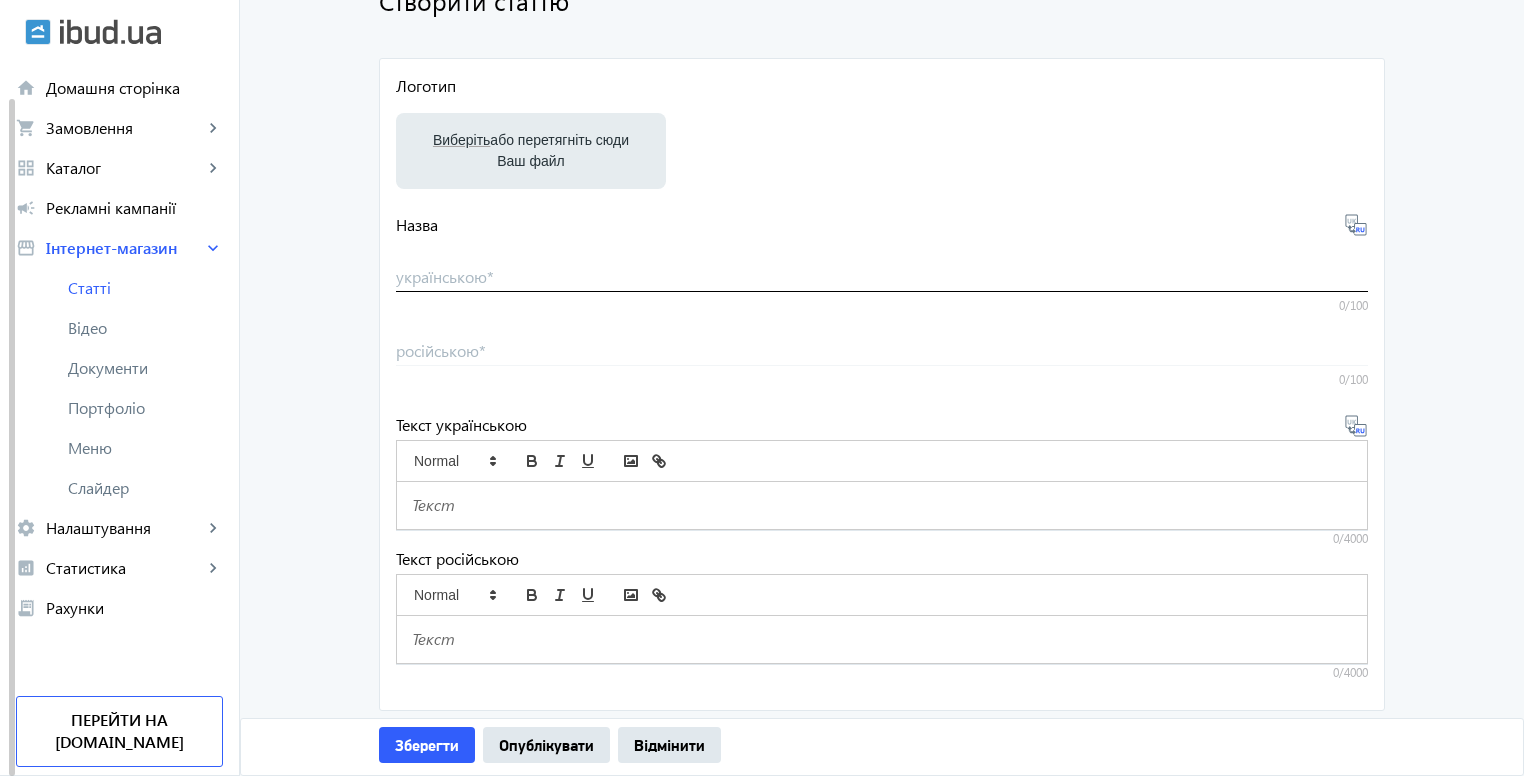 scroll, scrollTop: 225, scrollLeft: 0, axis: vertical 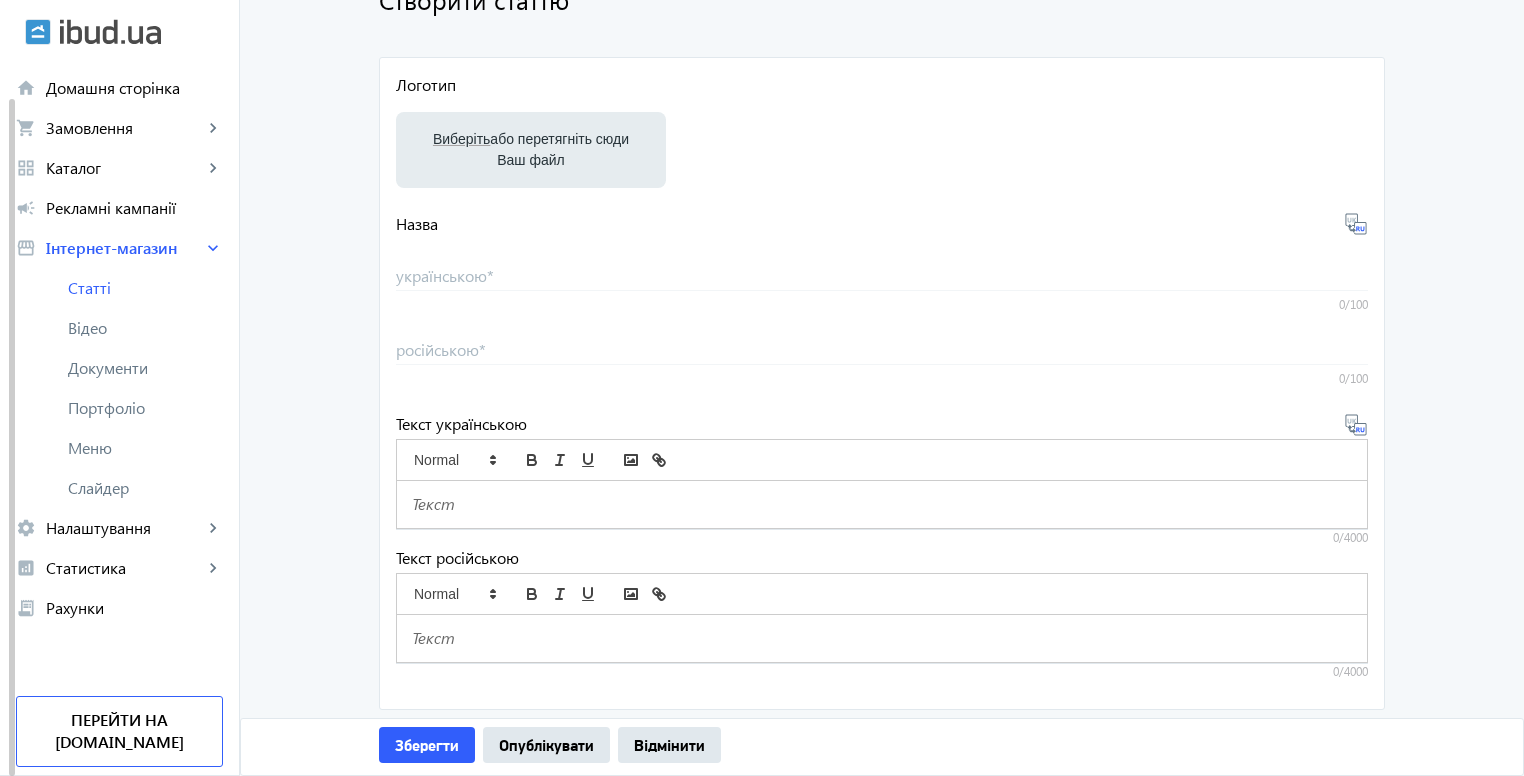 click 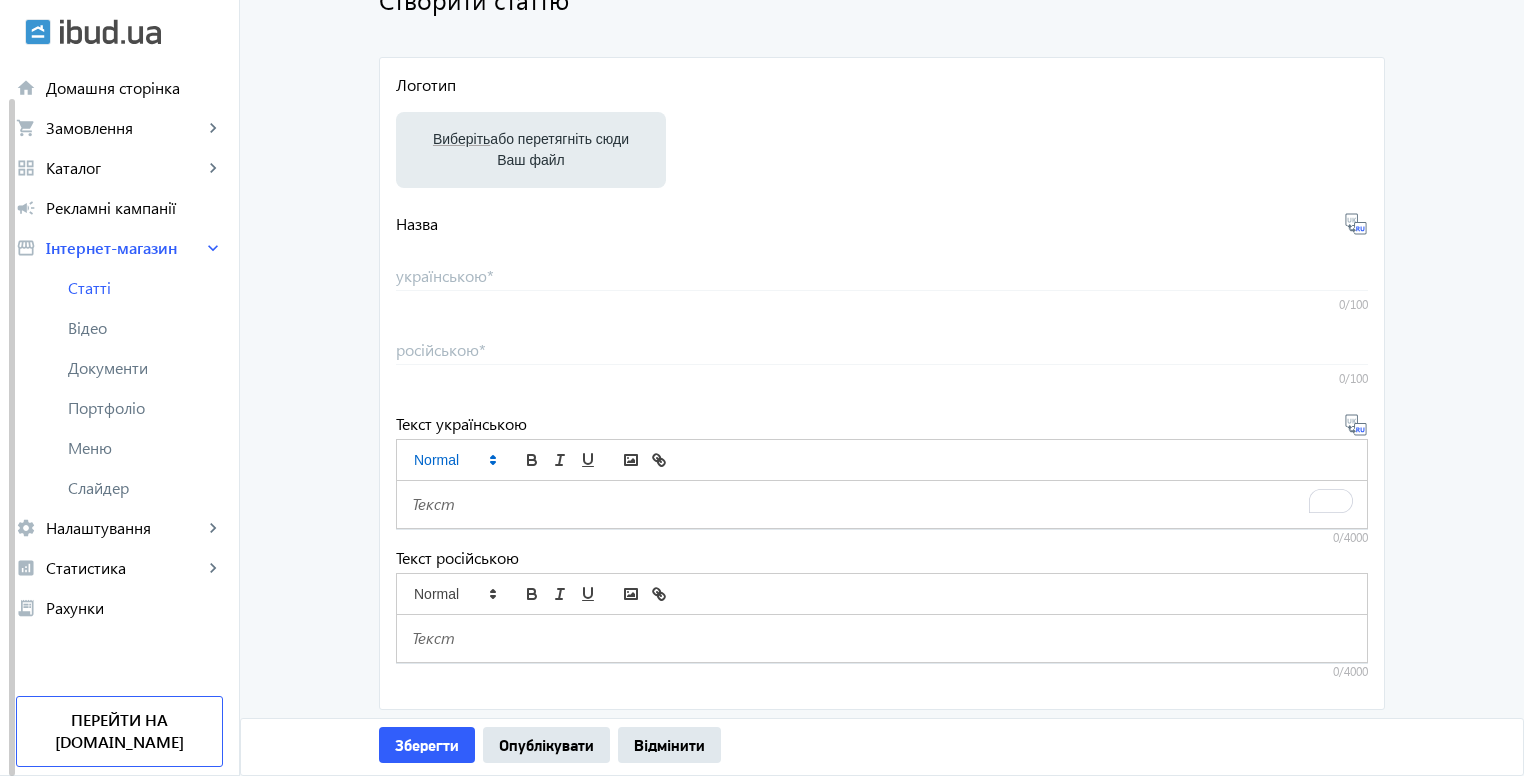 click 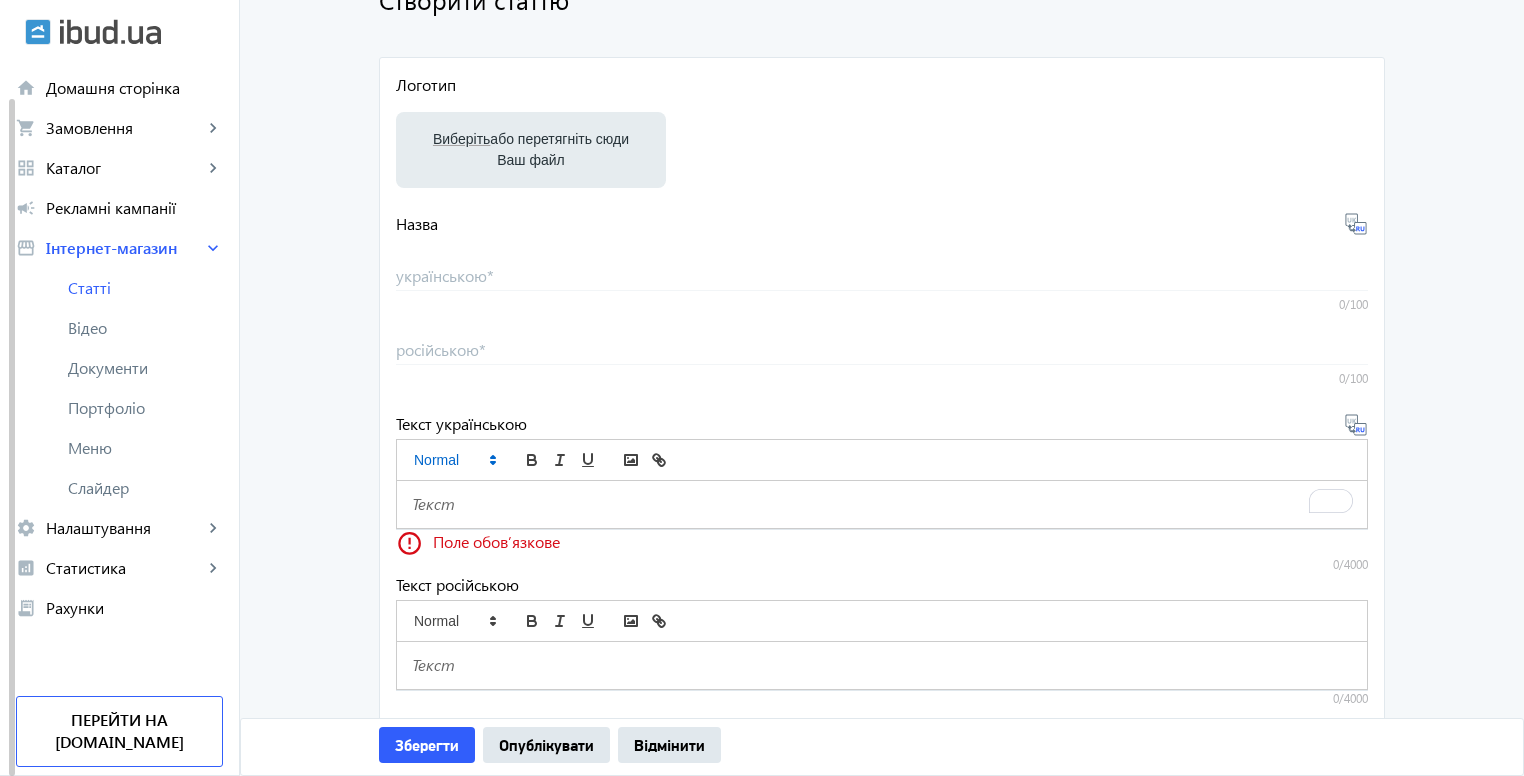 click 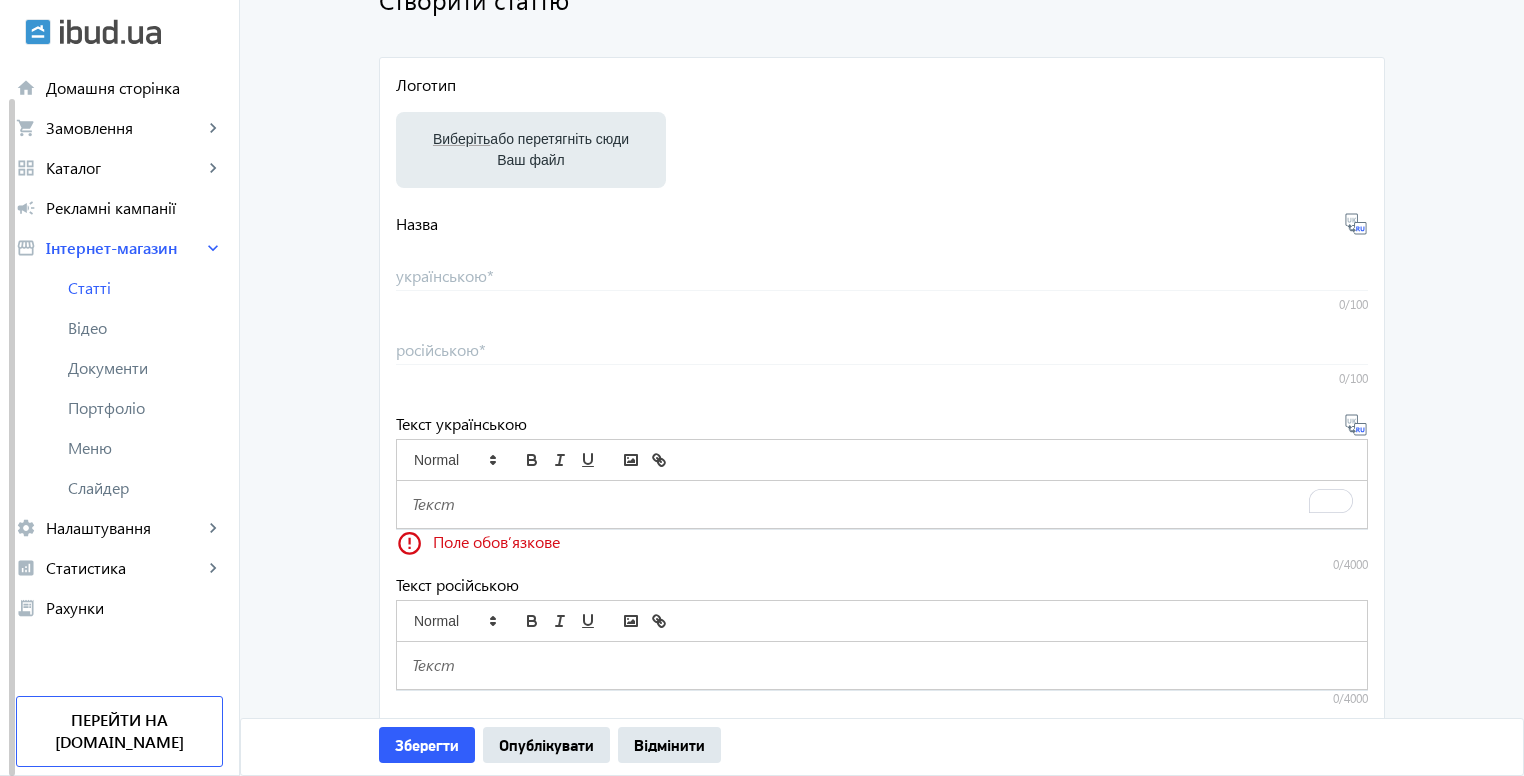 click 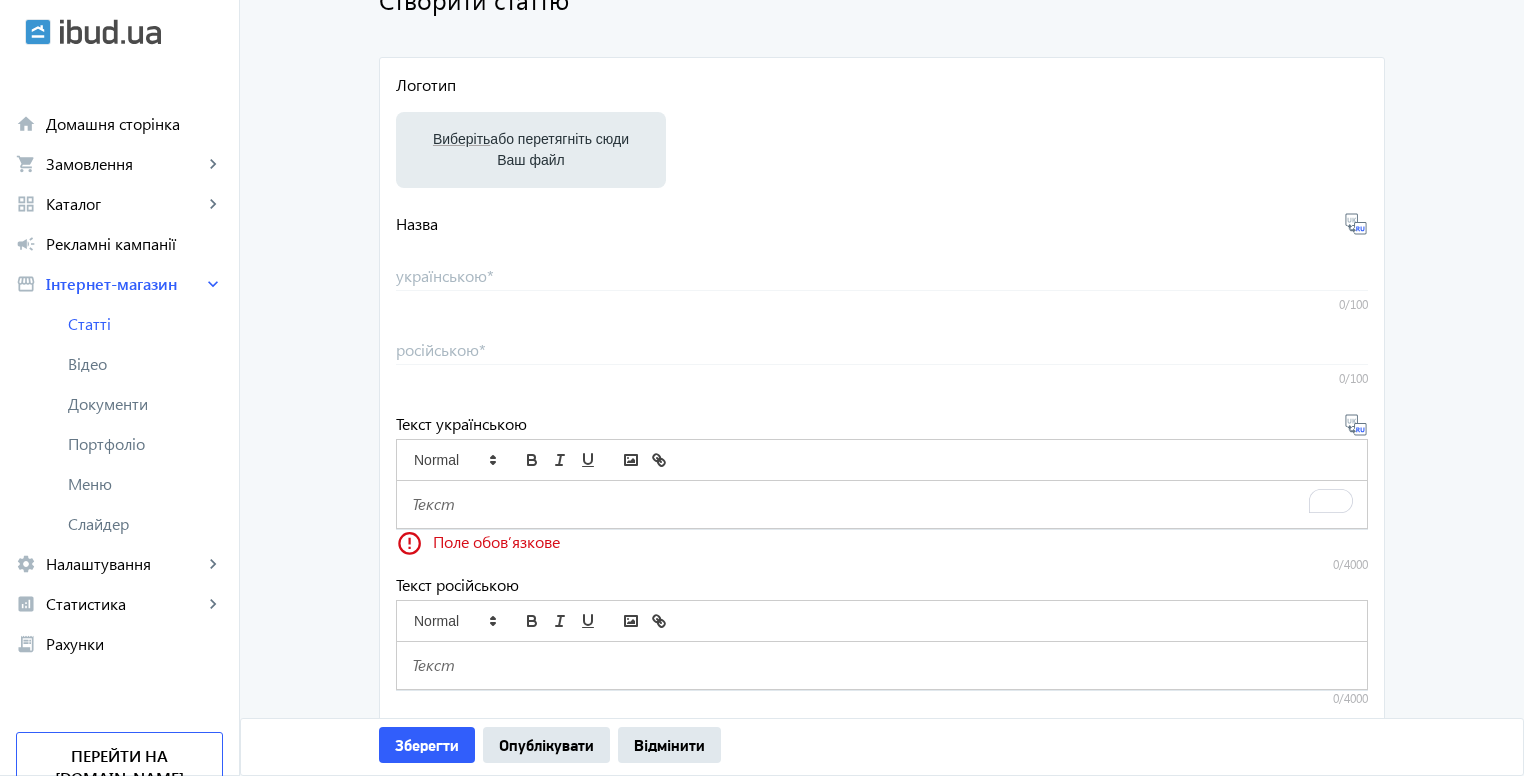 scroll, scrollTop: 0, scrollLeft: 0, axis: both 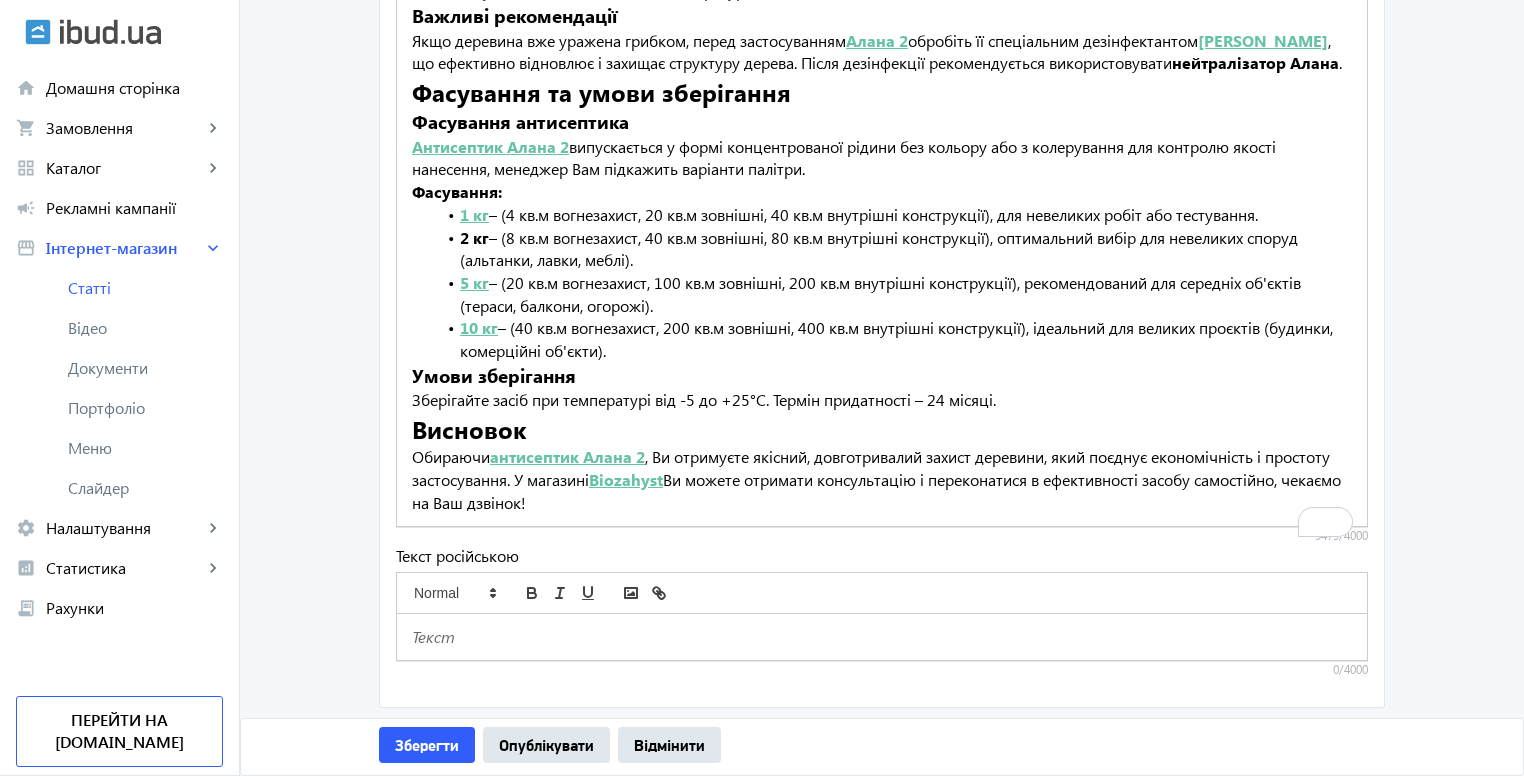 click 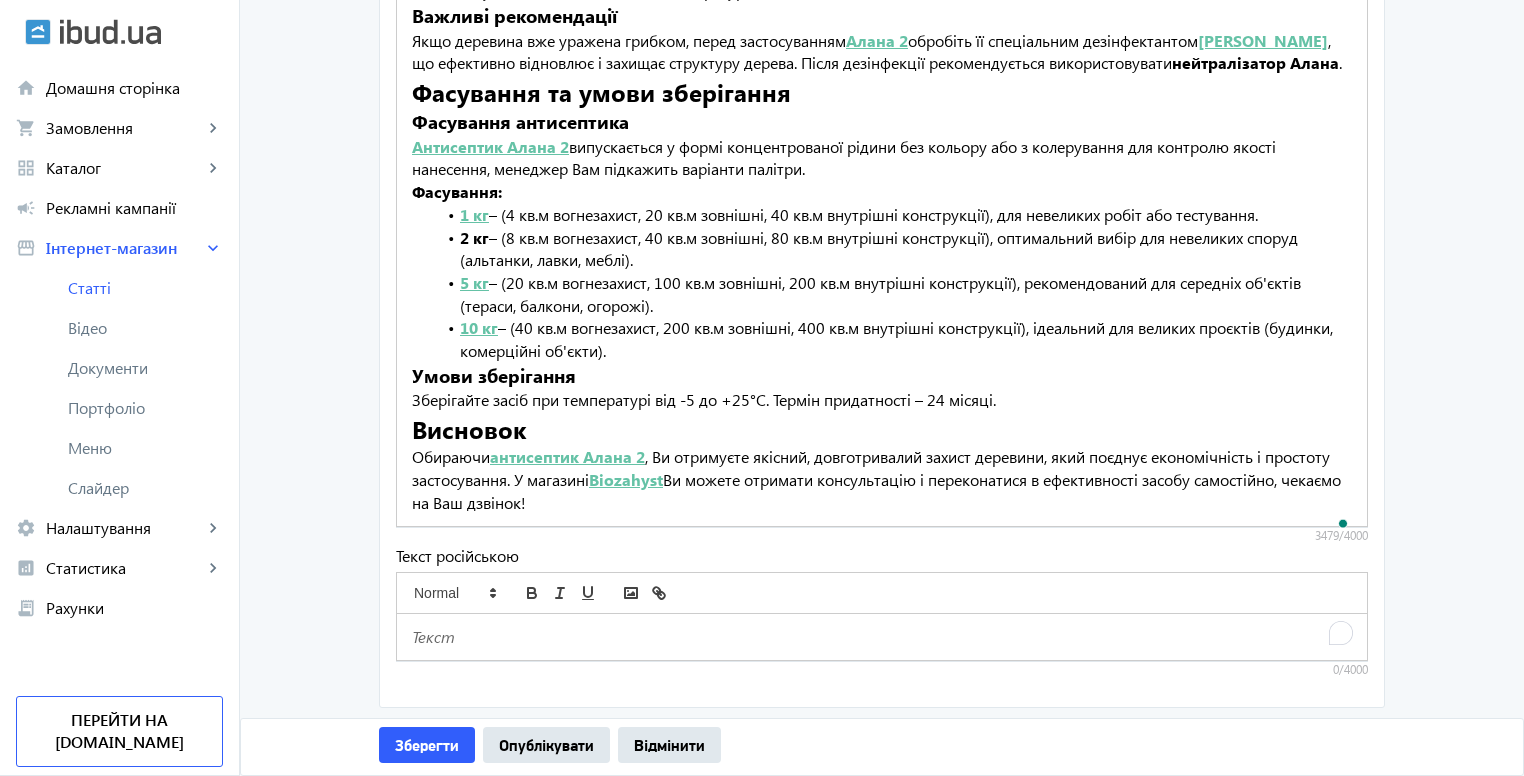scroll, scrollTop: 0, scrollLeft: 0, axis: both 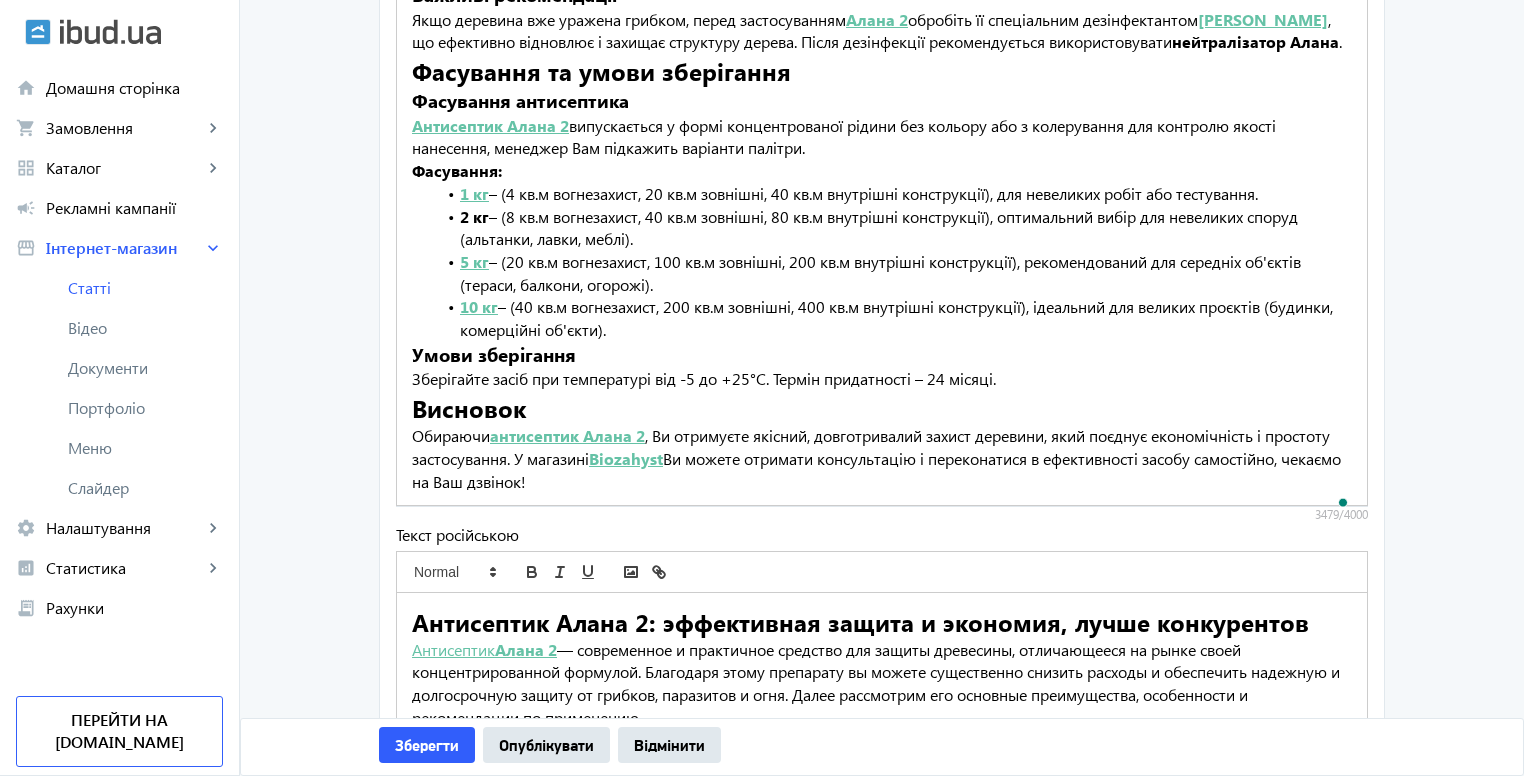 click on "arrow_back Створити статтю Логотип Виберіть  або перетягніть сюди Ваш файл Назва
українською  * 0/100 російською  * 0/100
Текст українською                                           Антисептик Алана 2: ефективний захист і економія, кращий за конкурентів Антисептик  Алана 2 Особливості антисептика Алана 2 Антисептик для дерев'яних конструкцій  Алана 2  – це концентрат, що забезпечує економію та високу ефективність: Значне зменшення витрат завдяки концентрованій формулі. Концентрація для зовнішніх робіт –  1:4 , для внутрішніх –  1:9 . З 1 кг концентрату ви отримуєте  10 кг . ." 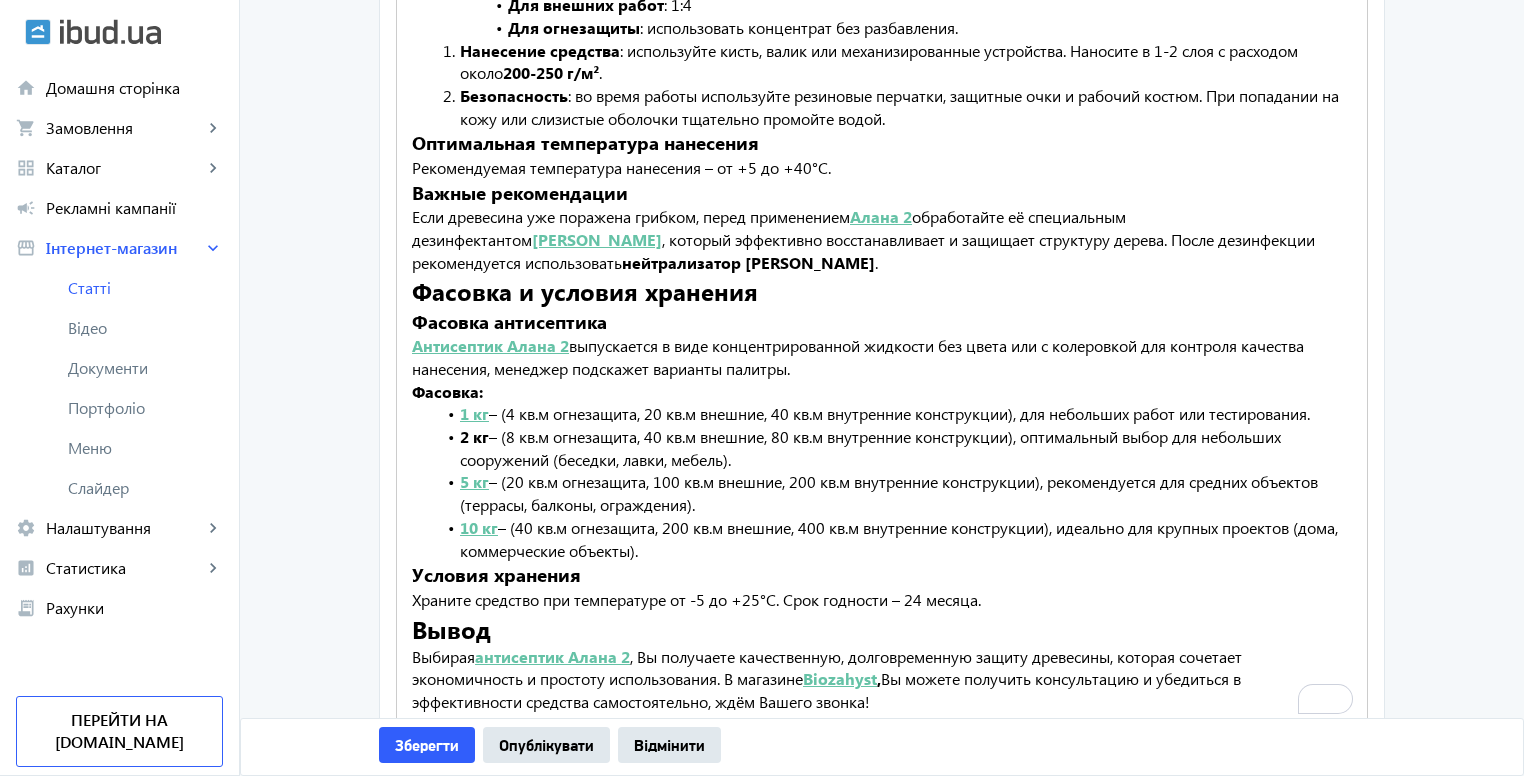 scroll, scrollTop: 2762, scrollLeft: 0, axis: vertical 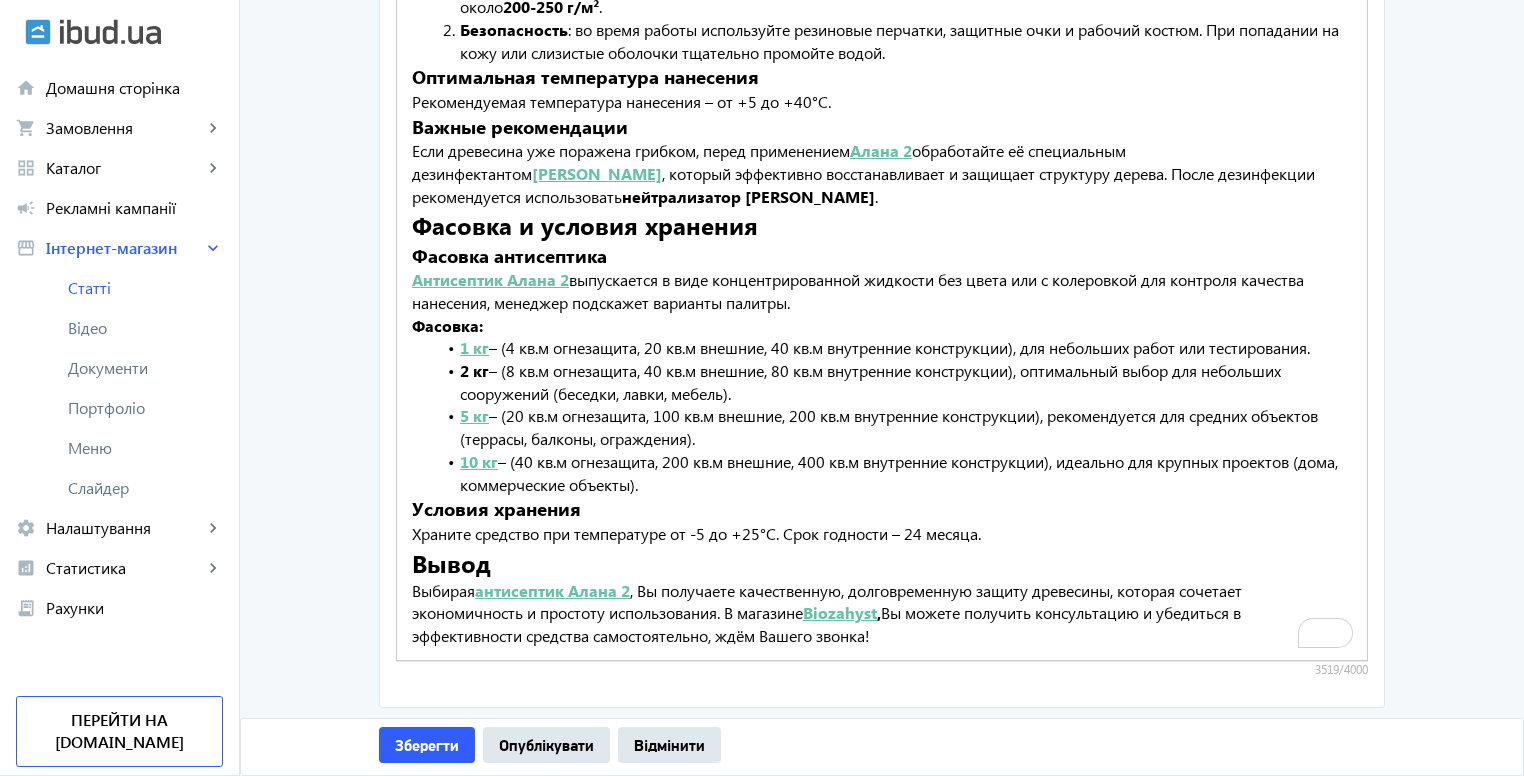 click on "Biozahyst" 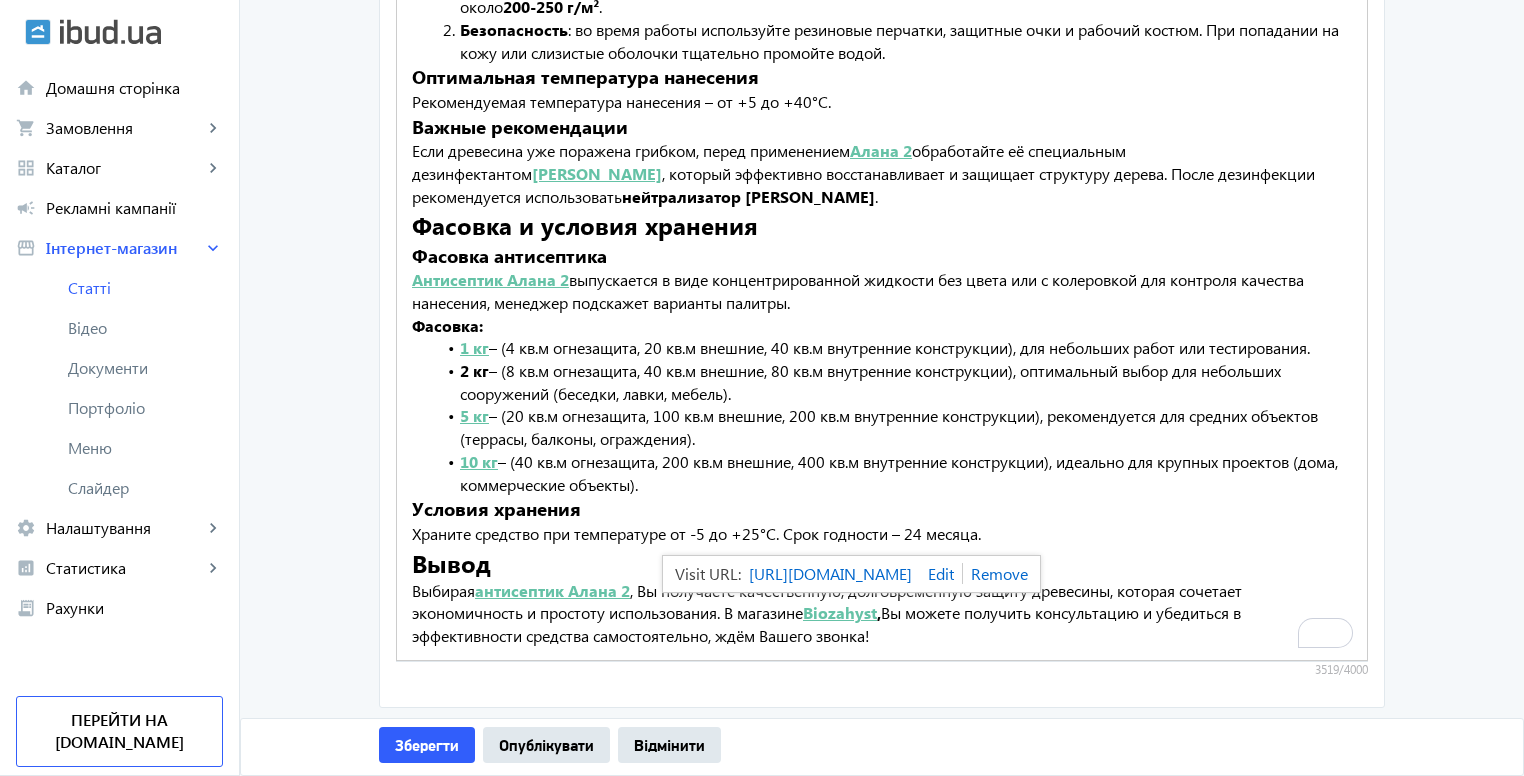 click on "Выбирая  антисептик Алана 2 , Вы получаете качественную, долговременную защиту древесины, которая сочетает экономичность и простоту использования. В магазине  Biozahyst ,  Вы можете получить консультацию и убедиться в эффективности средства самостоятельно, ждём Вашего звонка!" 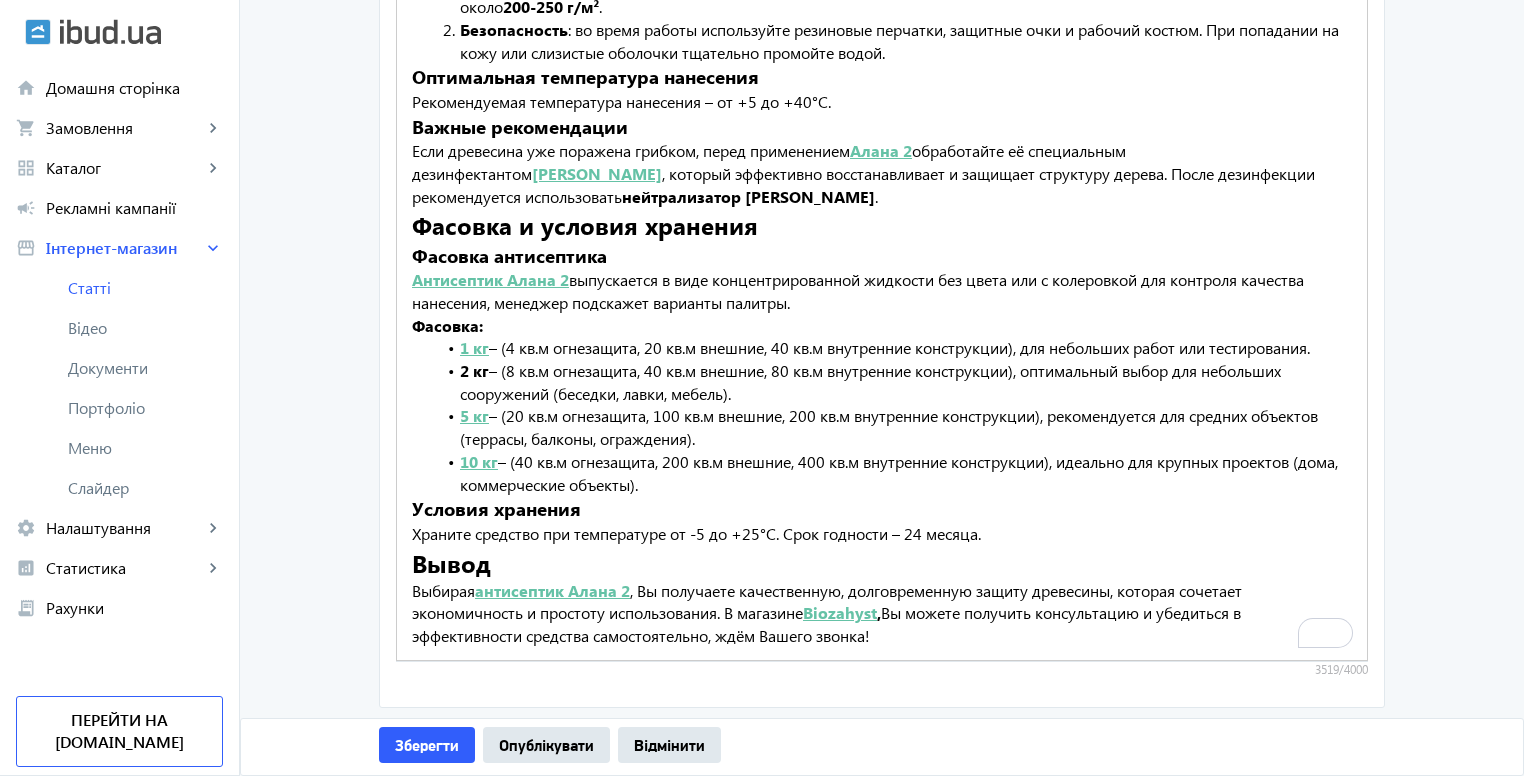drag, startPoint x: 928, startPoint y: 645, endPoint x: 1044, endPoint y: 527, distance: 165.46902 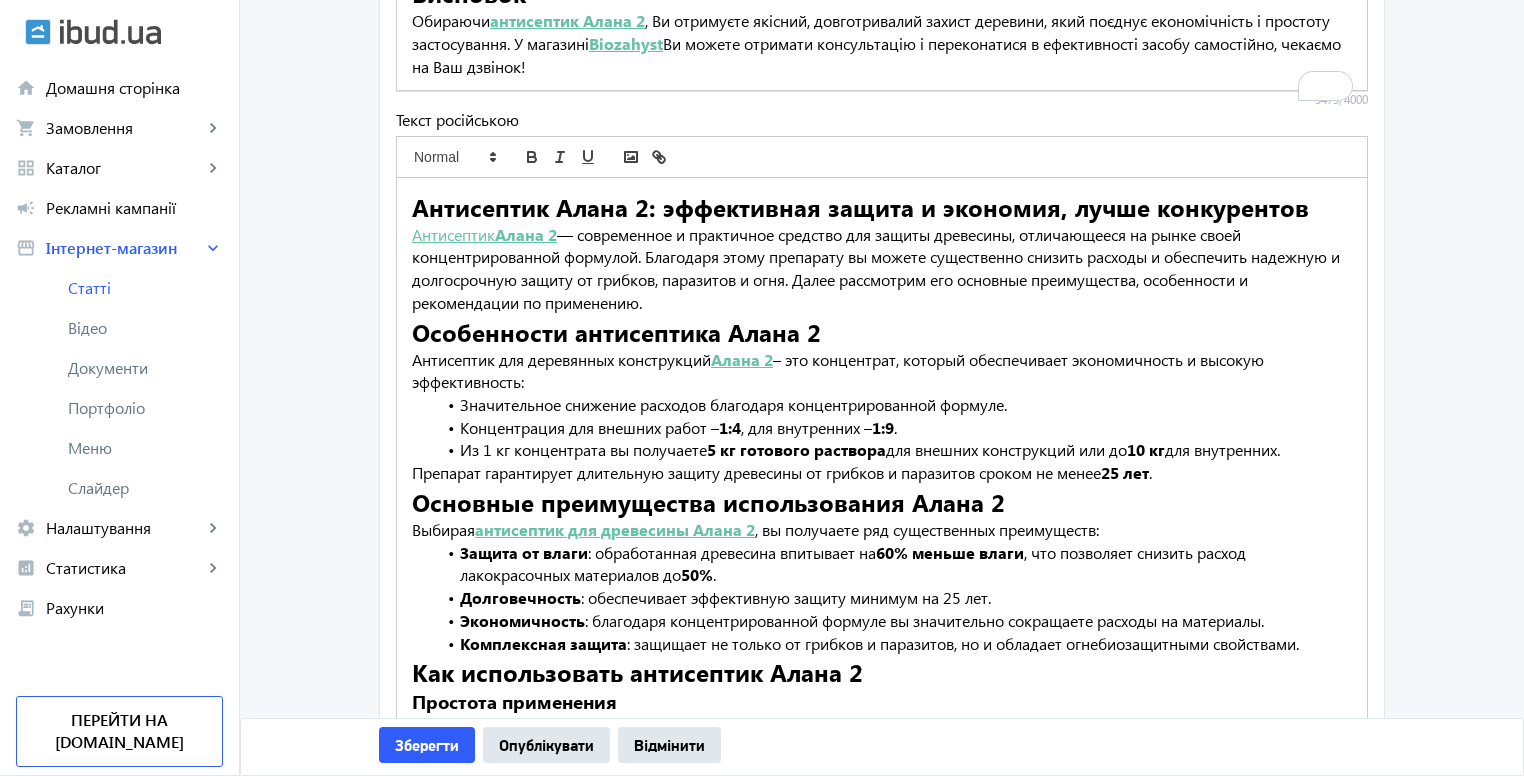 scroll, scrollTop: 1660, scrollLeft: 0, axis: vertical 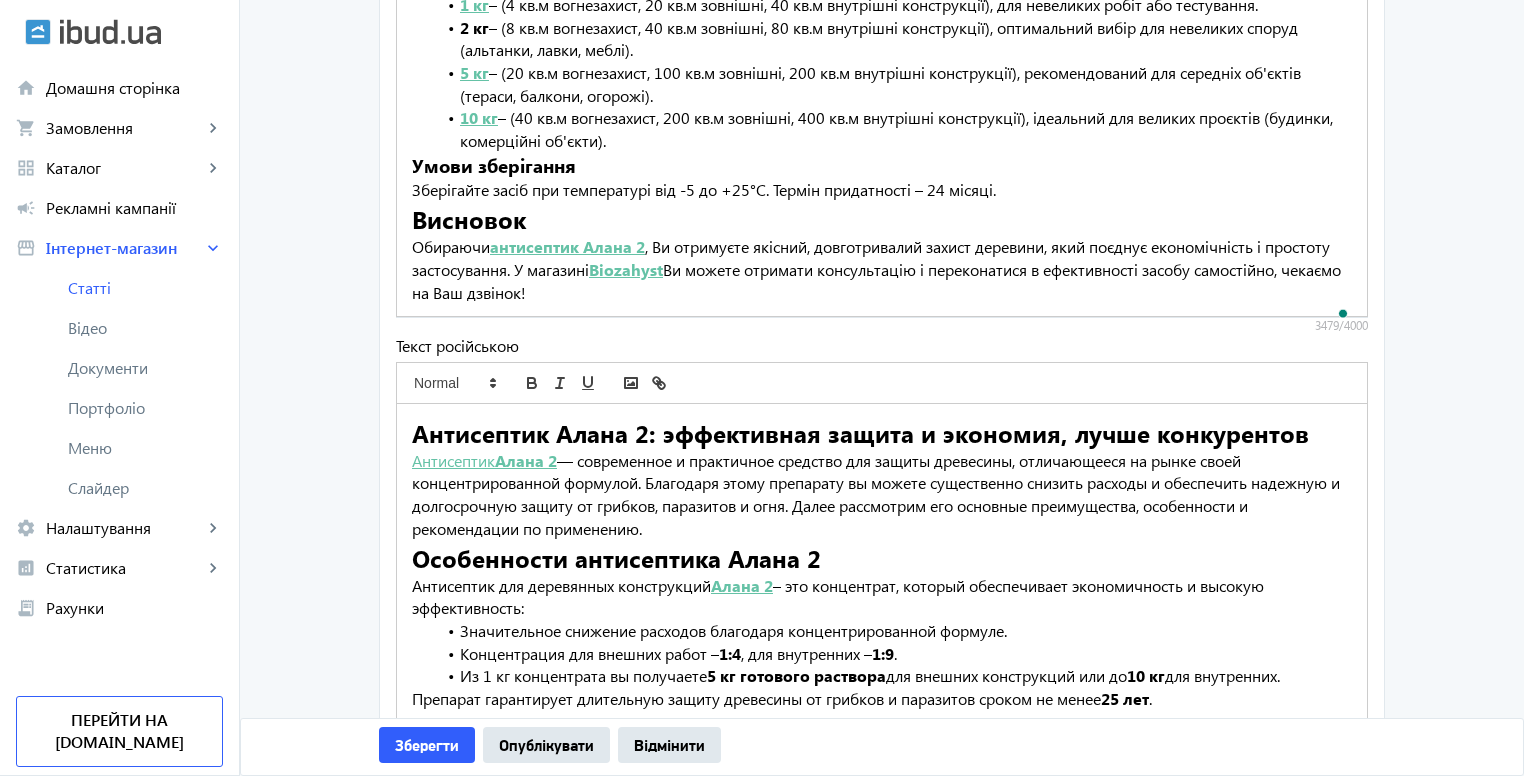 drag, startPoint x: 744, startPoint y: 317, endPoint x: 1044, endPoint y: 209, distance: 318.84793 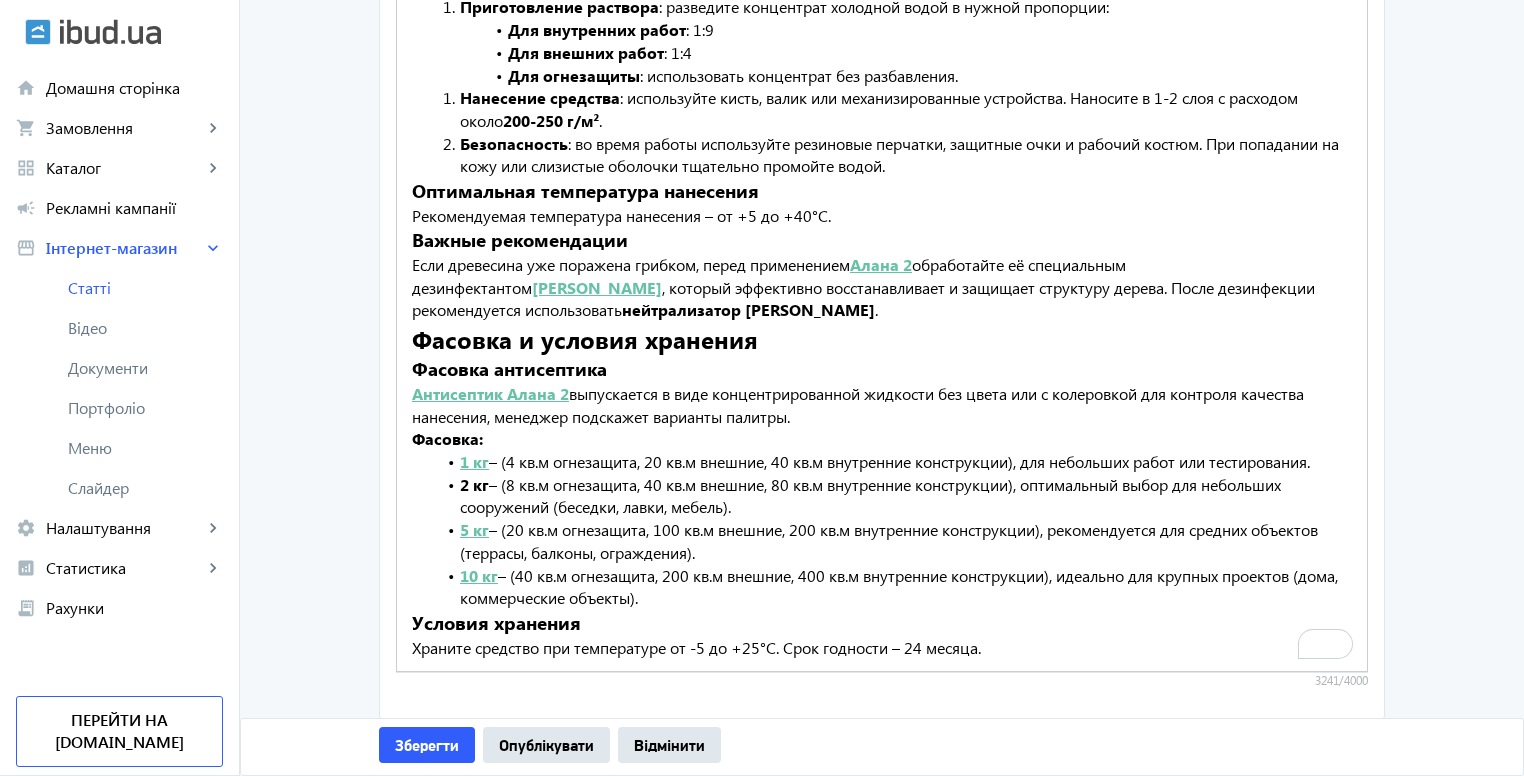 scroll, scrollTop: 2558, scrollLeft: 0, axis: vertical 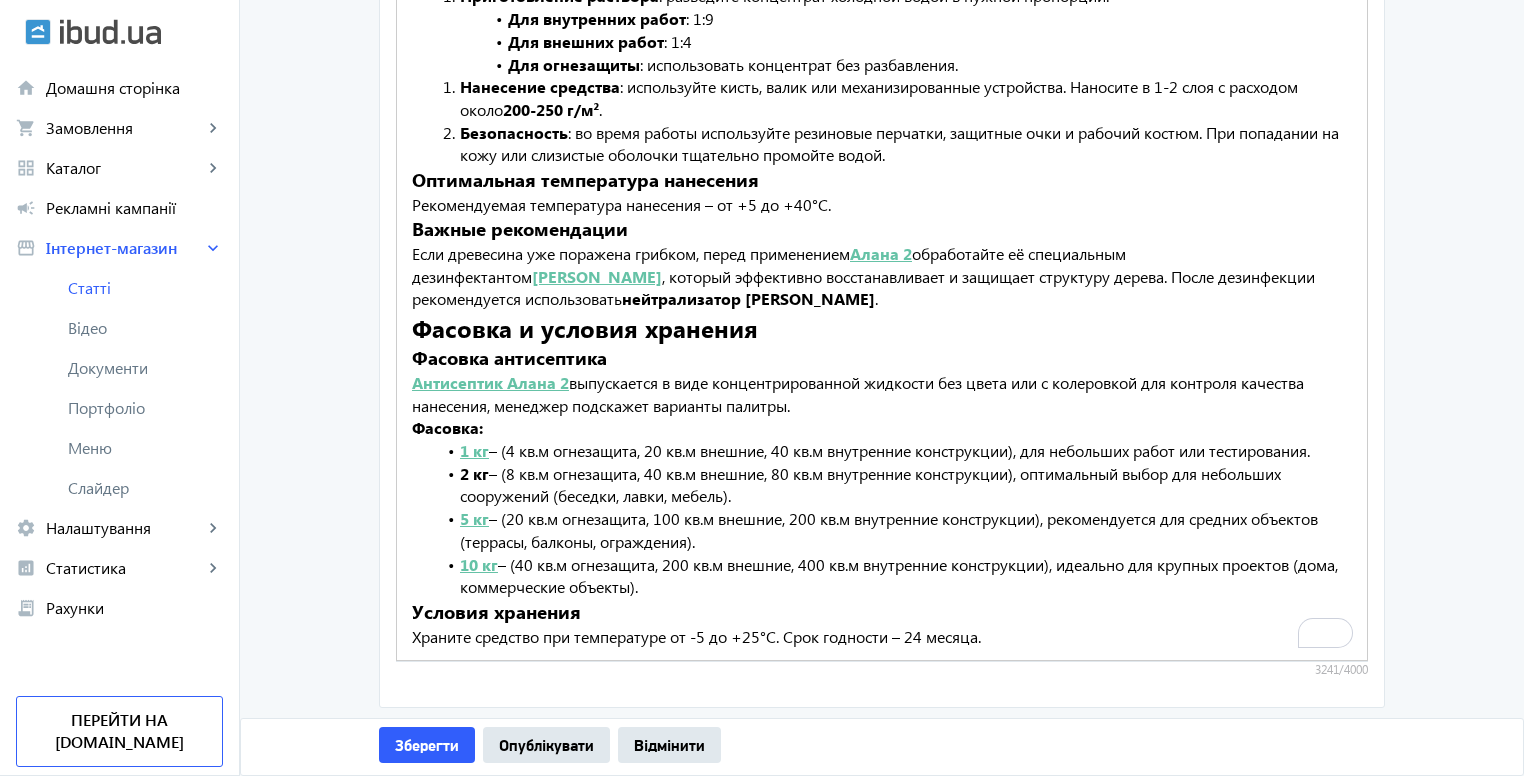 click on "10 кг" 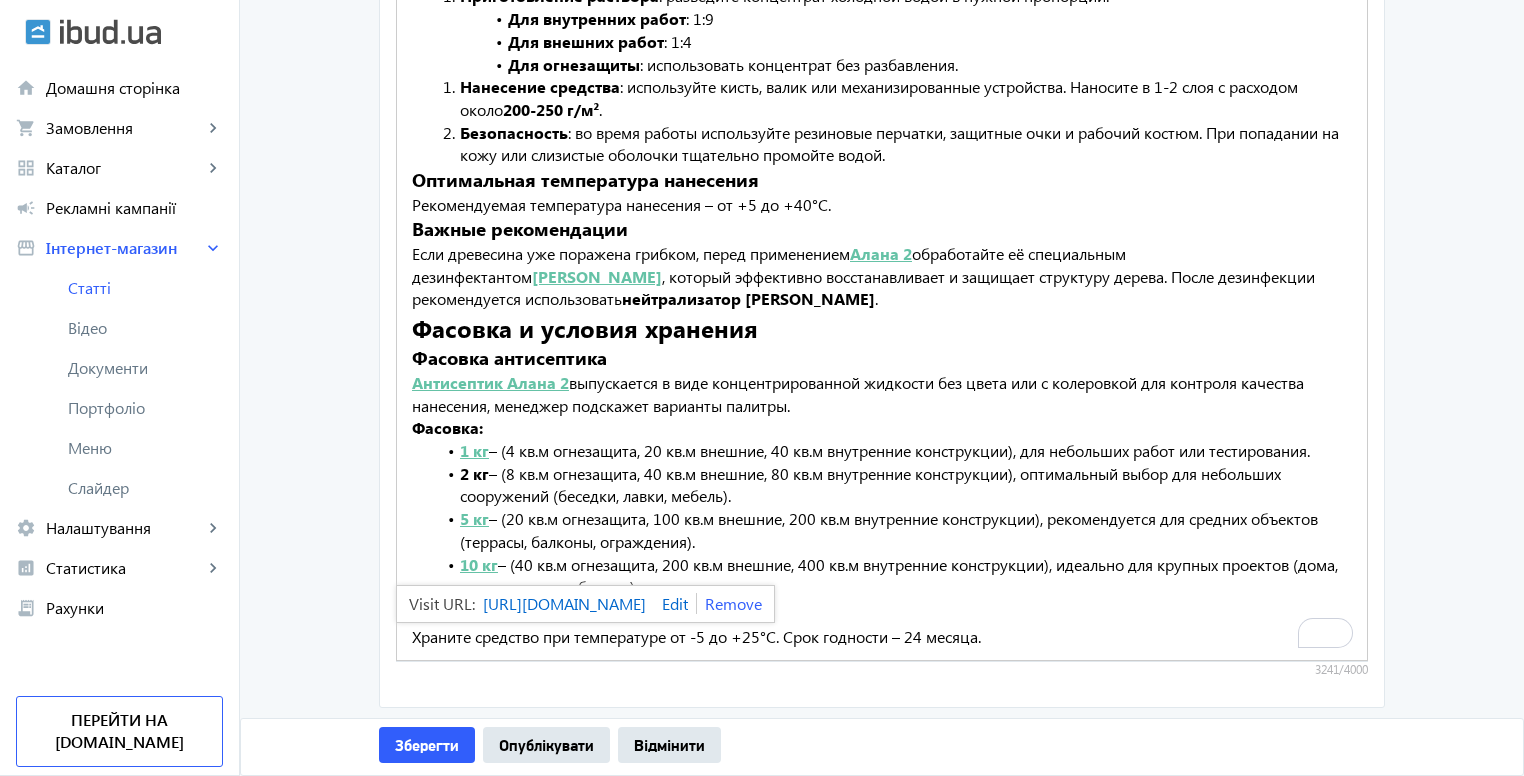 click 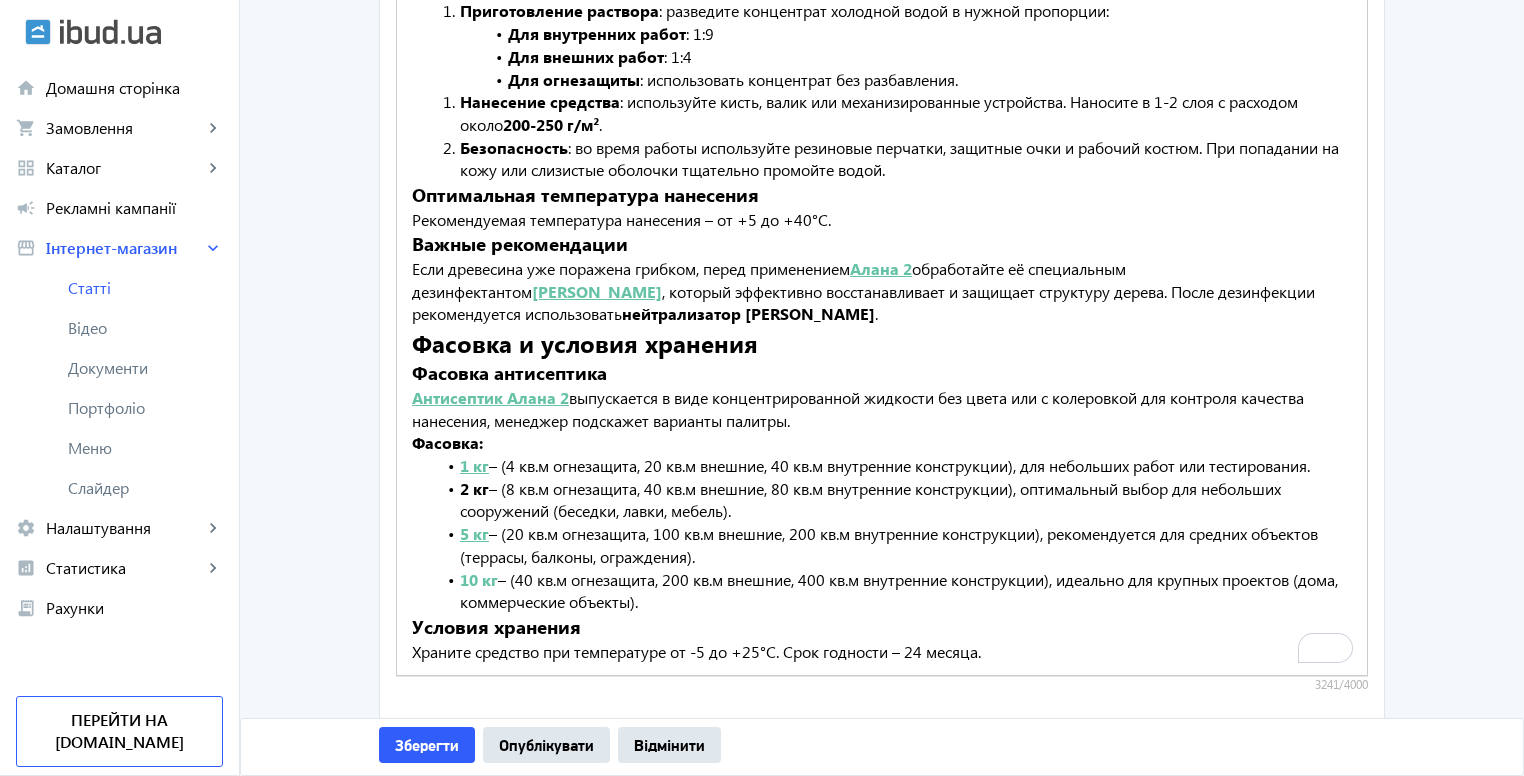 scroll, scrollTop: 2558, scrollLeft: 0, axis: vertical 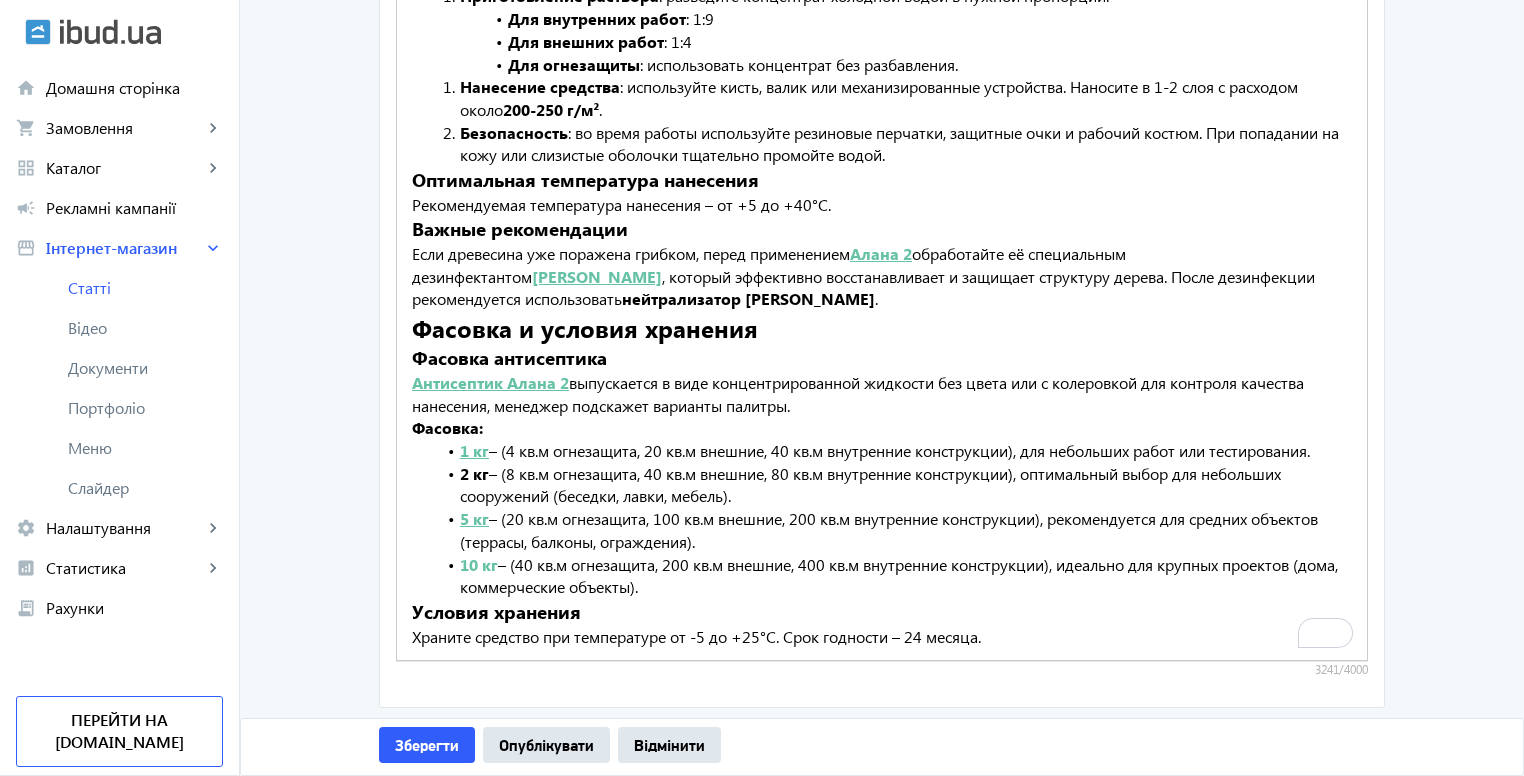 click on "10 кг" 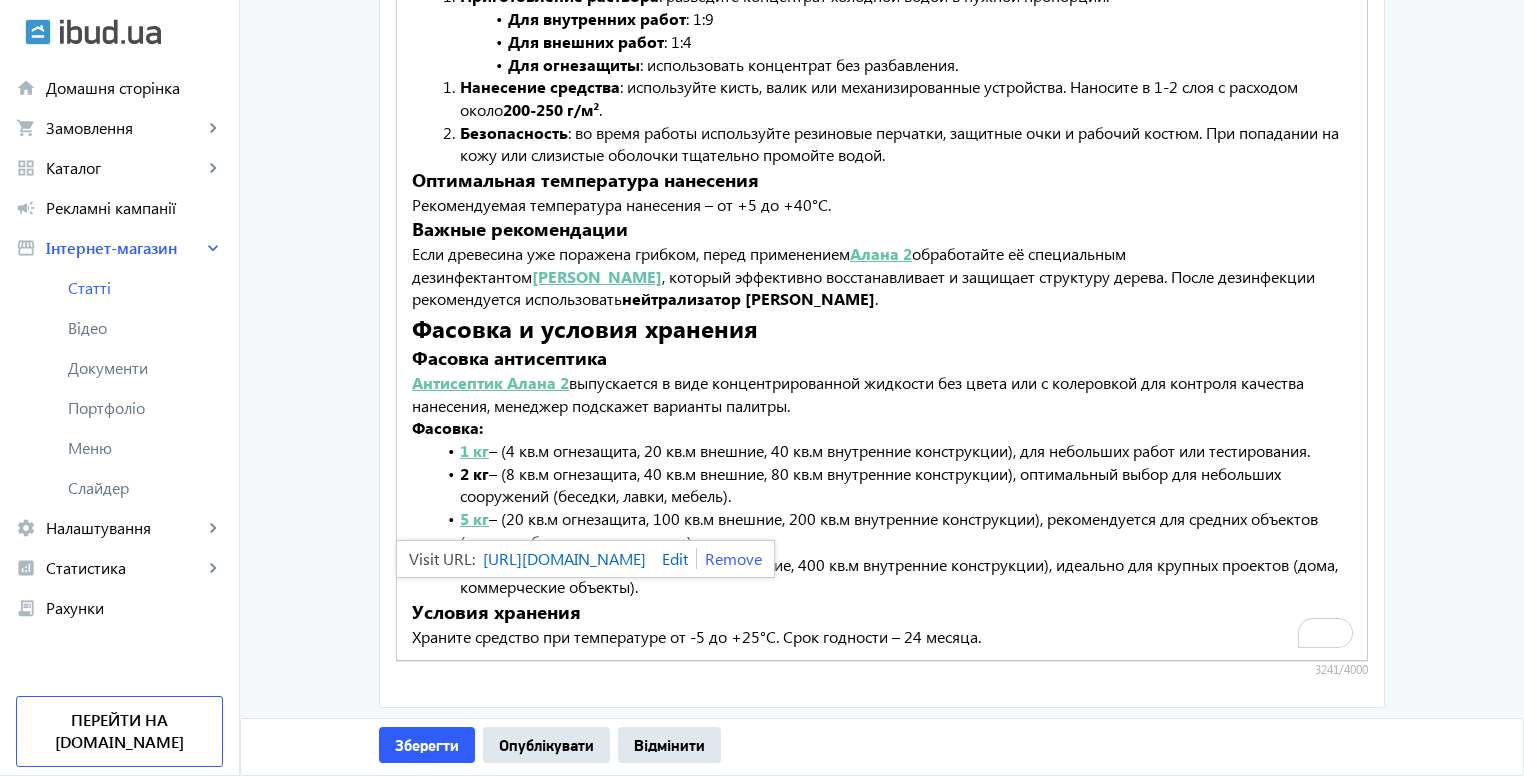 click 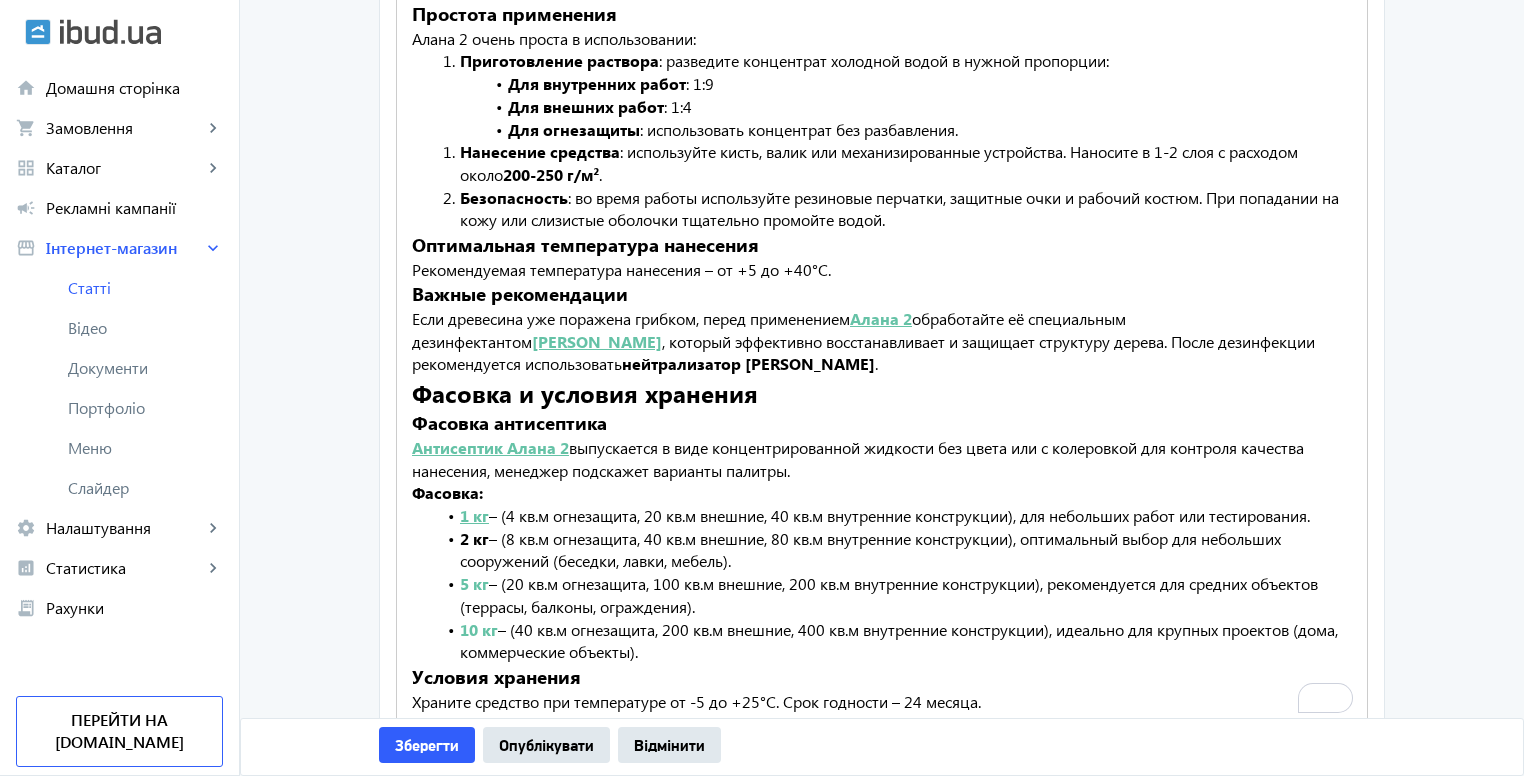 scroll, scrollTop: 2558, scrollLeft: 0, axis: vertical 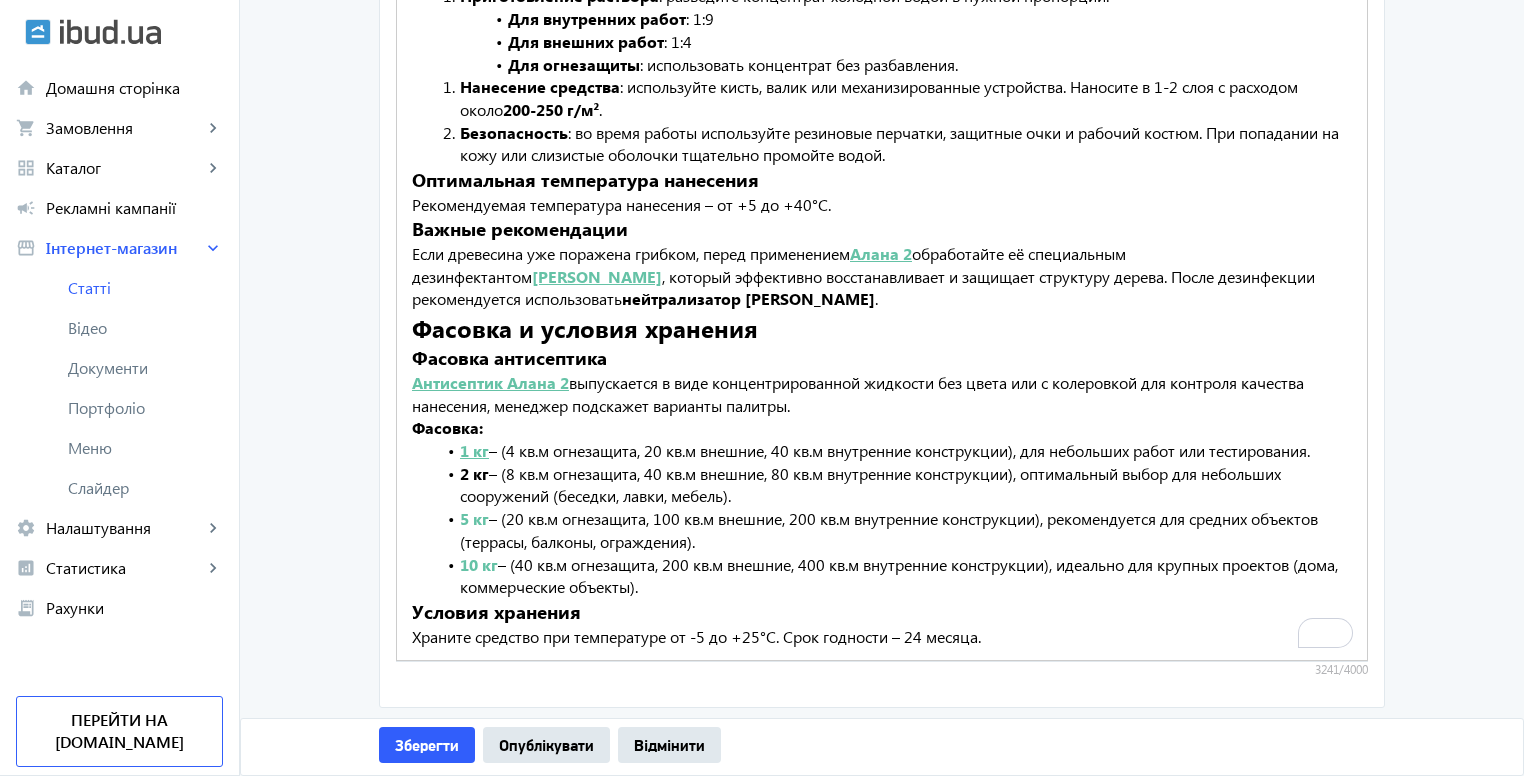 click on "2 кг" 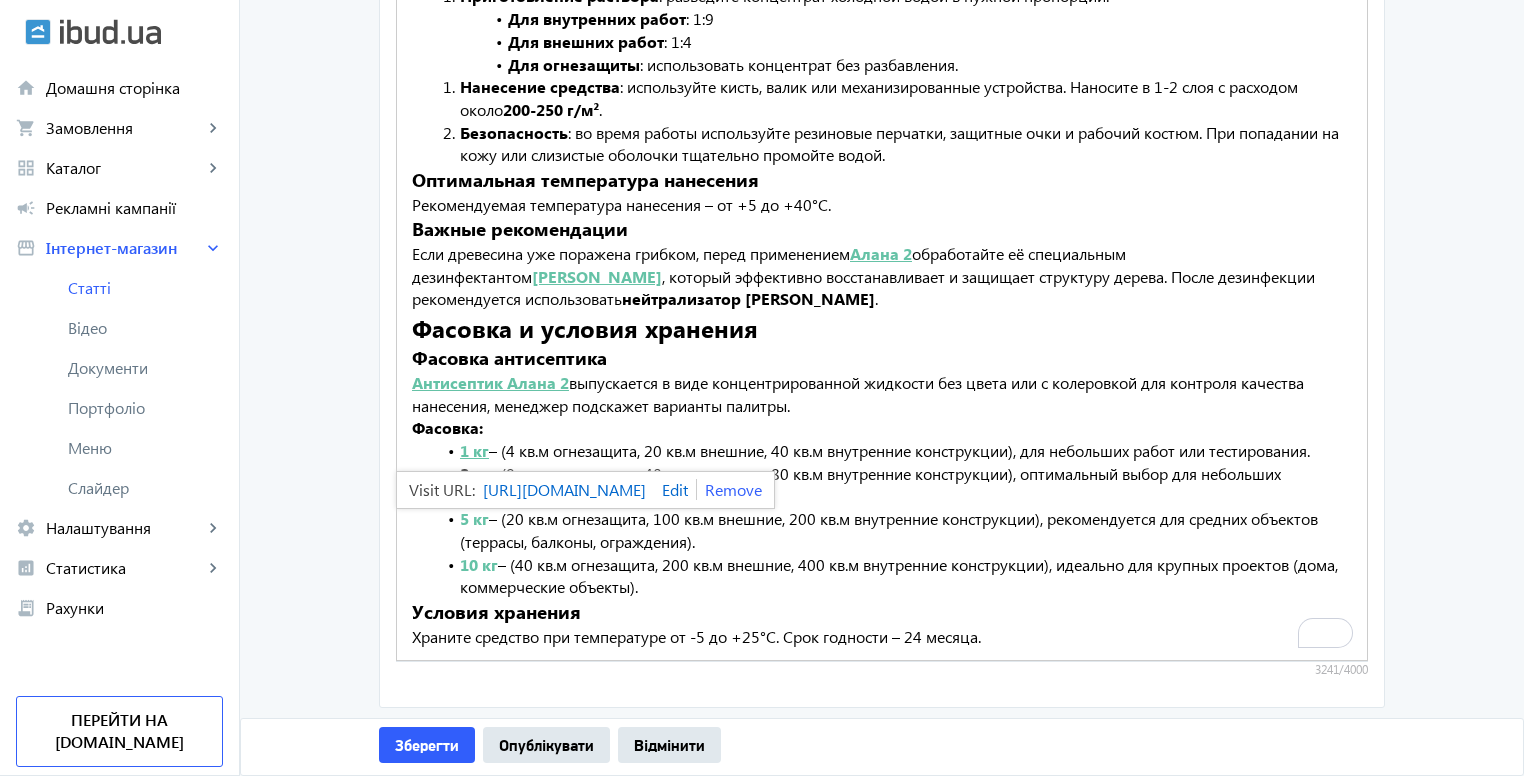 click 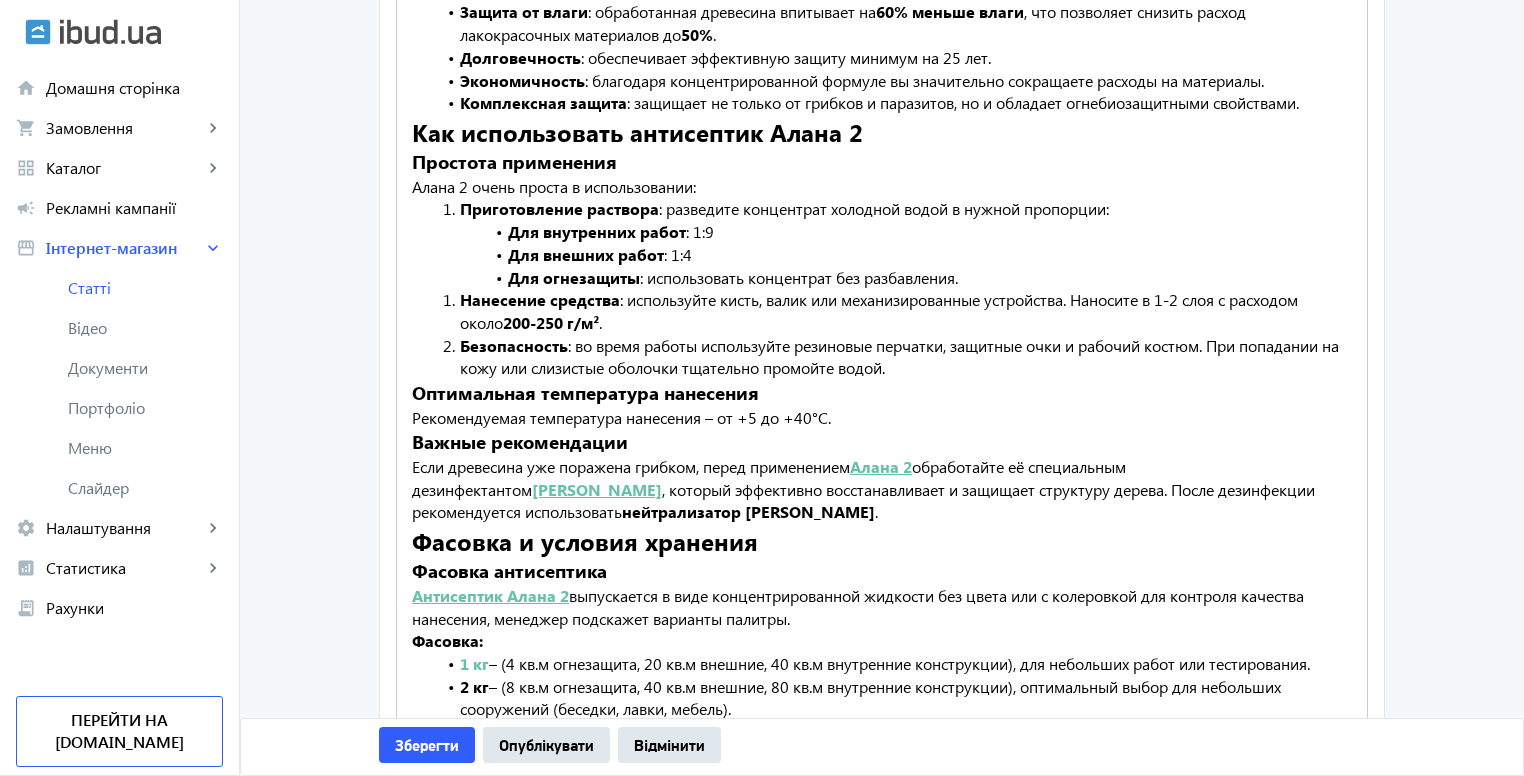 scroll, scrollTop: 2558, scrollLeft: 0, axis: vertical 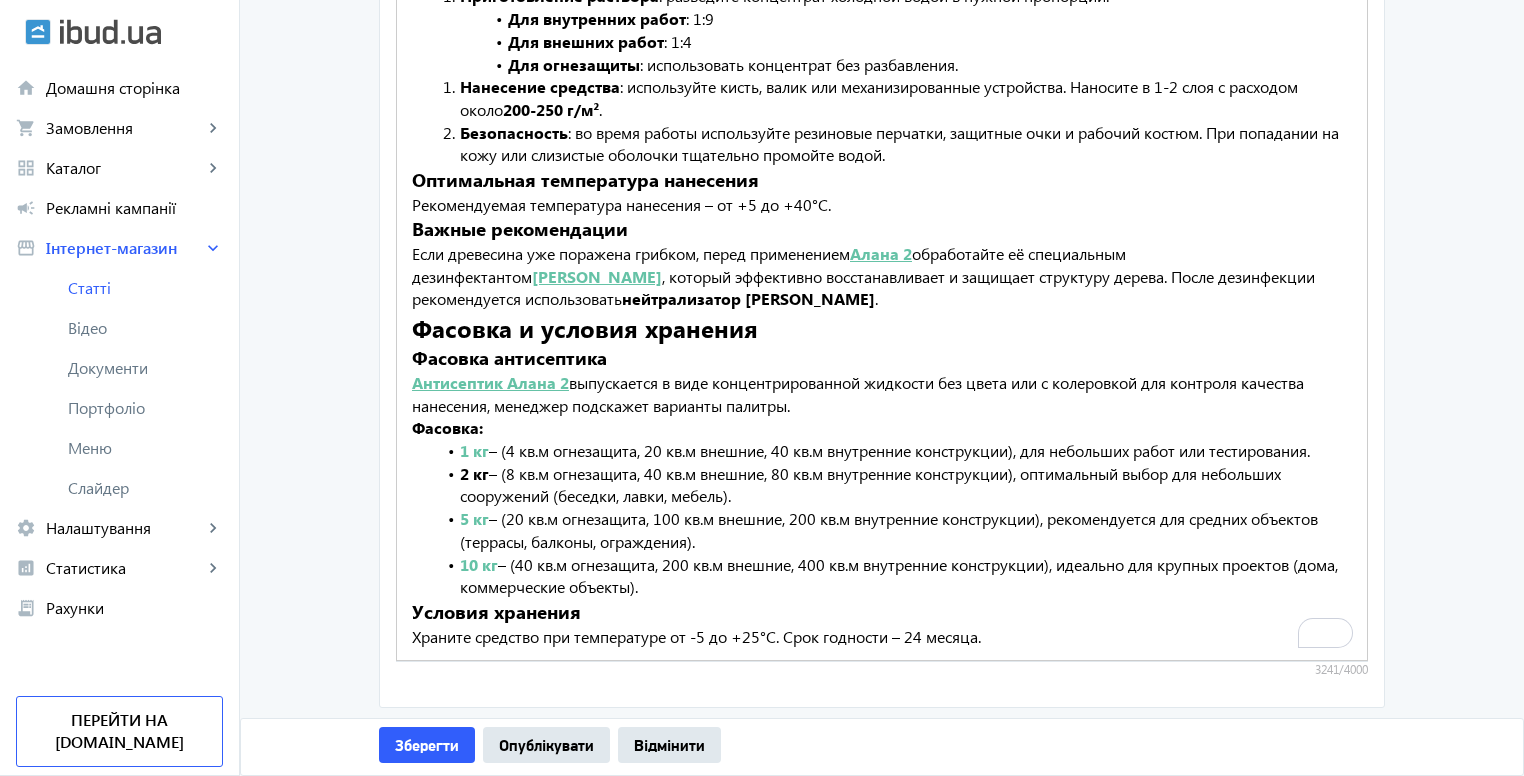 click on "Антисептик Алана 2" 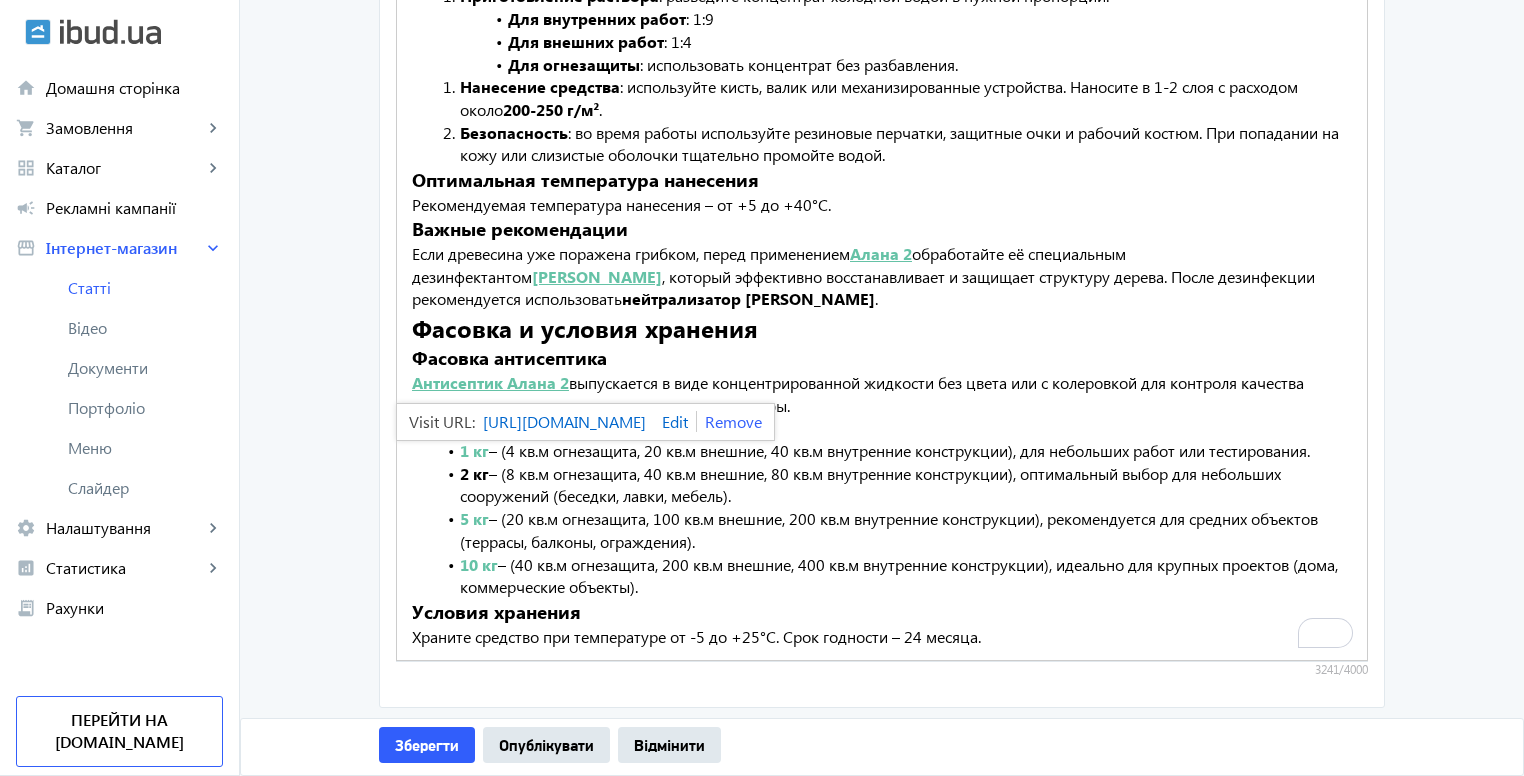 click 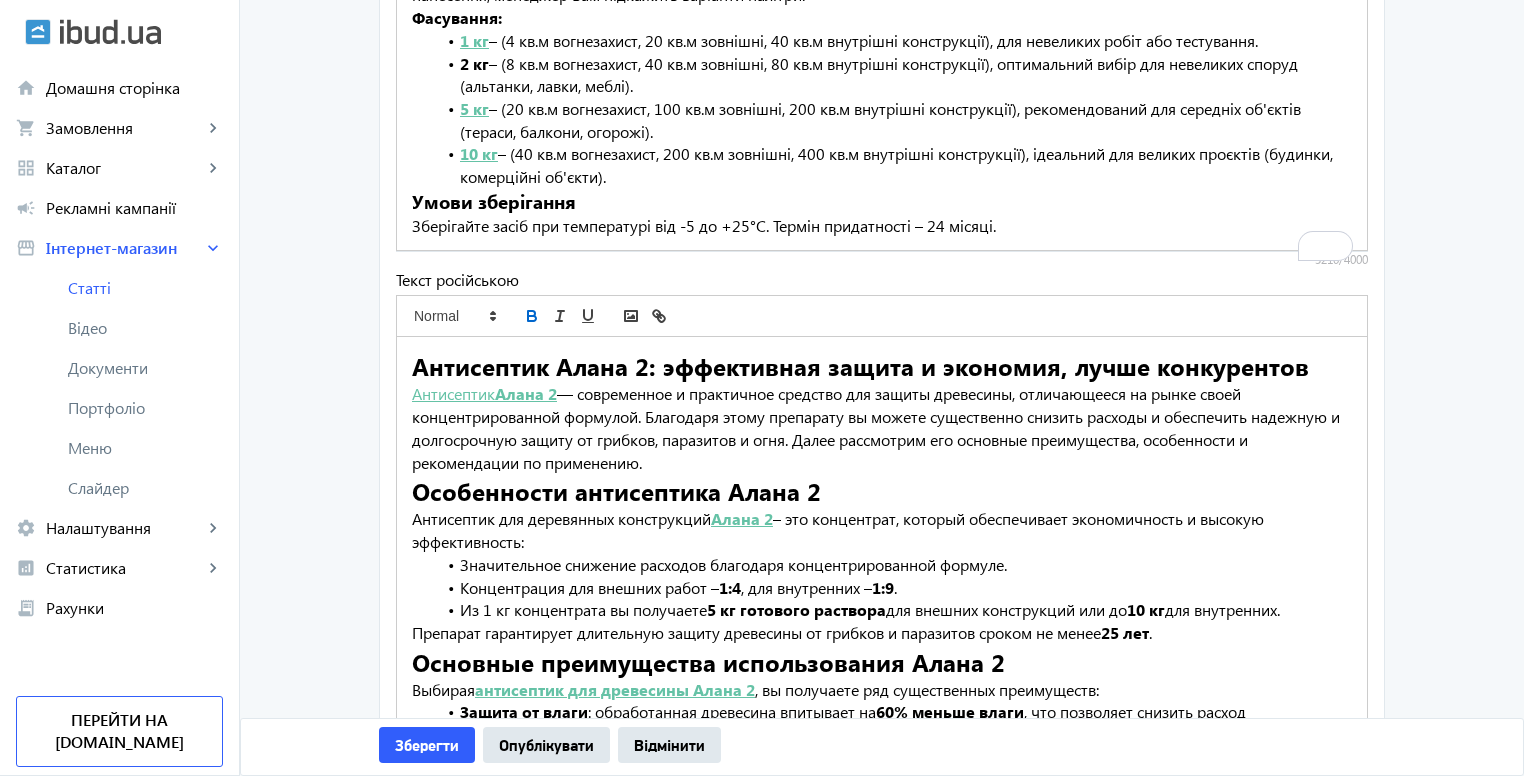 scroll, scrollTop: 2424, scrollLeft: 0, axis: vertical 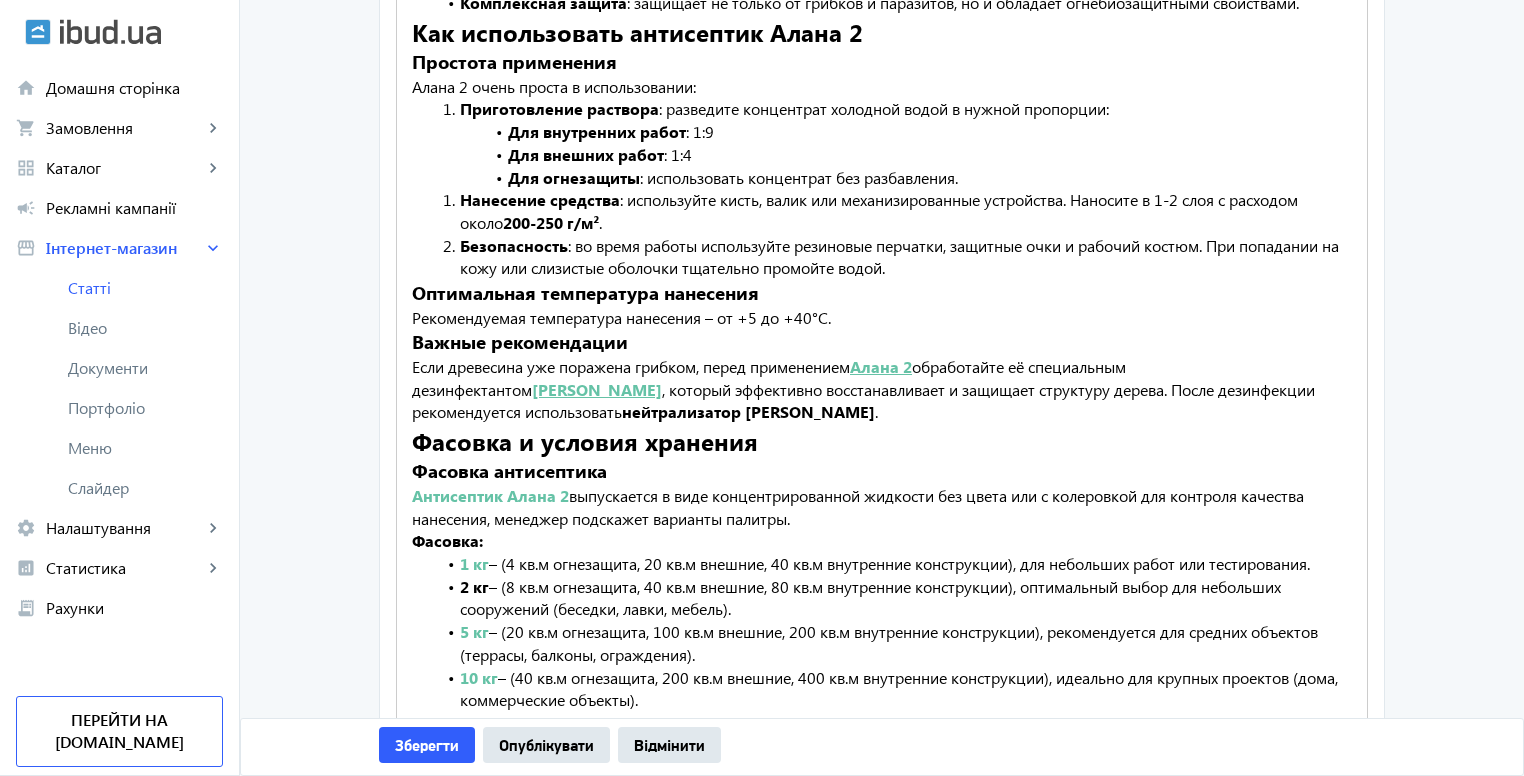 click on "Алана WhiteWood" 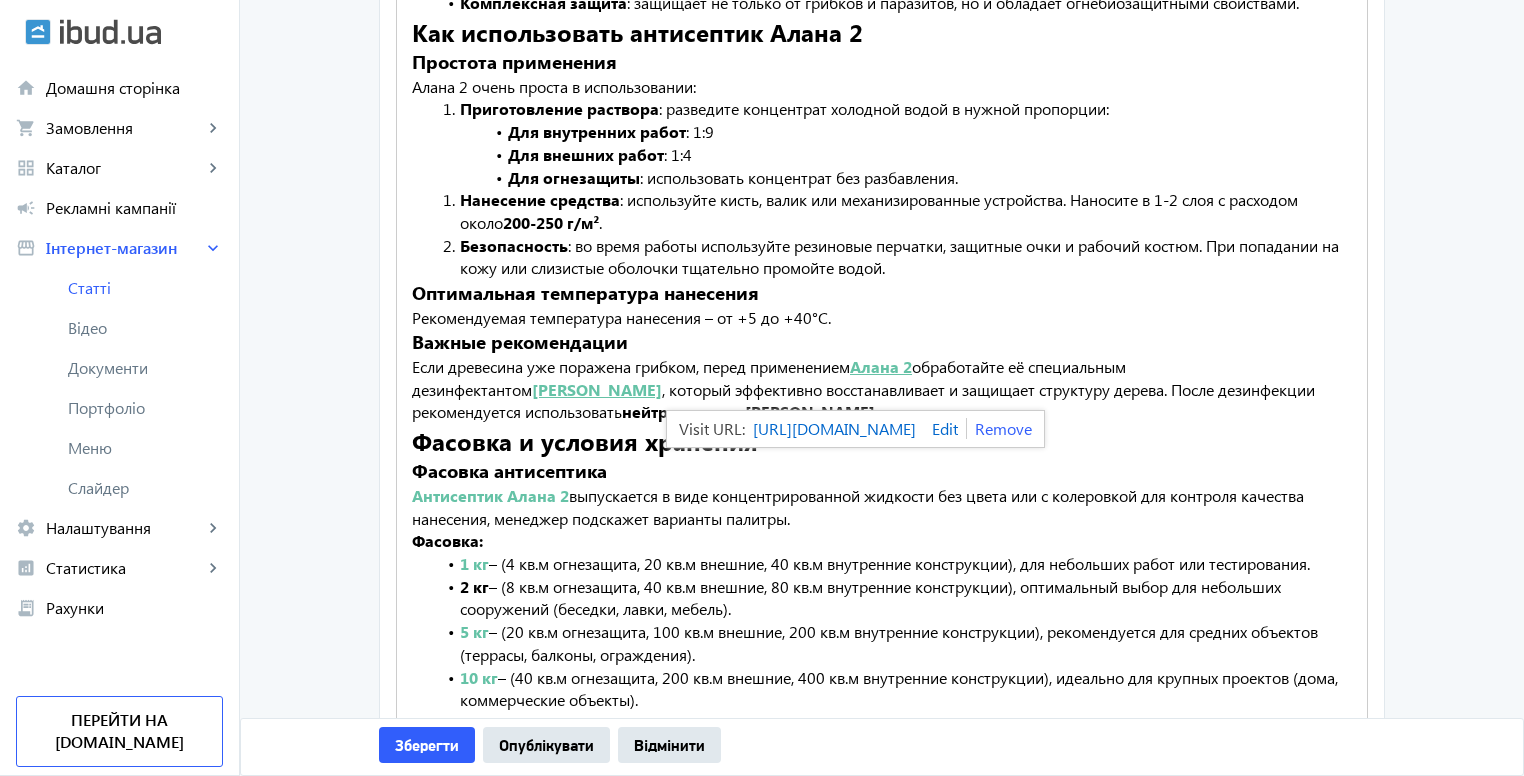 click 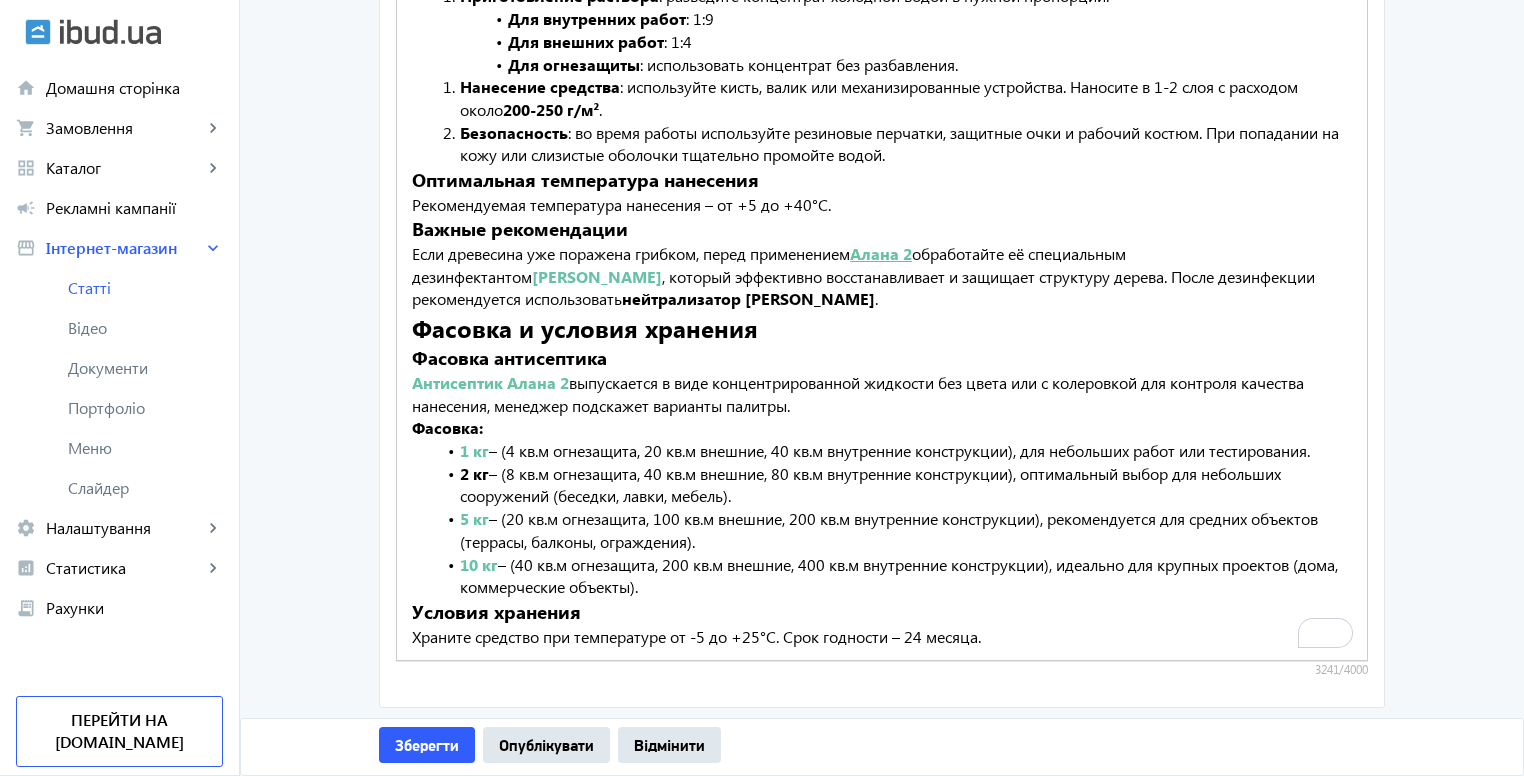 scroll, scrollTop: 2558, scrollLeft: 0, axis: vertical 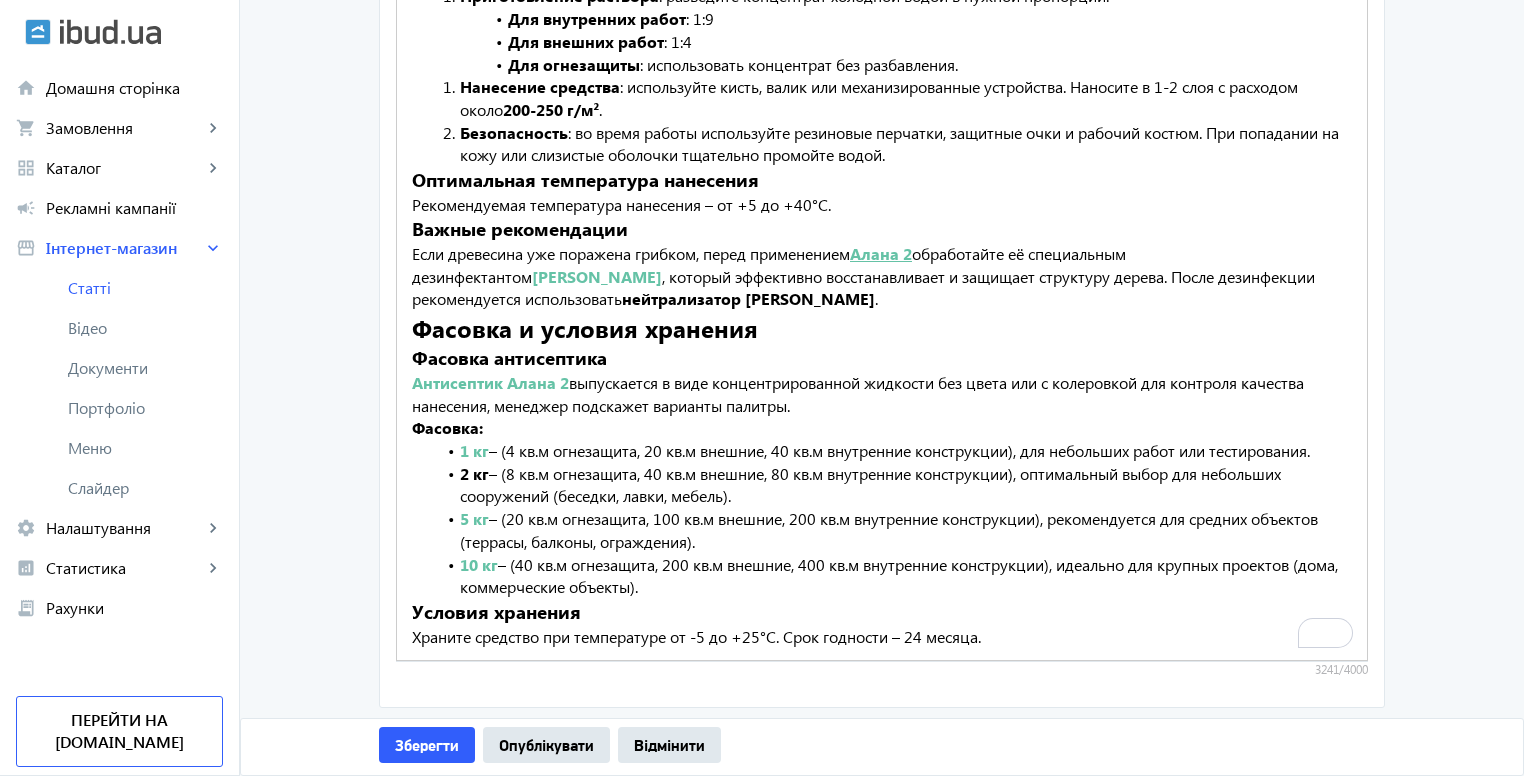 click on "Алана 2" 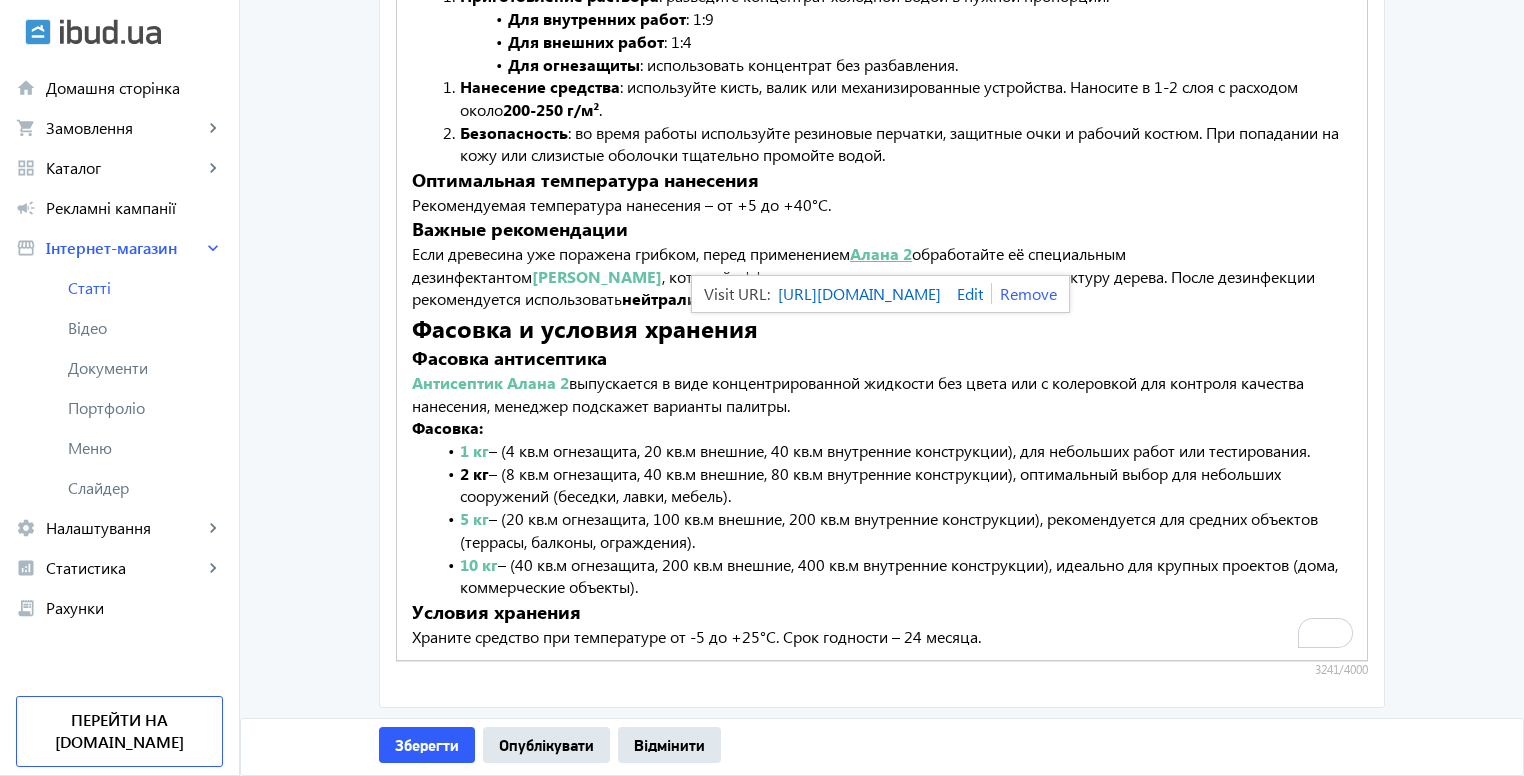 click 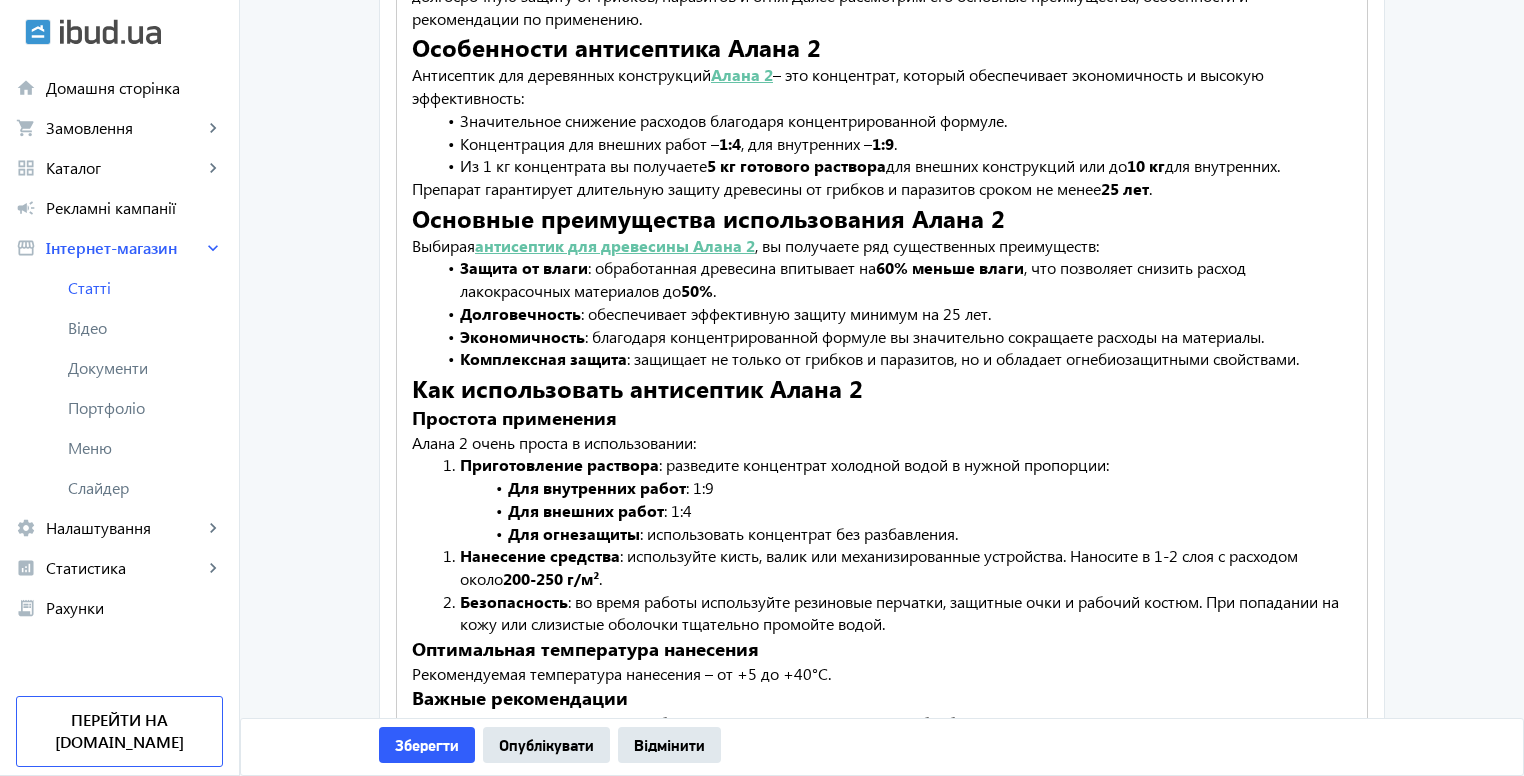 scroll, scrollTop: 2058, scrollLeft: 0, axis: vertical 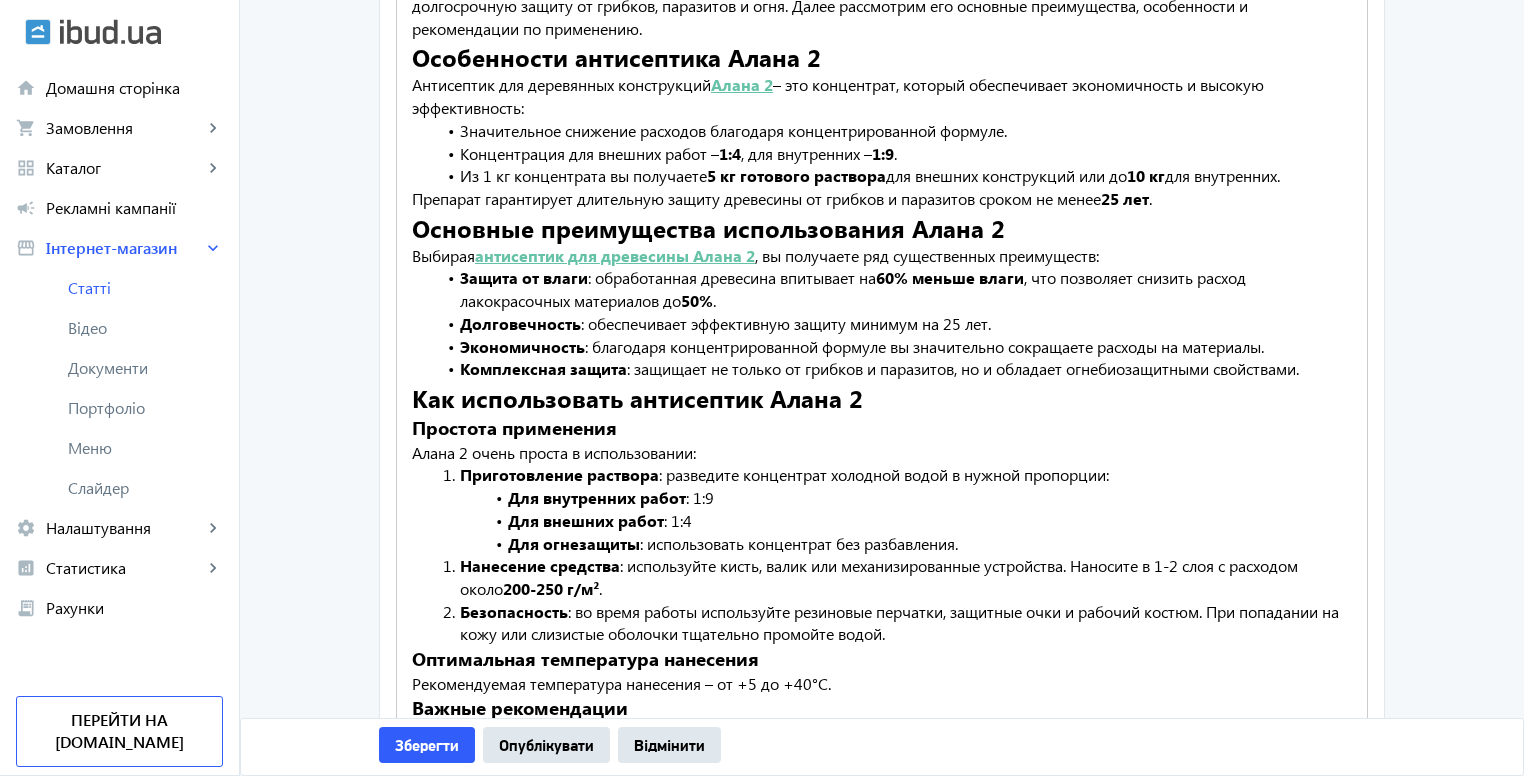 click on "антисептик для древесины Алана 2" 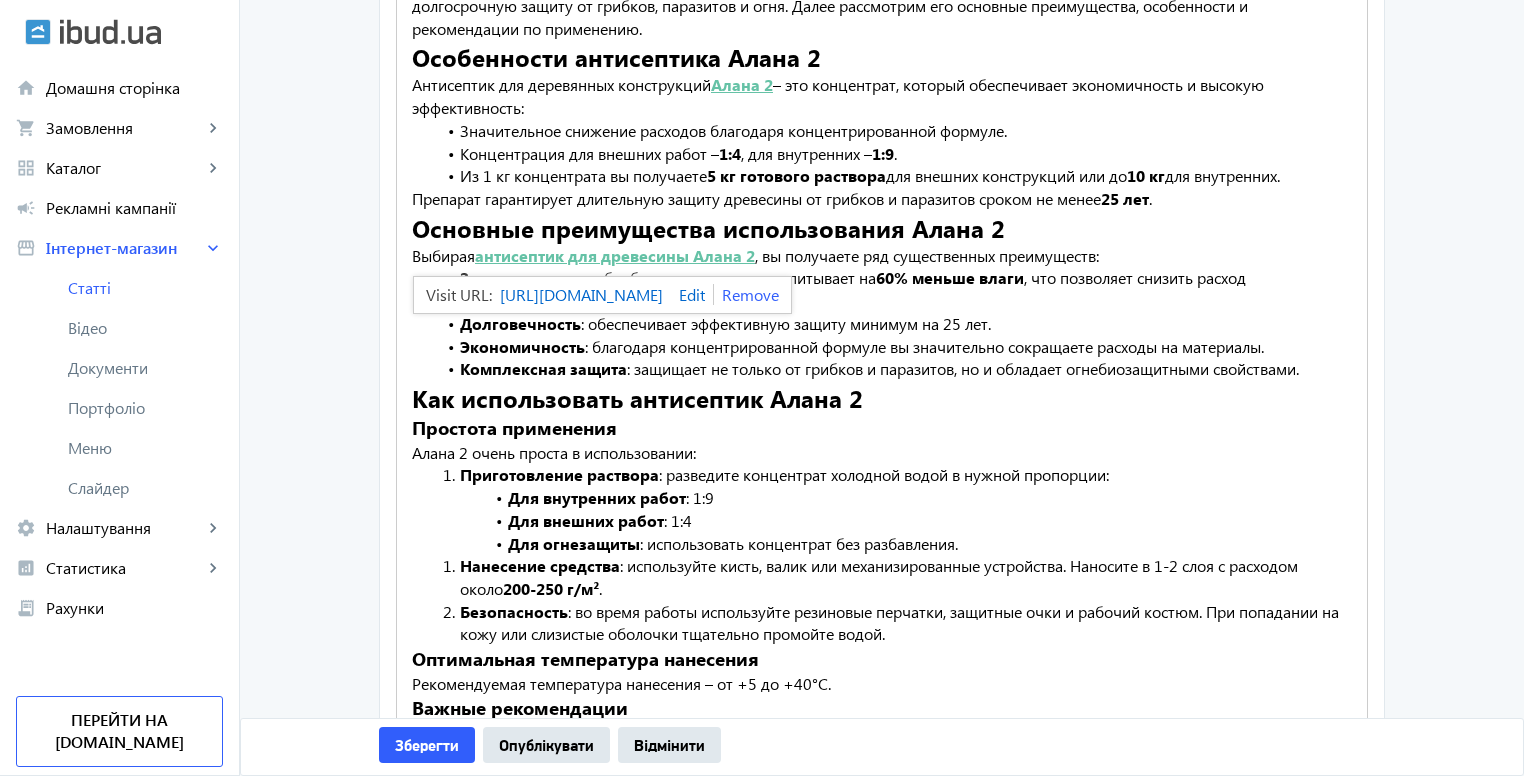 click 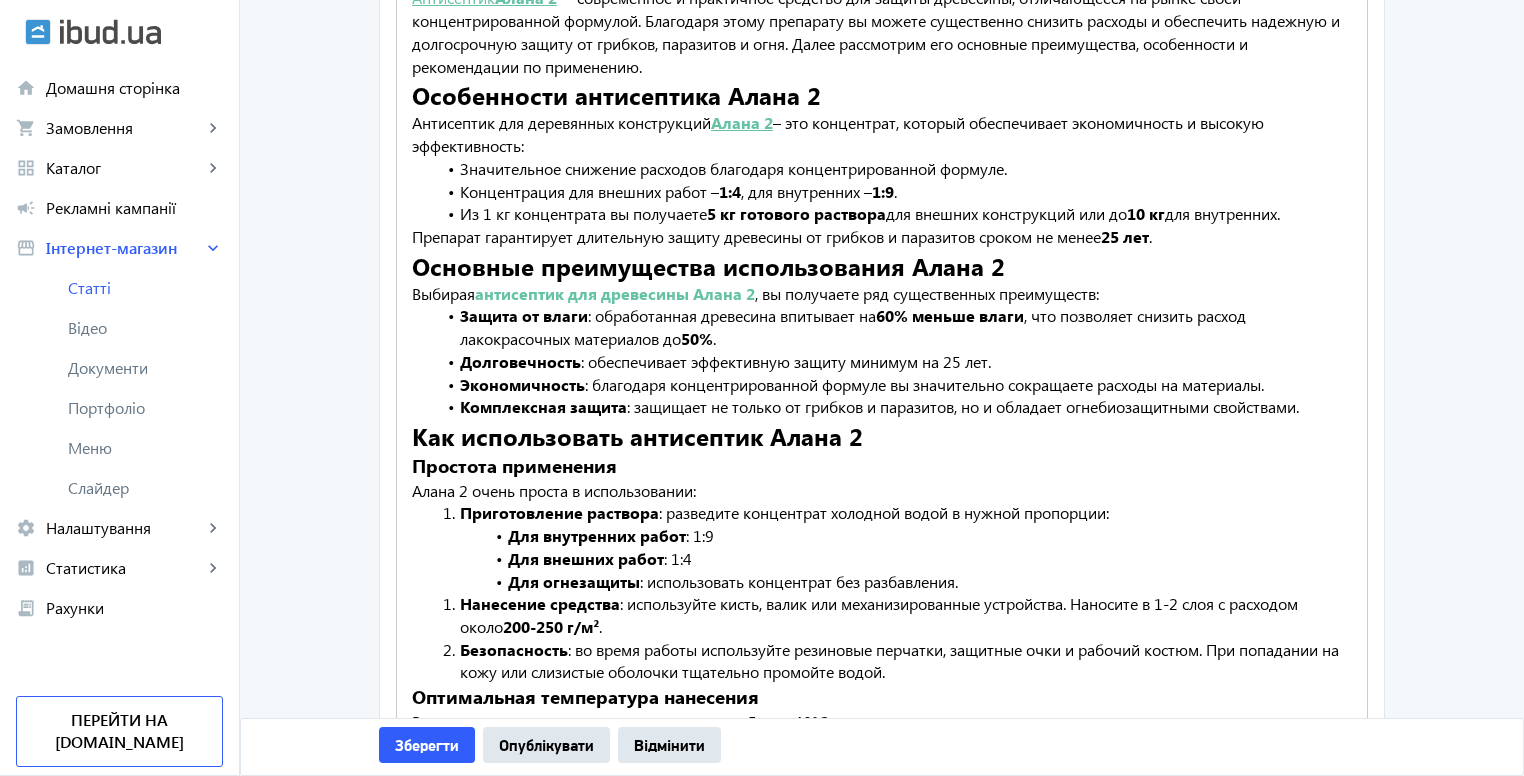 scroll, scrollTop: 1724, scrollLeft: 0, axis: vertical 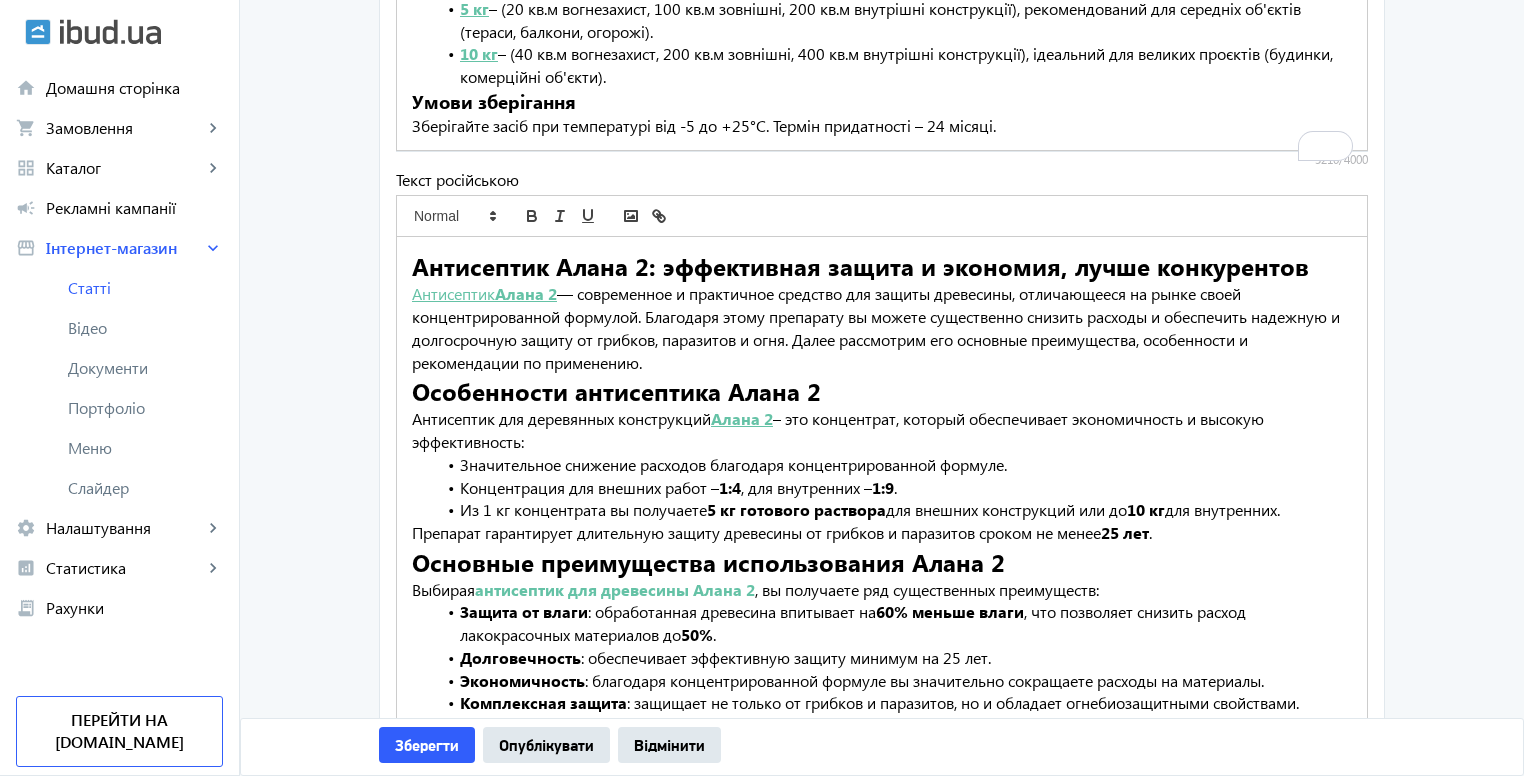 click on "Алана 2" 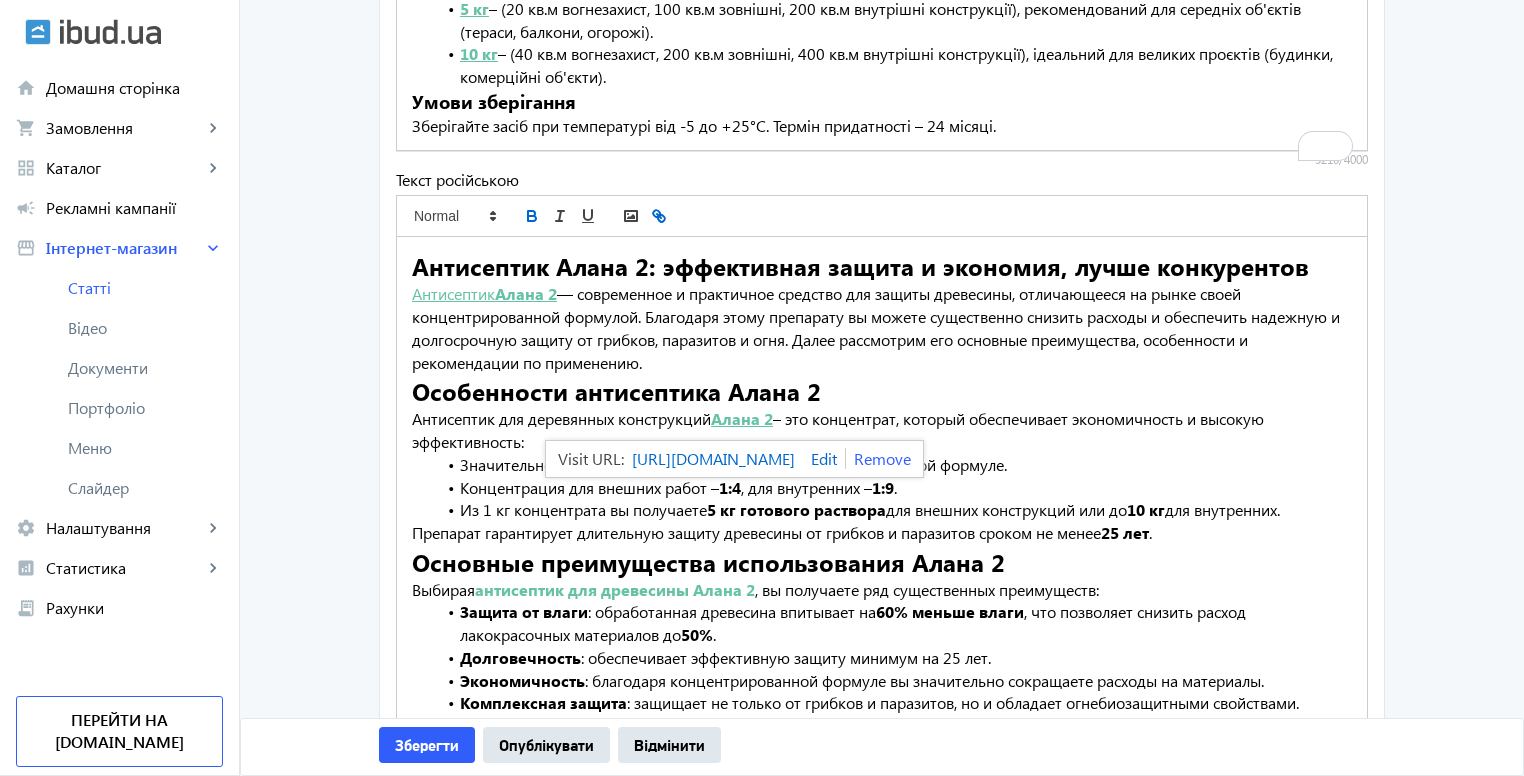 click 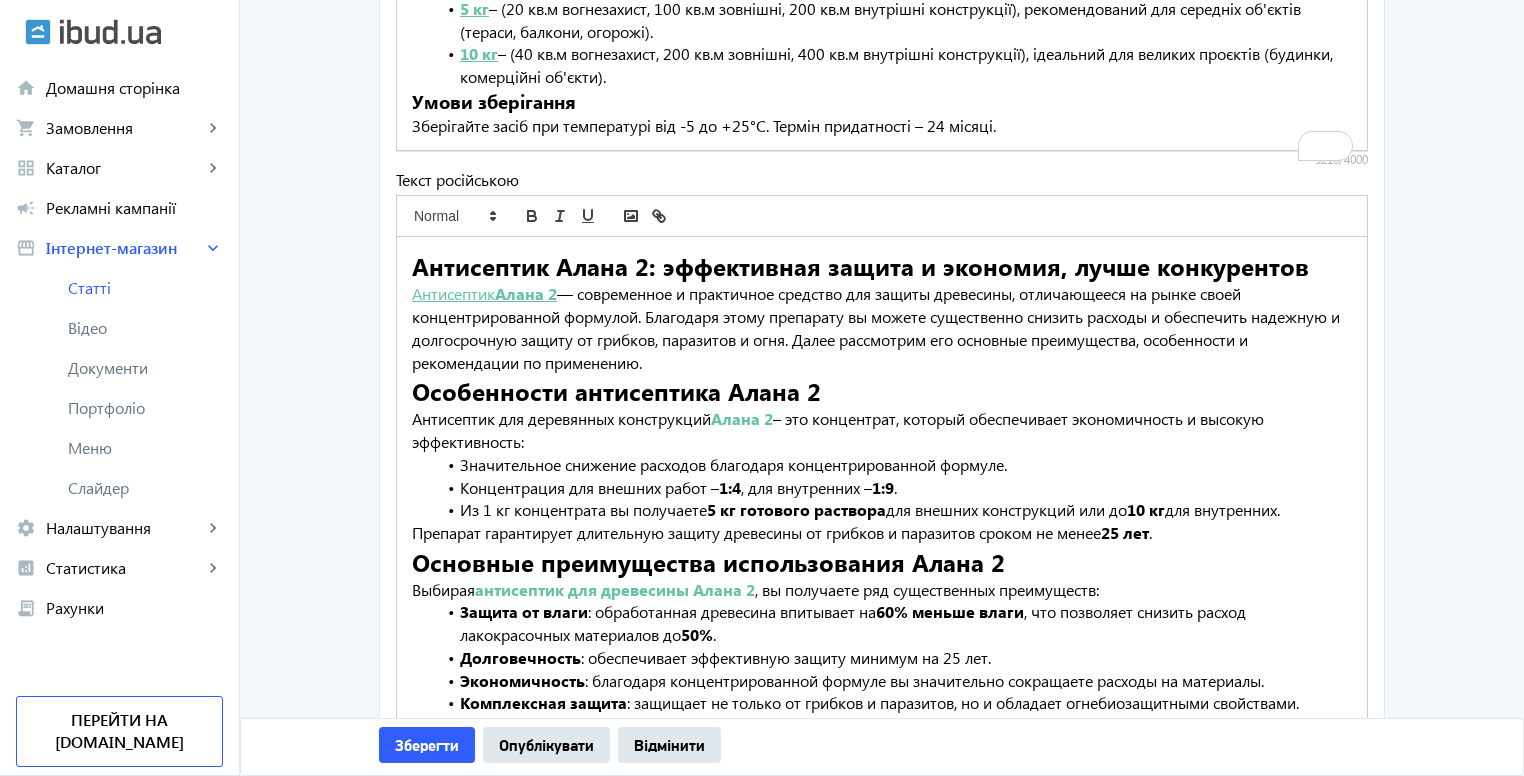 click on "Антисептик  Алана 2" 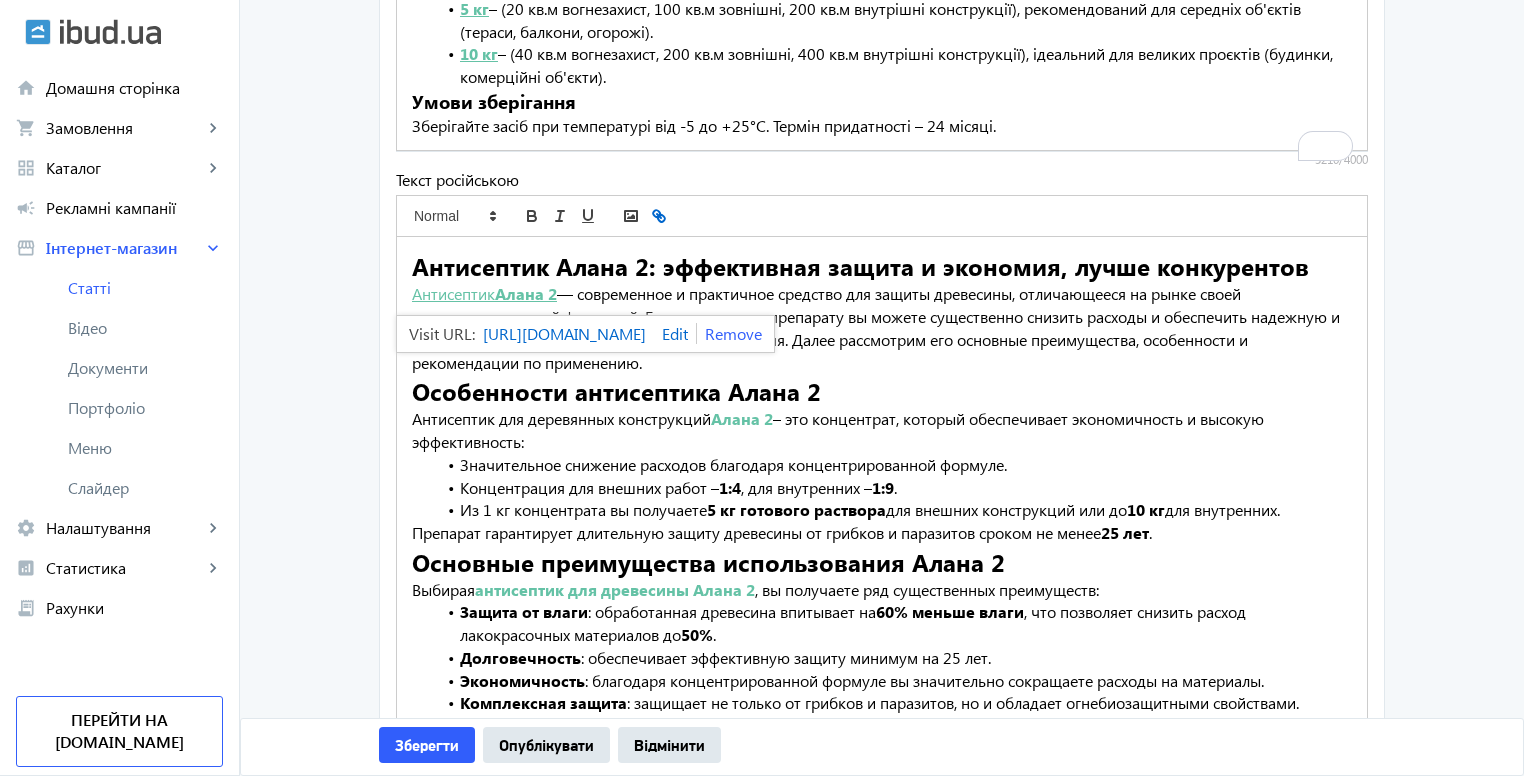 click 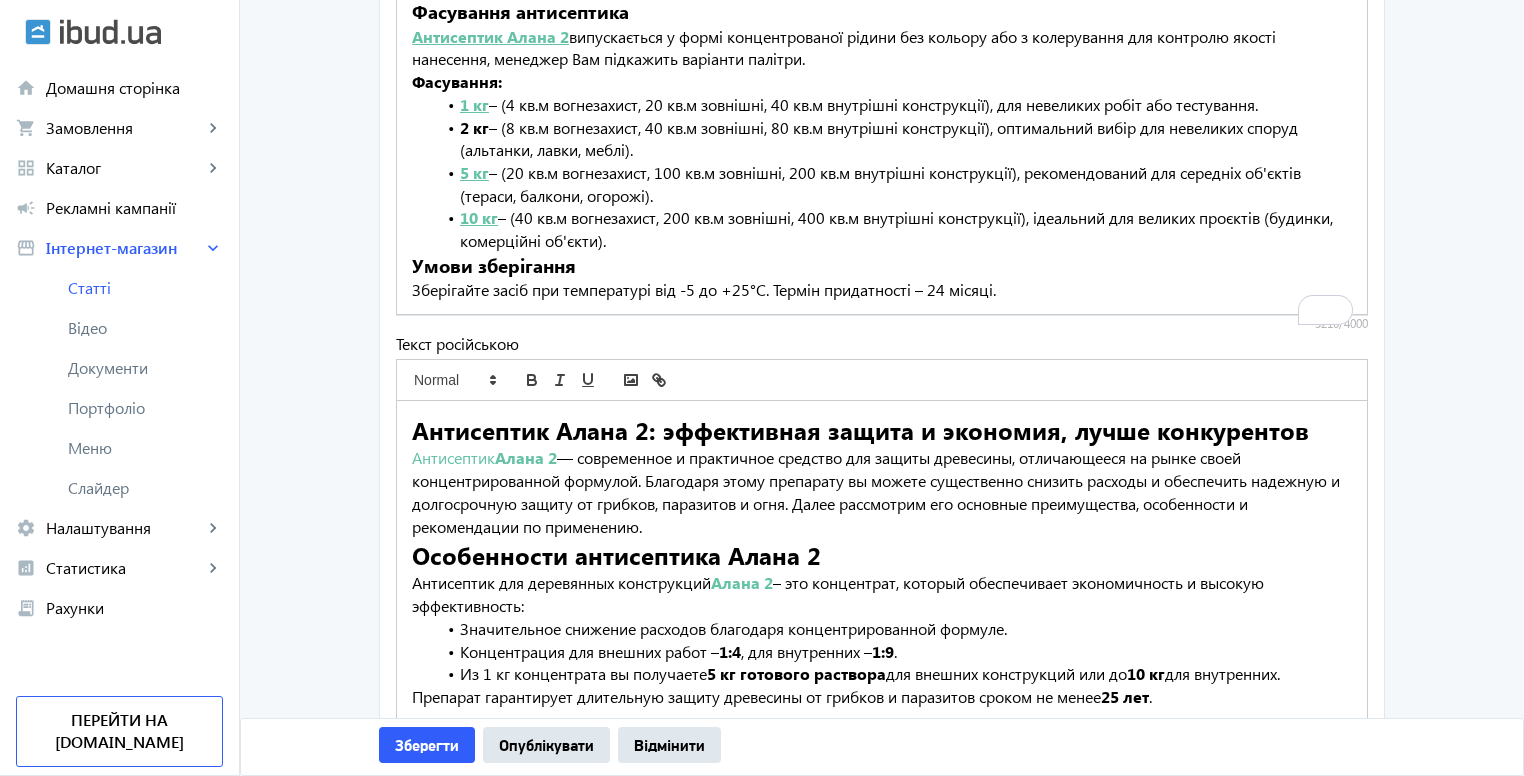 scroll, scrollTop: 1424, scrollLeft: 0, axis: vertical 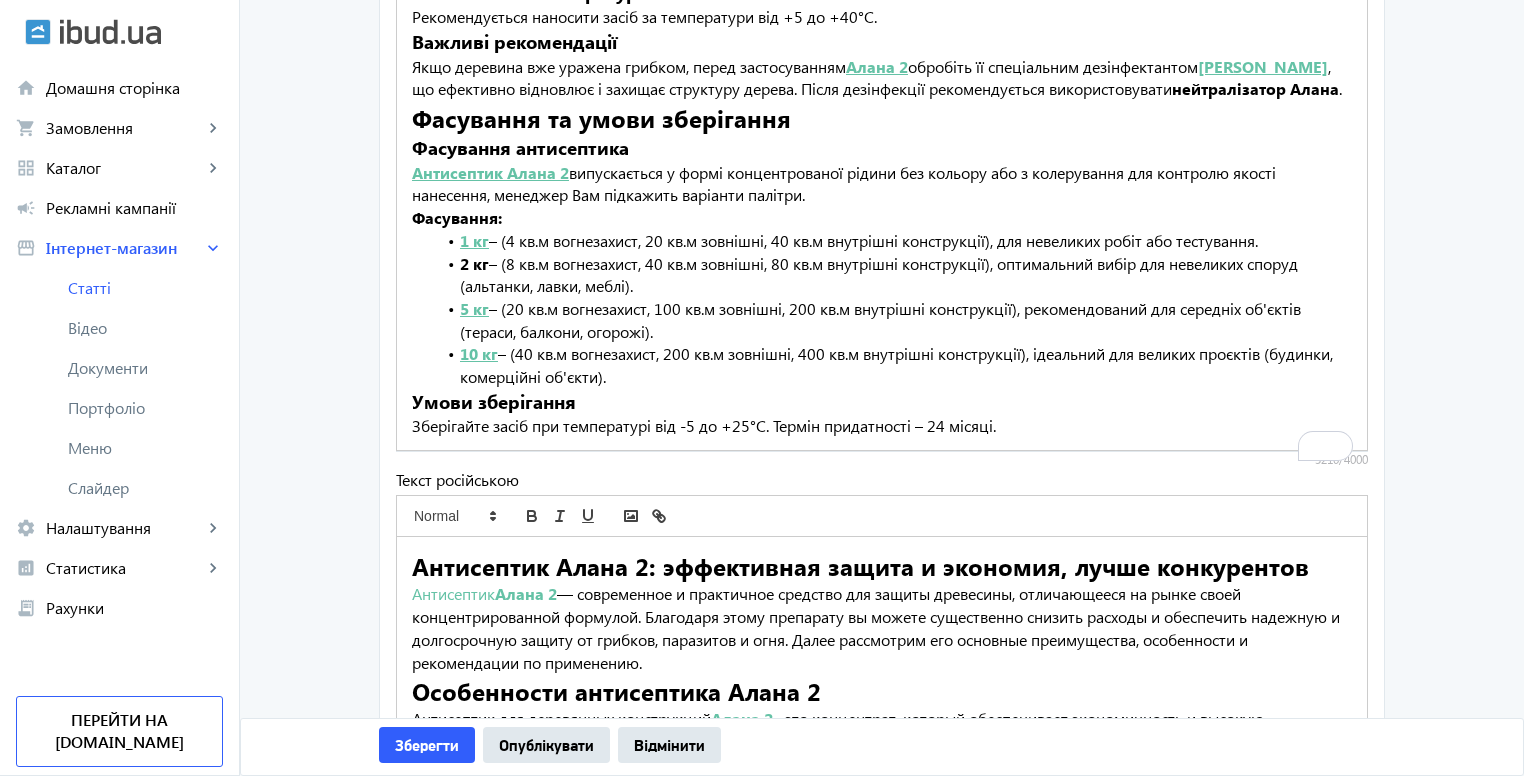 click on "10 кг" 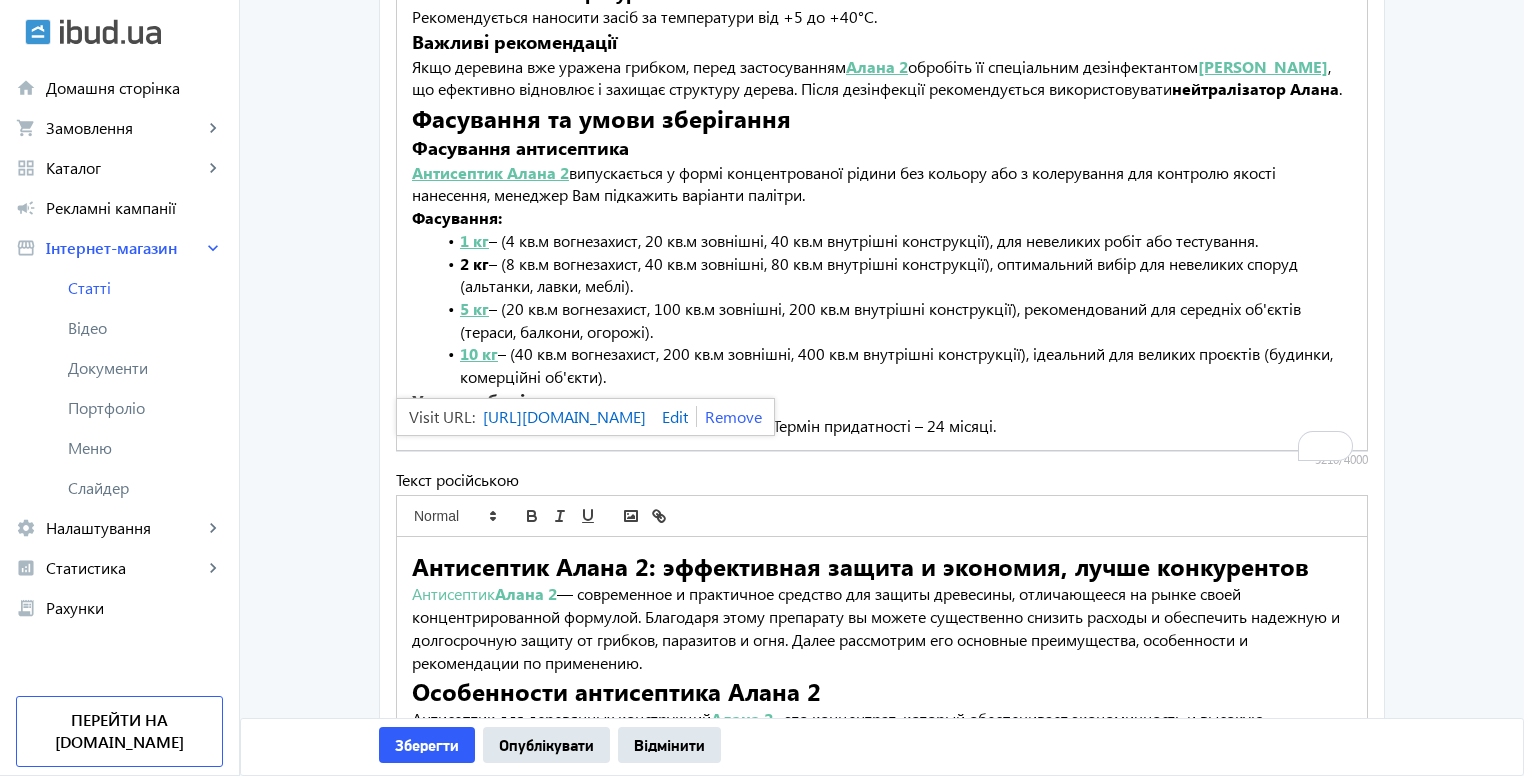 click 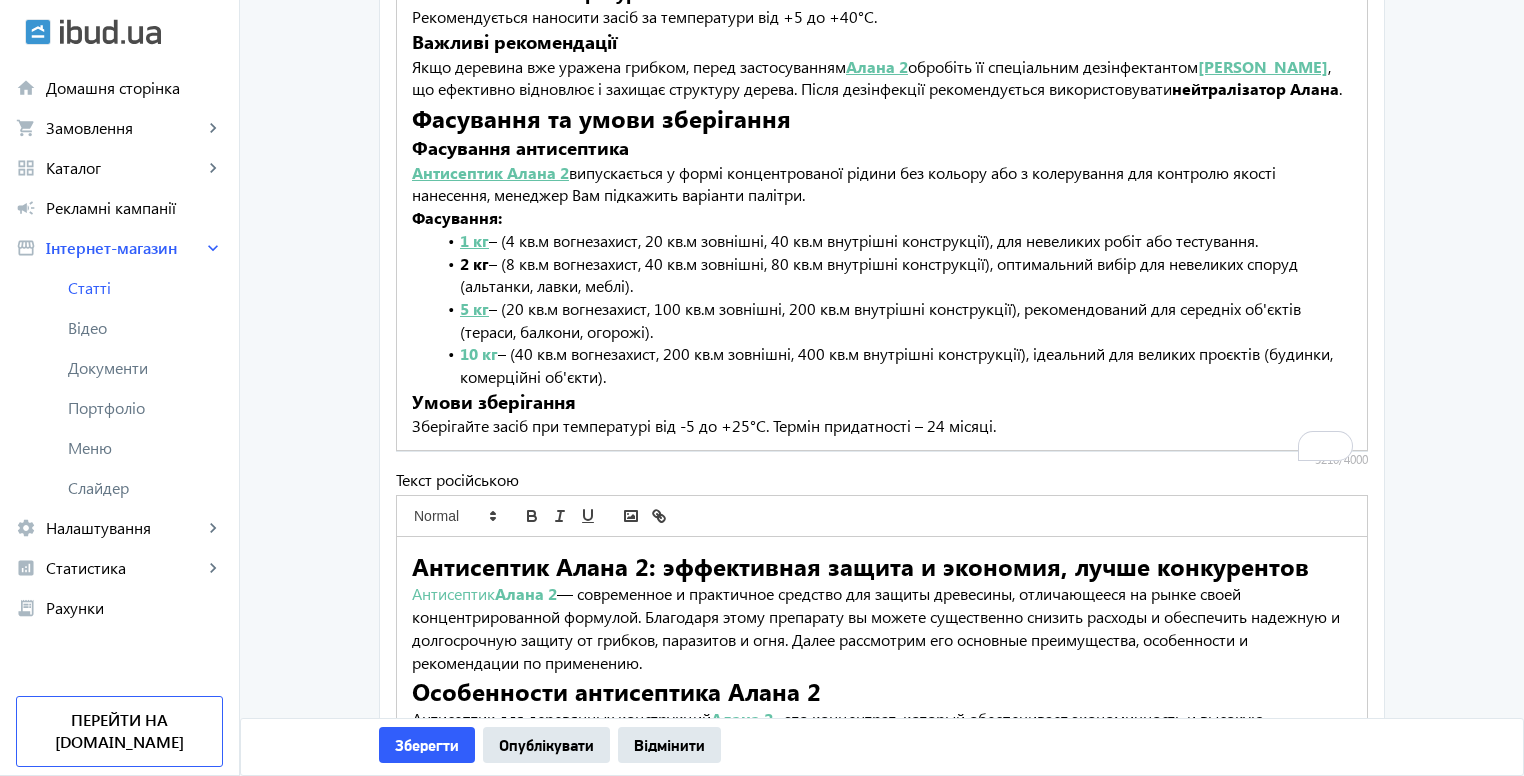 scroll, scrollTop: 346, scrollLeft: 0, axis: vertical 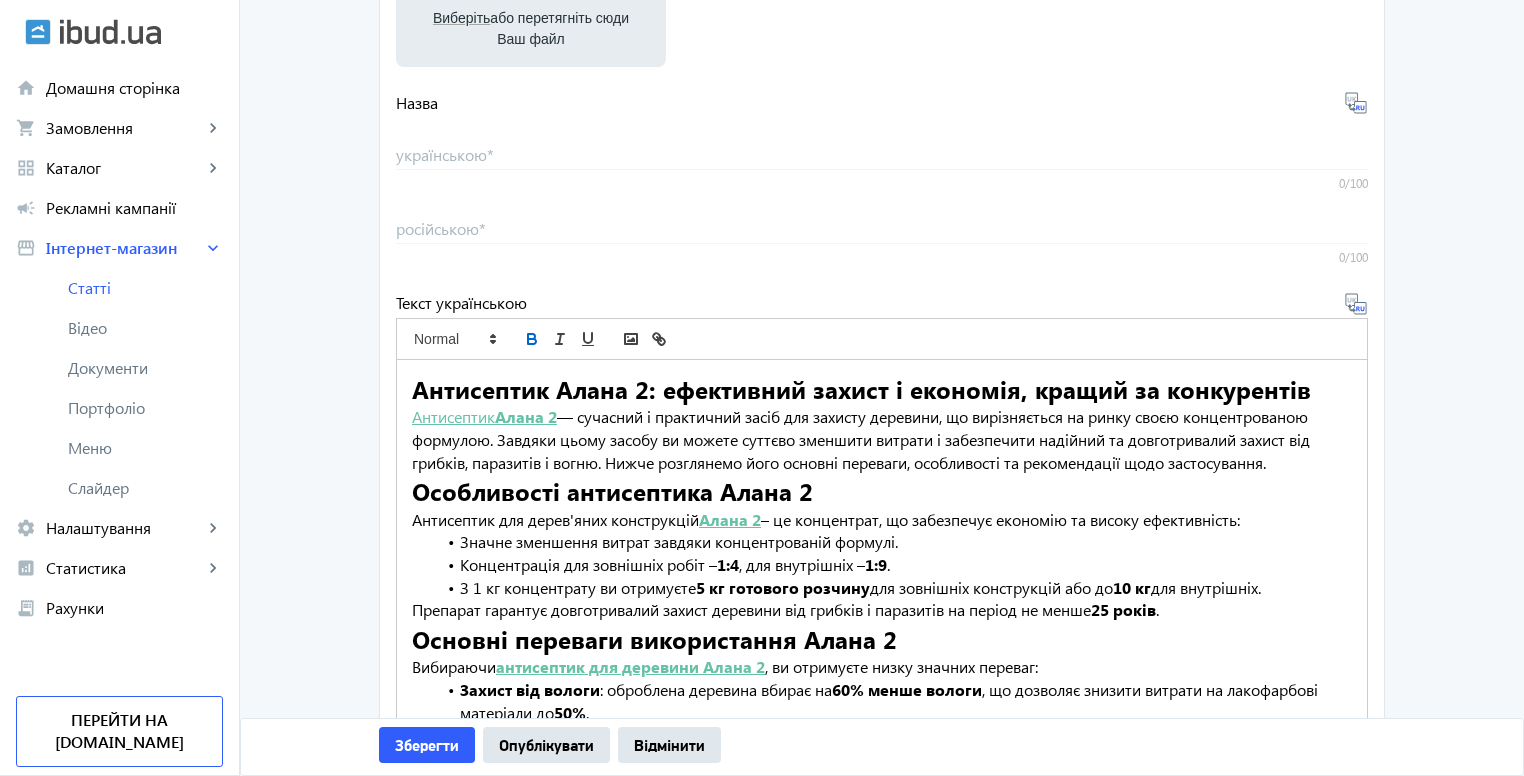 click on "Антисептик  Алана 2" 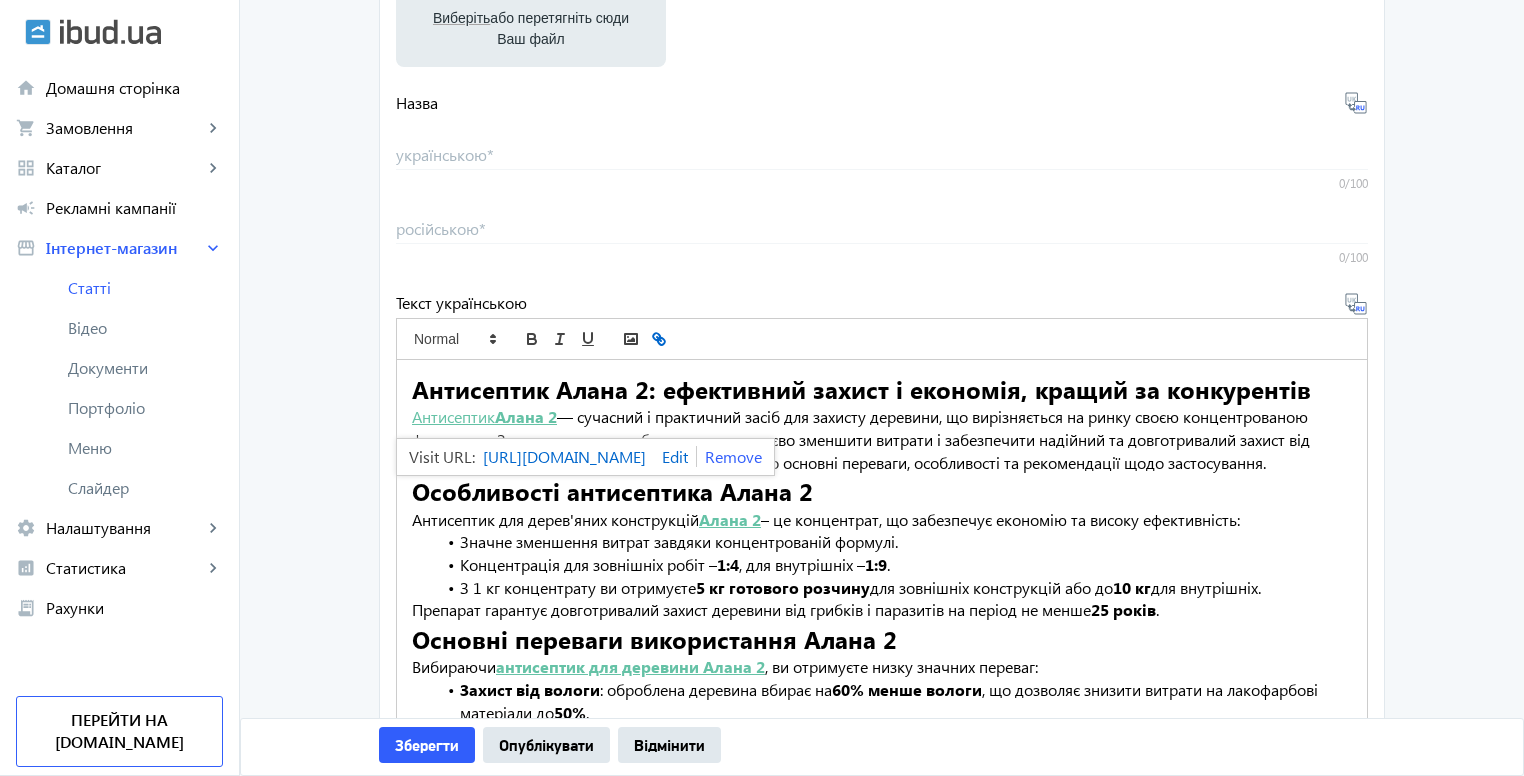 click 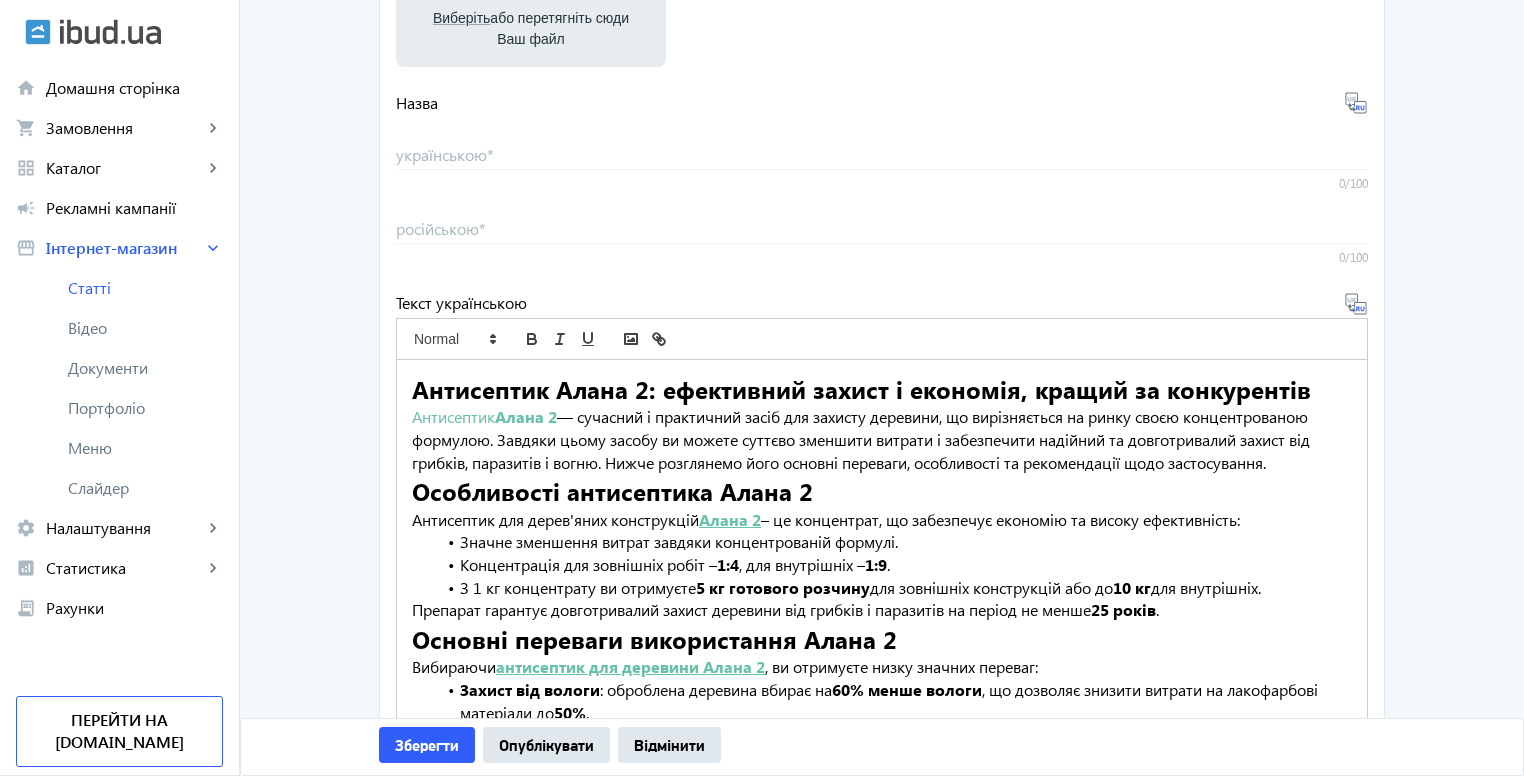 click on "Алана 2" 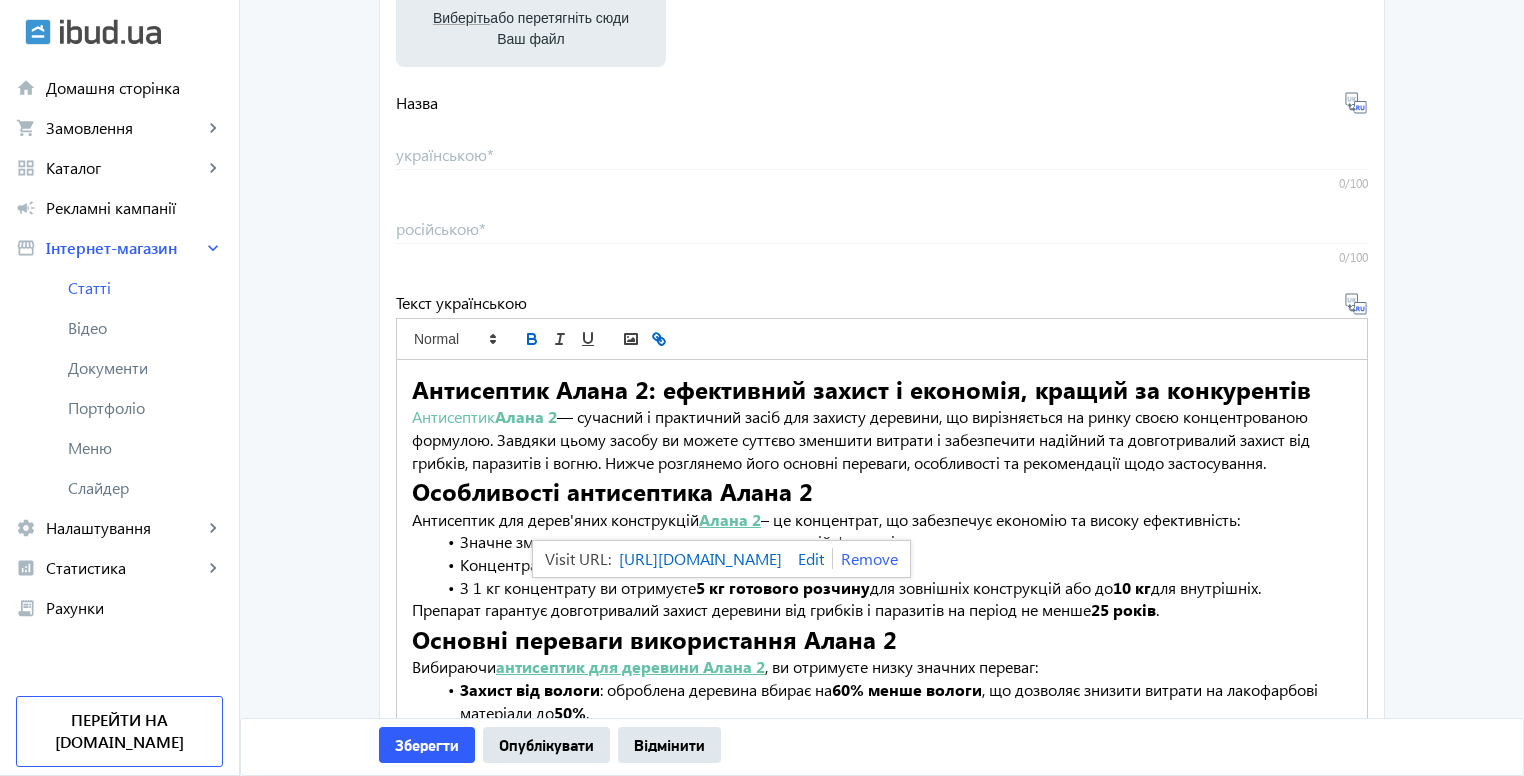 click 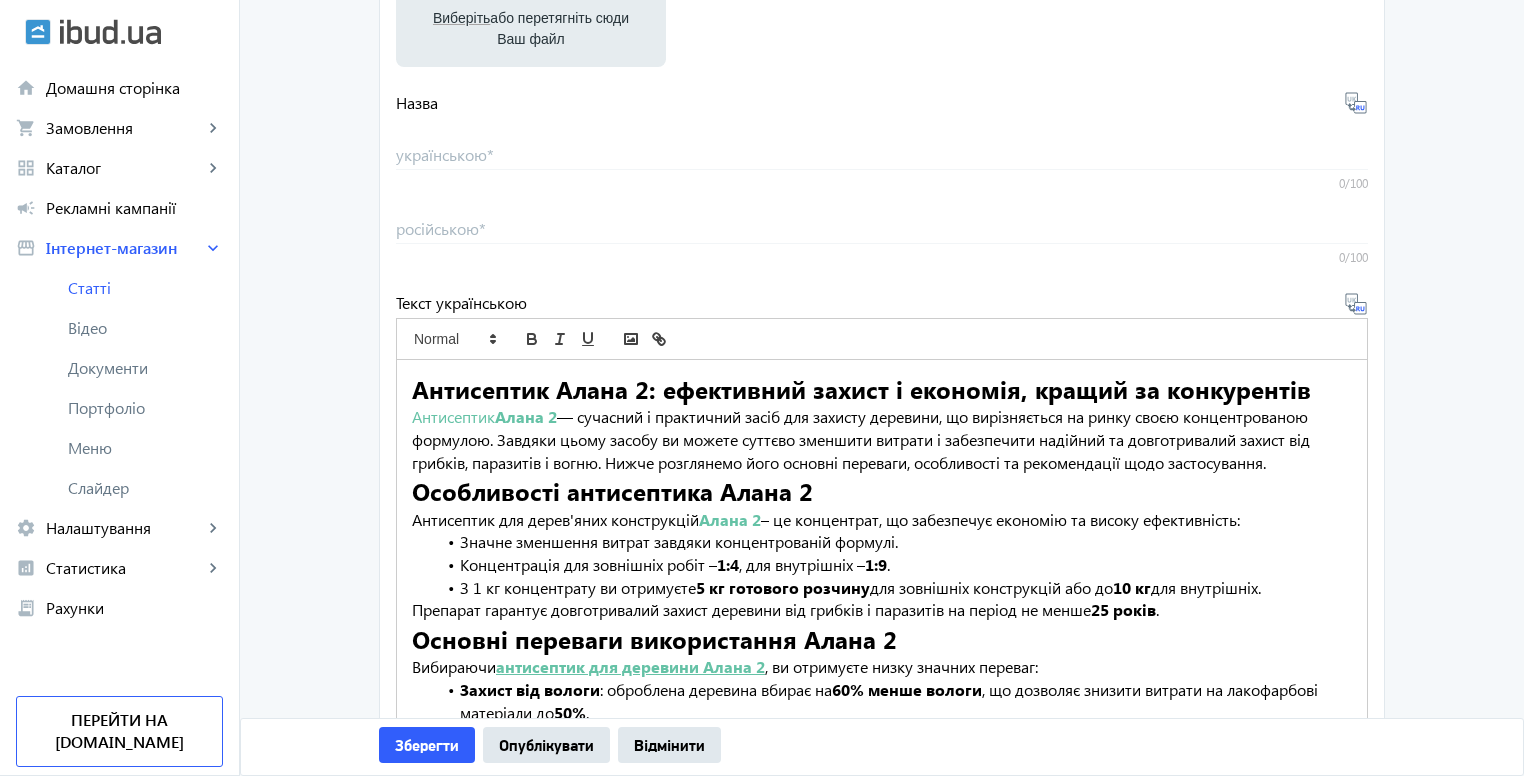 click on "антисептик для деревини Алана 2" 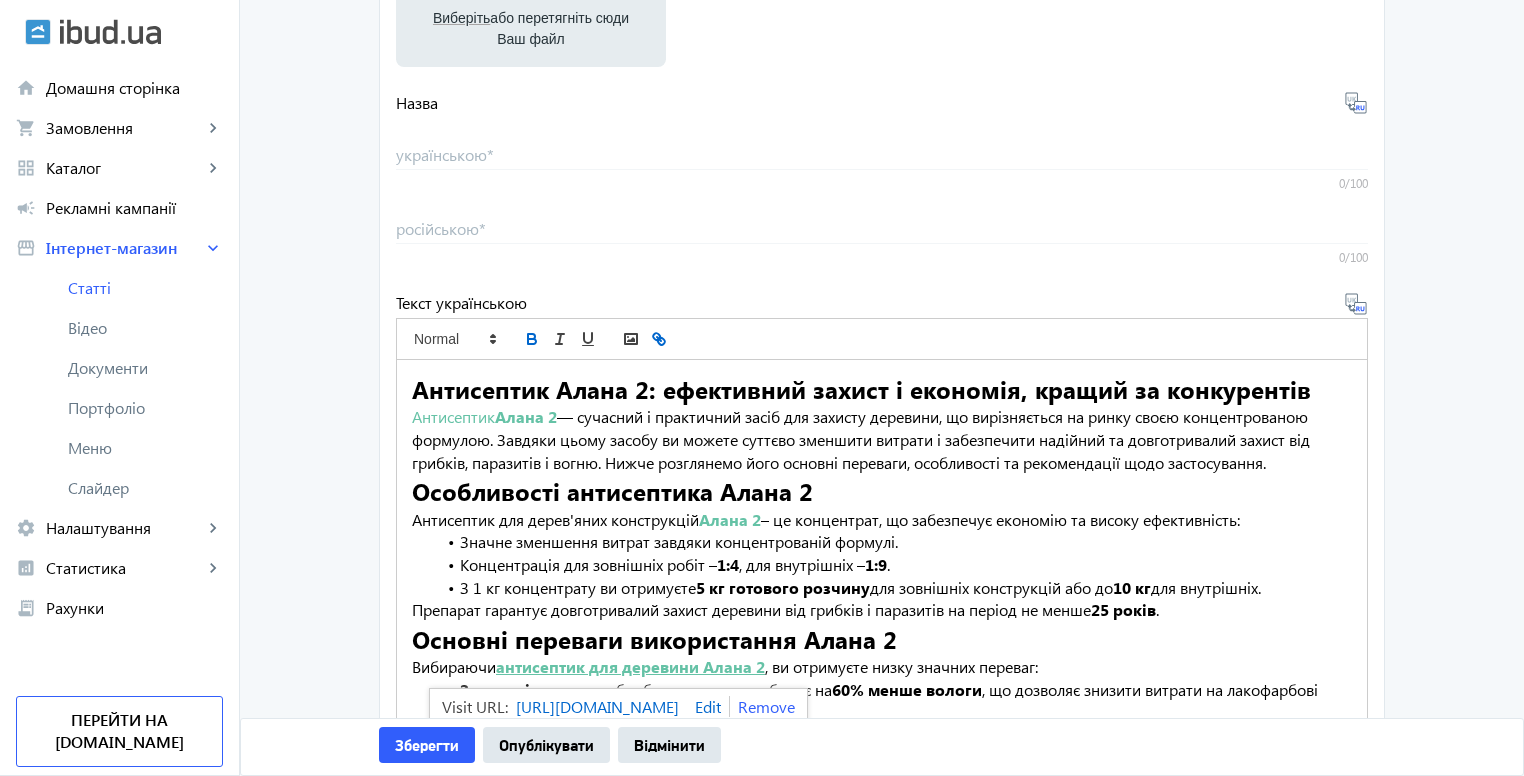 click 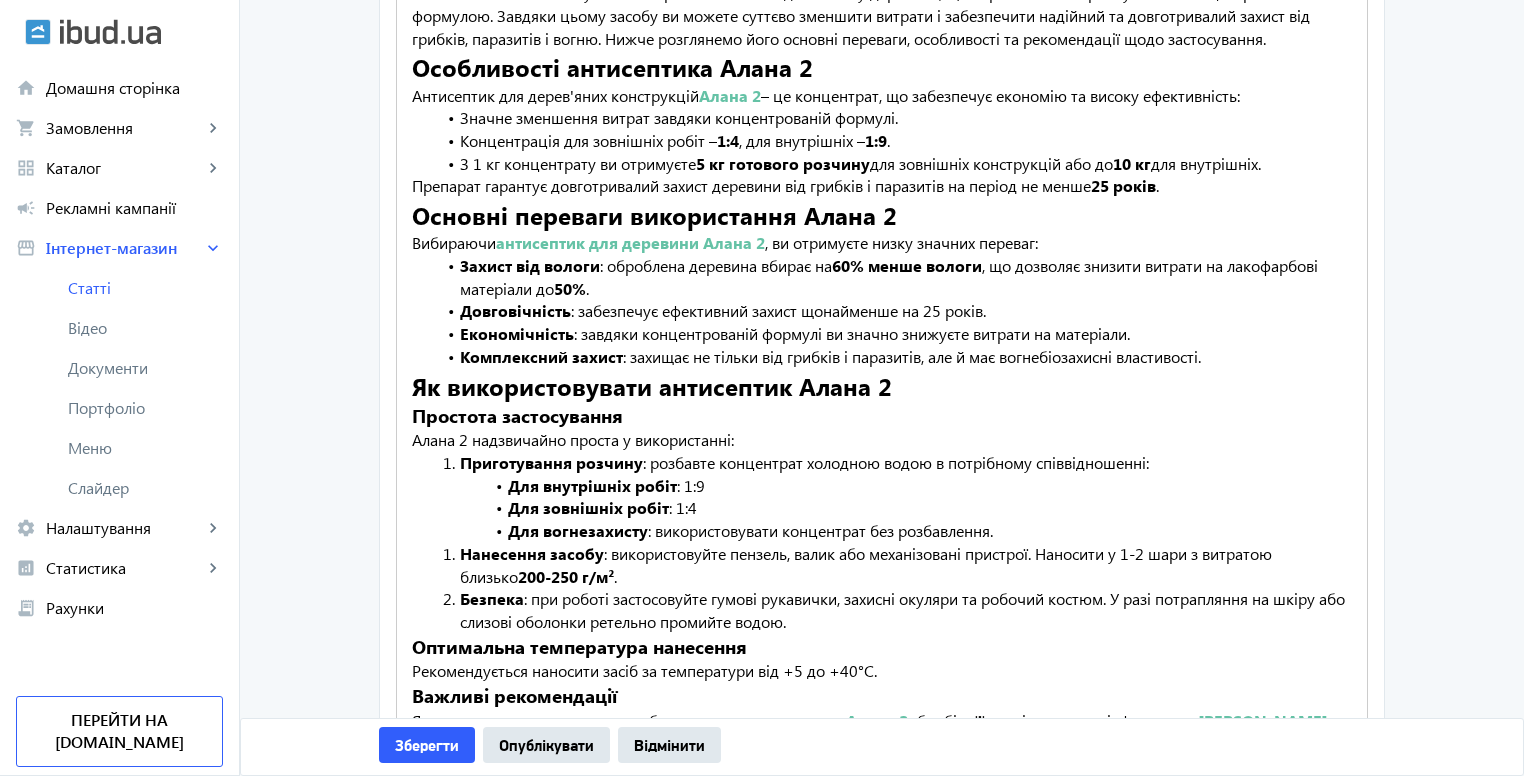 scroll, scrollTop: 946, scrollLeft: 0, axis: vertical 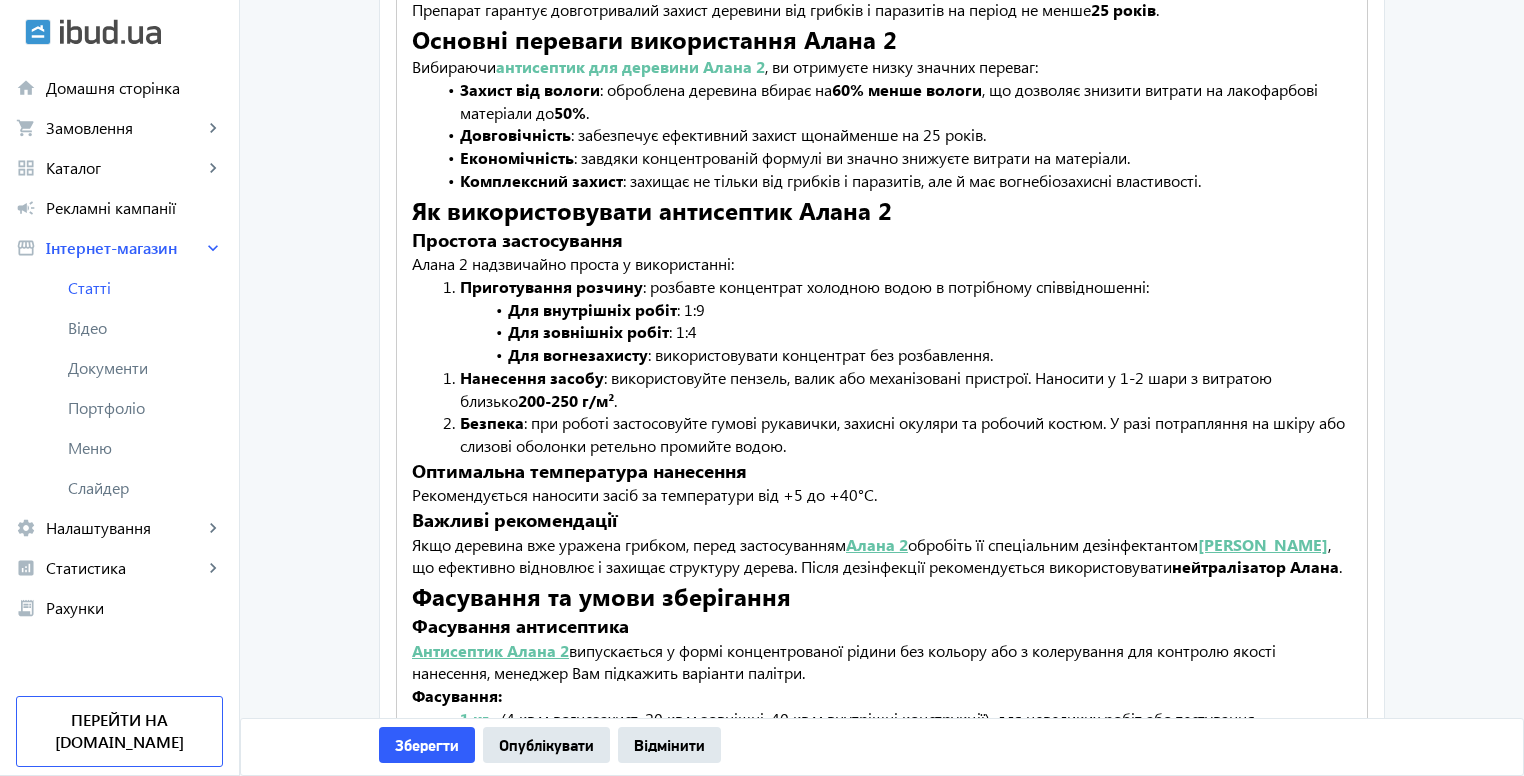 click on "Алана WhiteWood" 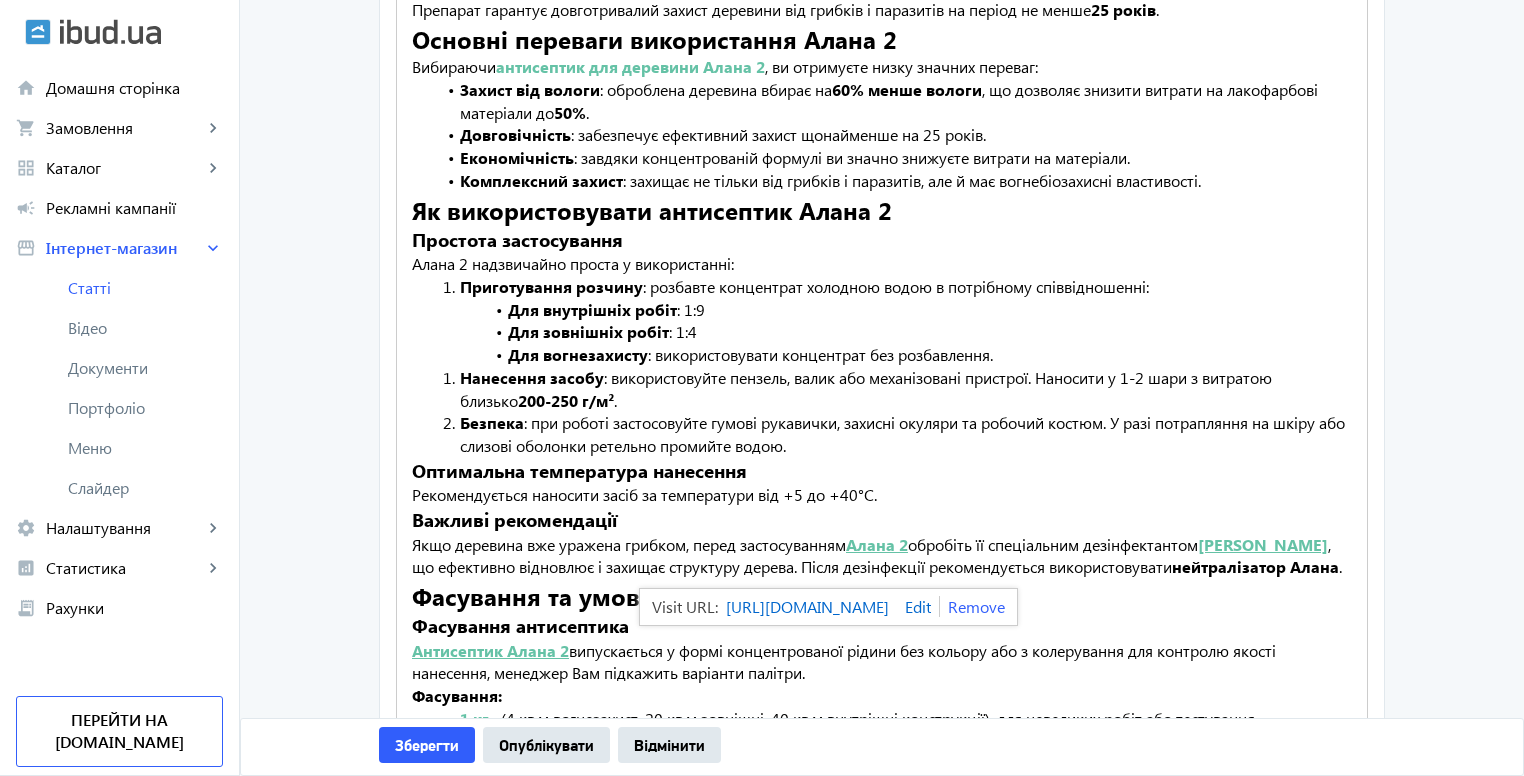 click 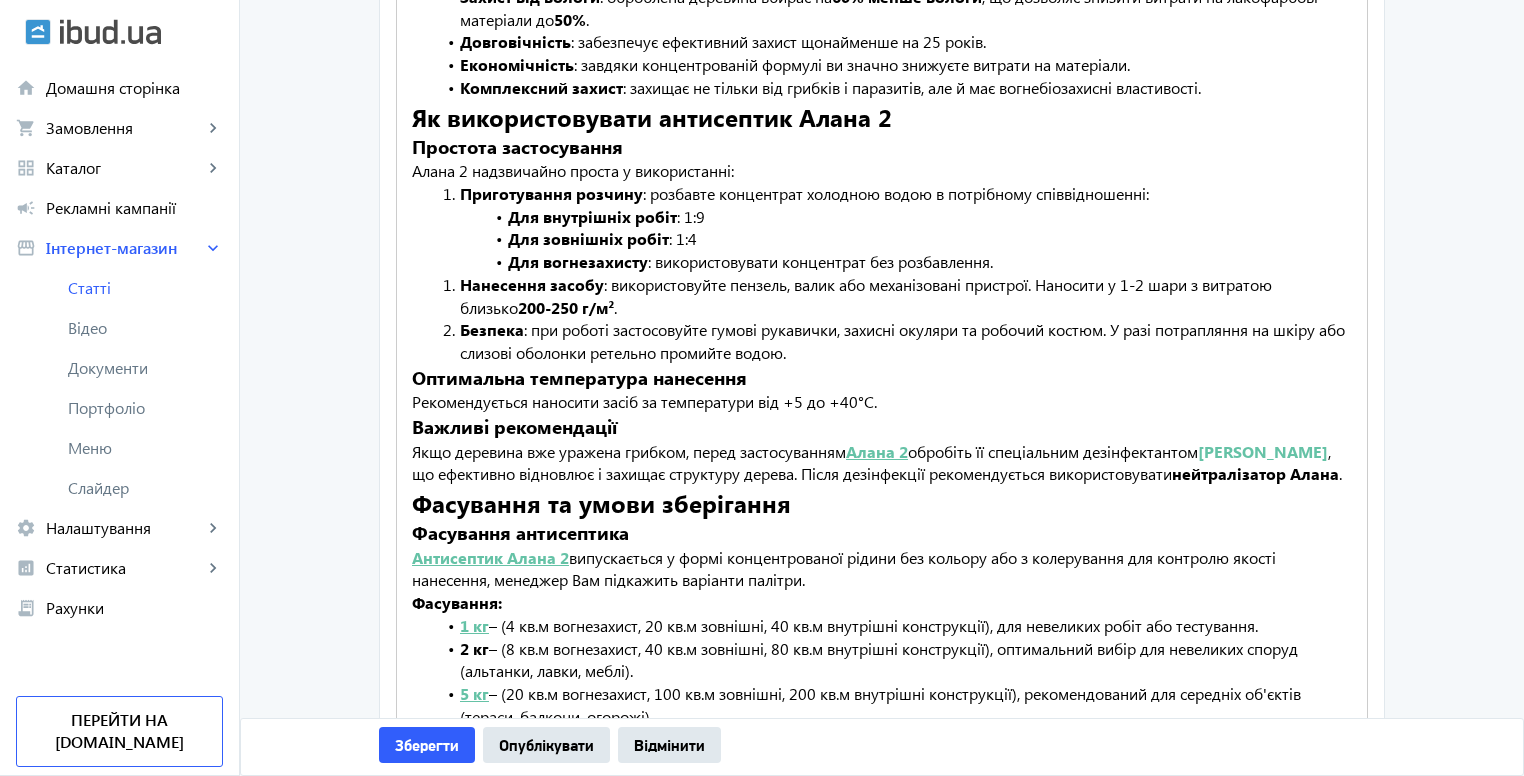 scroll, scrollTop: 1046, scrollLeft: 0, axis: vertical 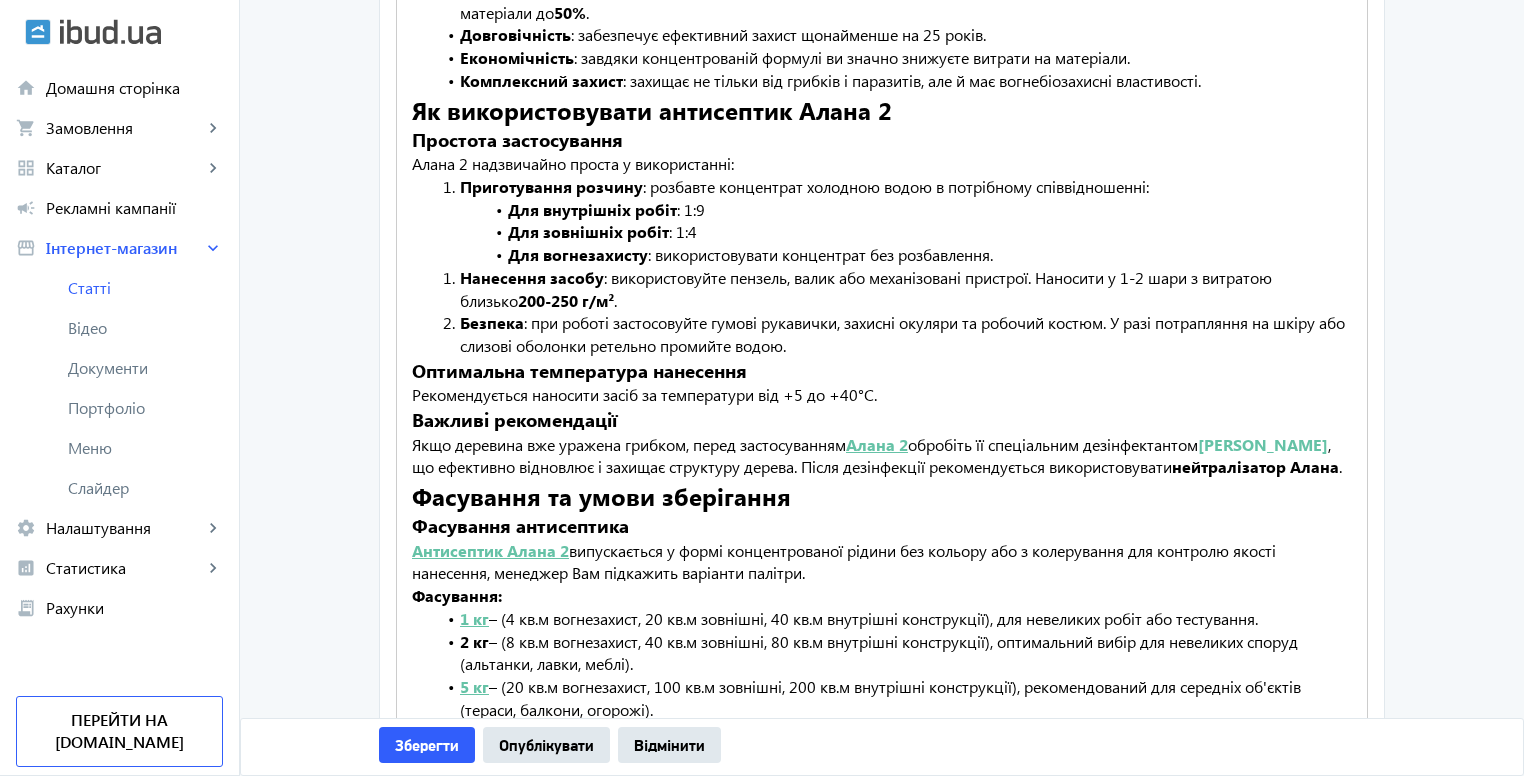 drag, startPoint x: 896, startPoint y: 445, endPoint x: 936, endPoint y: 472, distance: 48.259712 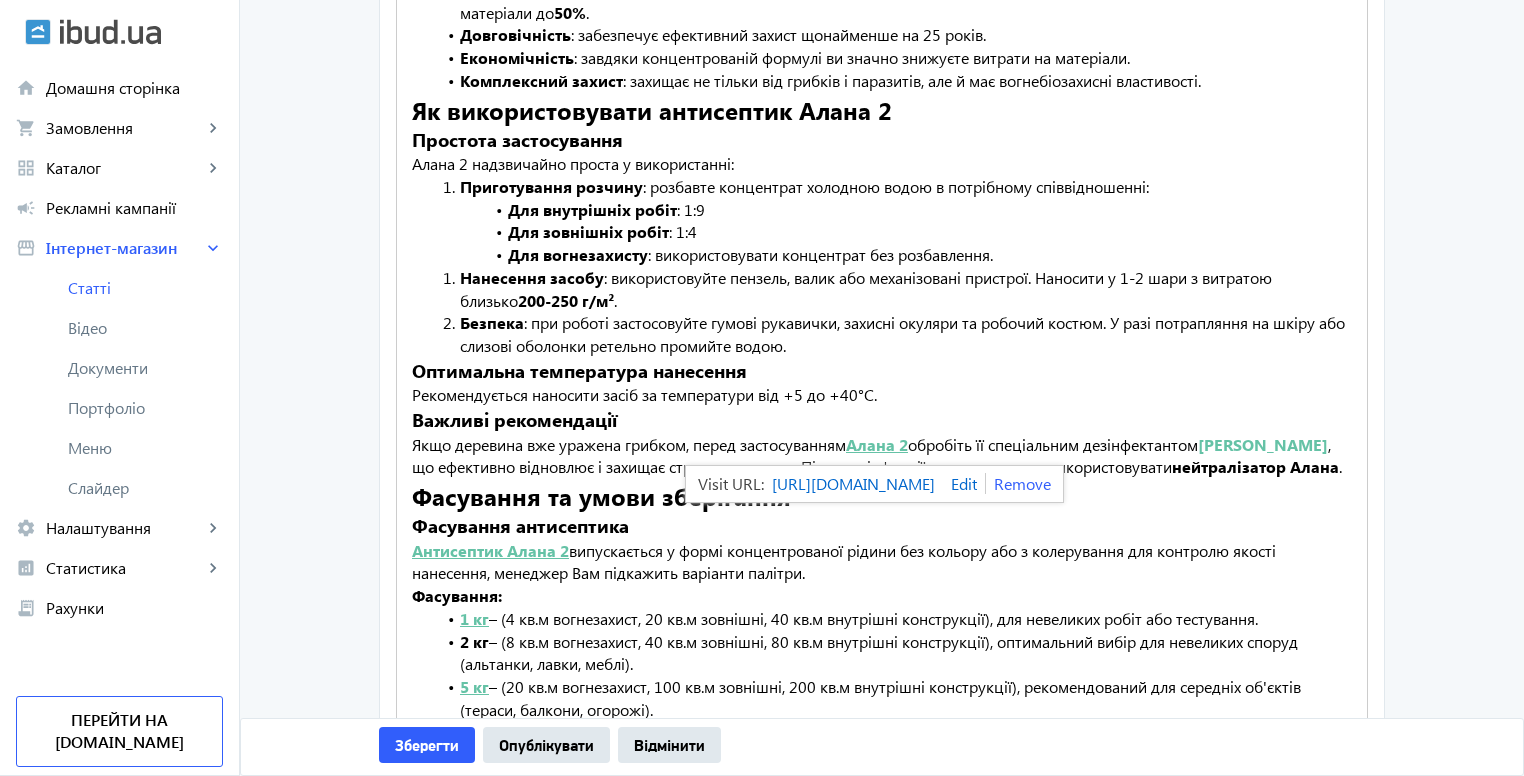 click 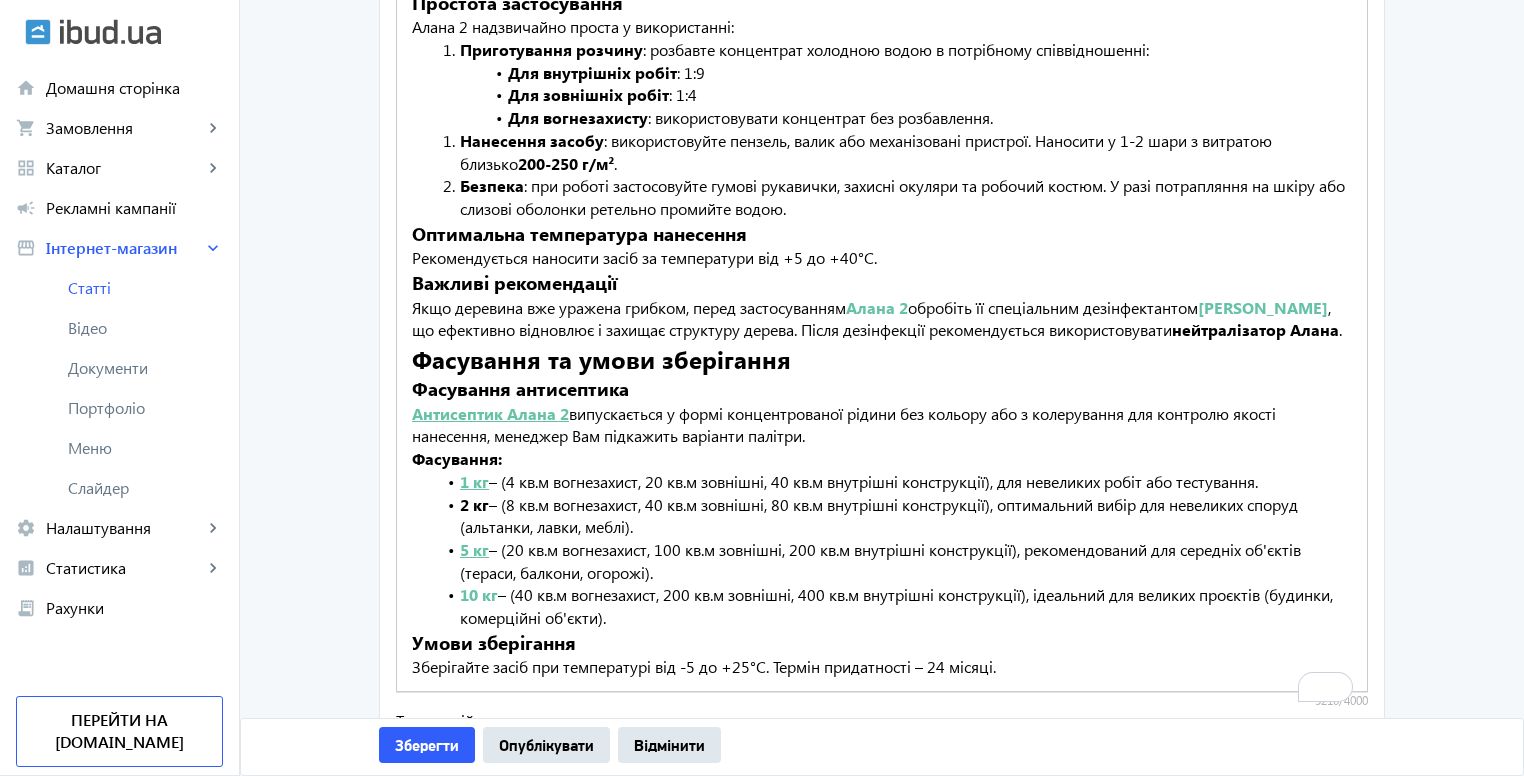 scroll, scrollTop: 1246, scrollLeft: 0, axis: vertical 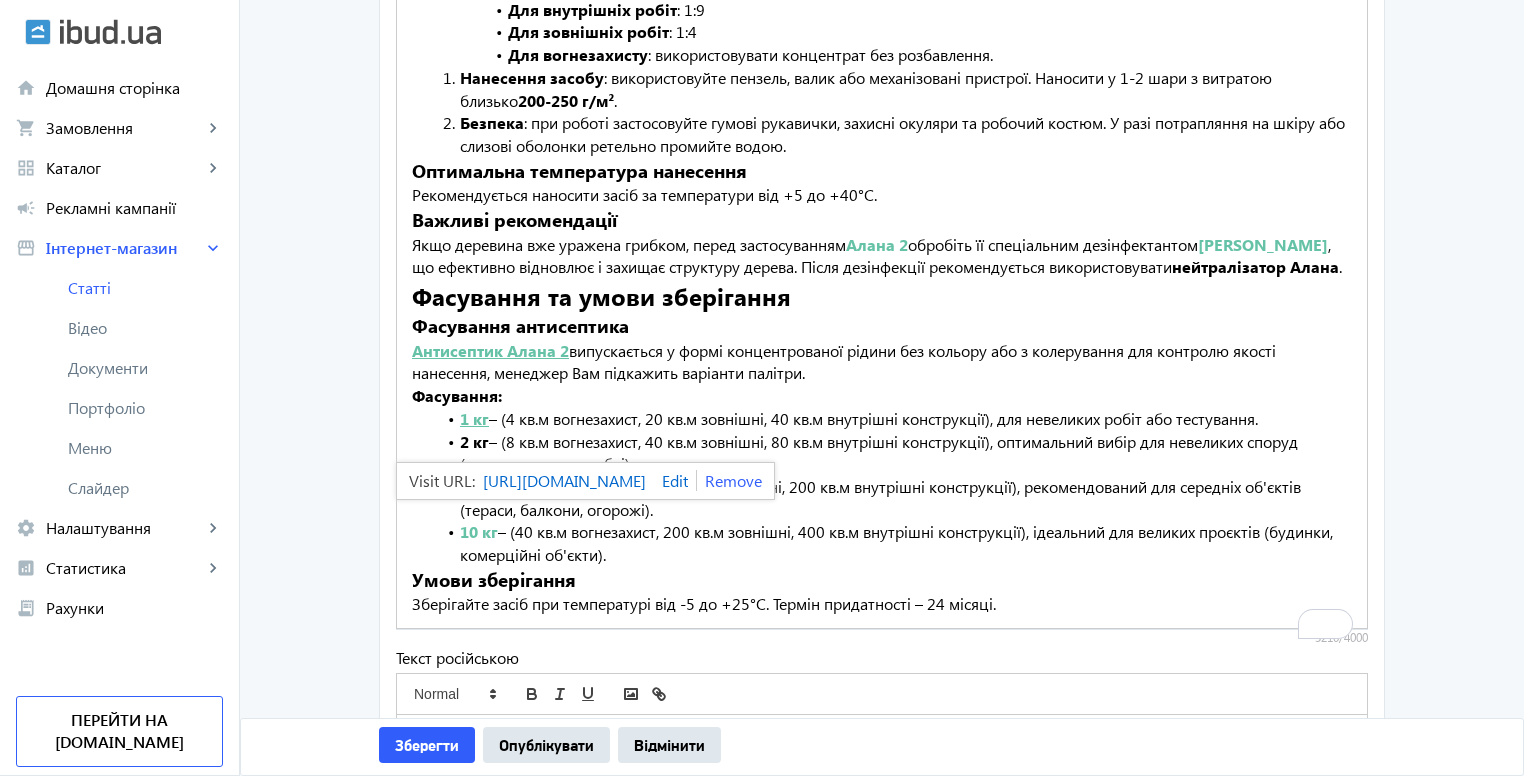 click 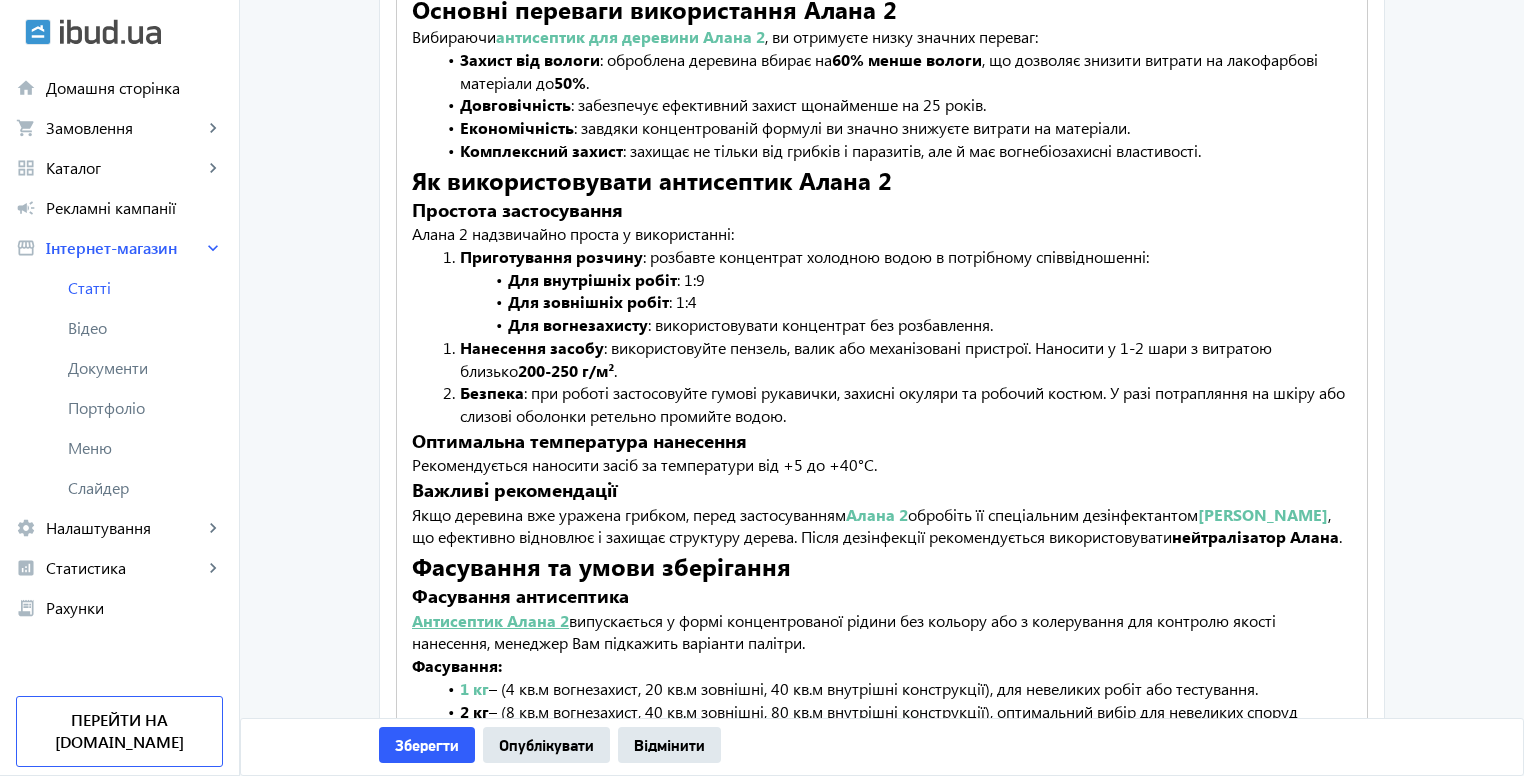 scroll, scrollTop: 1146, scrollLeft: 0, axis: vertical 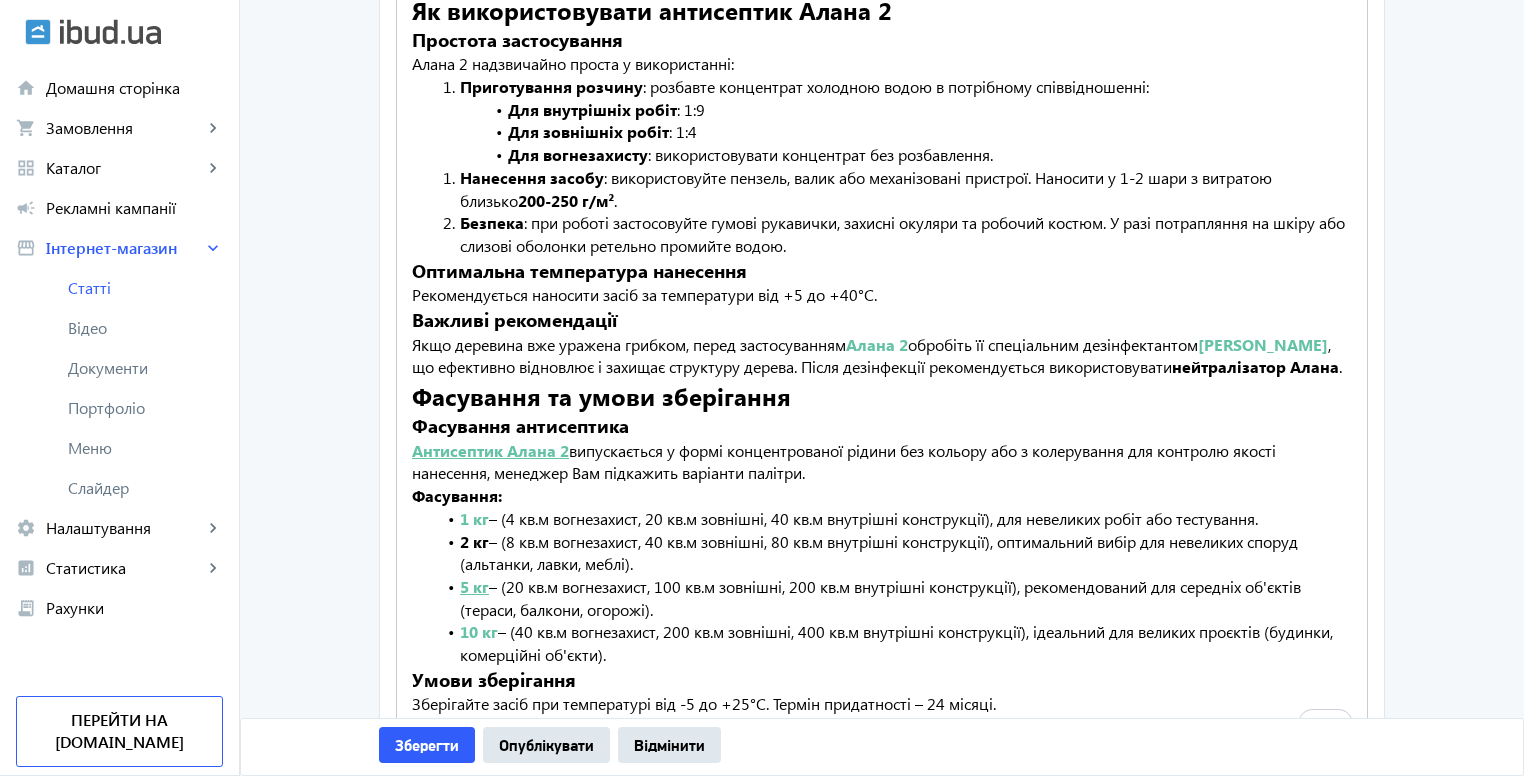 click on "Антисептик Алана 2" 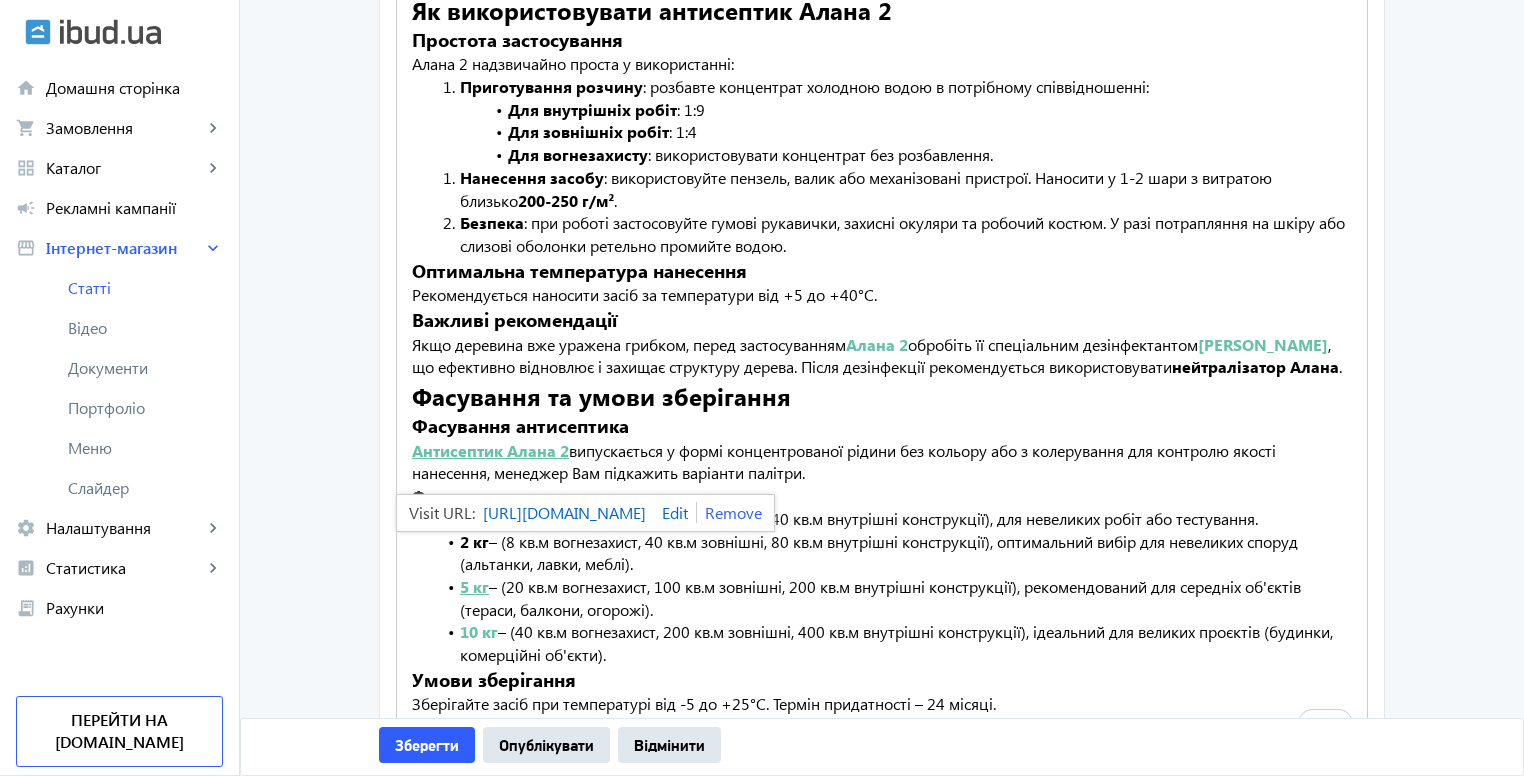 click 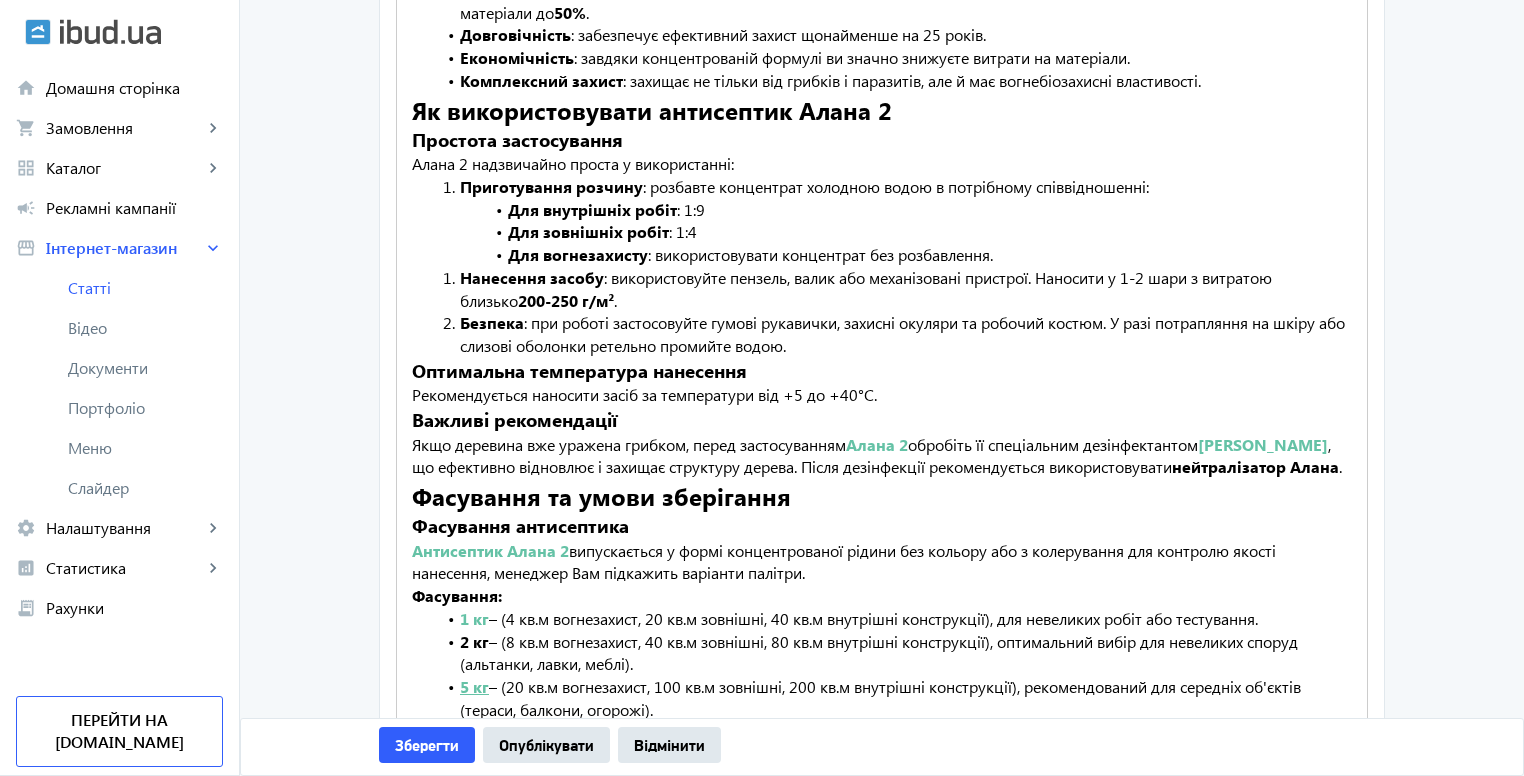 scroll, scrollTop: 1346, scrollLeft: 0, axis: vertical 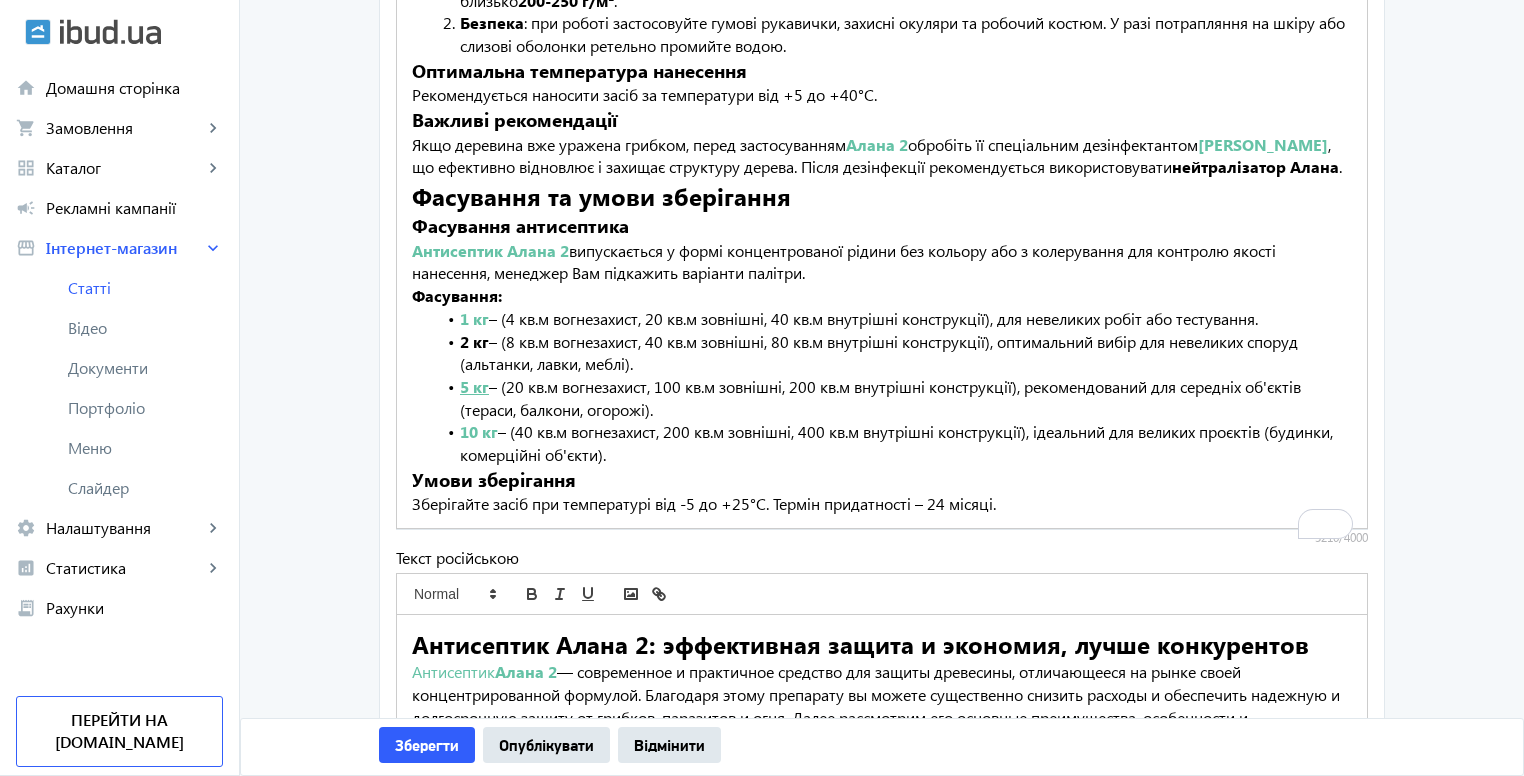 click on "5 кг" 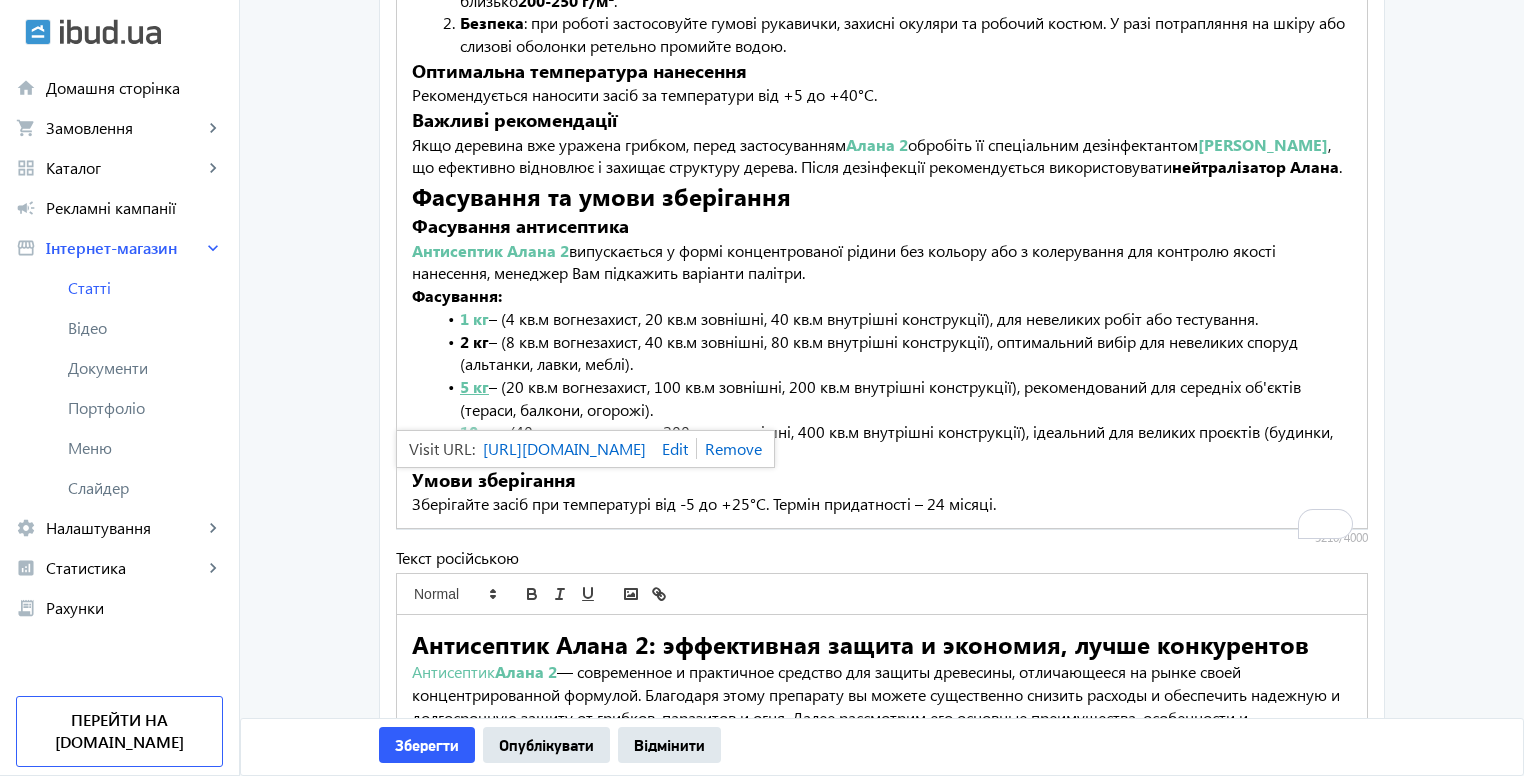 click 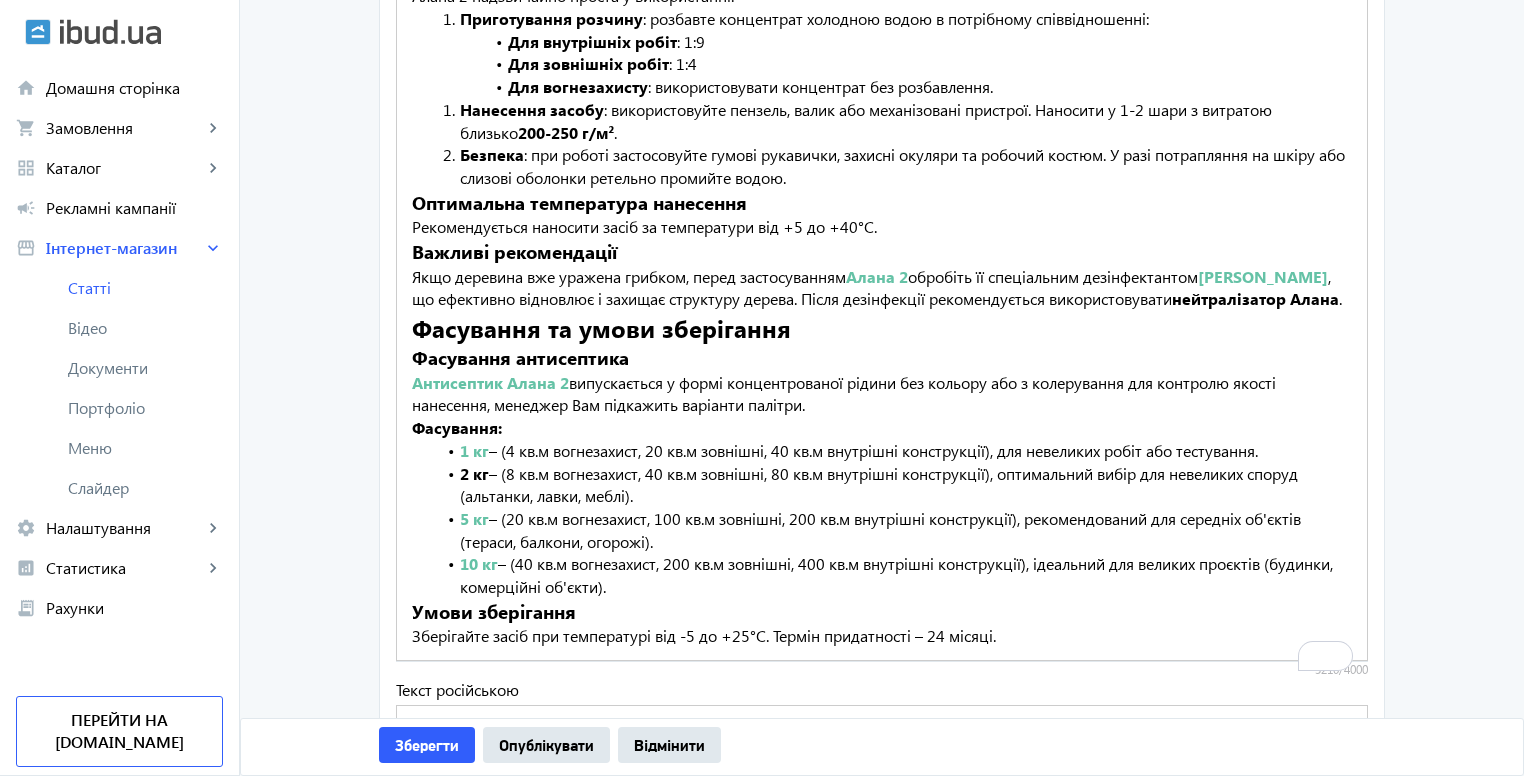 scroll, scrollTop: 1446, scrollLeft: 0, axis: vertical 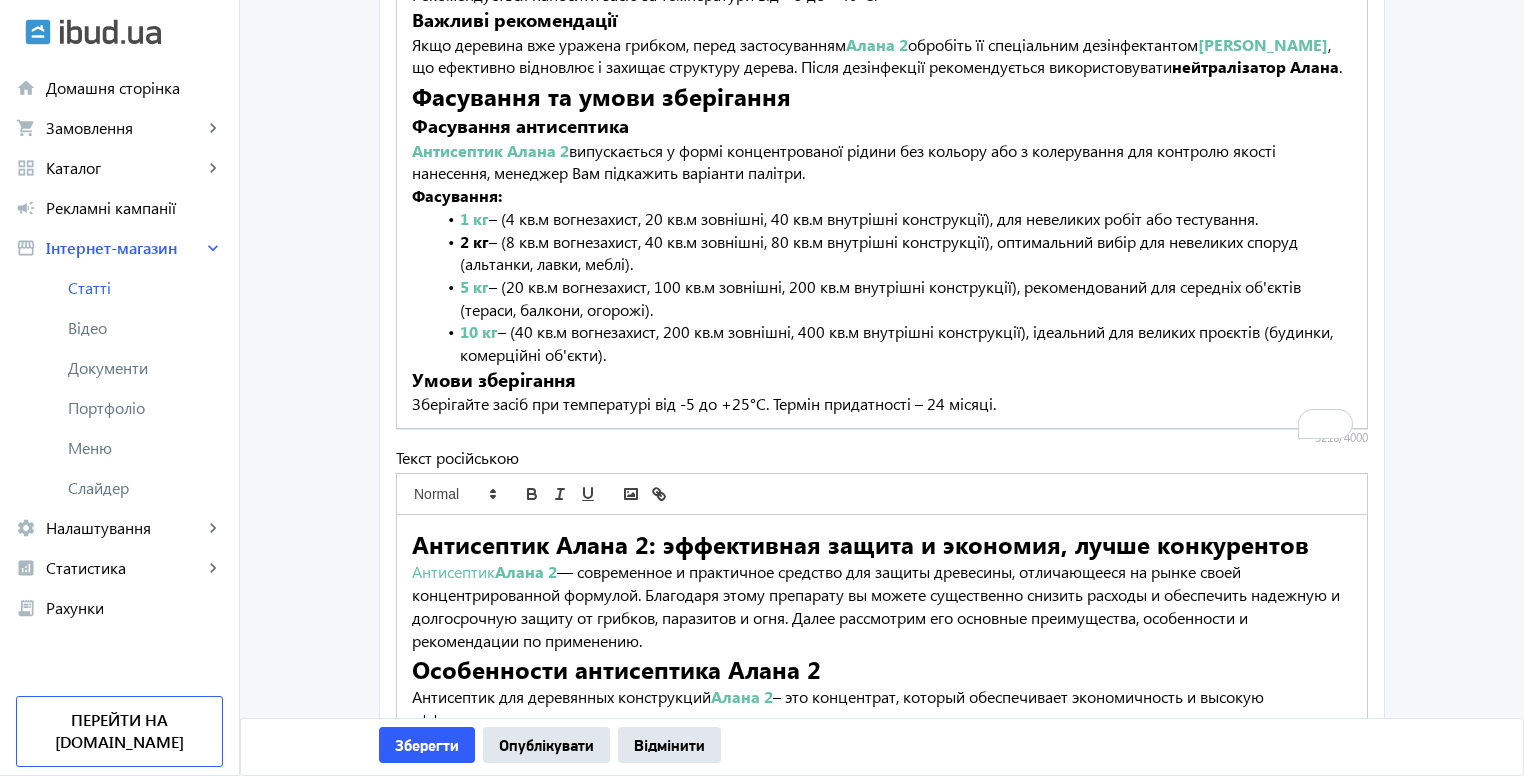 click on "10 кг" 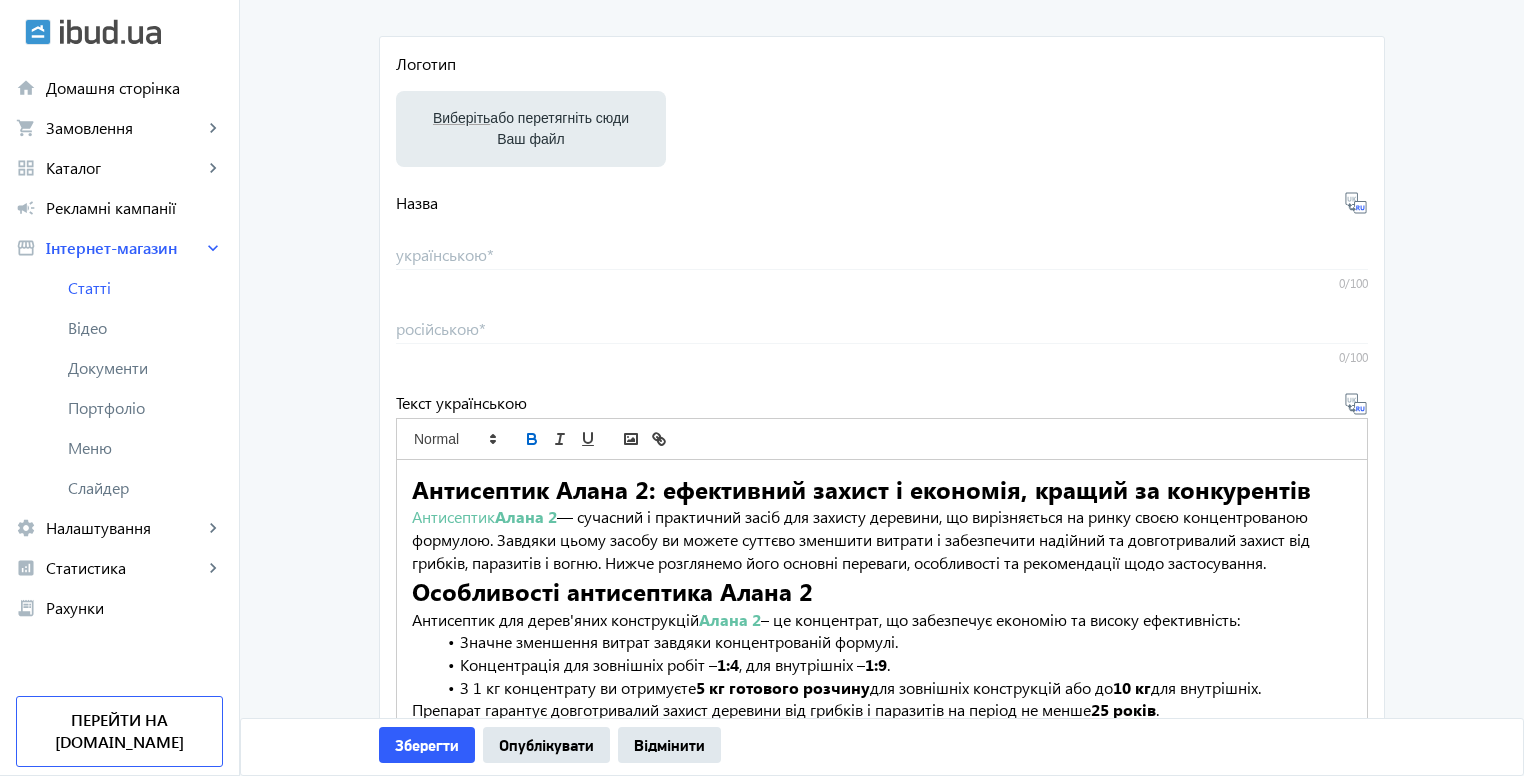 scroll, scrollTop: 0, scrollLeft: 0, axis: both 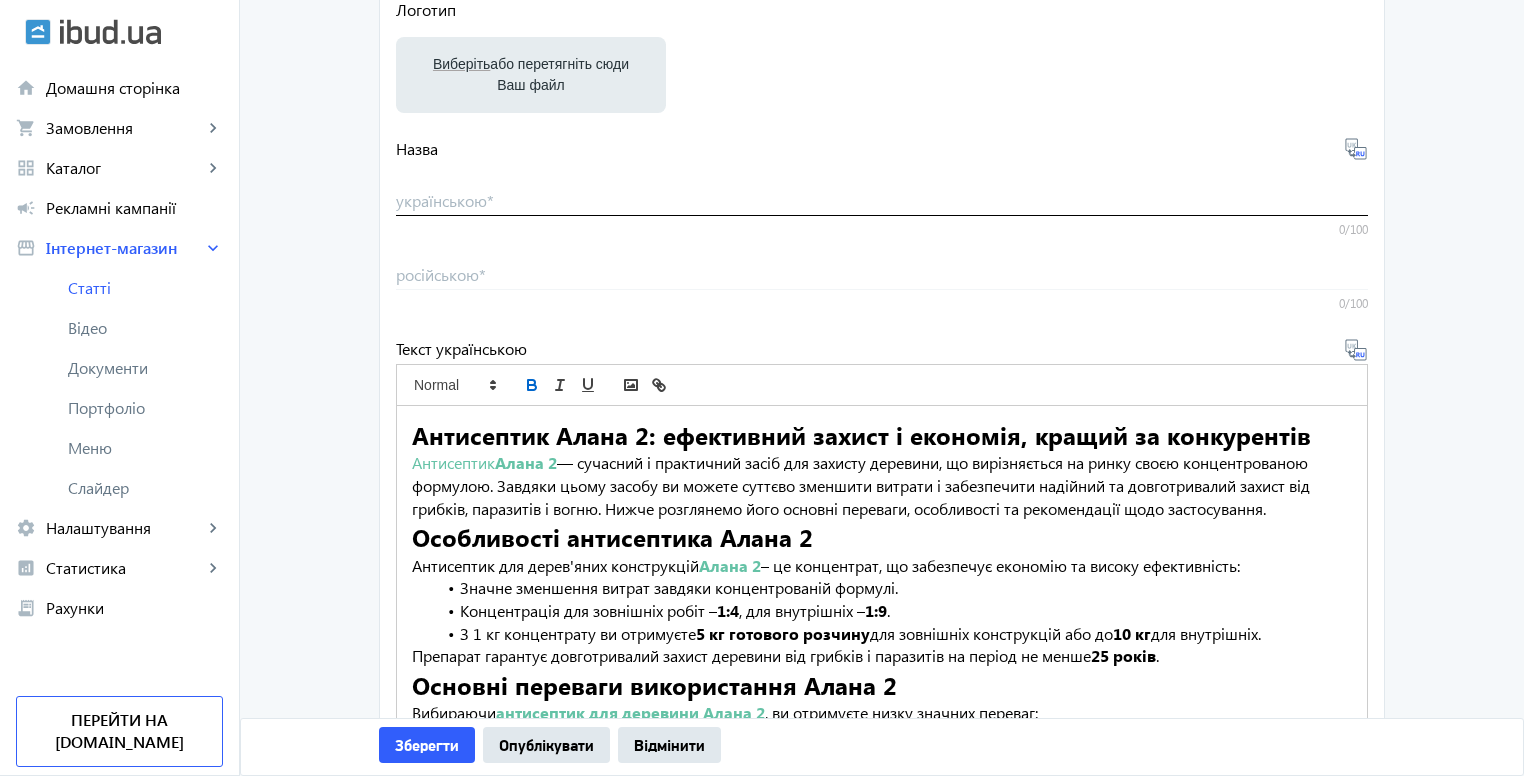 click on "українською  *" at bounding box center (882, 200) 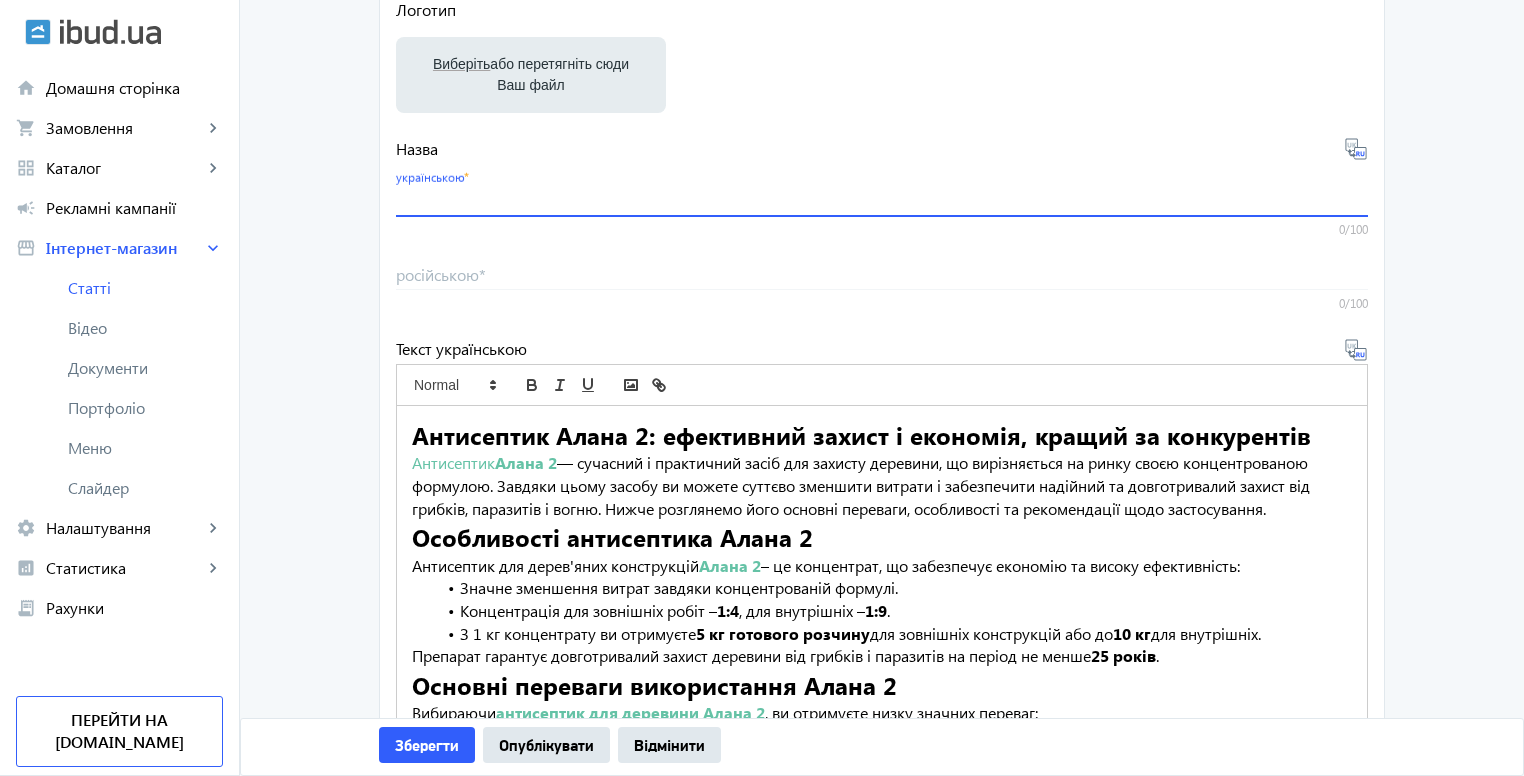 paste on "Антисептик Алана 2: ефективний захист і економія, кращий за конкурентів" 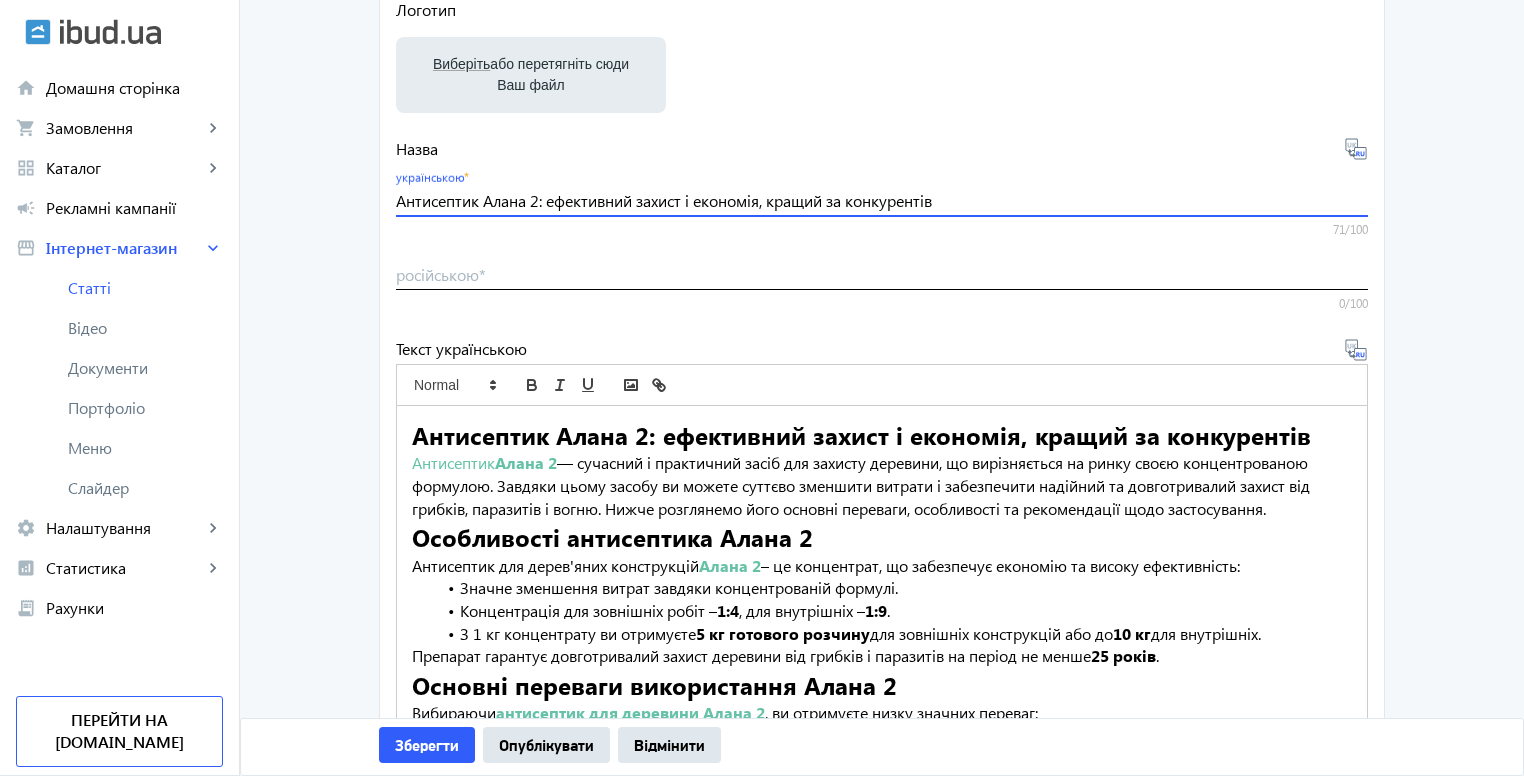 type on "Антисептик Алана 2: ефективний захист і економія, кращий за конкурентів" 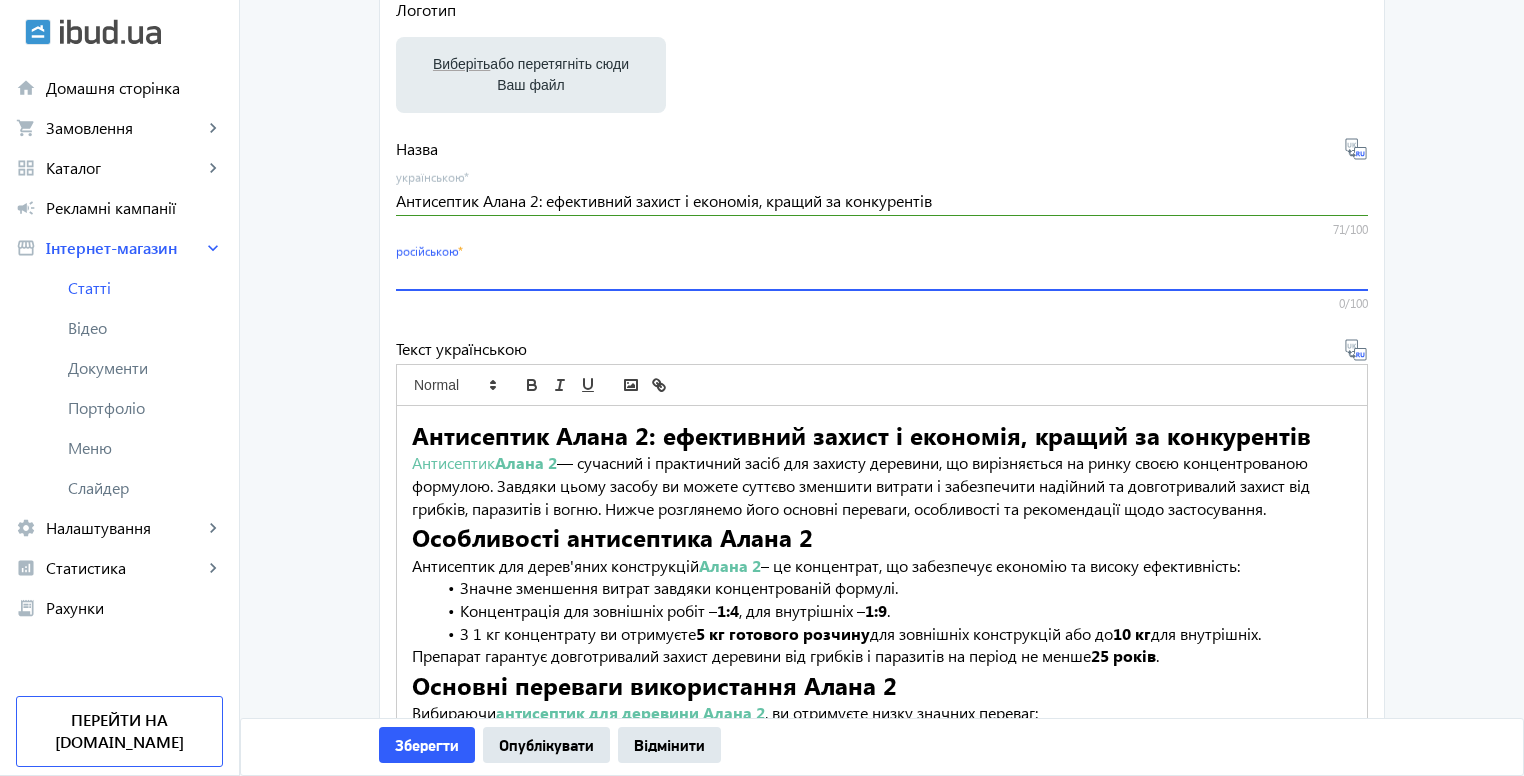 paste on "Антисептик Алана 2: эффективная защита и экономия, лучше конкурентов" 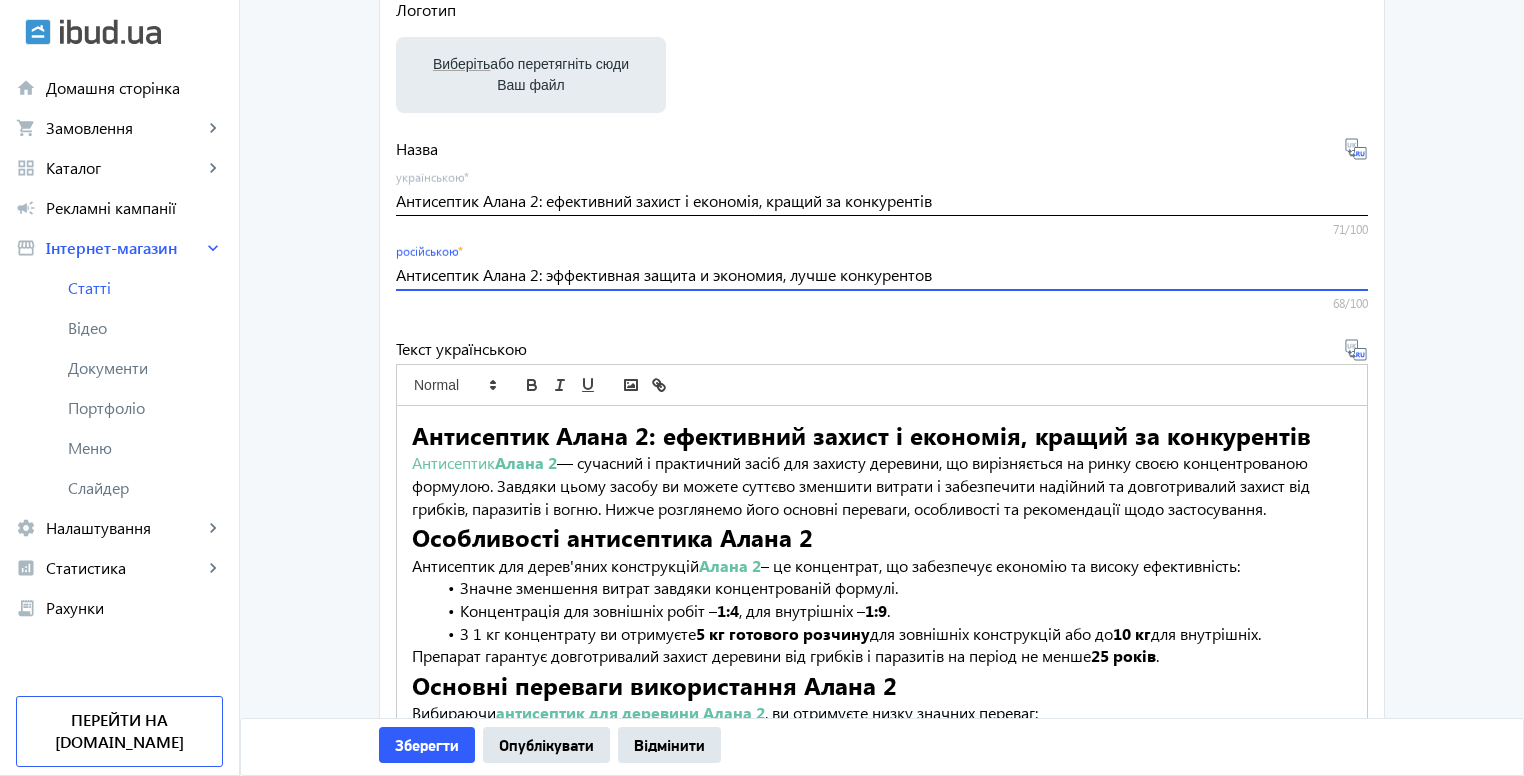 type on "Антисептик Алана 2: эффективная защита и экономия, лучше конкурентов" 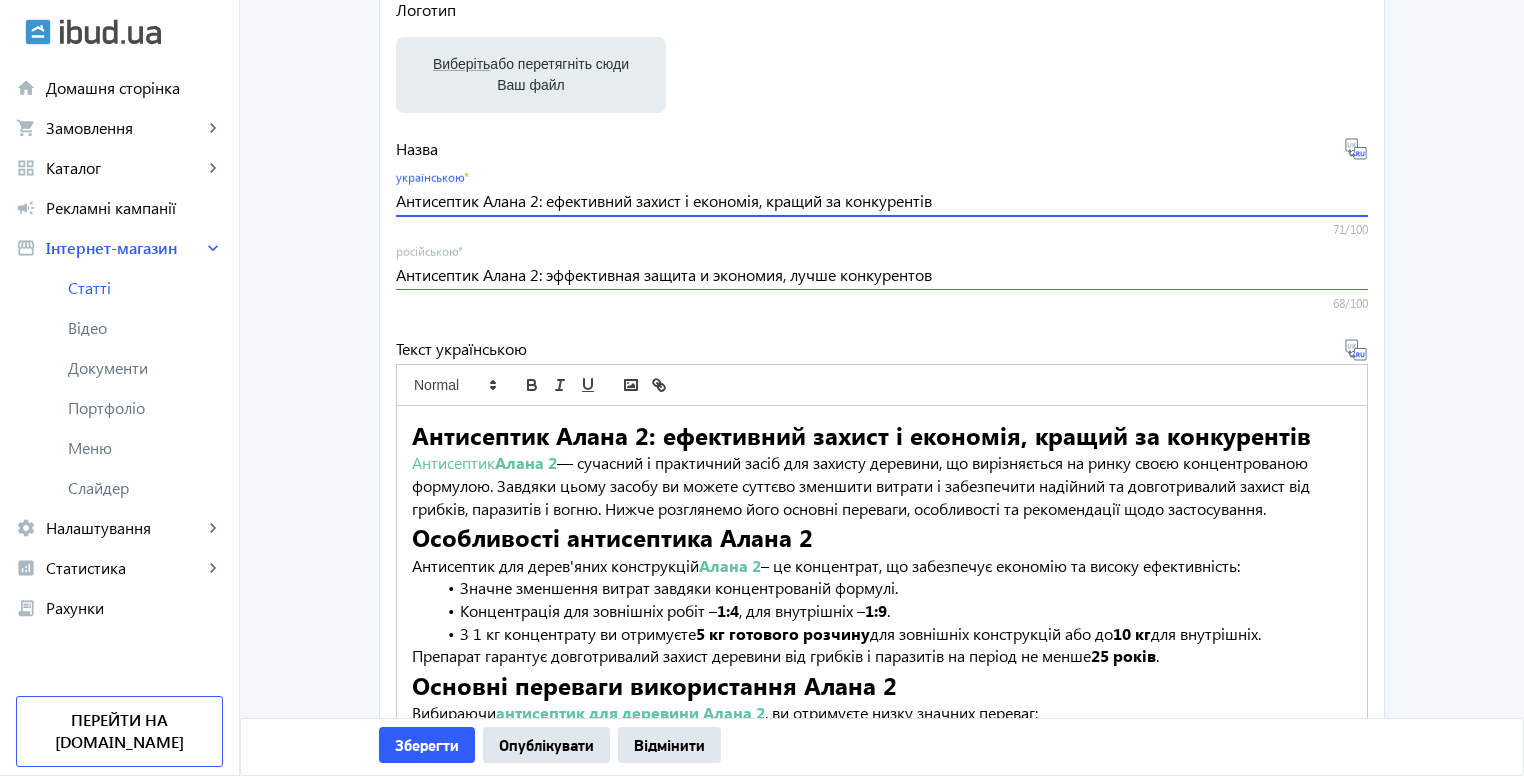click on "Антисептик Алана 2: ефективний захист і економія, кращий за конкурентів" at bounding box center (882, 200) 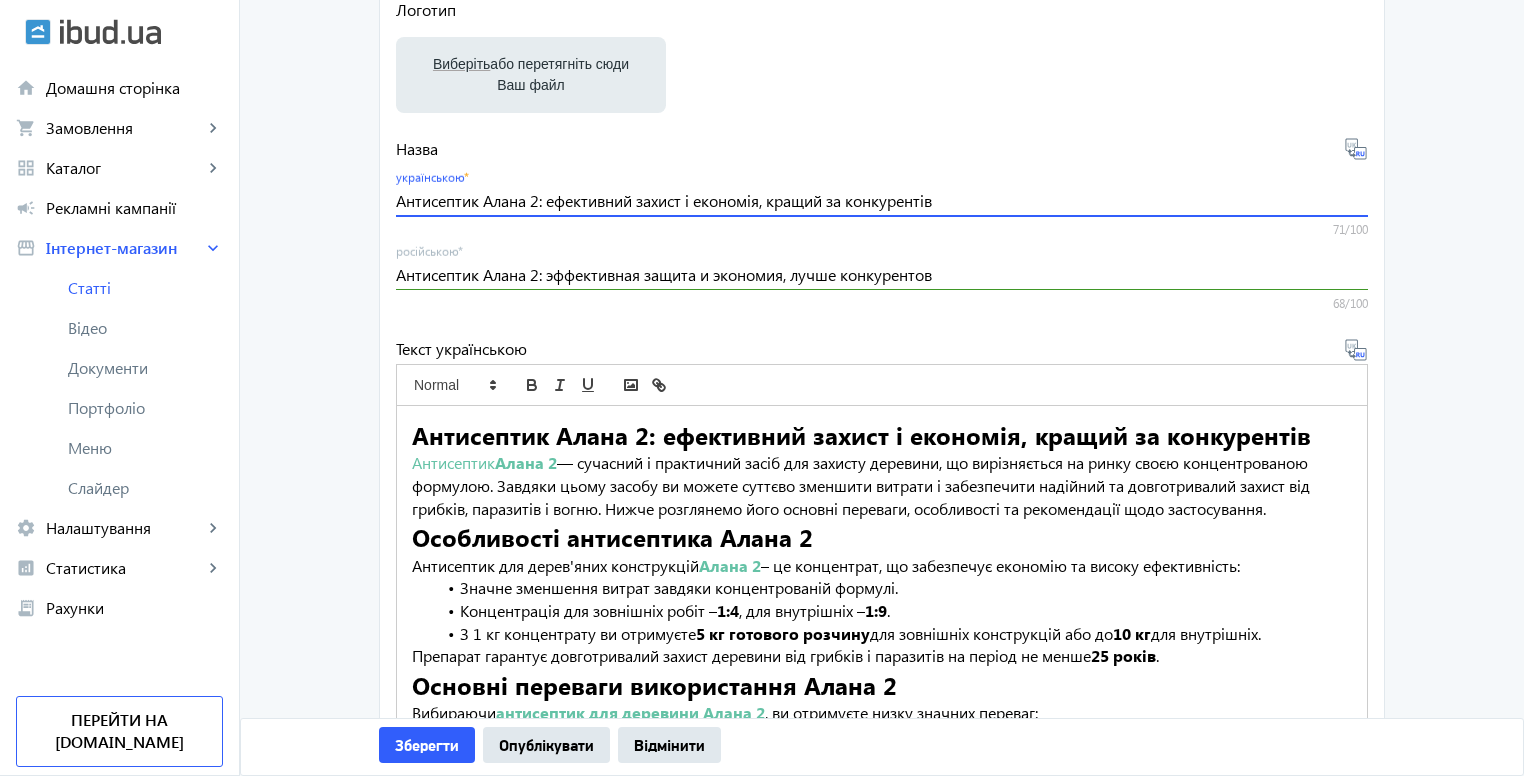 click on "Антисептик Алана 2: ефективний захист і економія, кращий за конкурентів" at bounding box center (882, 200) 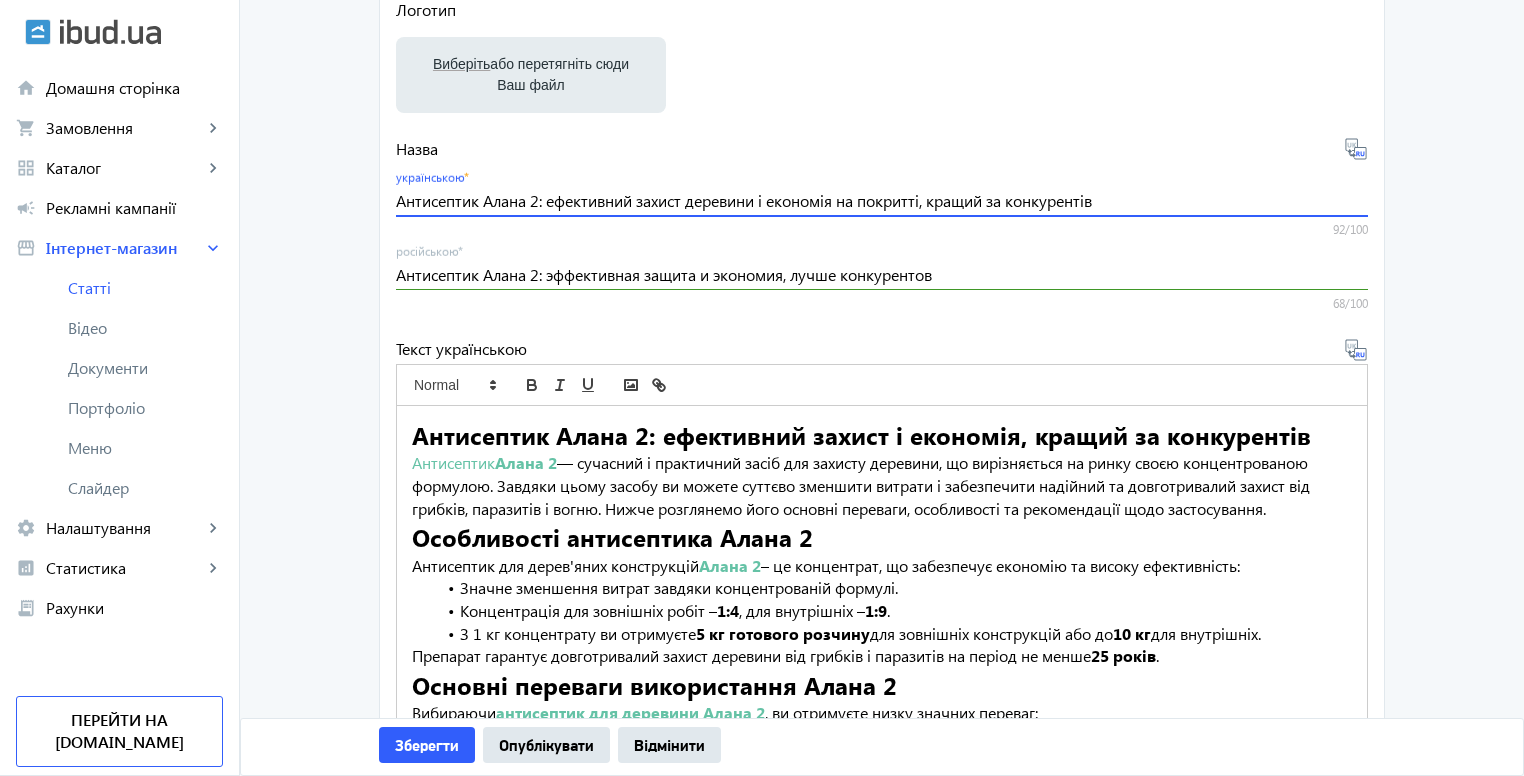 click on "Антисептик Алана 2: ефективний захист деревини і економія на покритті, кращий за конкурентів" at bounding box center (882, 200) 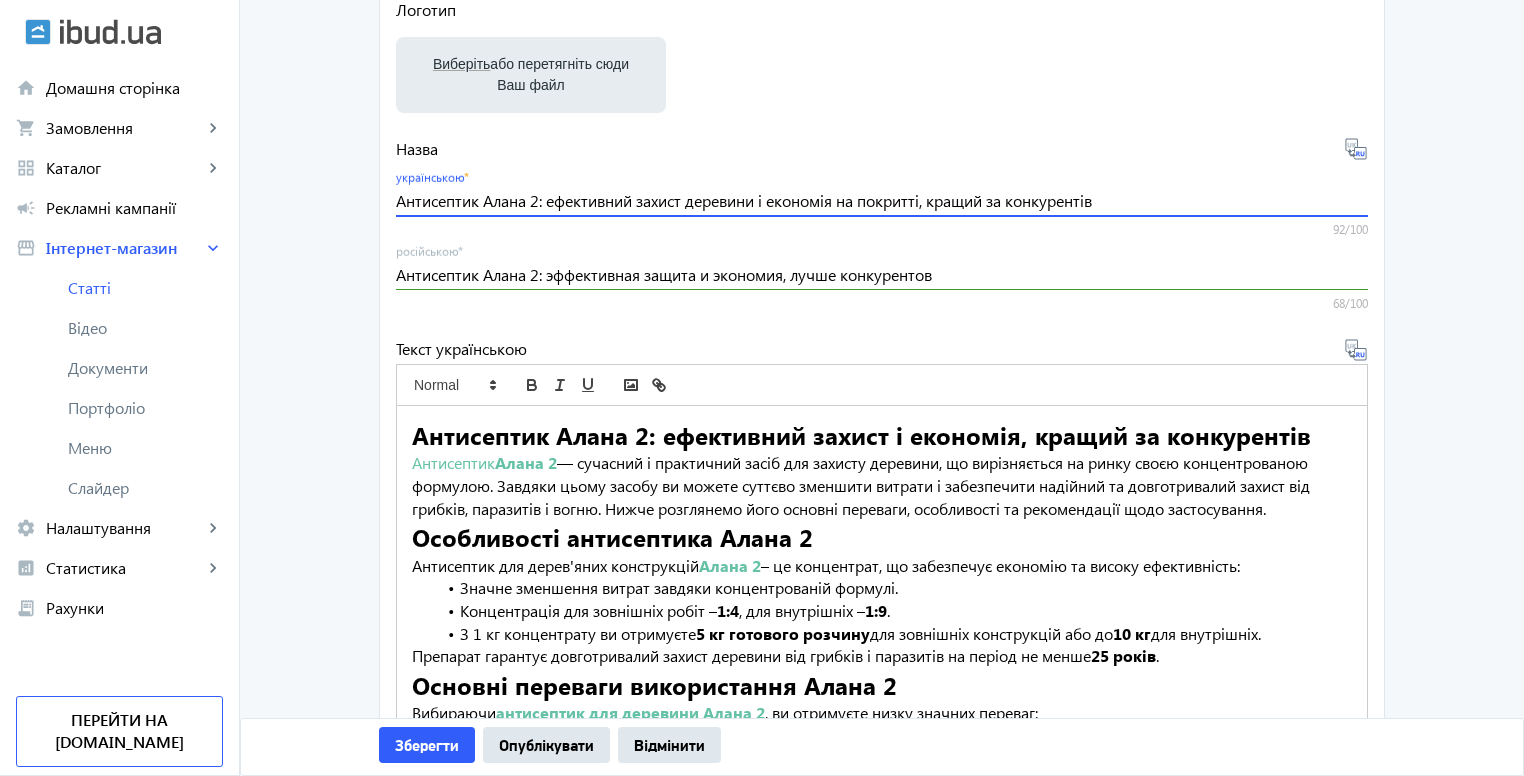 type on "Антисептик Алана 2: ефективний захист деревини і економія на покритті, кращий за конкурентів" 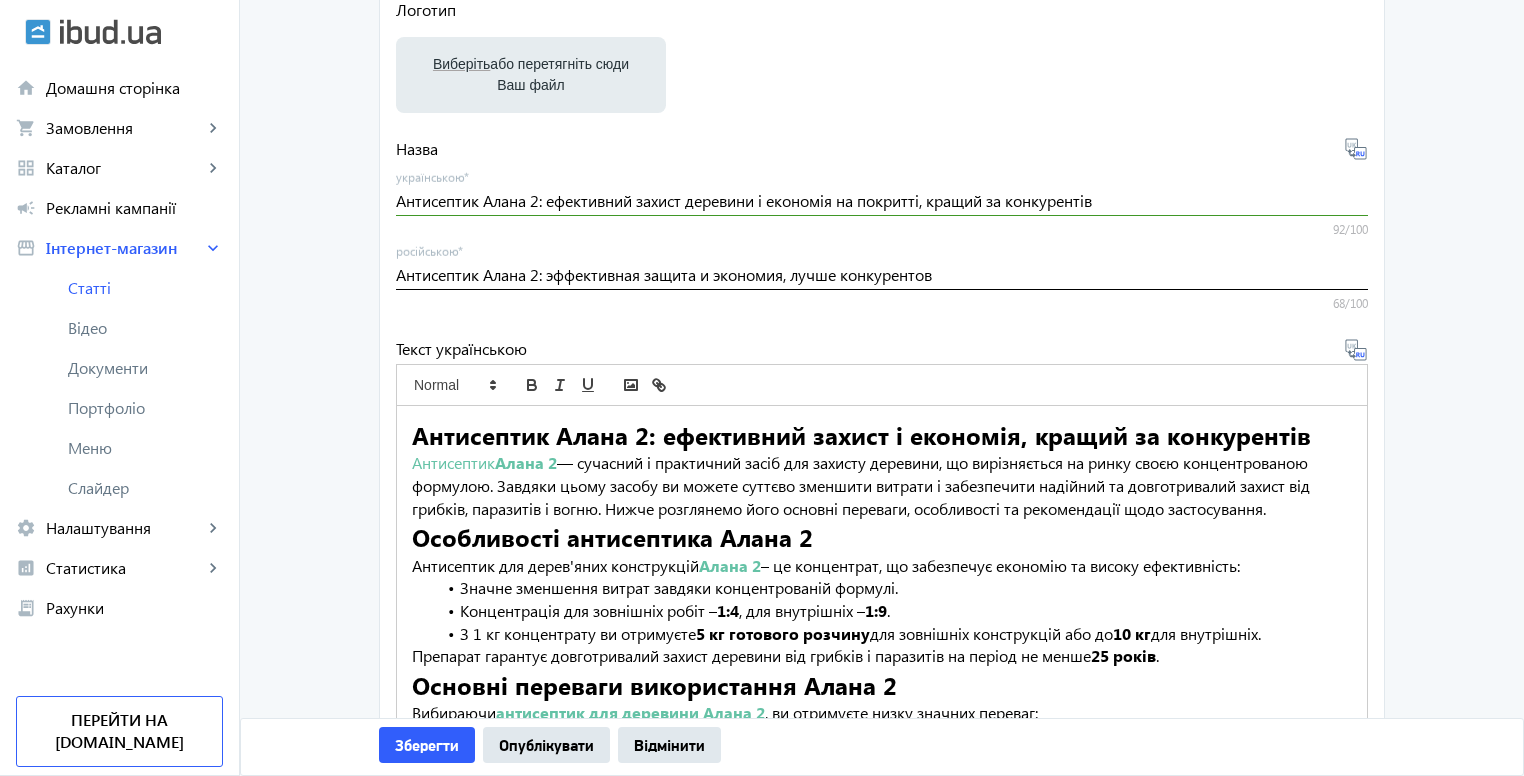 click on "Антисептик Алана 2: эффективная защита и экономия, лучше конкурентов російською  *" 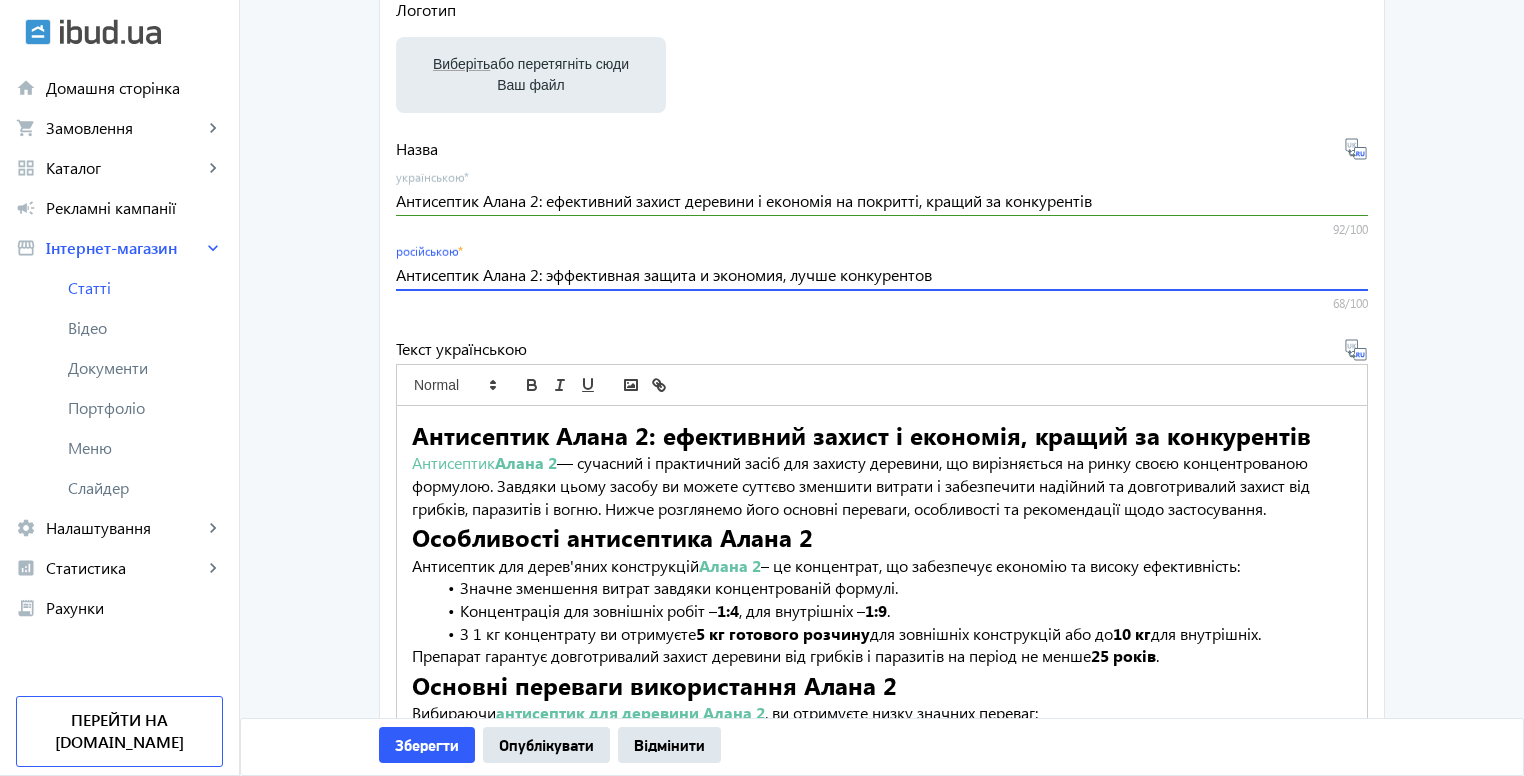 click on "Антисептик Алана 2: эффективная защита и экономия, лучше конкурентов" at bounding box center [882, 274] 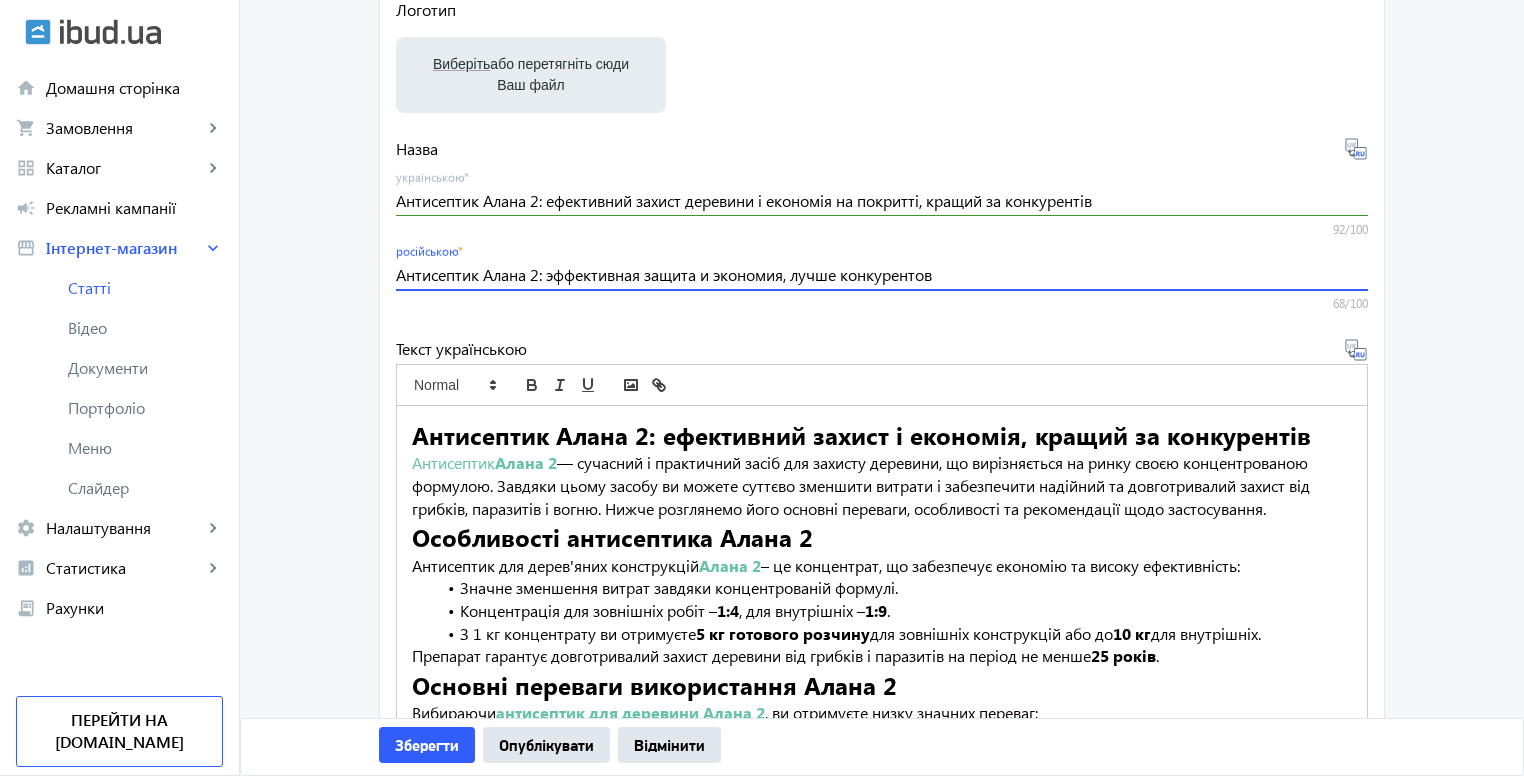 paste on "ревесины и экономия на покрытии" 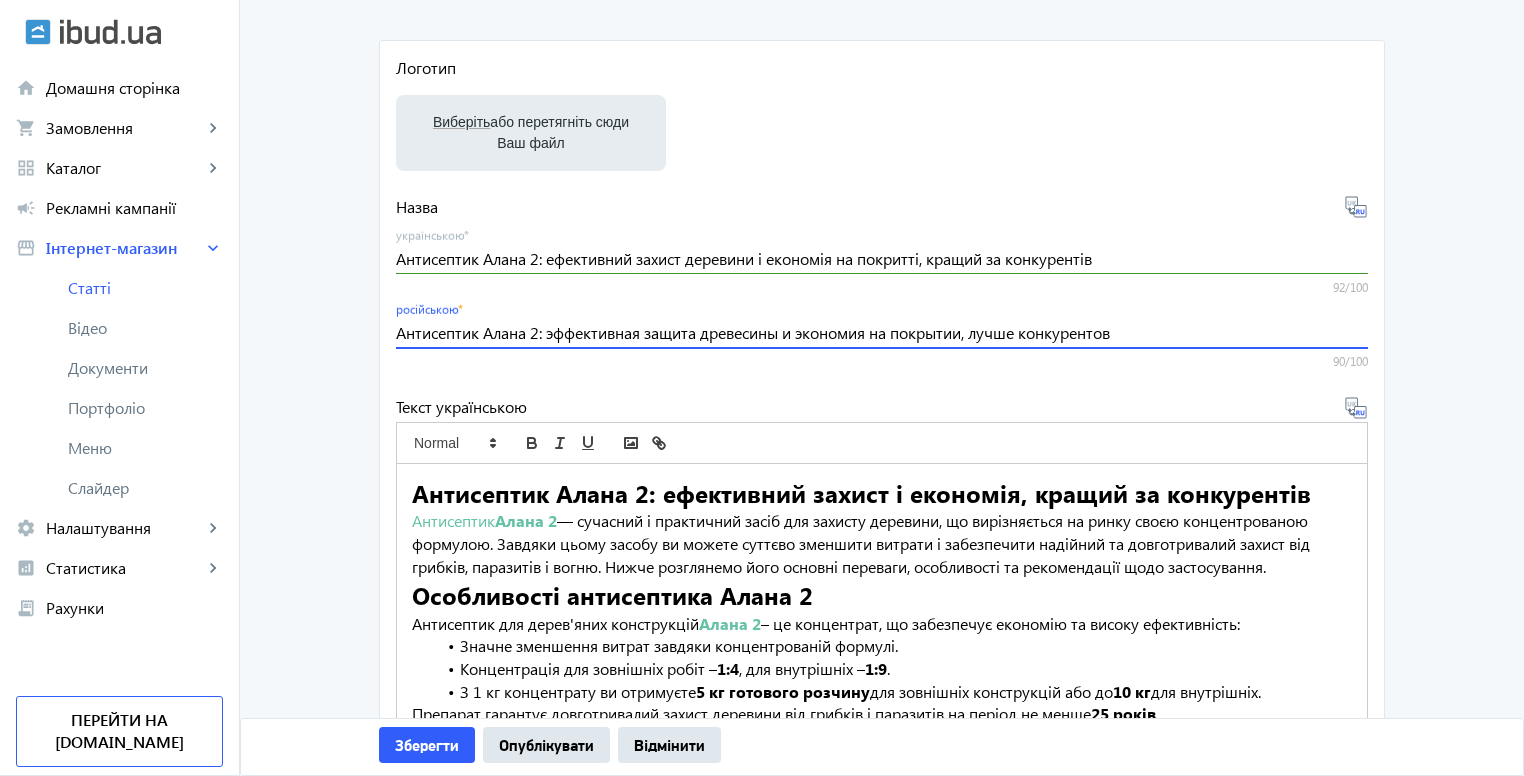 scroll, scrollTop: 158, scrollLeft: 0, axis: vertical 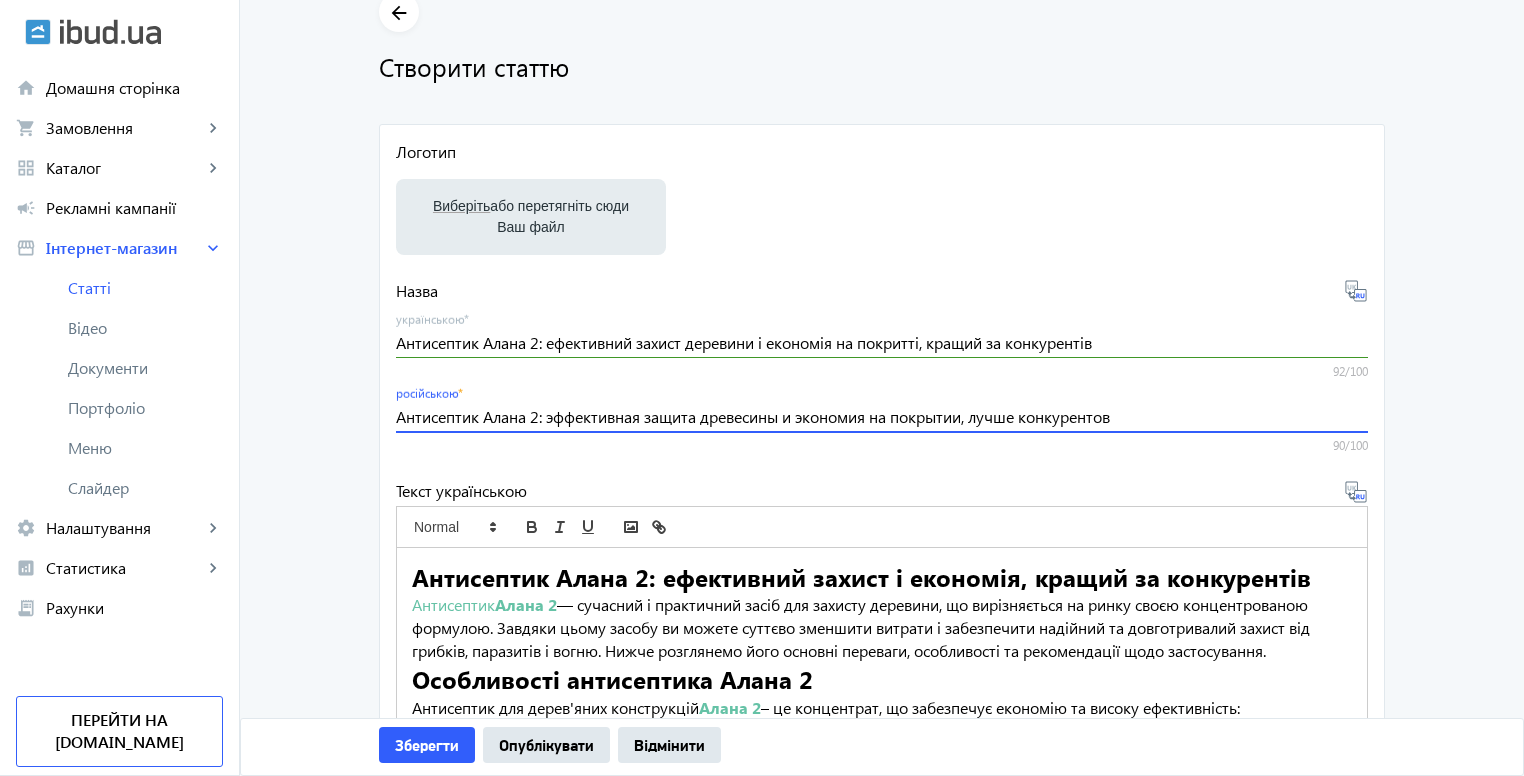 type on "Антисептик Алана 2: эффективная защита древесины и экономия на покрытии, лучше конкурентов" 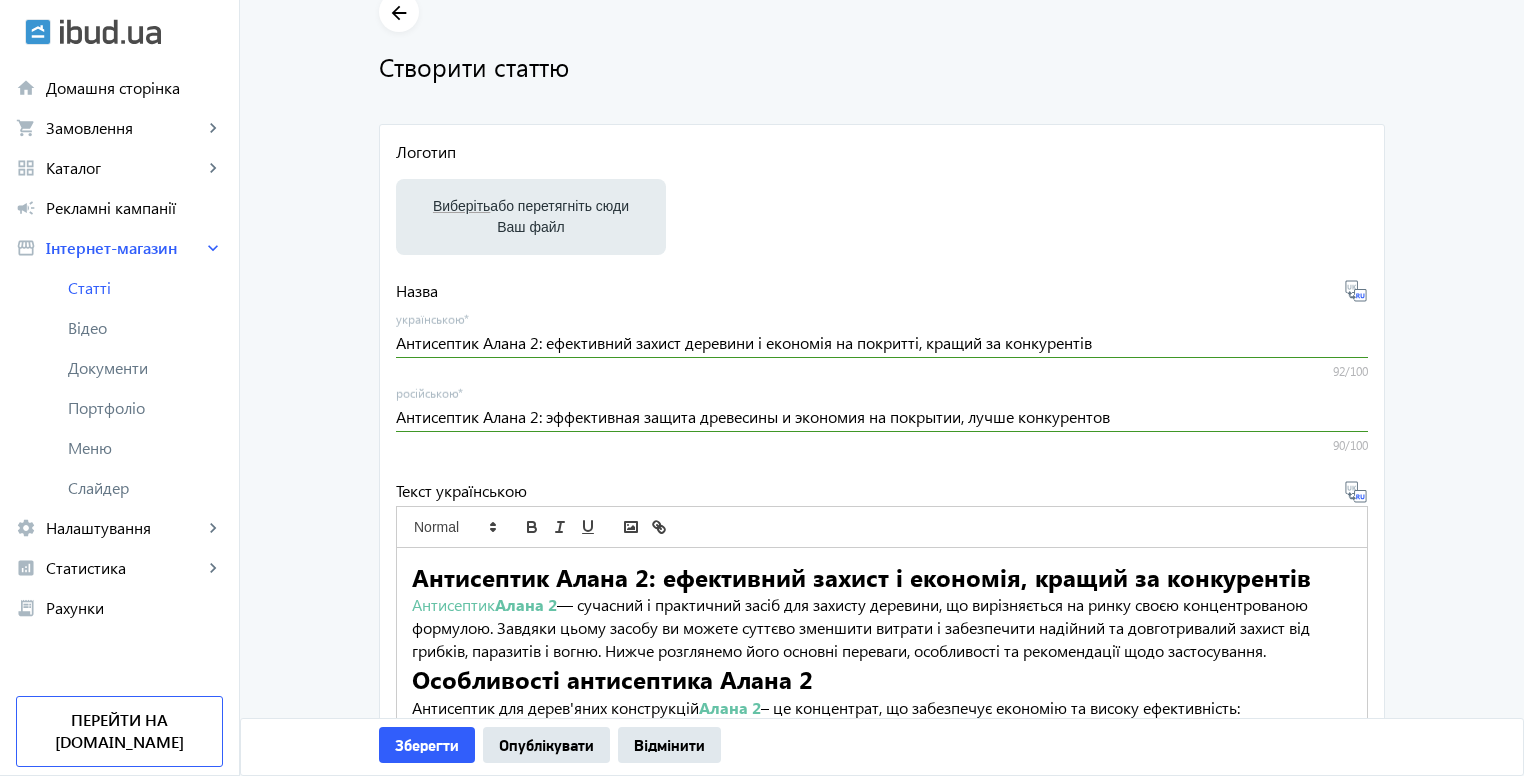 type on "C:\fakepath\алана2-переваги-та-використання.jpg" 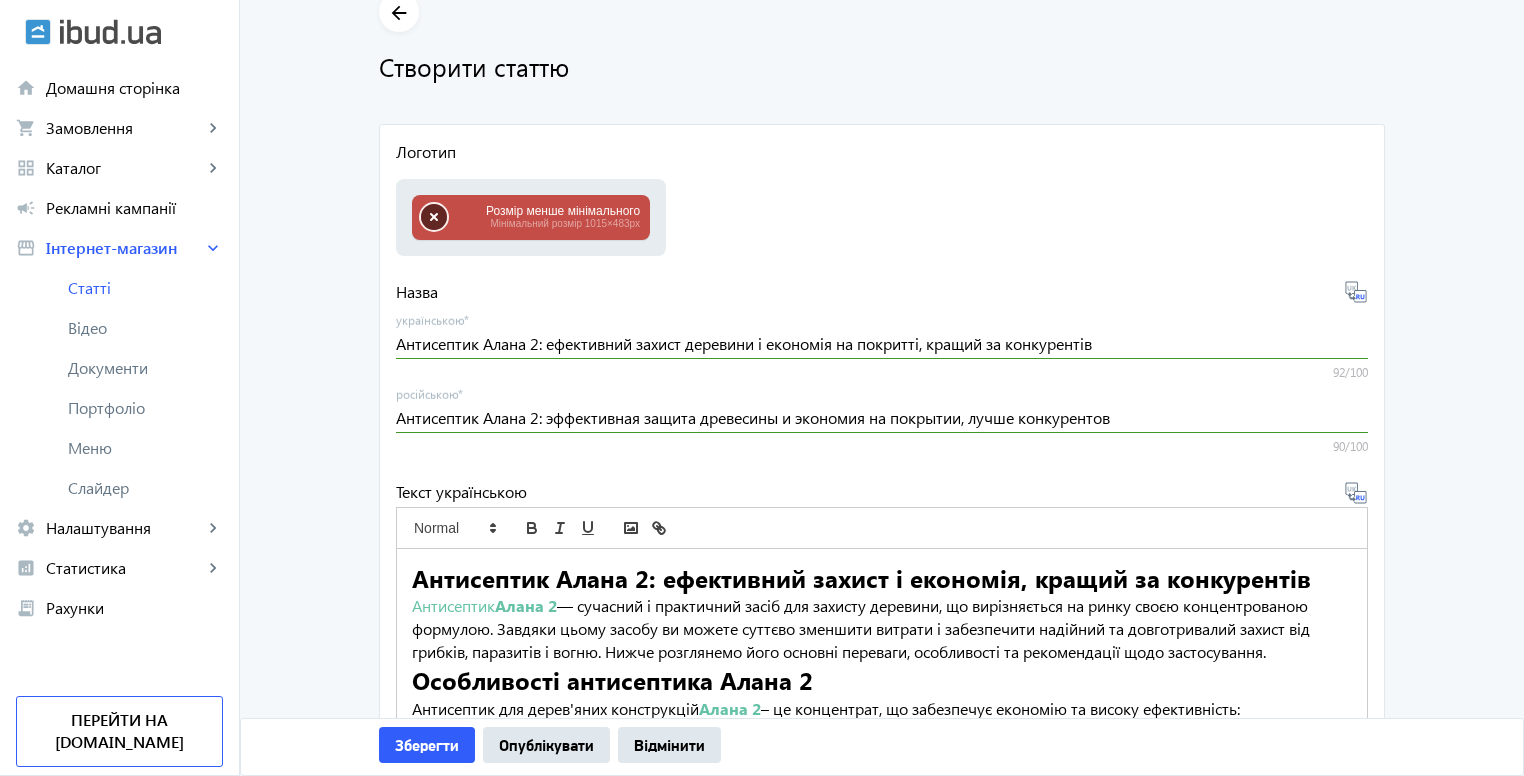 drag, startPoint x: 424, startPoint y: 223, endPoint x: 997, endPoint y: 33, distance: 603.67957 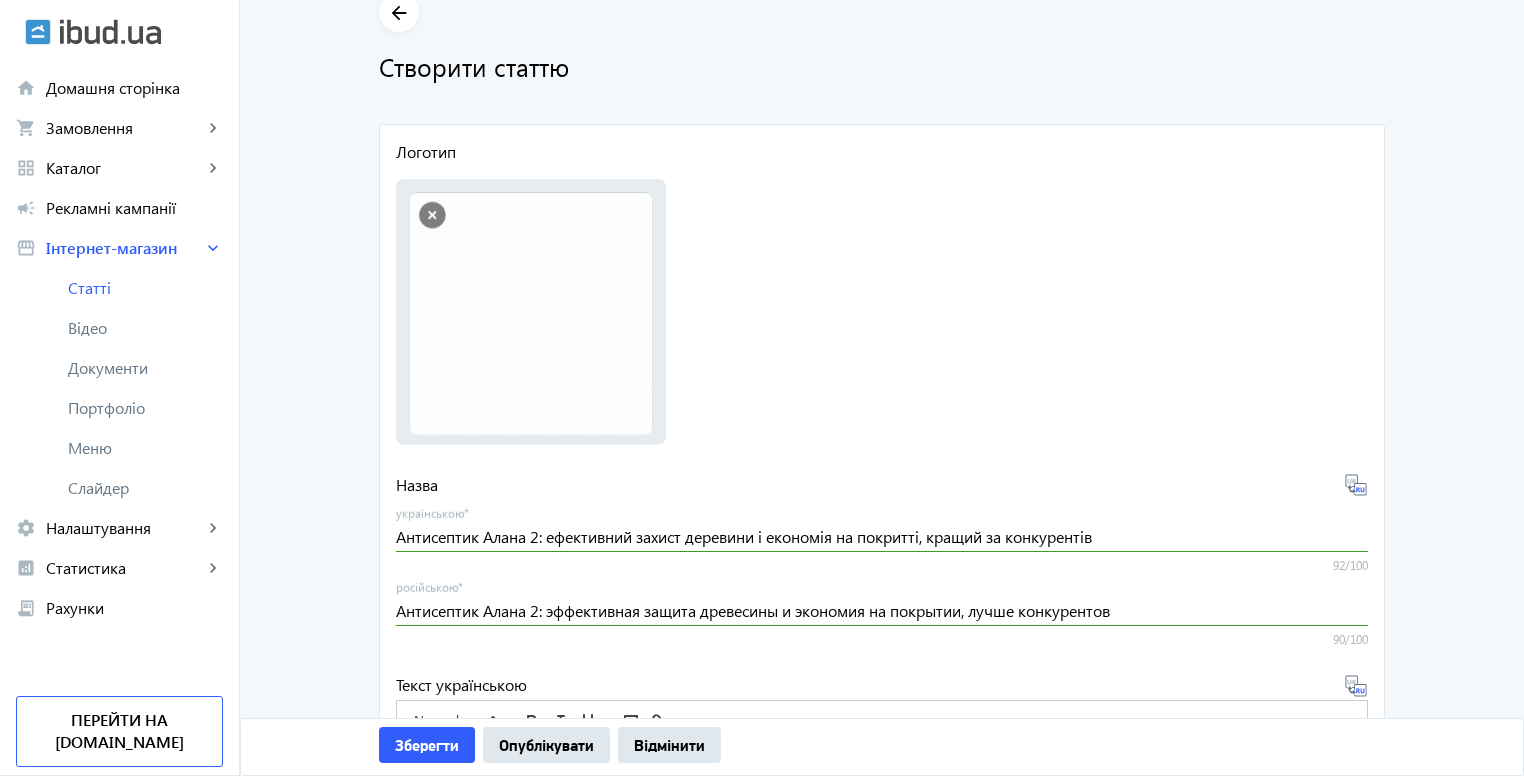 click on "arrow_back Створити статтю Логотип Виберіть  або перетягніть сюди Ваш файл алана2-переваги-та-використання.jpg алана2-переваги-та-використання.jpg 473 KB
Назва
Антисептик Алана 2: ефективний захист деревини і економія на покритті, кращий за конкурентів українською  * 92/100 Антисептик Алана 2: эффективная защита древесины и экономия на покрытии, лучше конкурентов російською  * 90/100
Текст українською                                           Антисептик  Алана 2 Алана 2 1:4 1:9 . ." 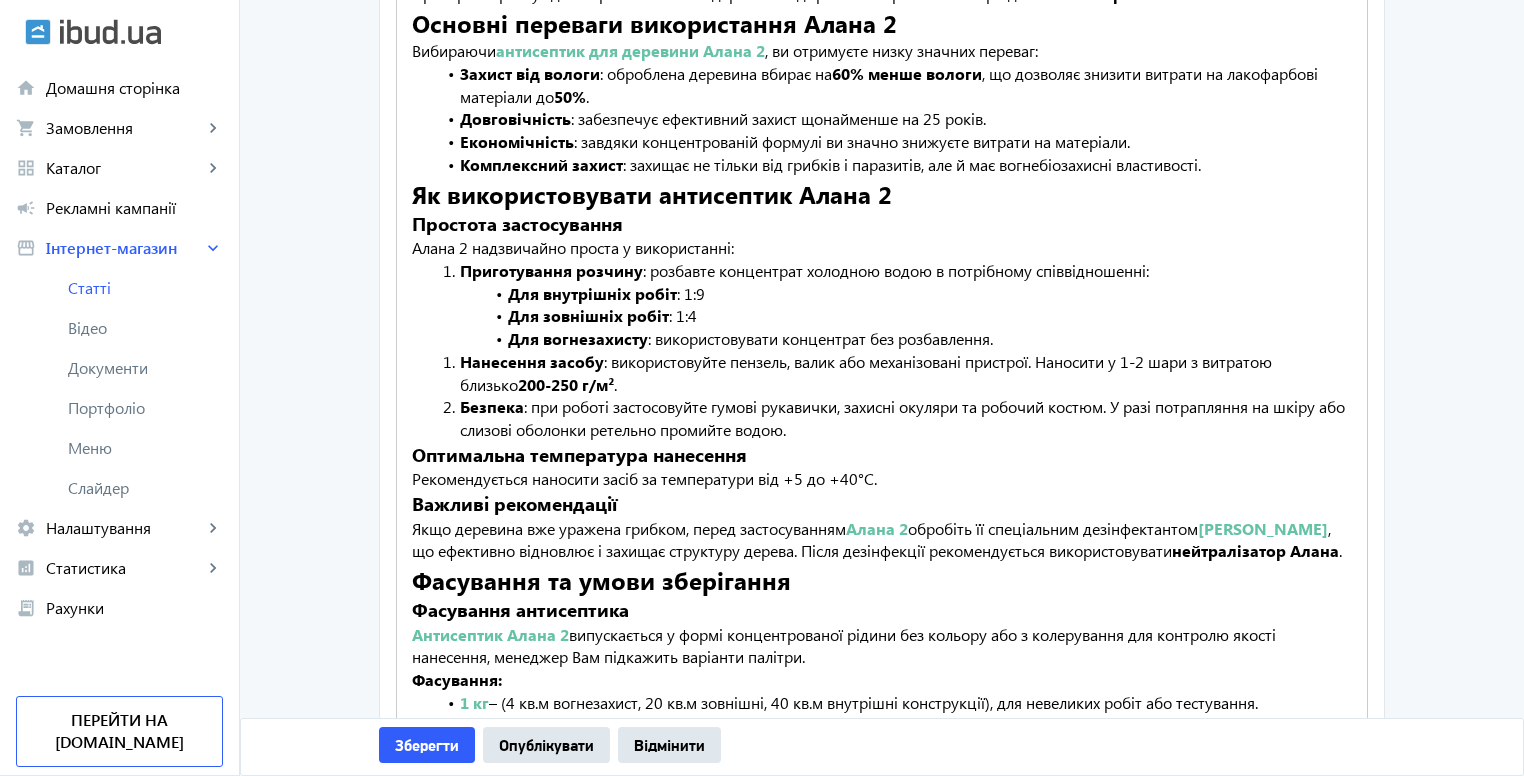 scroll, scrollTop: 1158, scrollLeft: 0, axis: vertical 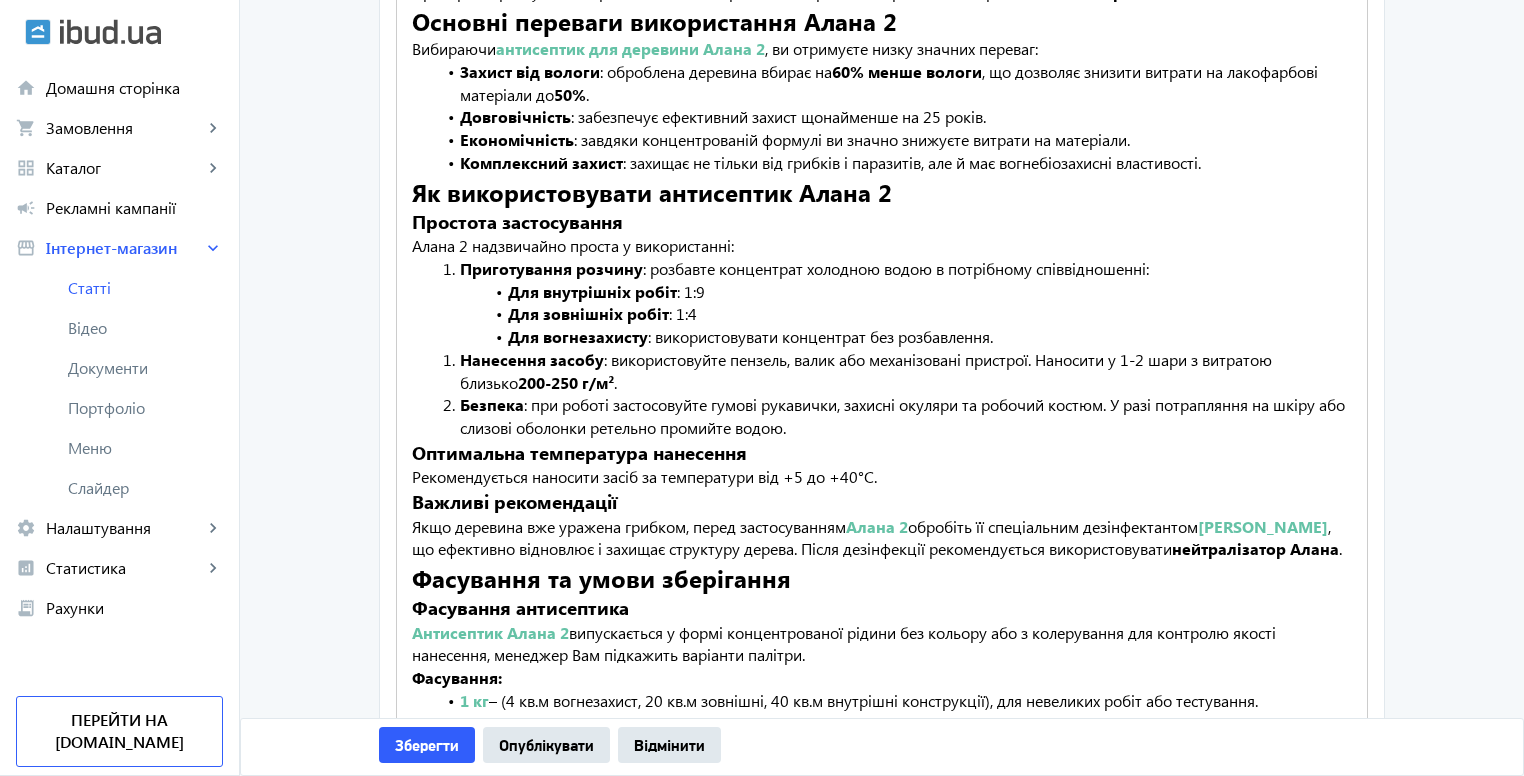 click on "Опублікувати" 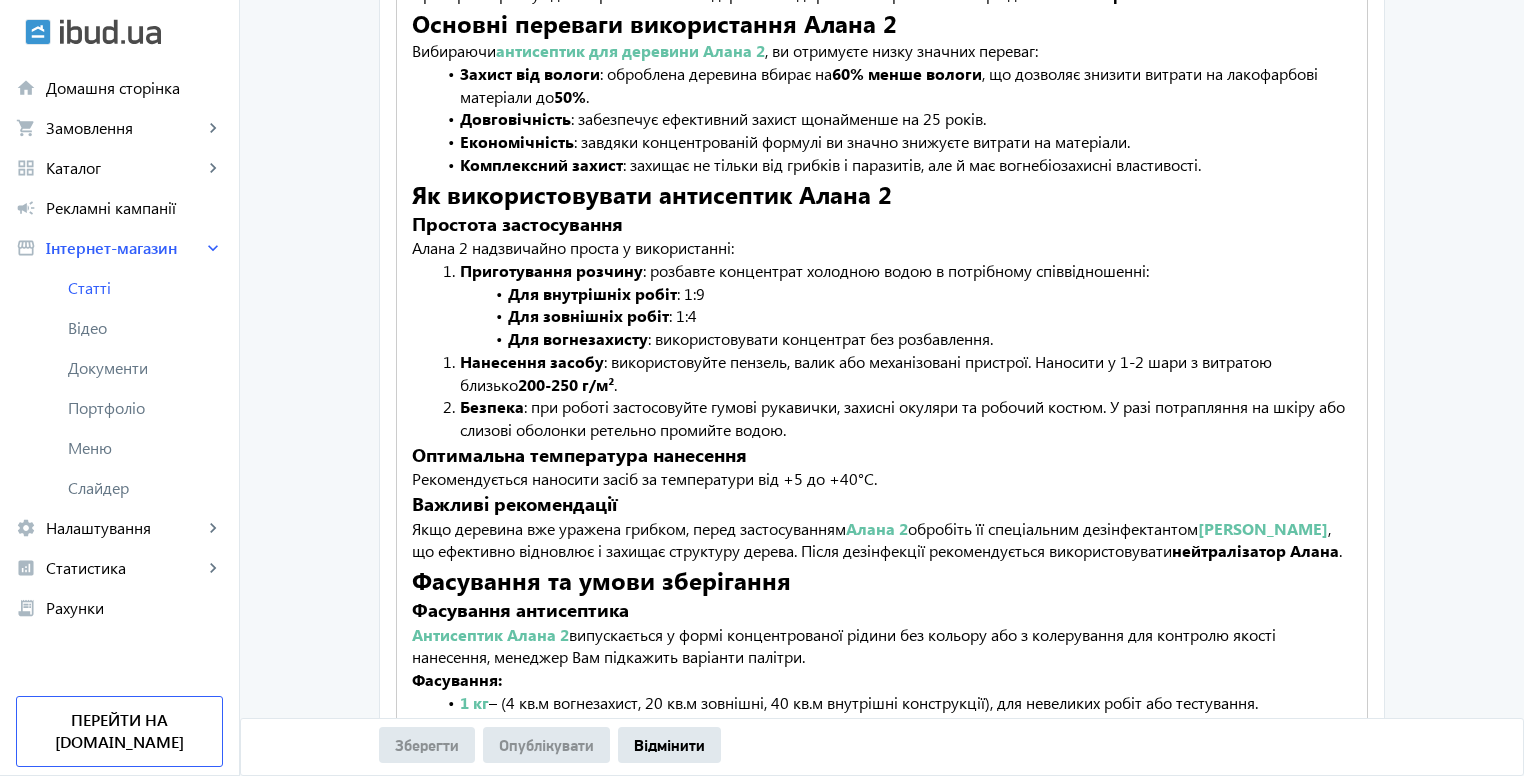 scroll, scrollTop: 846, scrollLeft: 0, axis: vertical 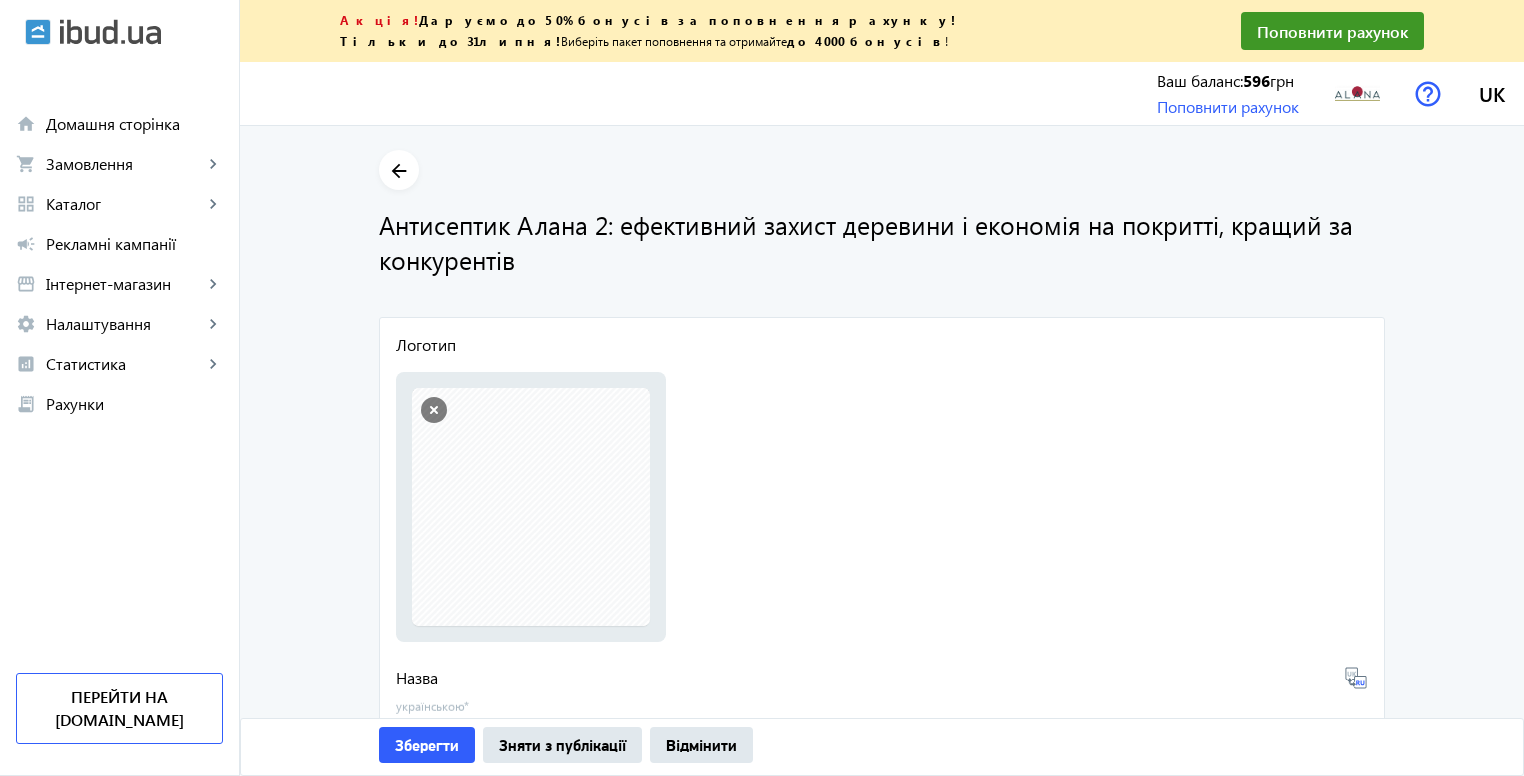click on "arrow_back" 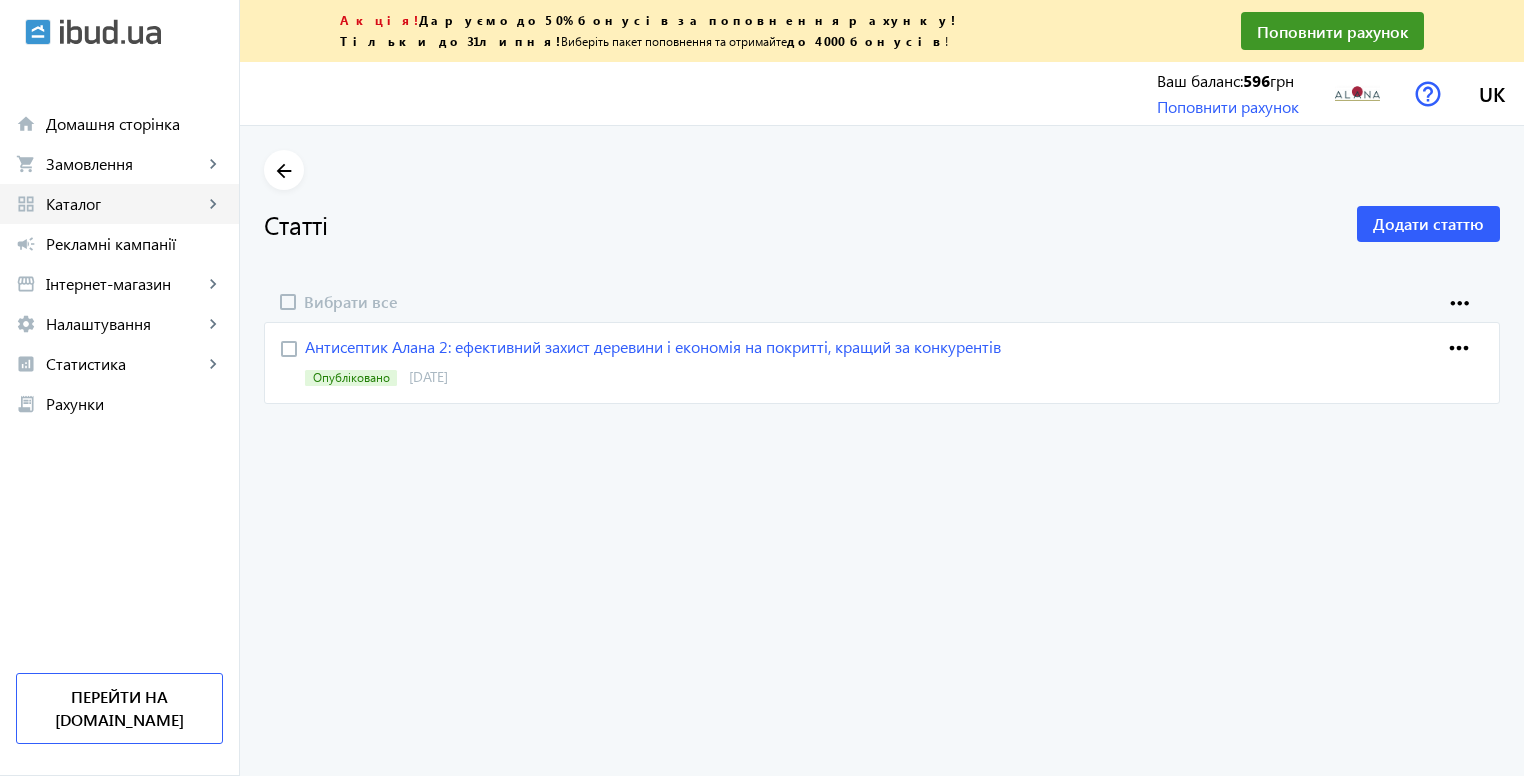 click on "Каталог" 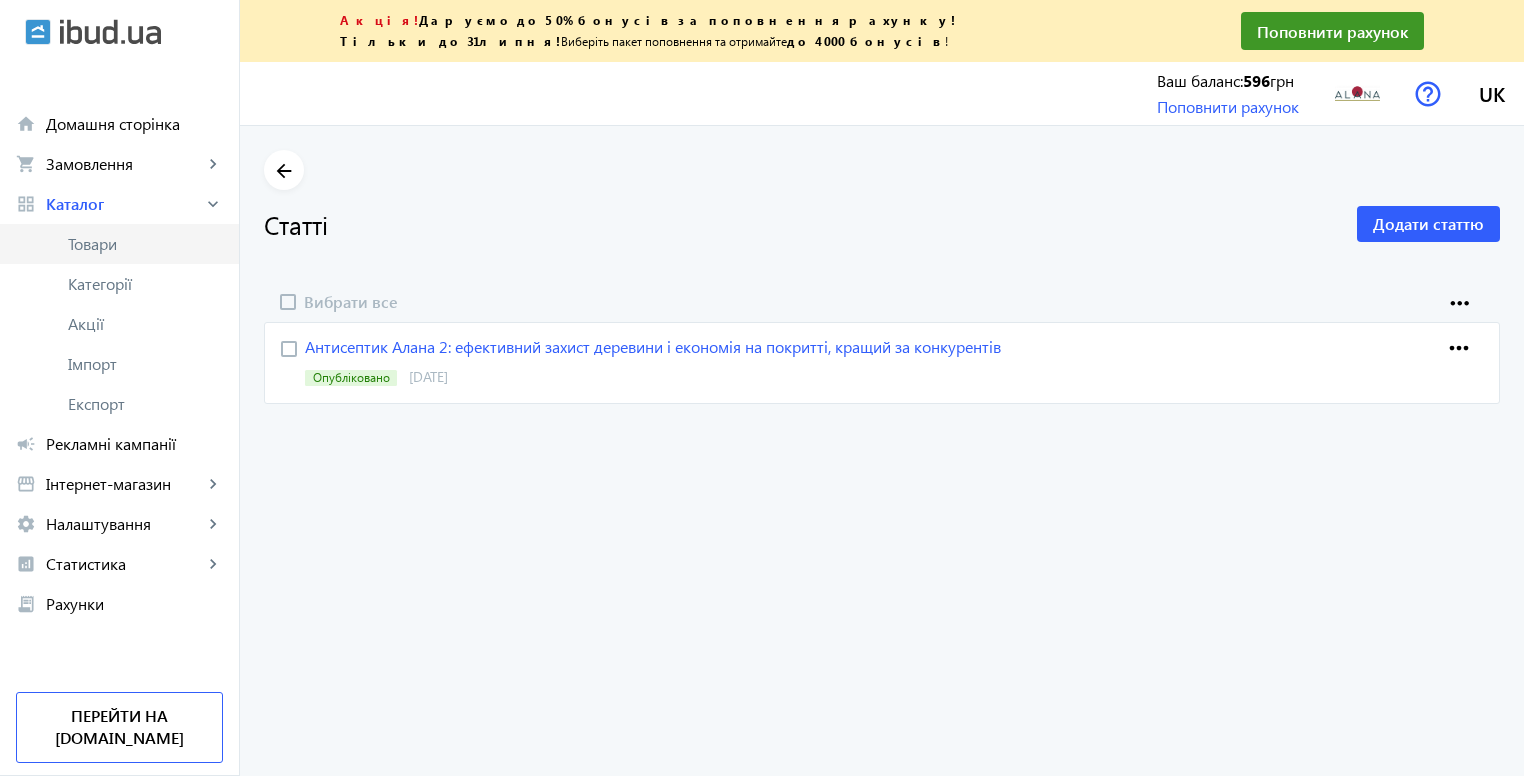 click on "Товари" 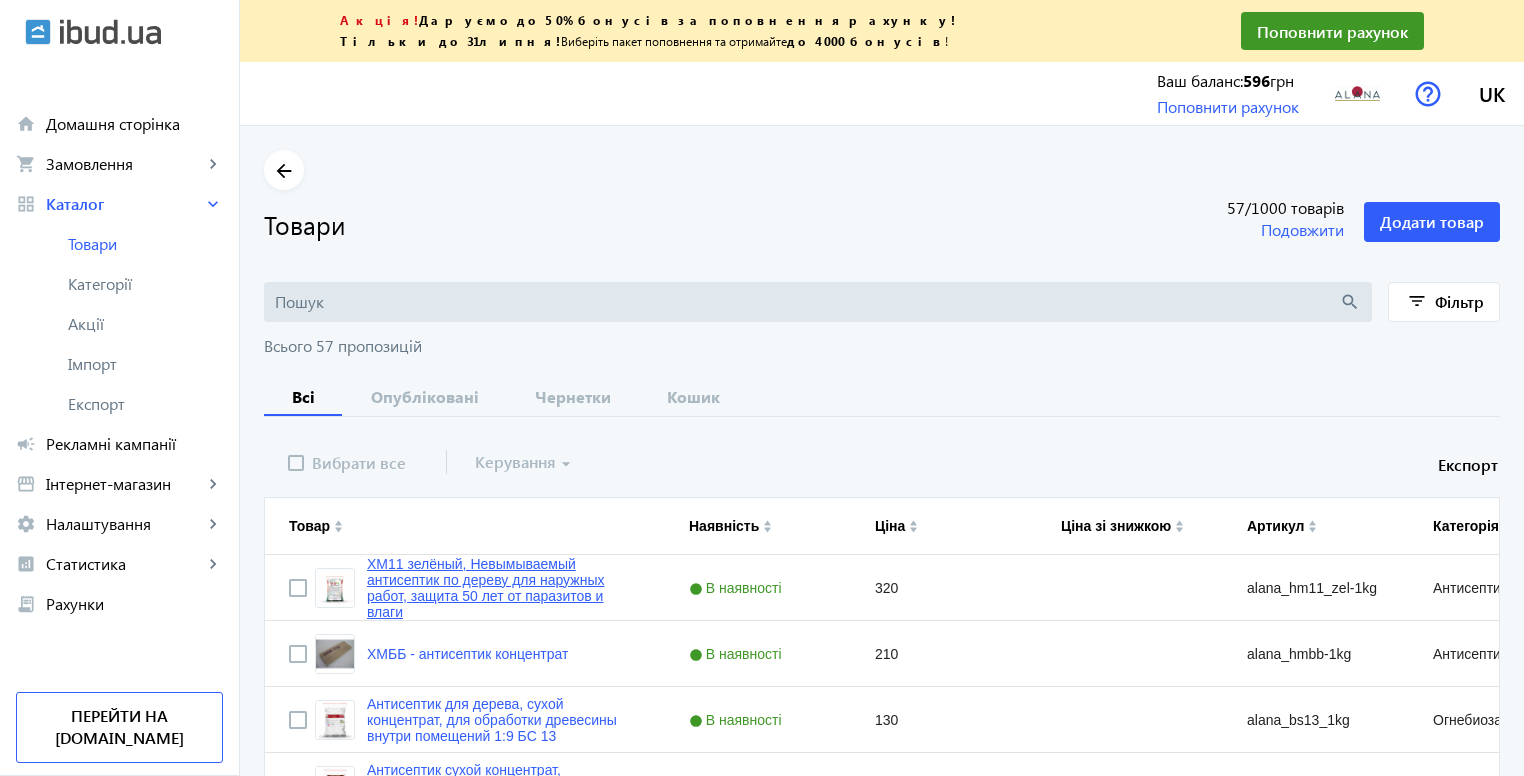type 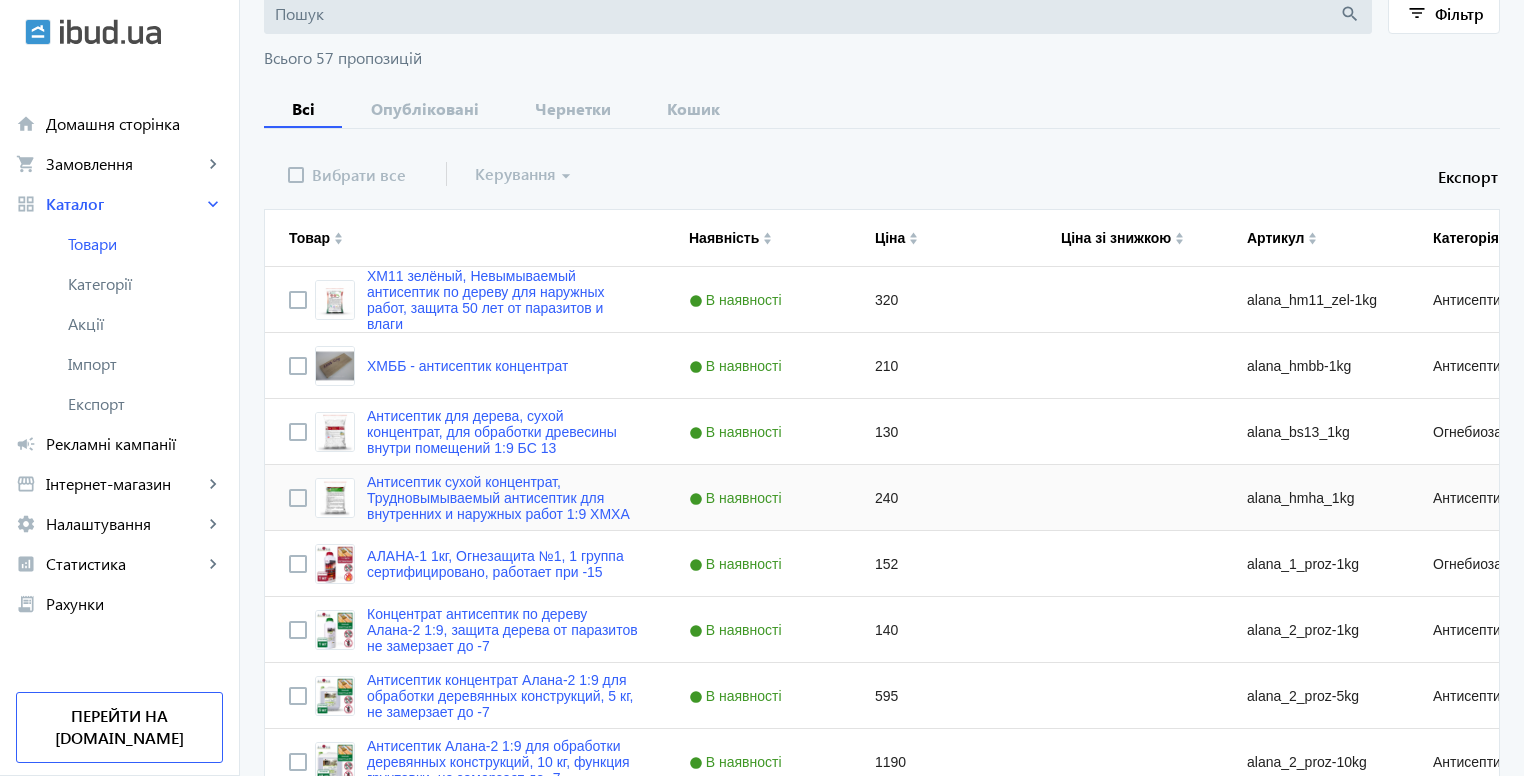 scroll, scrollTop: 300, scrollLeft: 0, axis: vertical 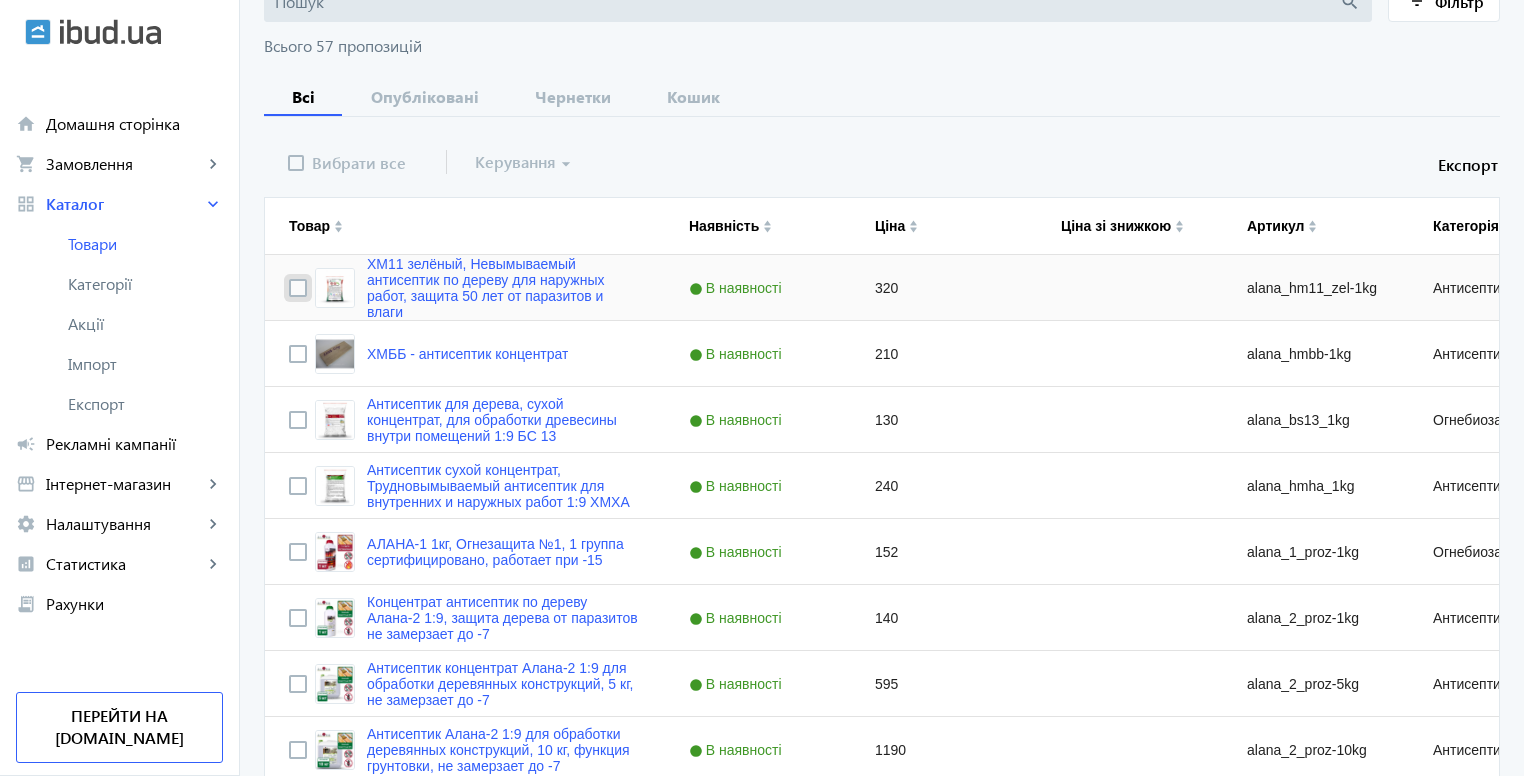 click at bounding box center (298, 288) 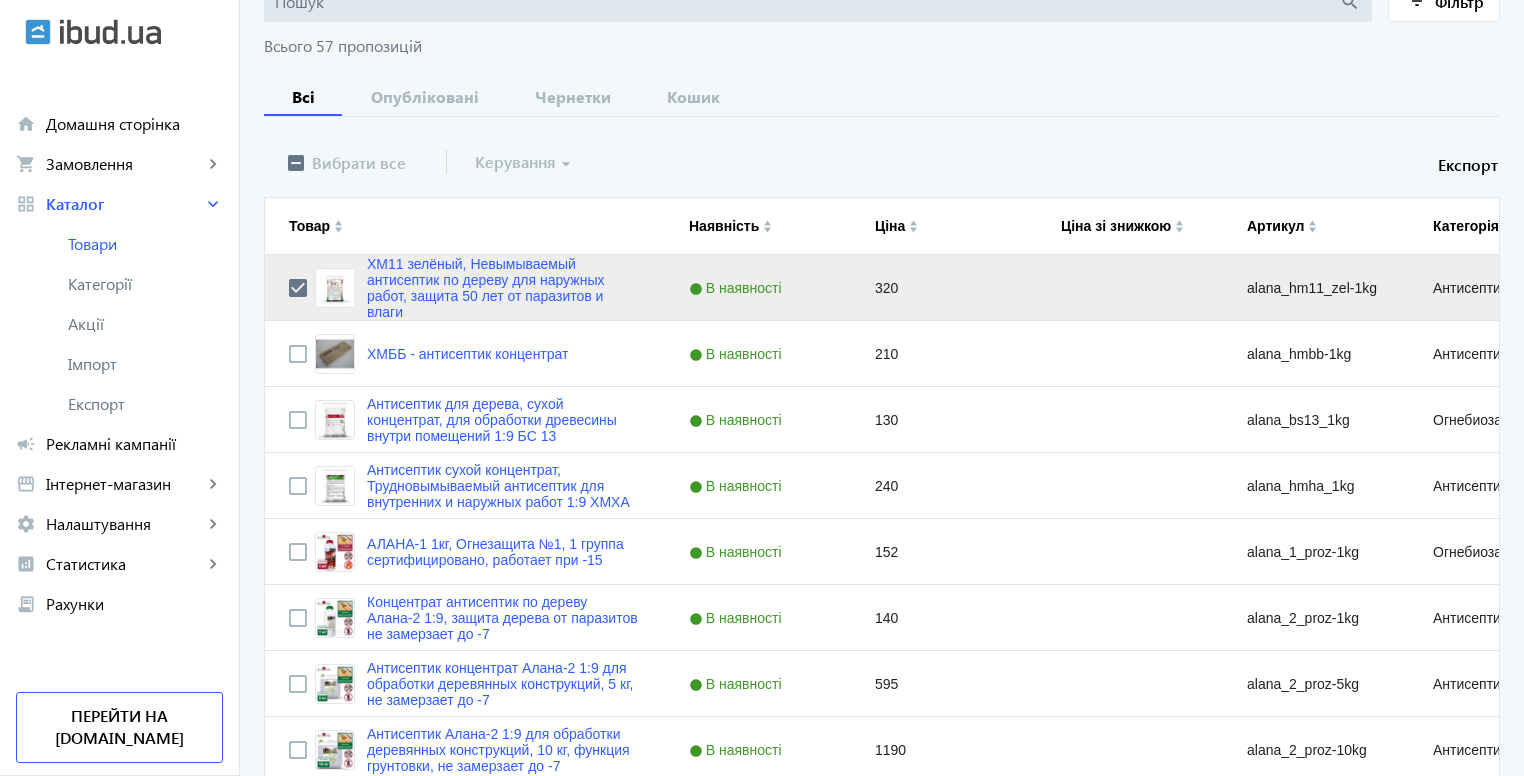click on "Керування  arrow_drop_down" 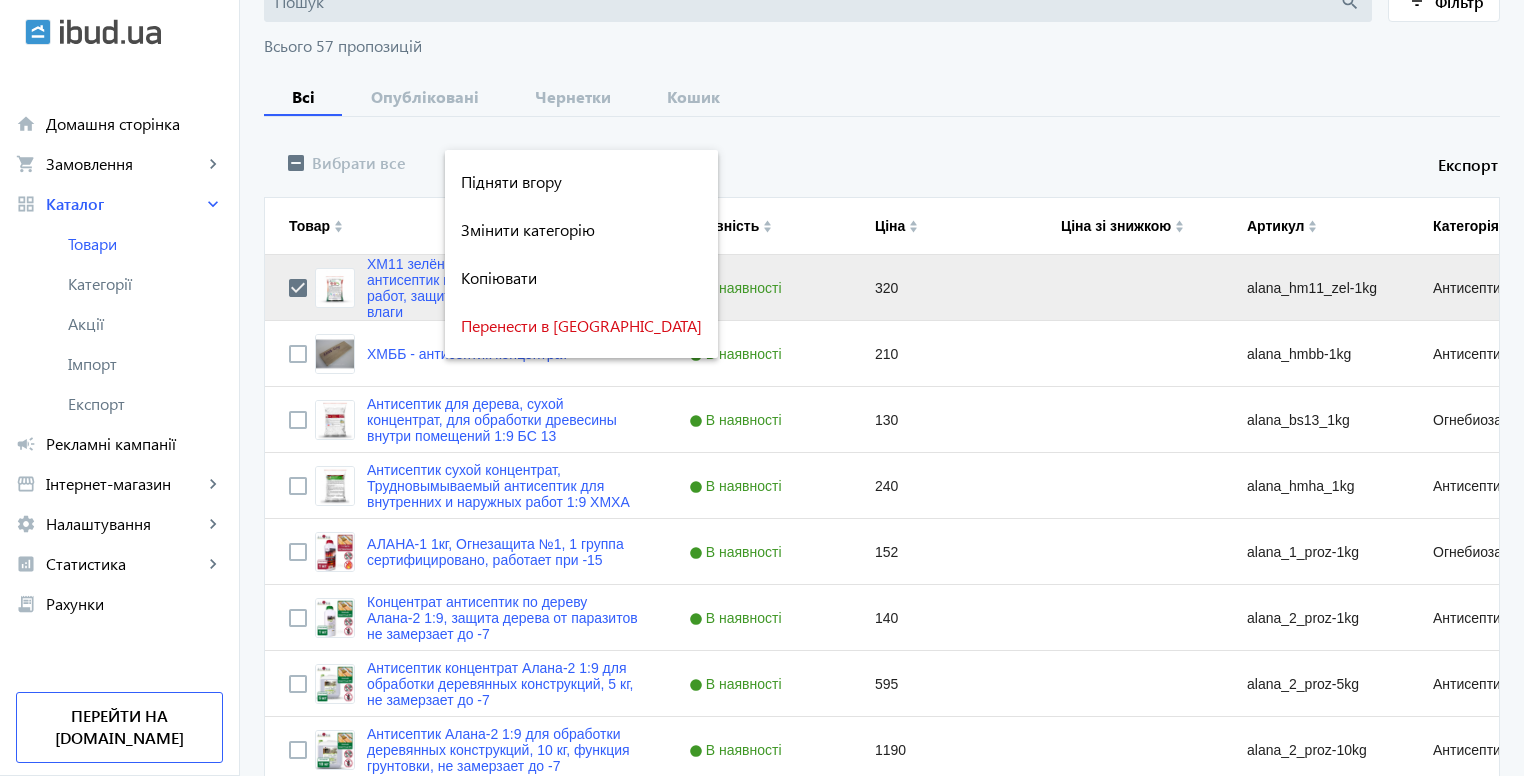 click at bounding box center (762, 388) 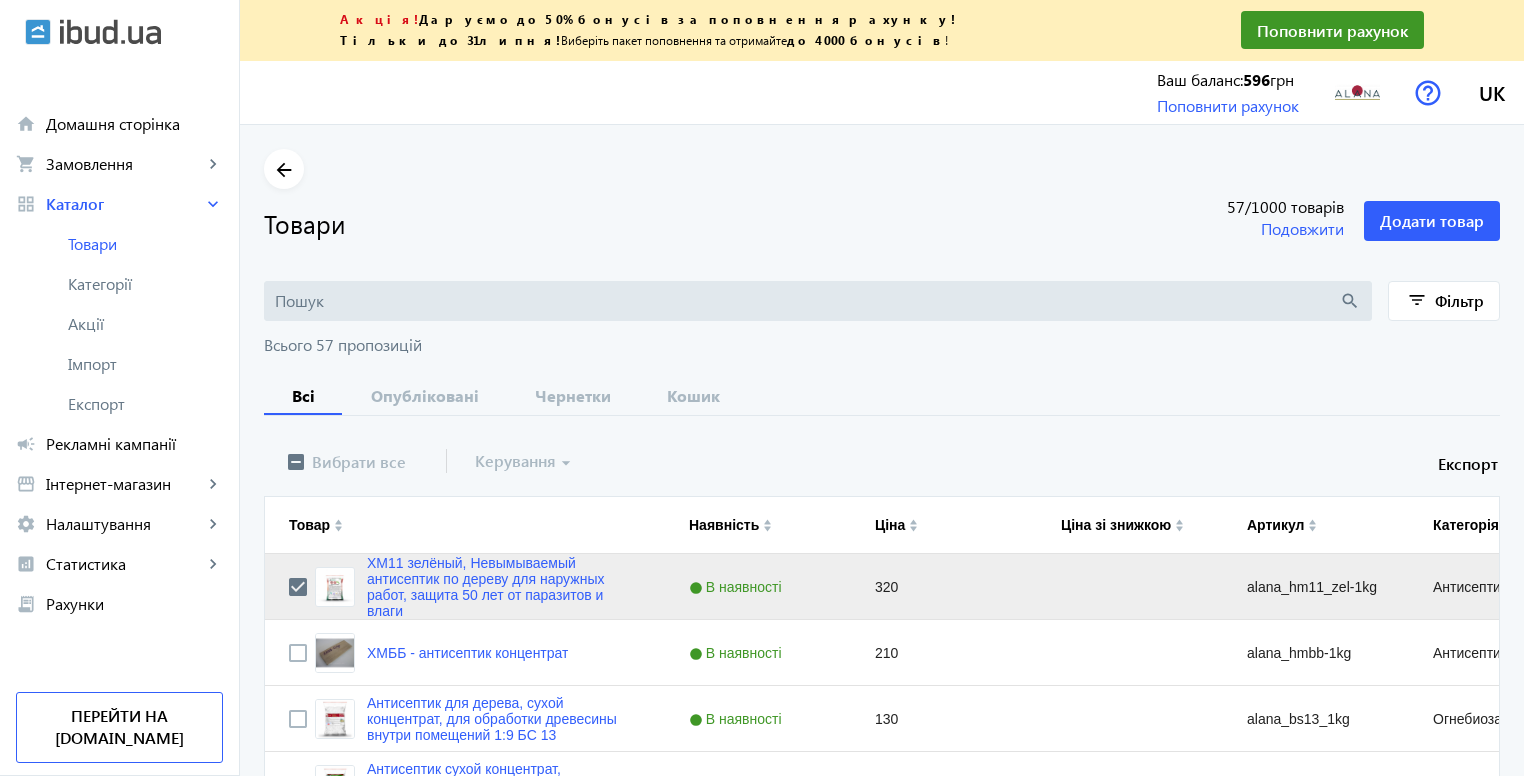 scroll, scrollTop: 0, scrollLeft: 0, axis: both 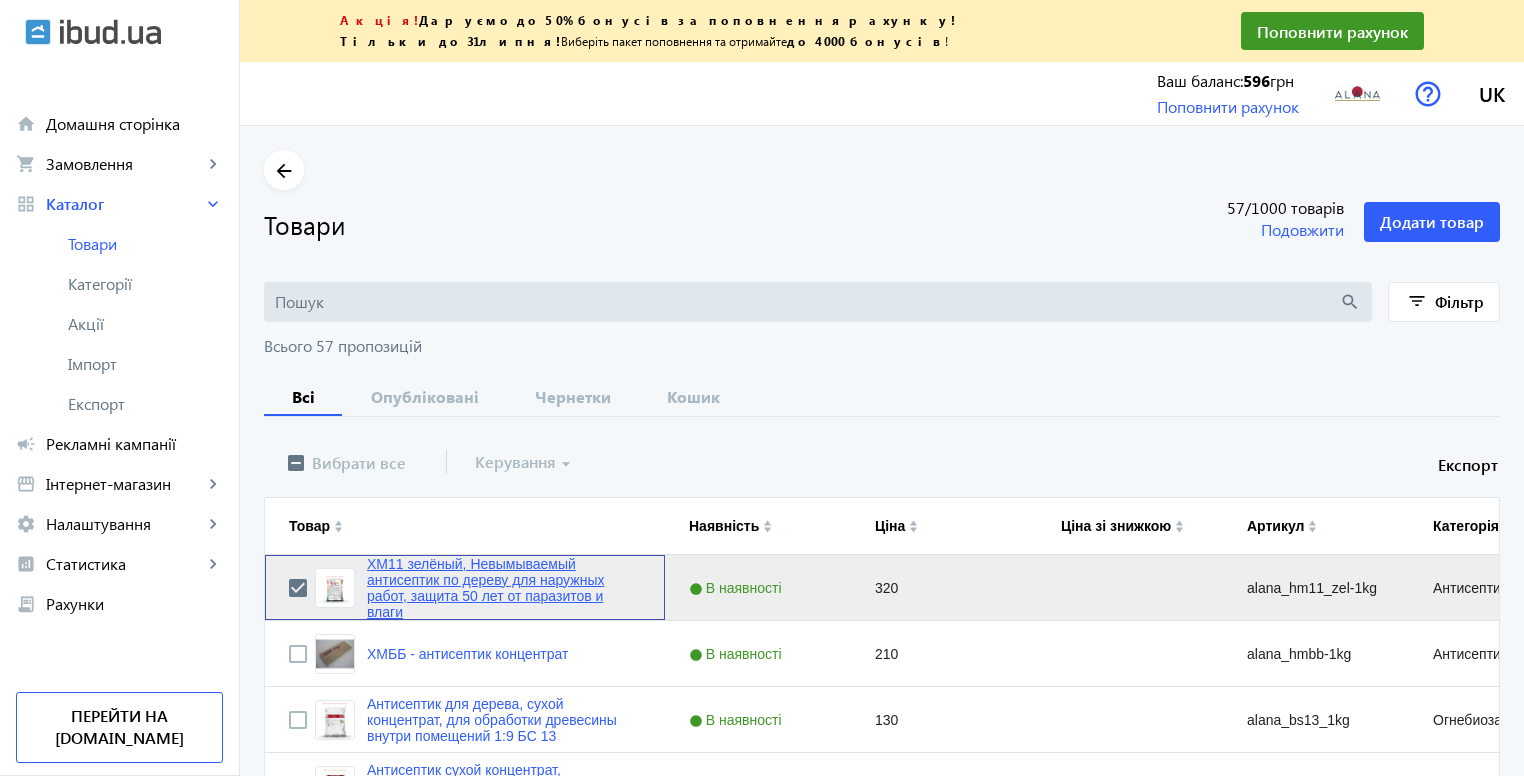 click on "ХМ11 зелёный, Невымываемый антисептик по дереву для наружных работ, защита 50 лет от паразитов и влаги" 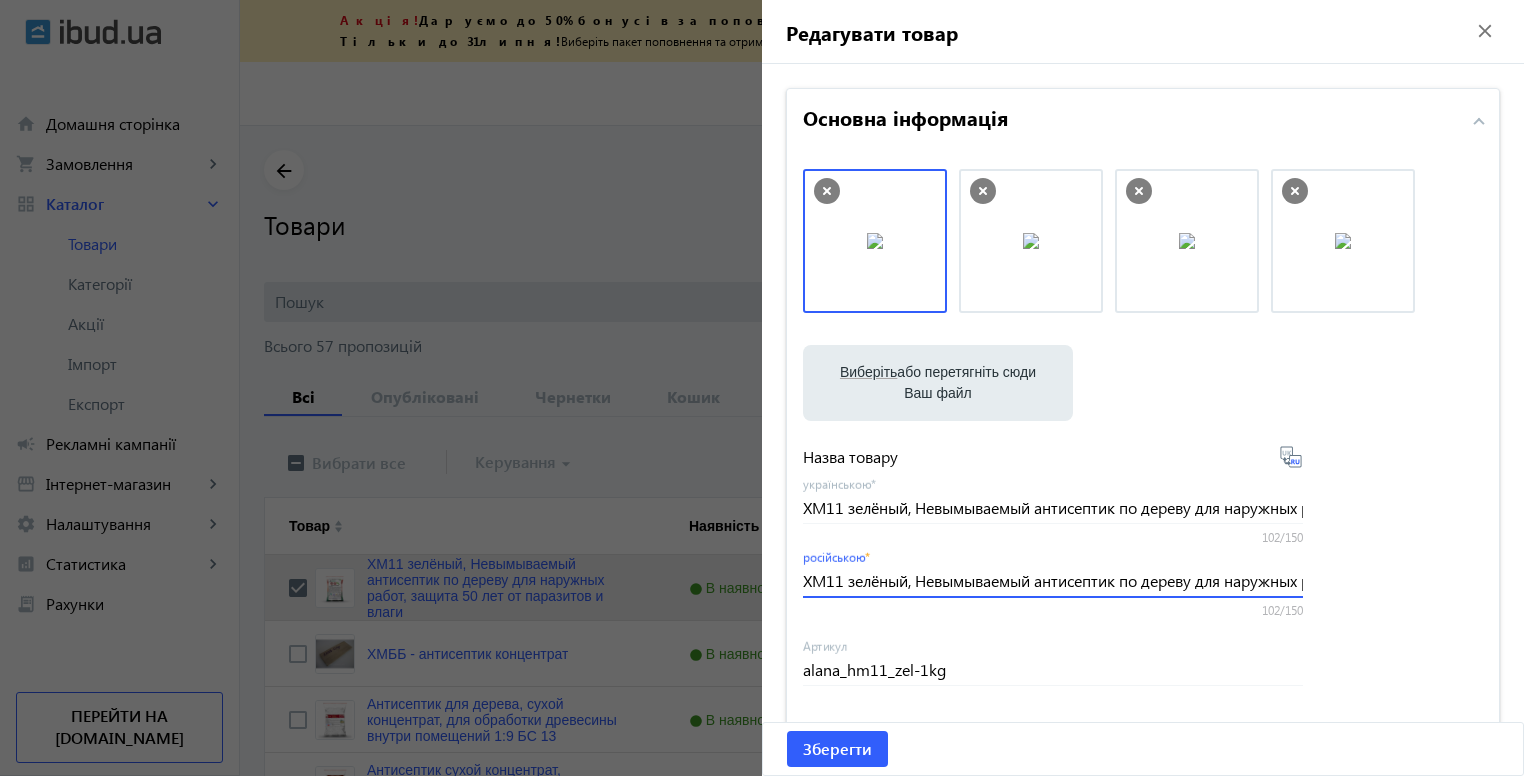 click on "ХМ11 зелёный, Невымываемый антисептик по дереву для наружных работ, защита 50 лет от паразитов и влаги" at bounding box center (1053, 580) 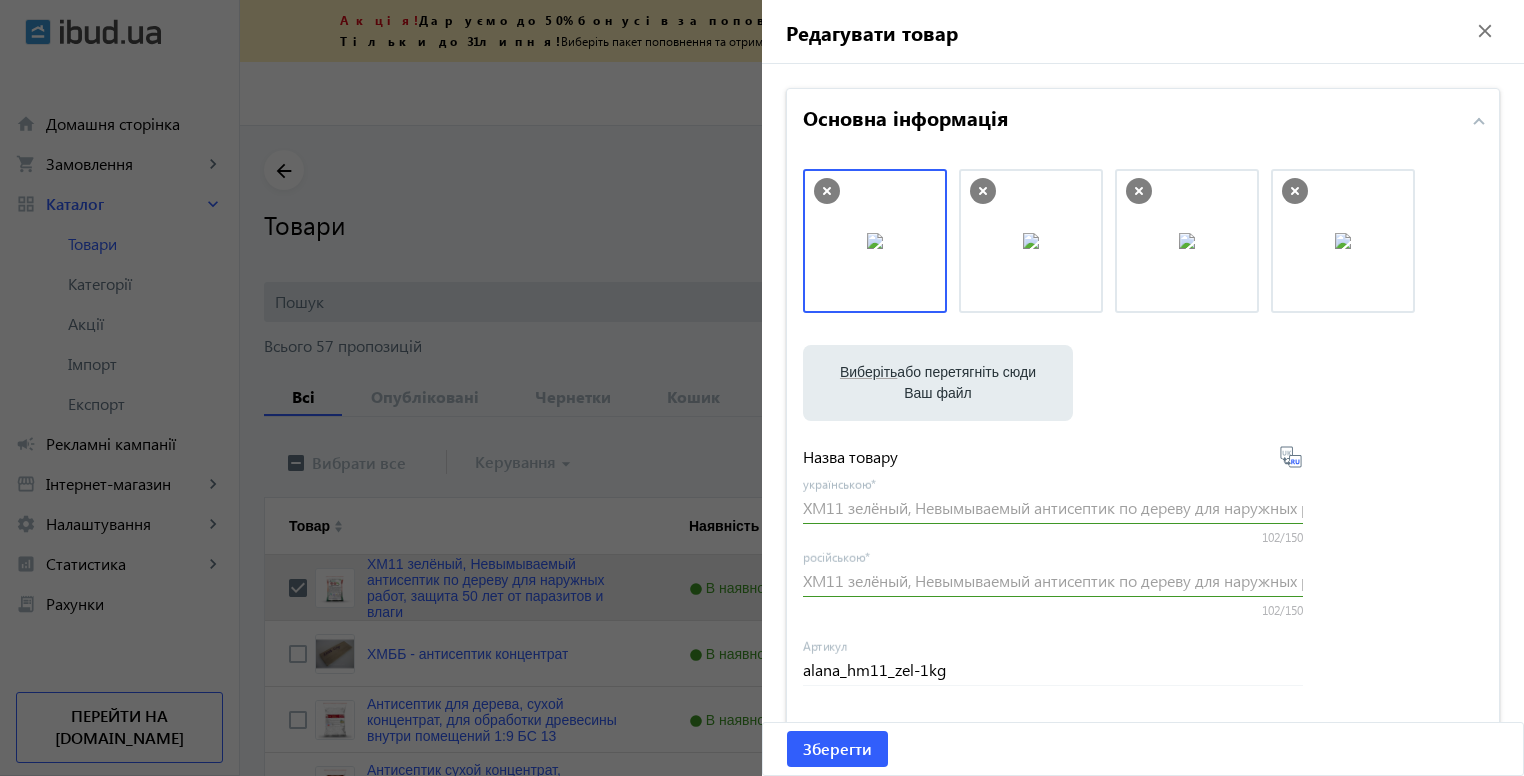type on "ХМ11 зеленый, антисептик по дереву для наружных работ, защита 50 лет от паразитов и влаги." 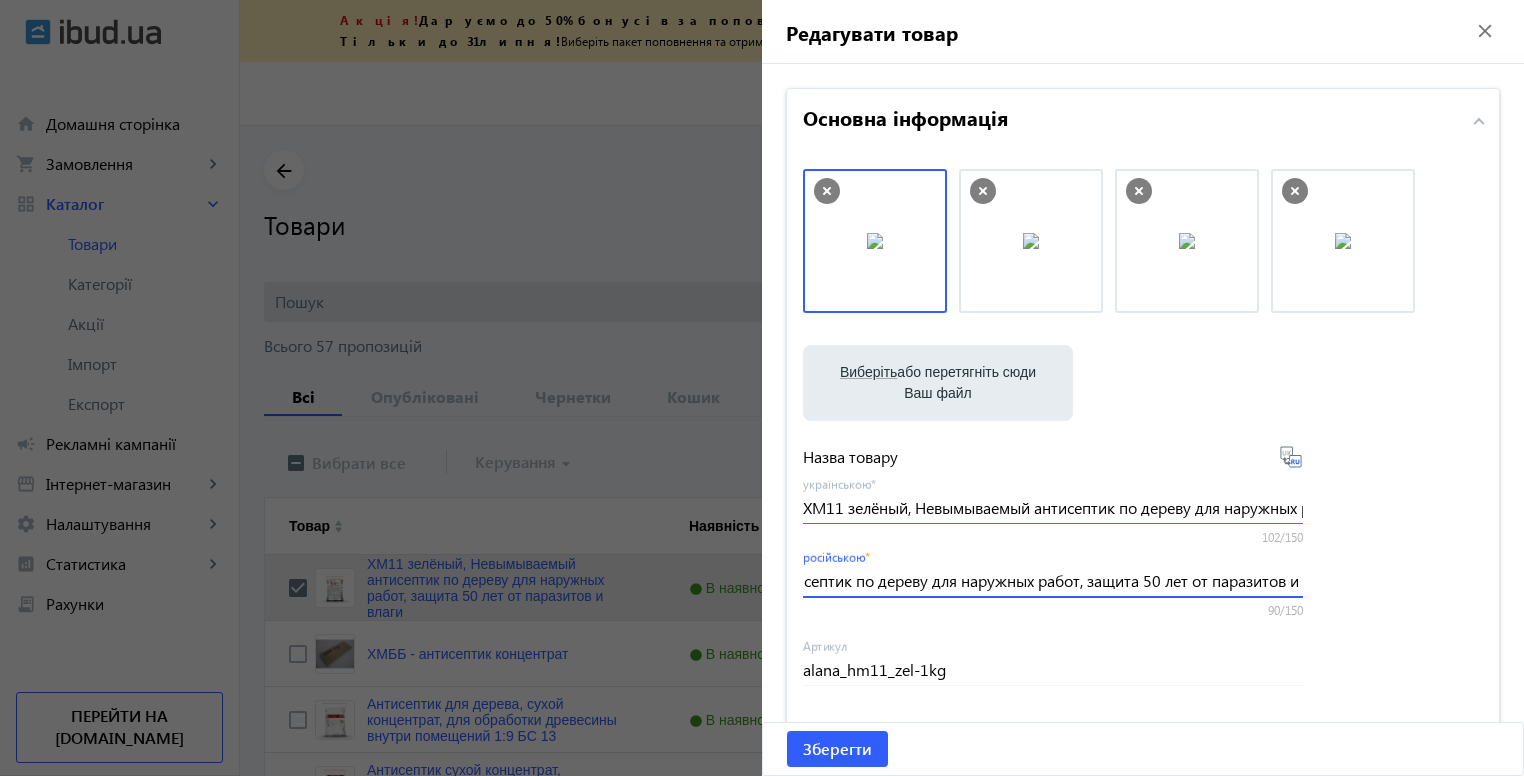 scroll, scrollTop: 0, scrollLeft: 202, axis: horizontal 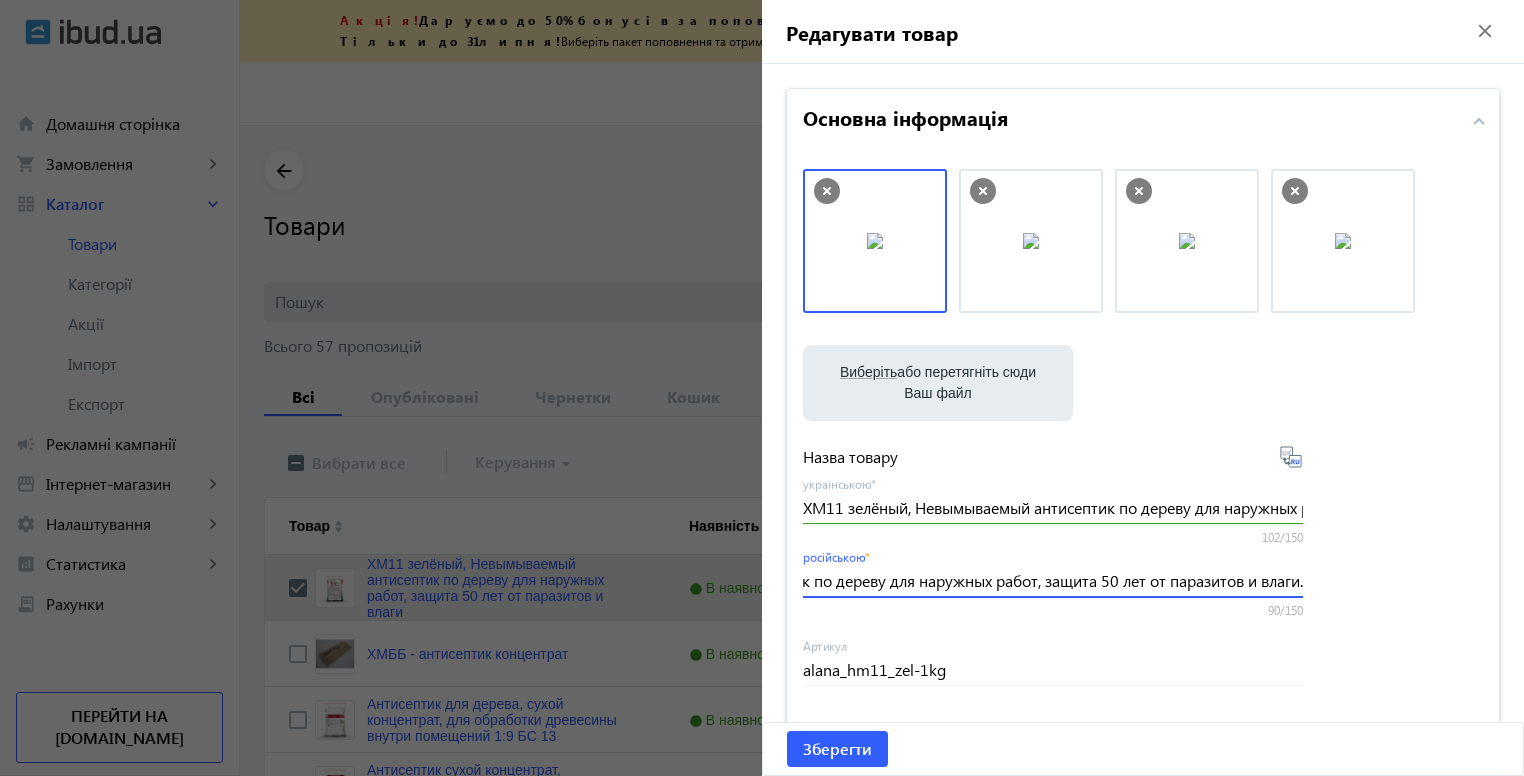 drag, startPoint x: 1112, startPoint y: 575, endPoint x: 1359, endPoint y: 553, distance: 247.97783 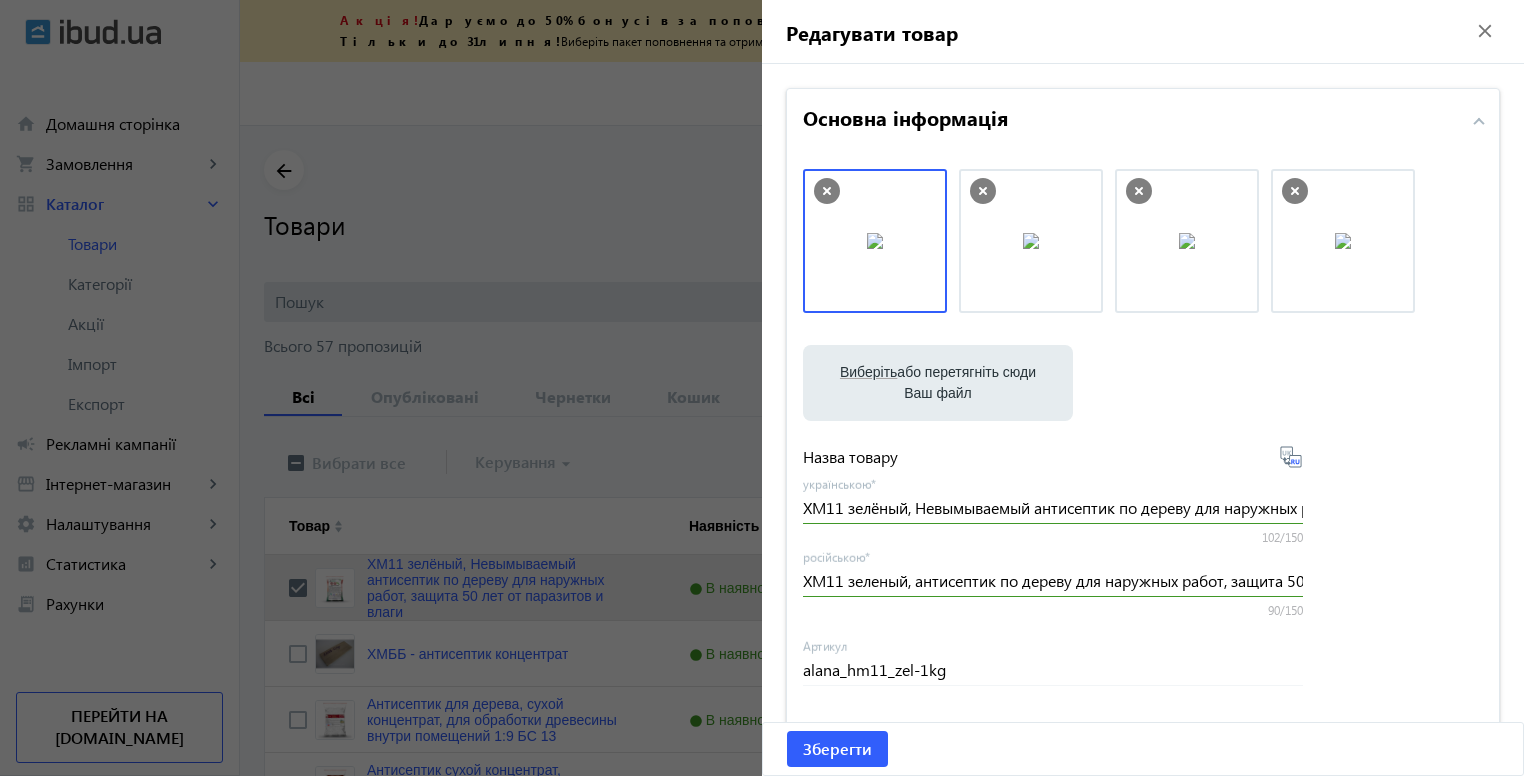 click on "close" 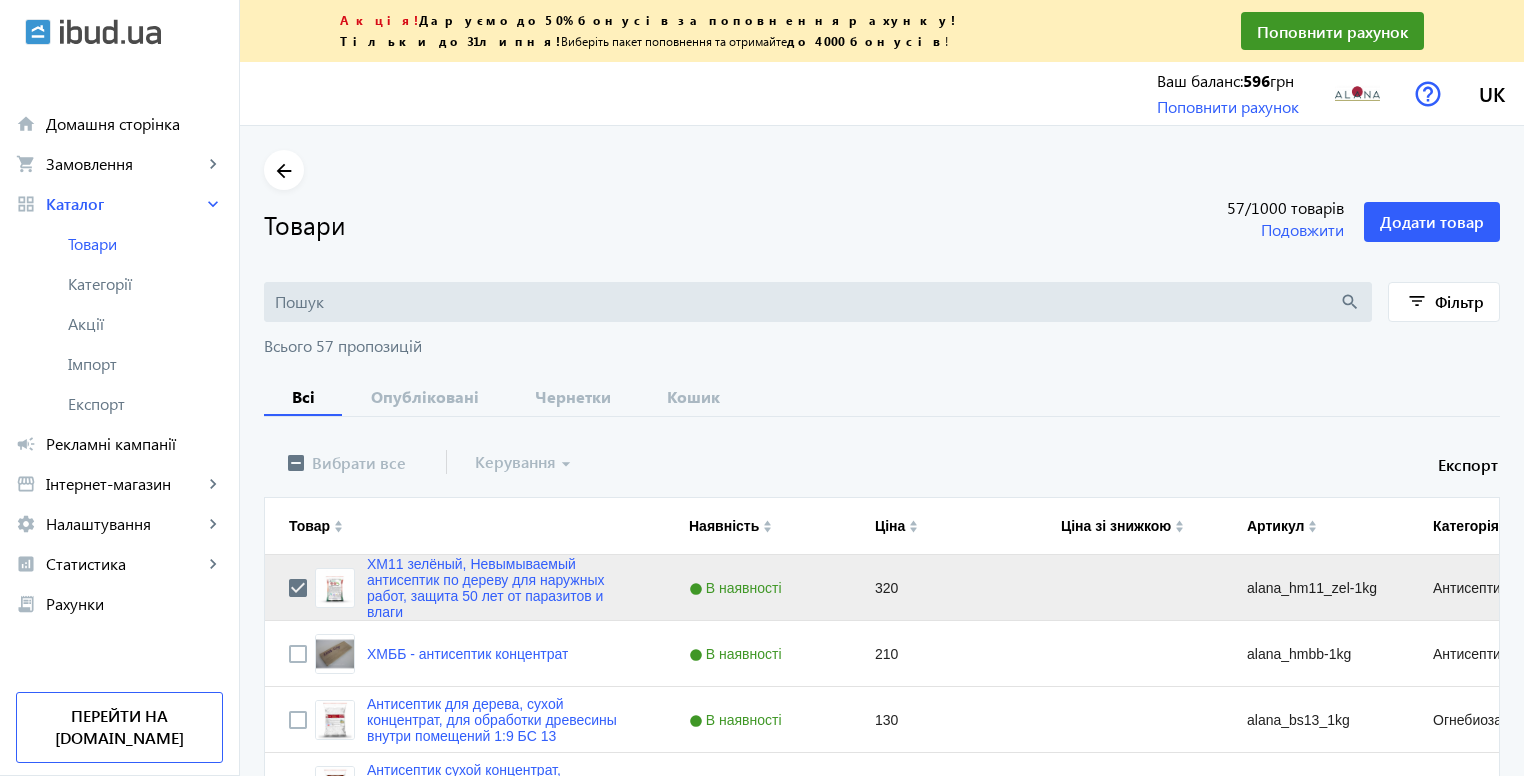 click on "Товари" 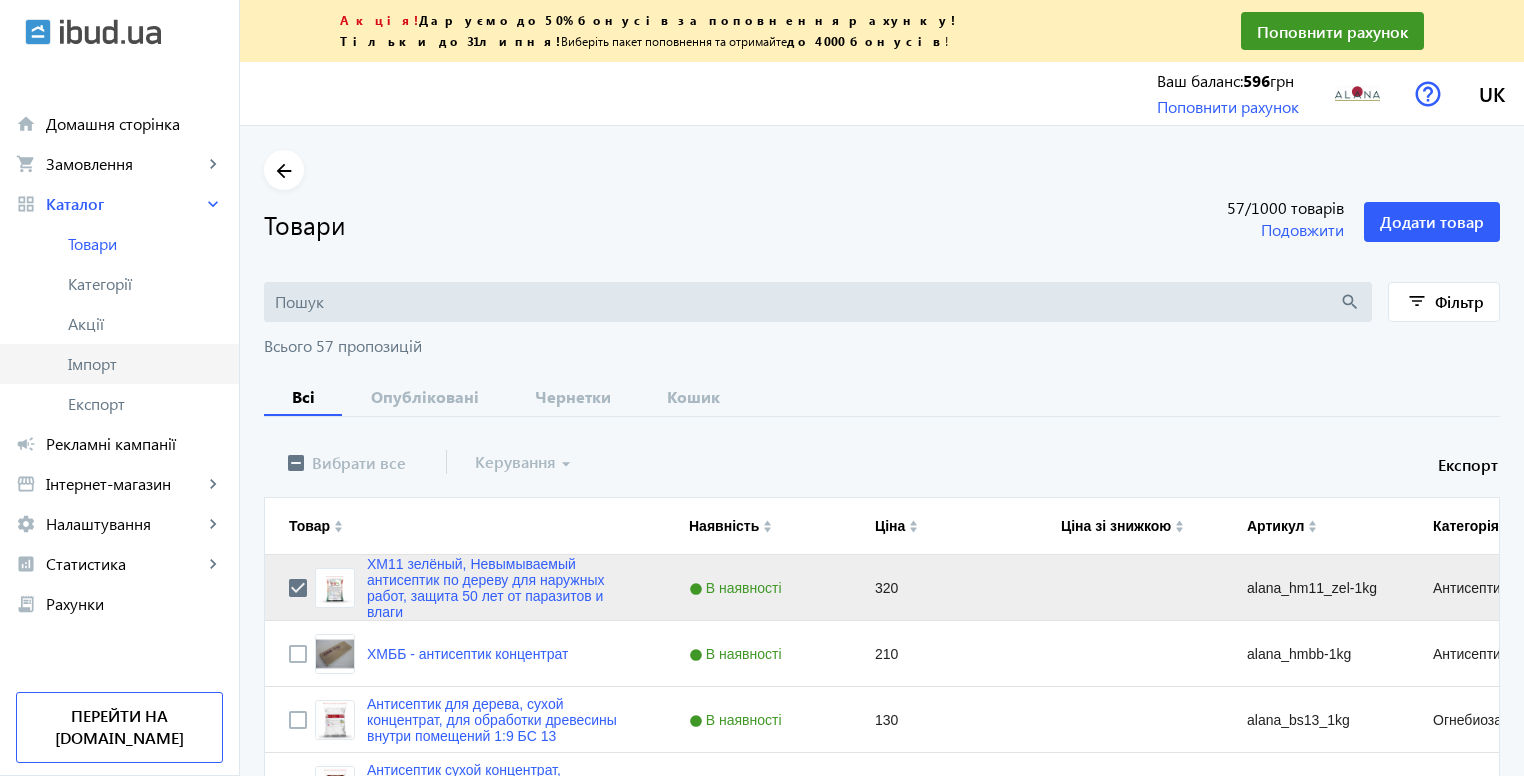 click on "Імпорт" 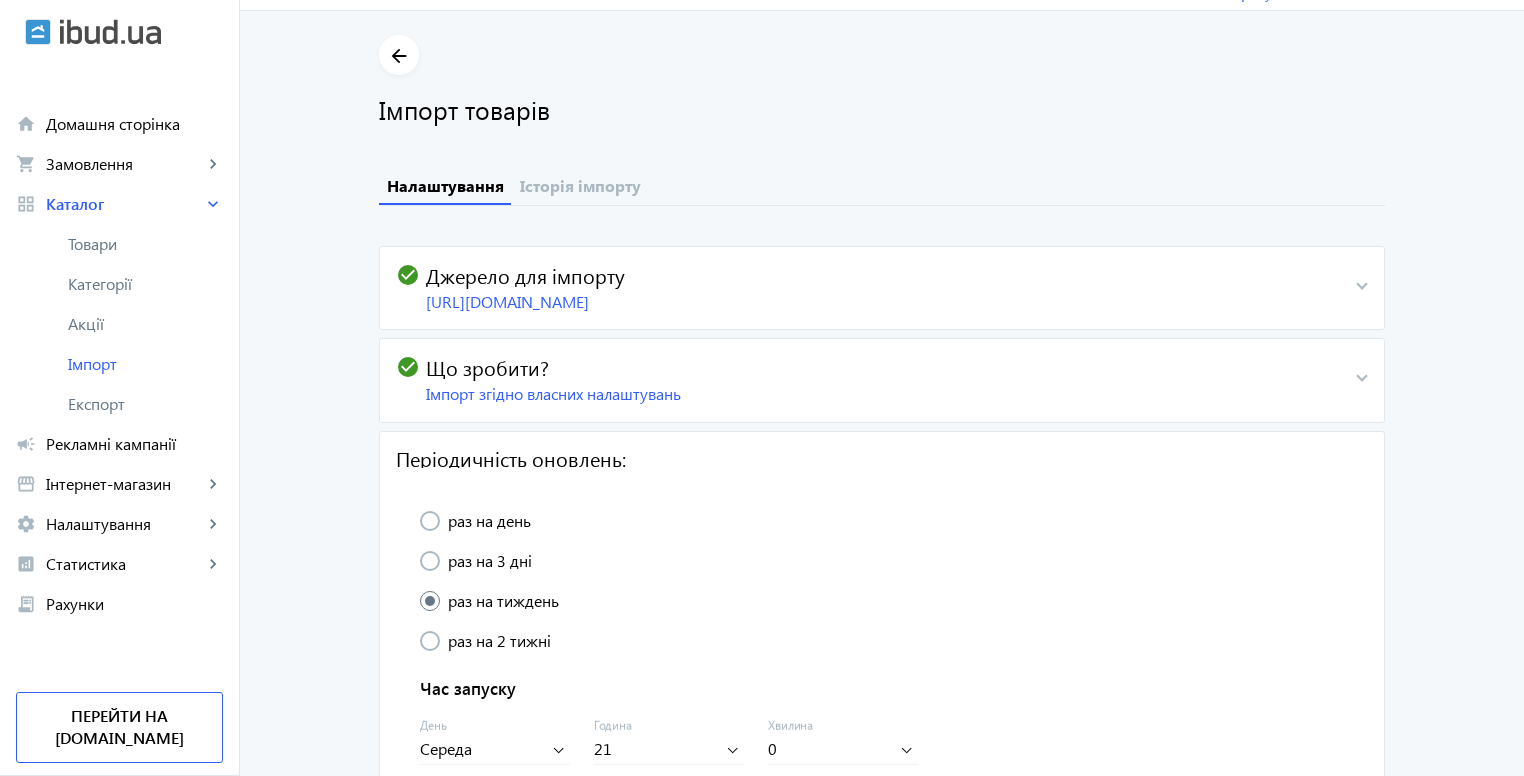 scroll, scrollTop: 320, scrollLeft: 0, axis: vertical 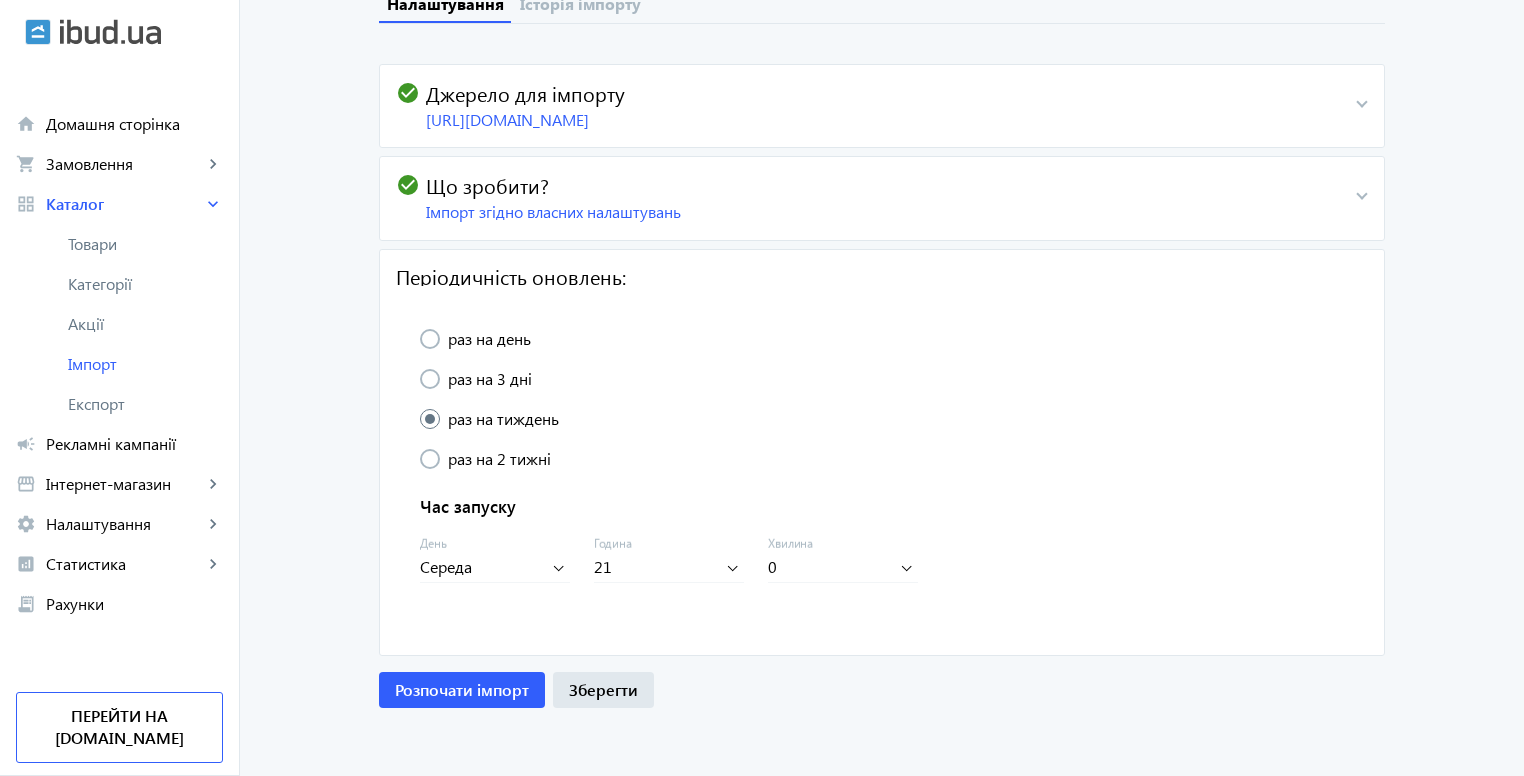 click on "Імпорт згідно власних налаштувань" at bounding box center [883, 212] 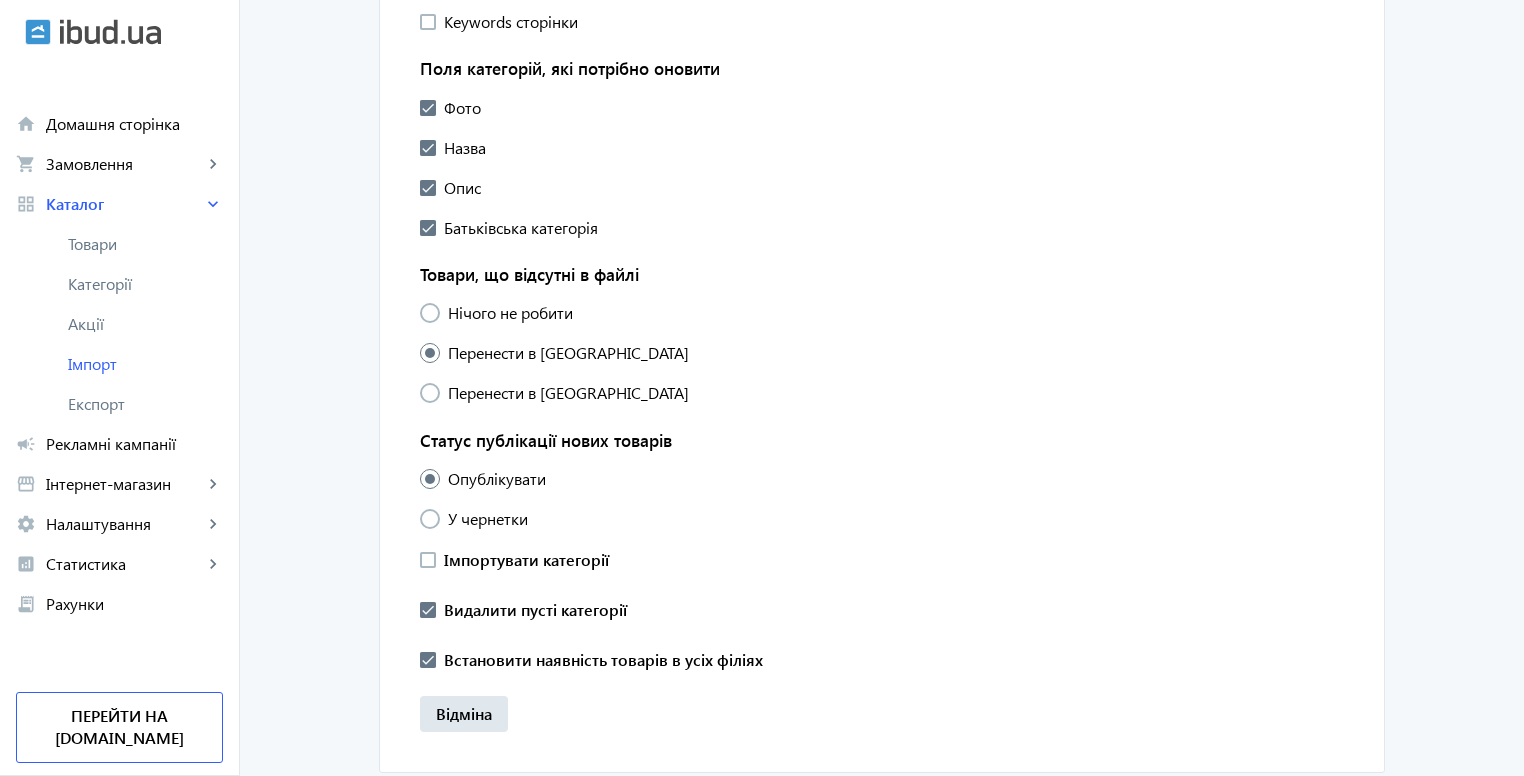 scroll, scrollTop: 1420, scrollLeft: 0, axis: vertical 